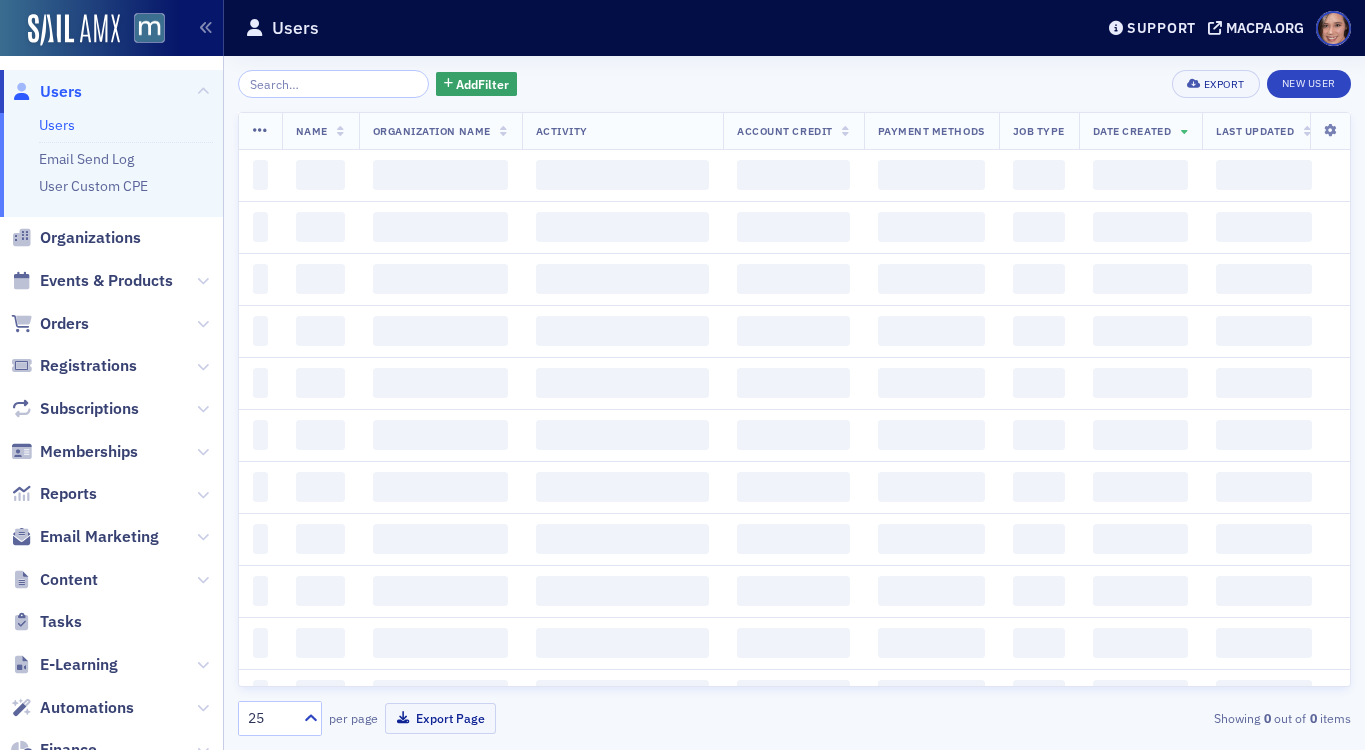 scroll, scrollTop: 0, scrollLeft: 0, axis: both 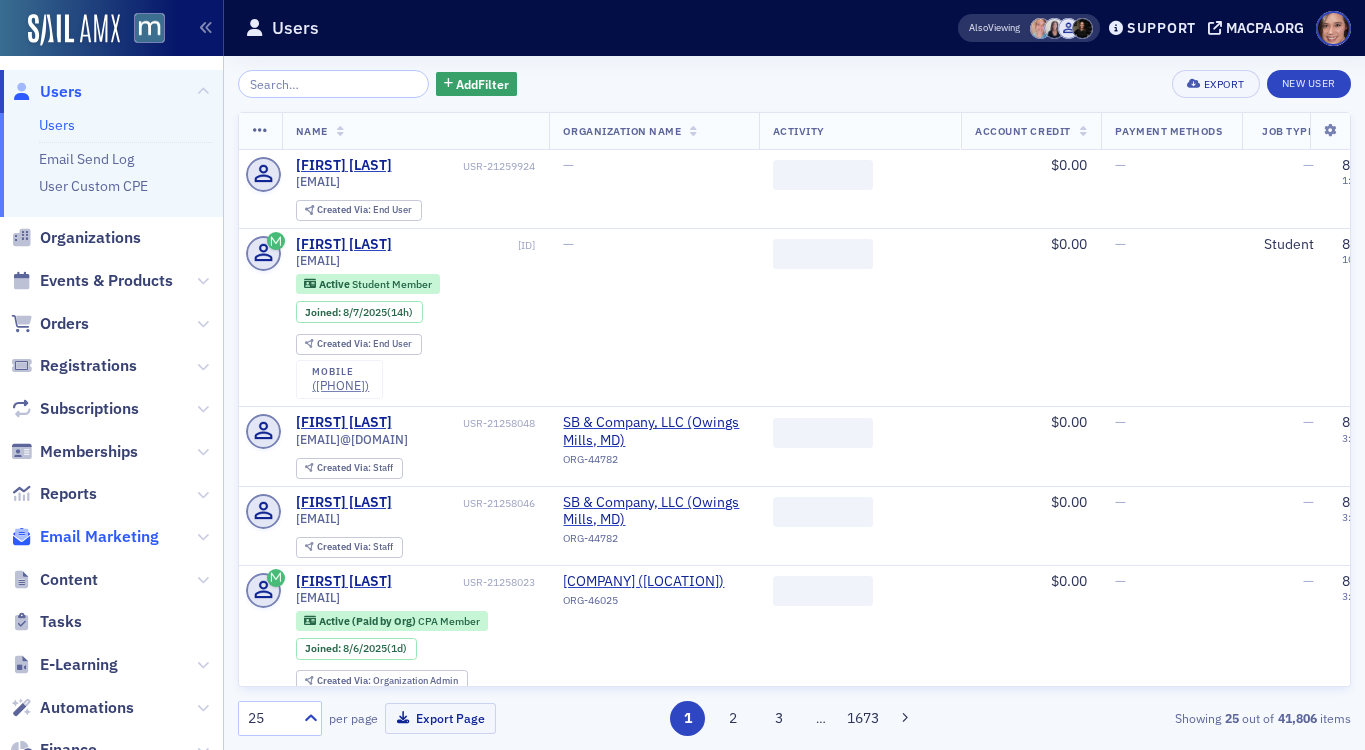 click on "Email Marketing" 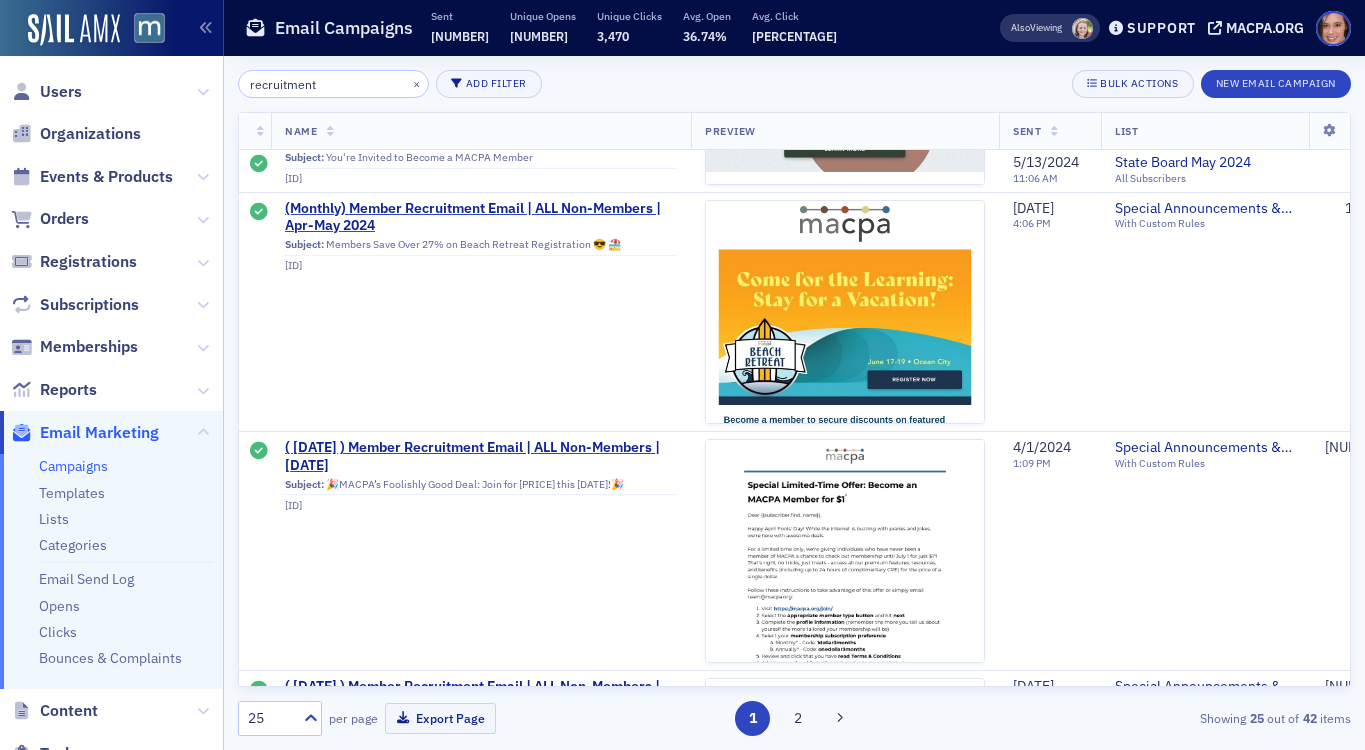 scroll, scrollTop: 3144, scrollLeft: 0, axis: vertical 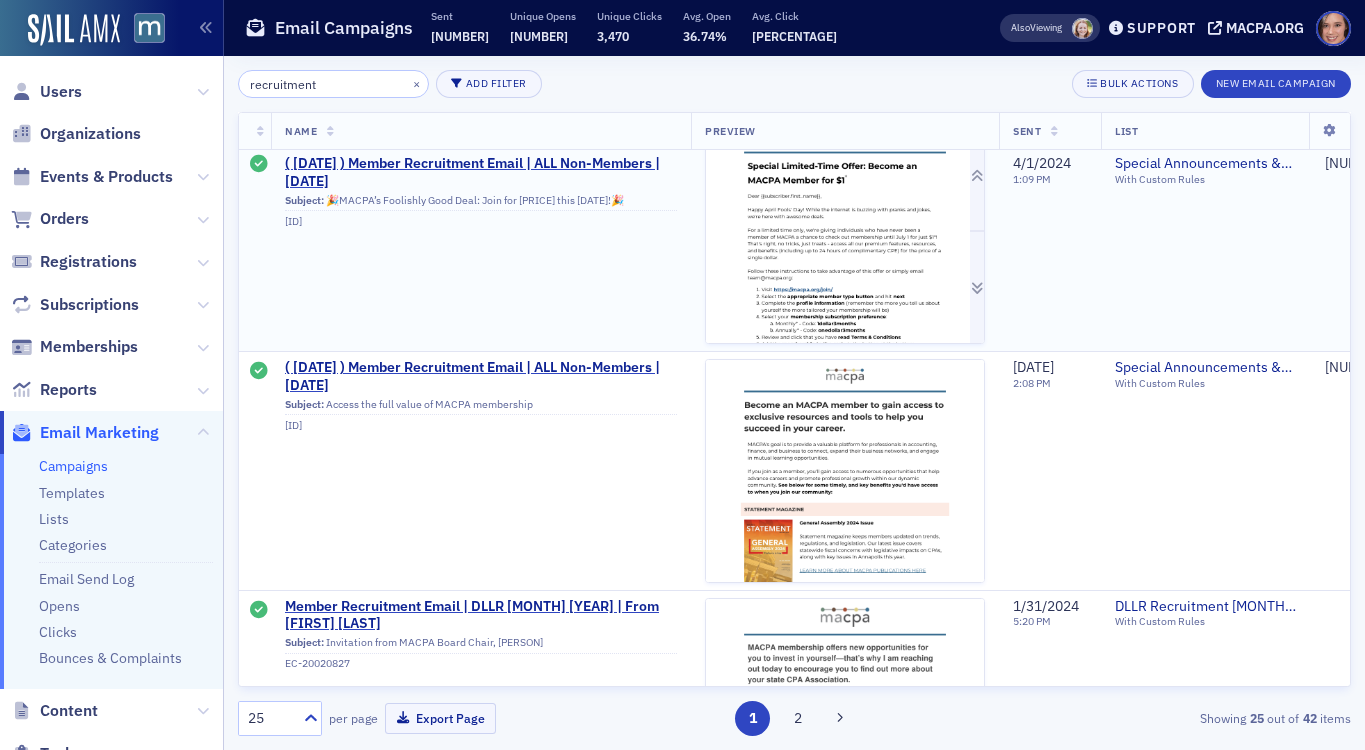 click 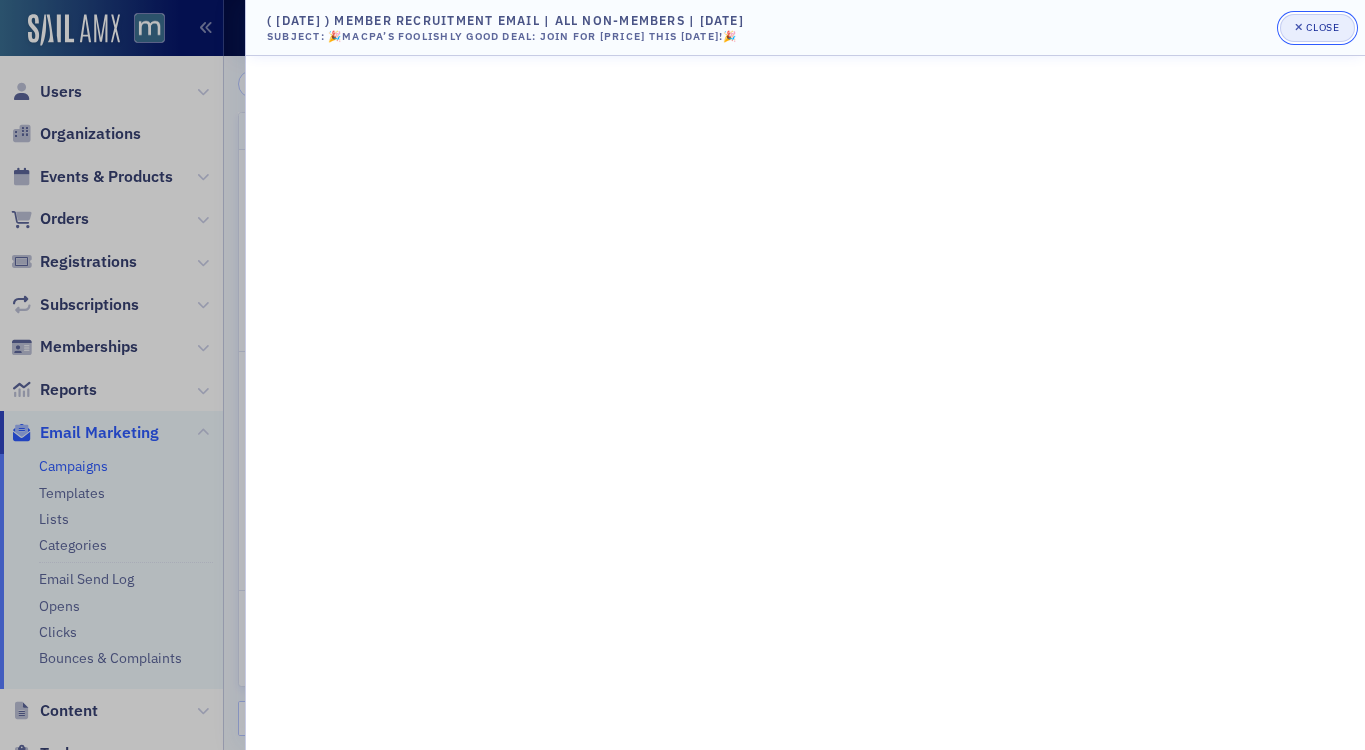 click at bounding box center [1300, 28] 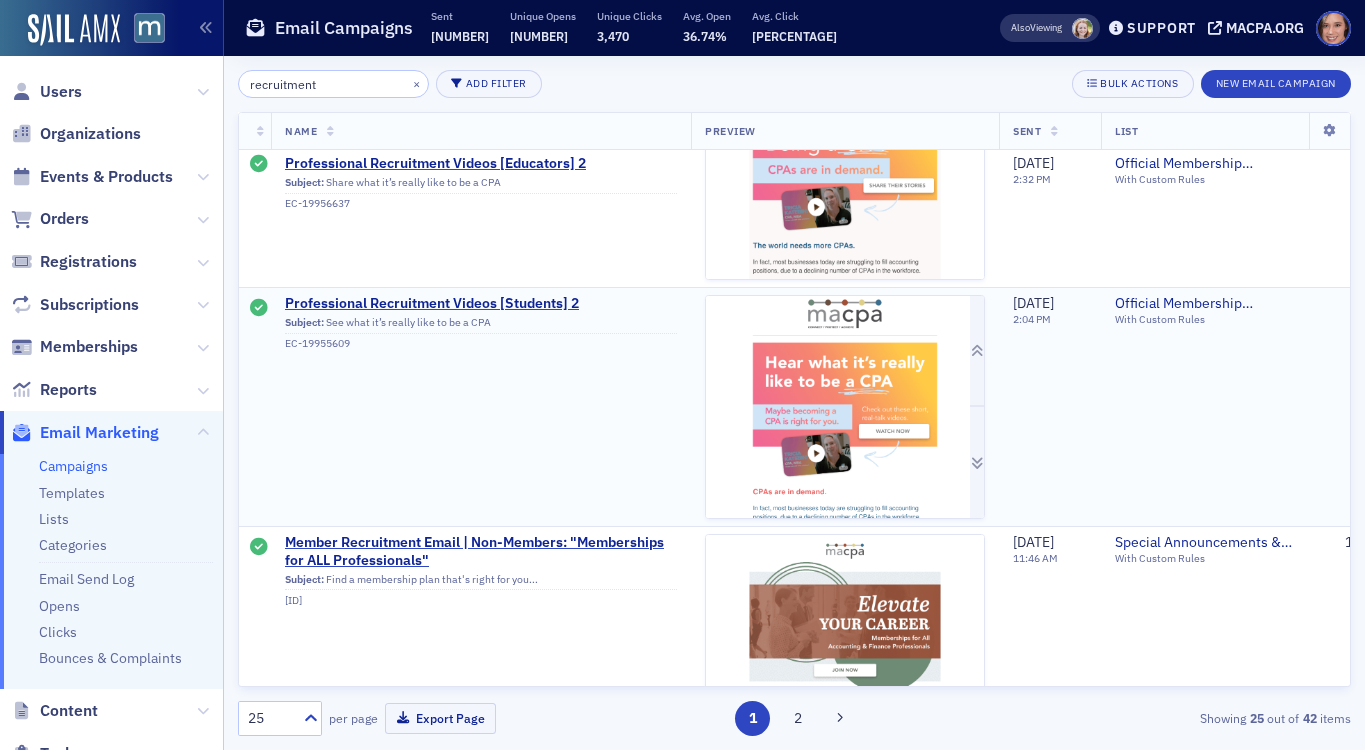 scroll, scrollTop: 5424, scrollLeft: 0, axis: vertical 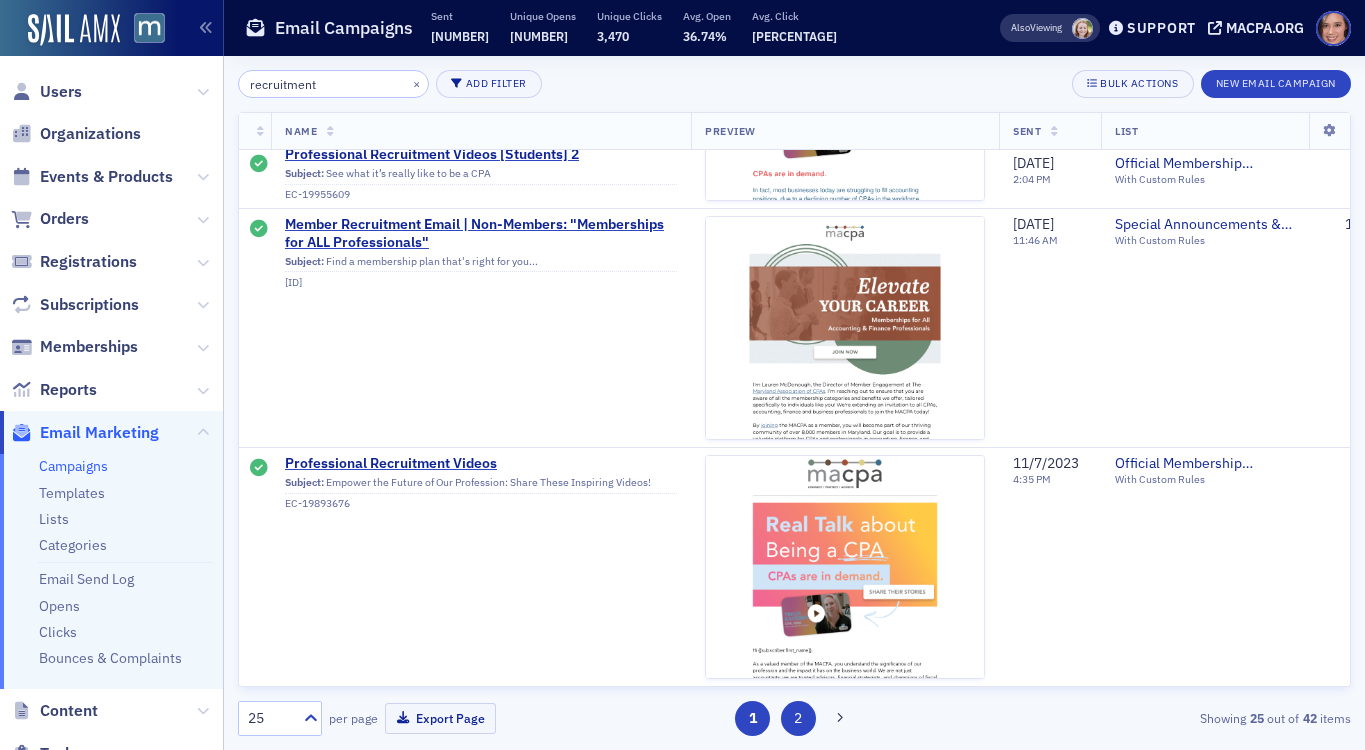 click on "2" 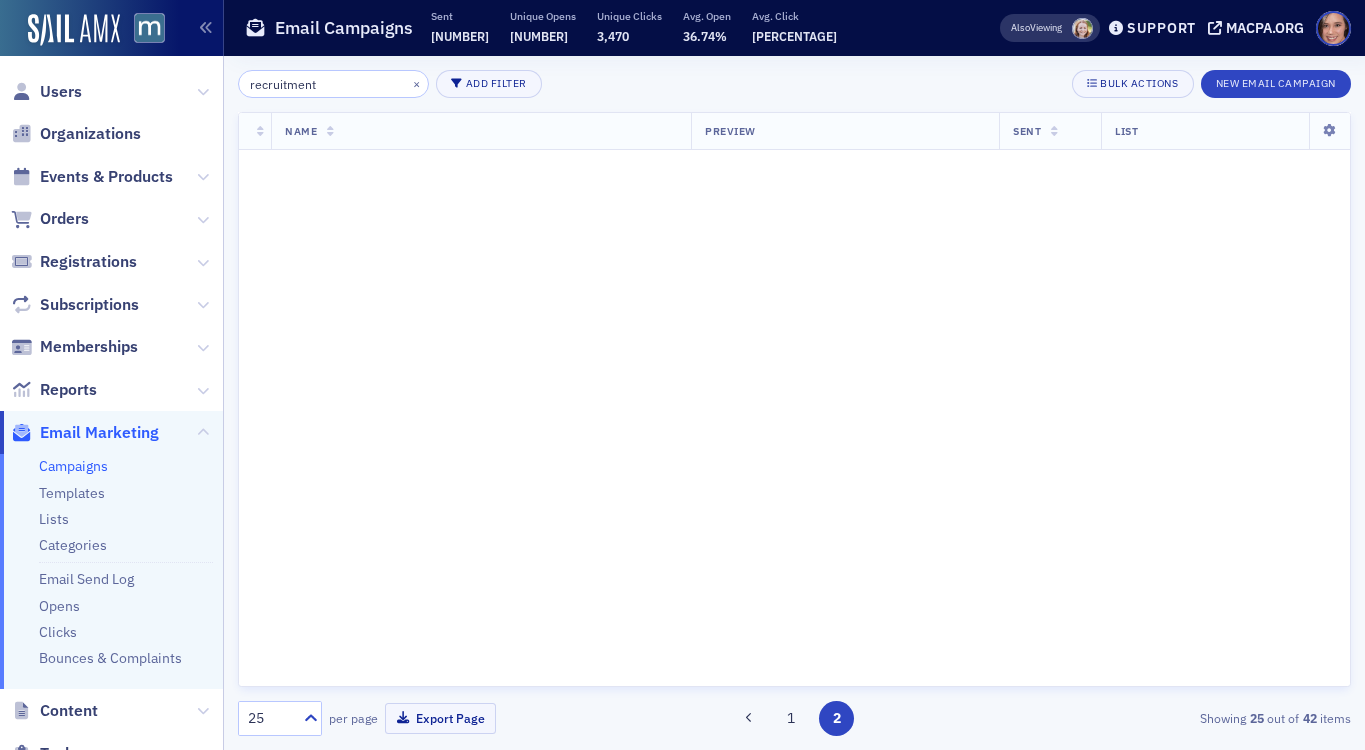 scroll, scrollTop: 0, scrollLeft: 0, axis: both 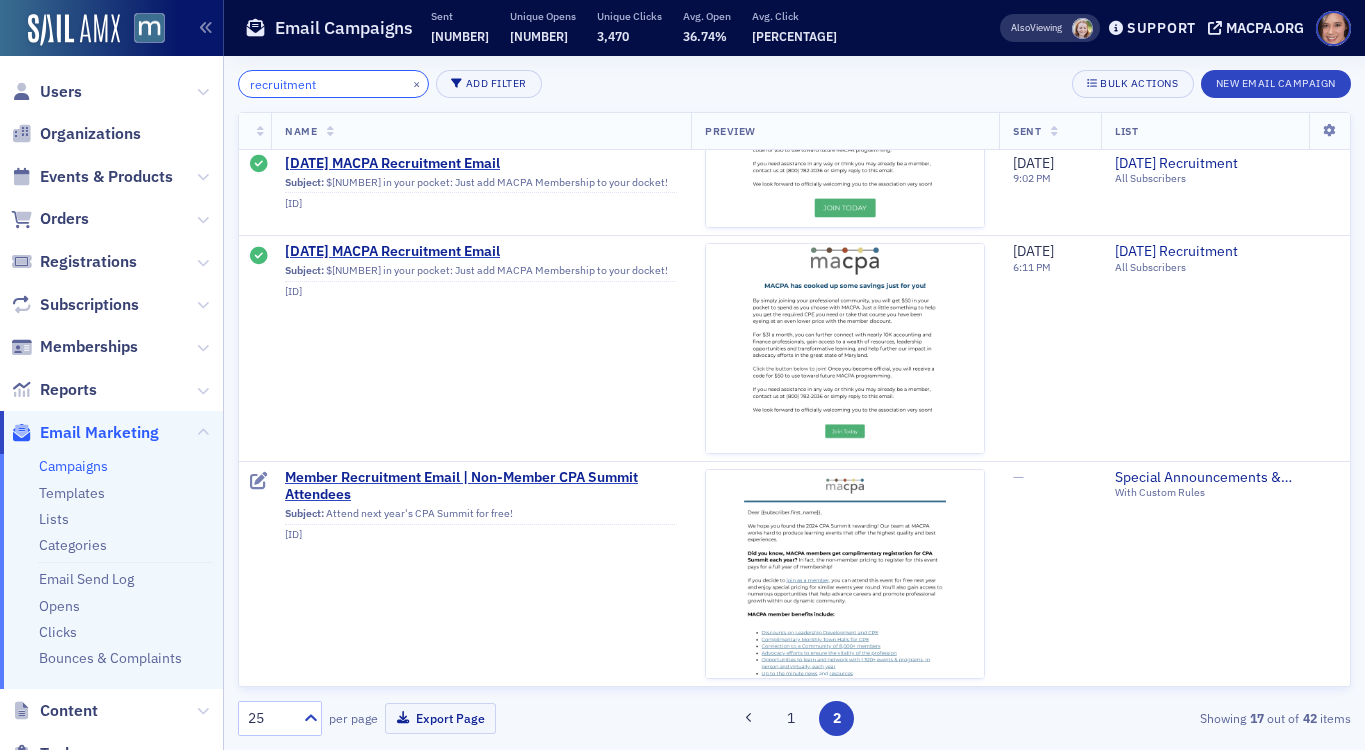 click on "recruitment" 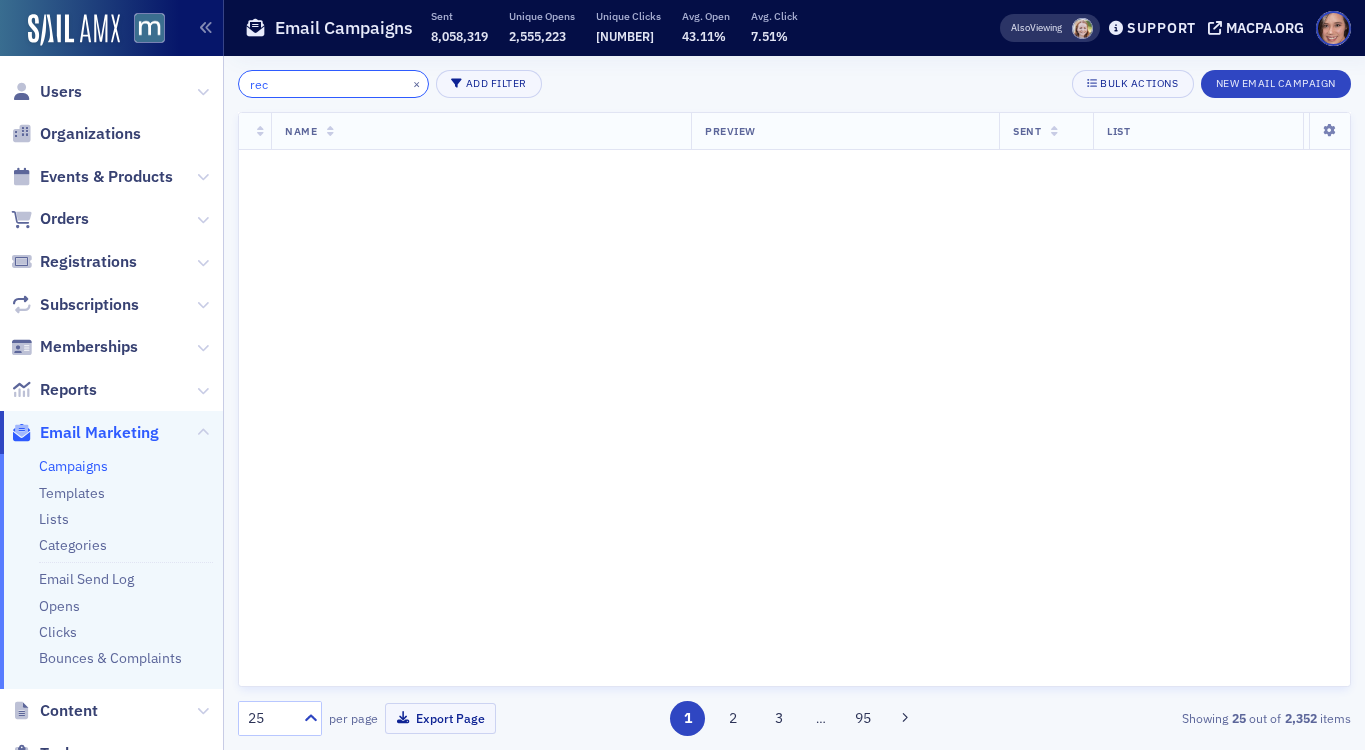 scroll, scrollTop: 3307, scrollLeft: 0, axis: vertical 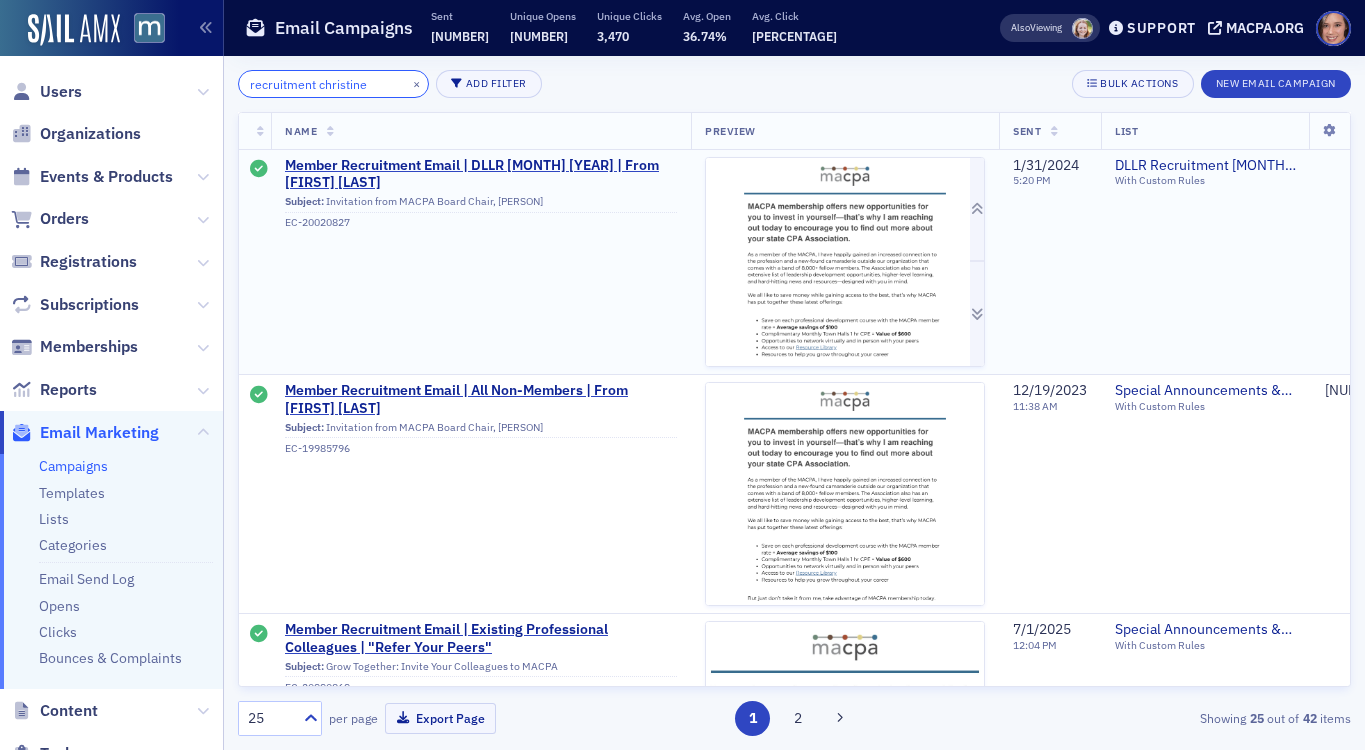 type on "recruitment christine" 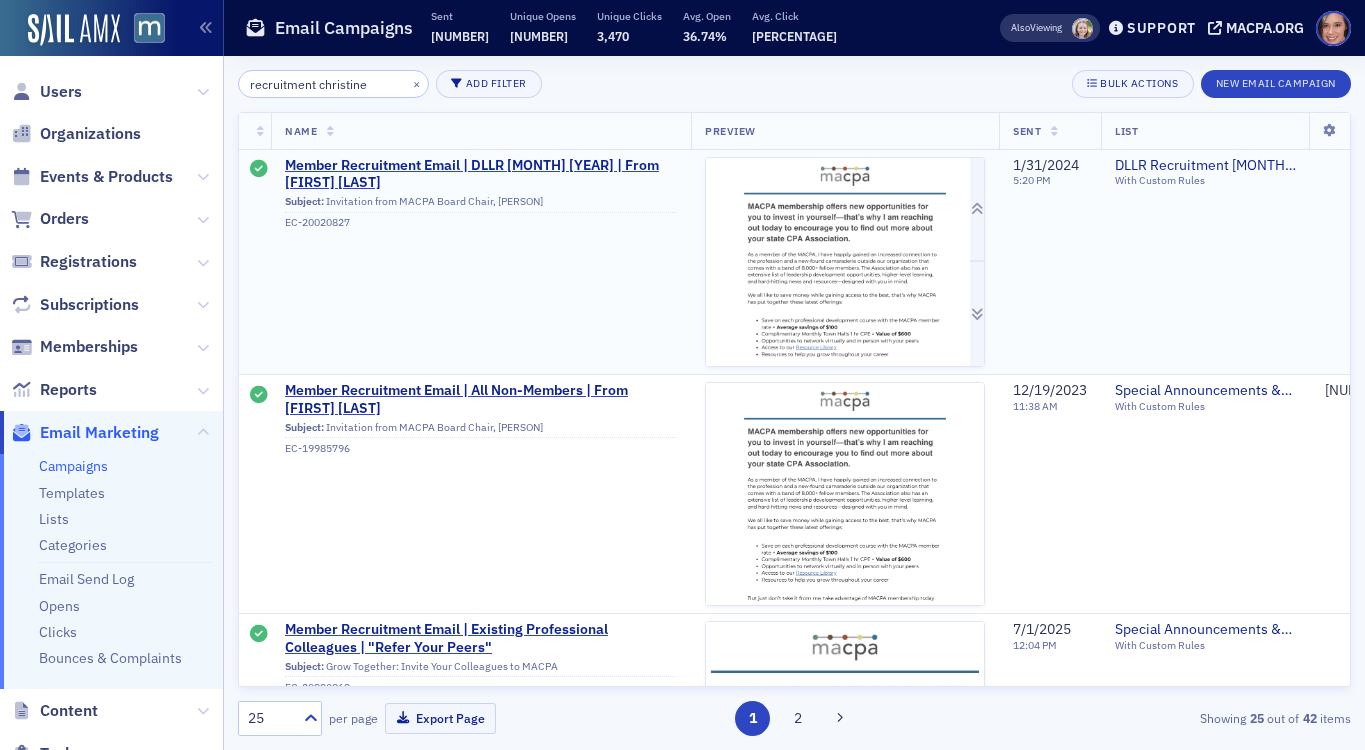 click 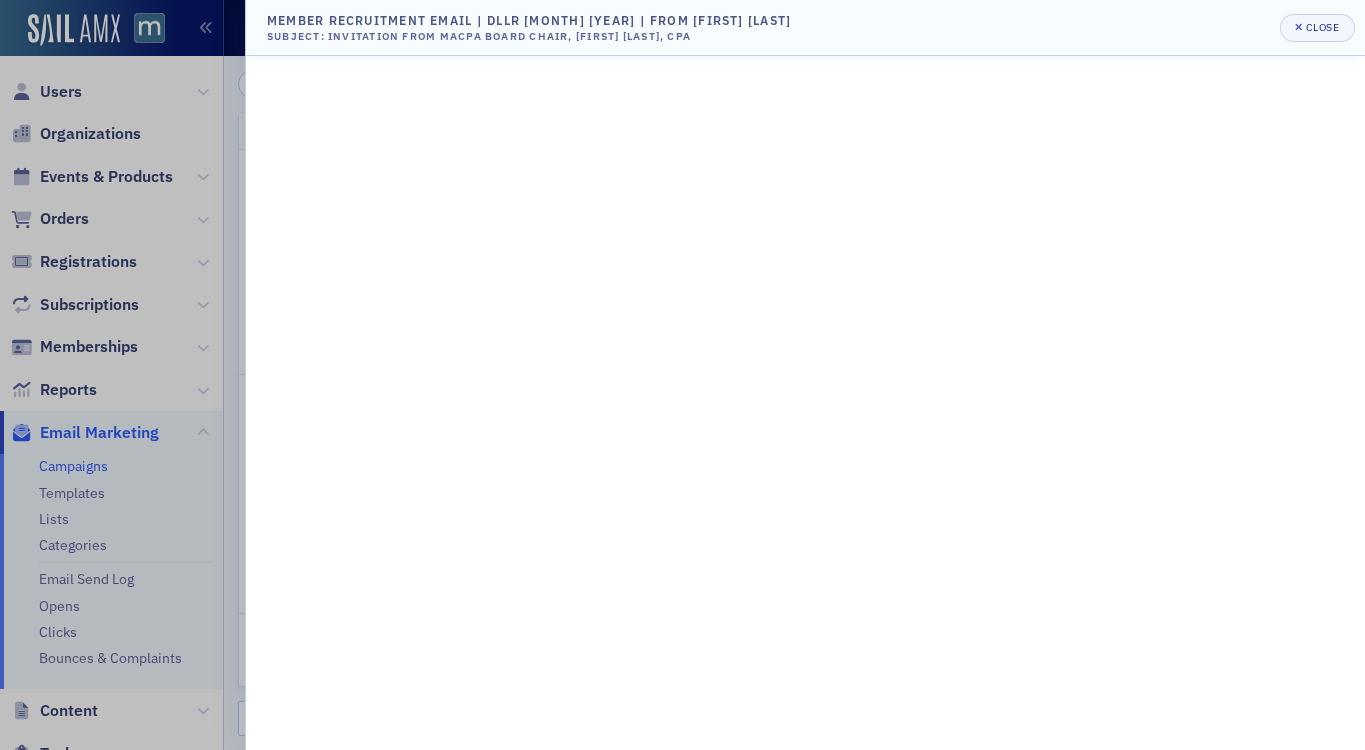 click at bounding box center (682, 375) 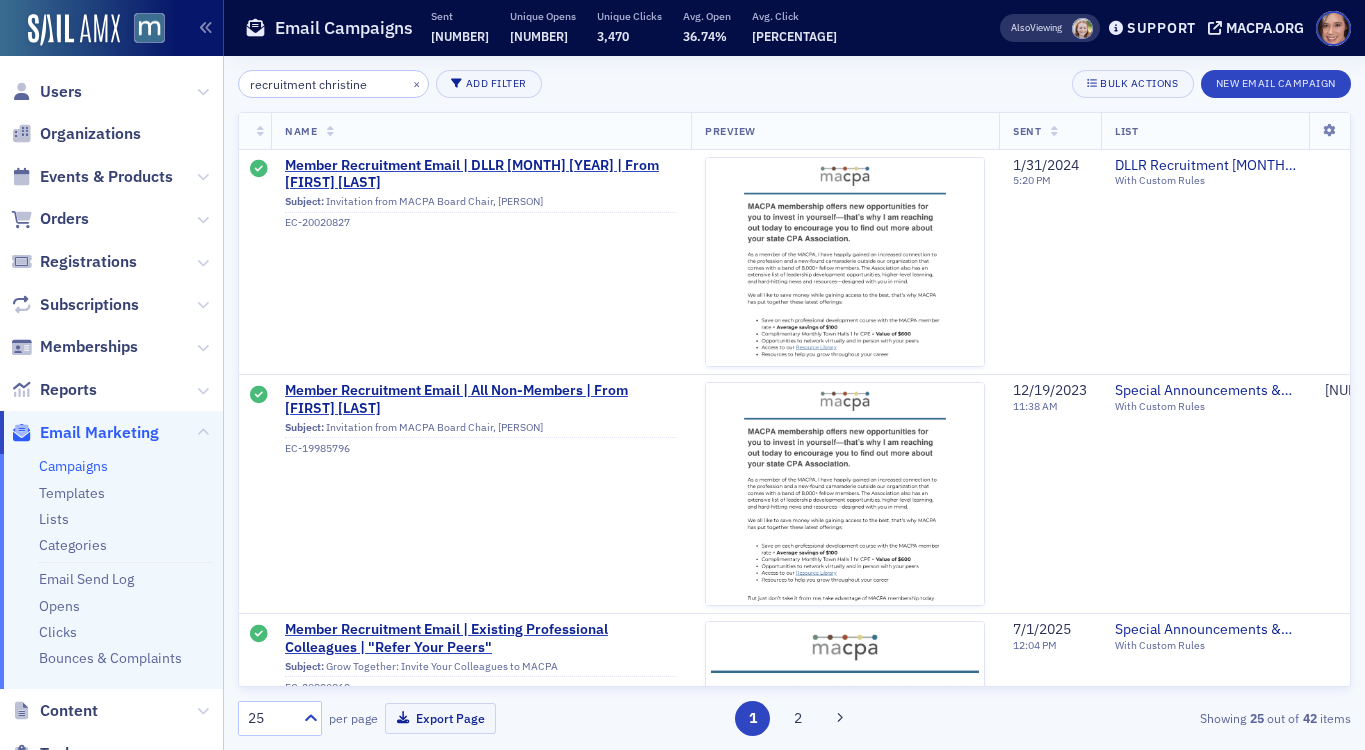 scroll, scrollTop: 130, scrollLeft: 0, axis: vertical 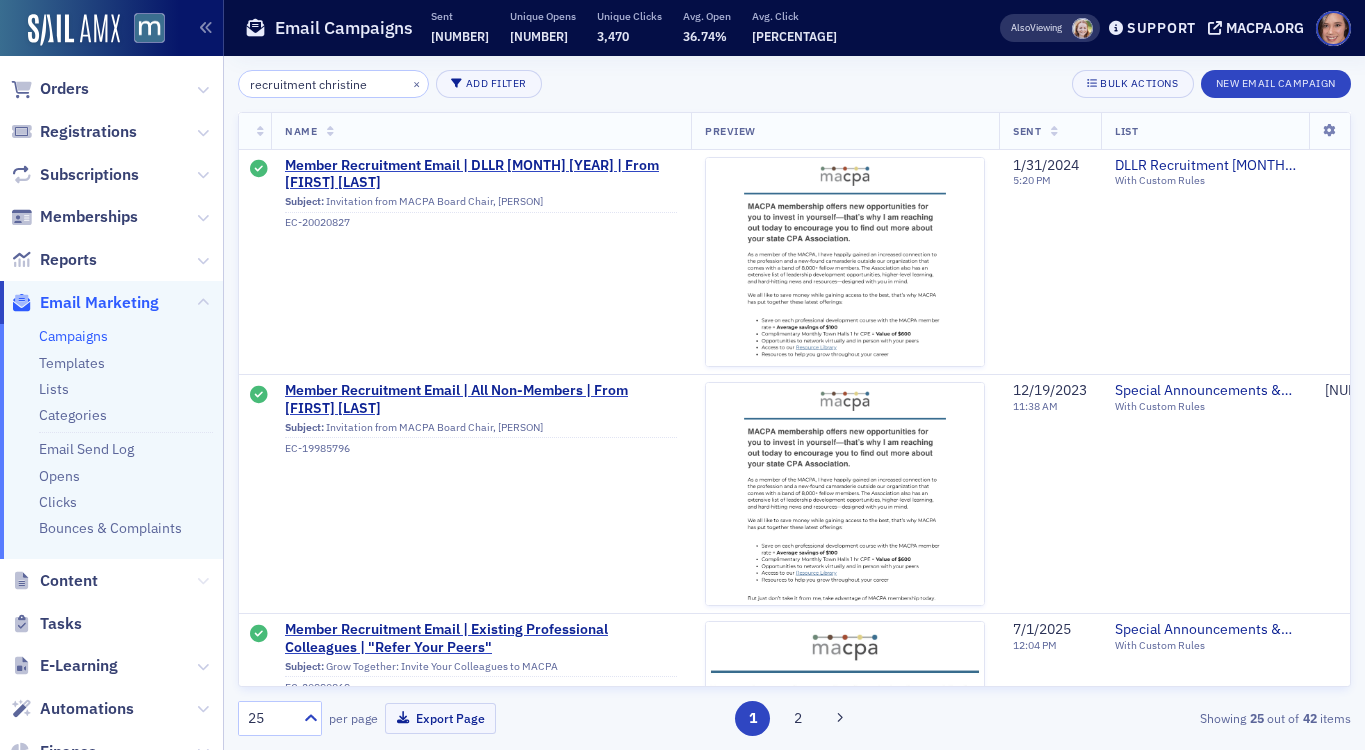 click 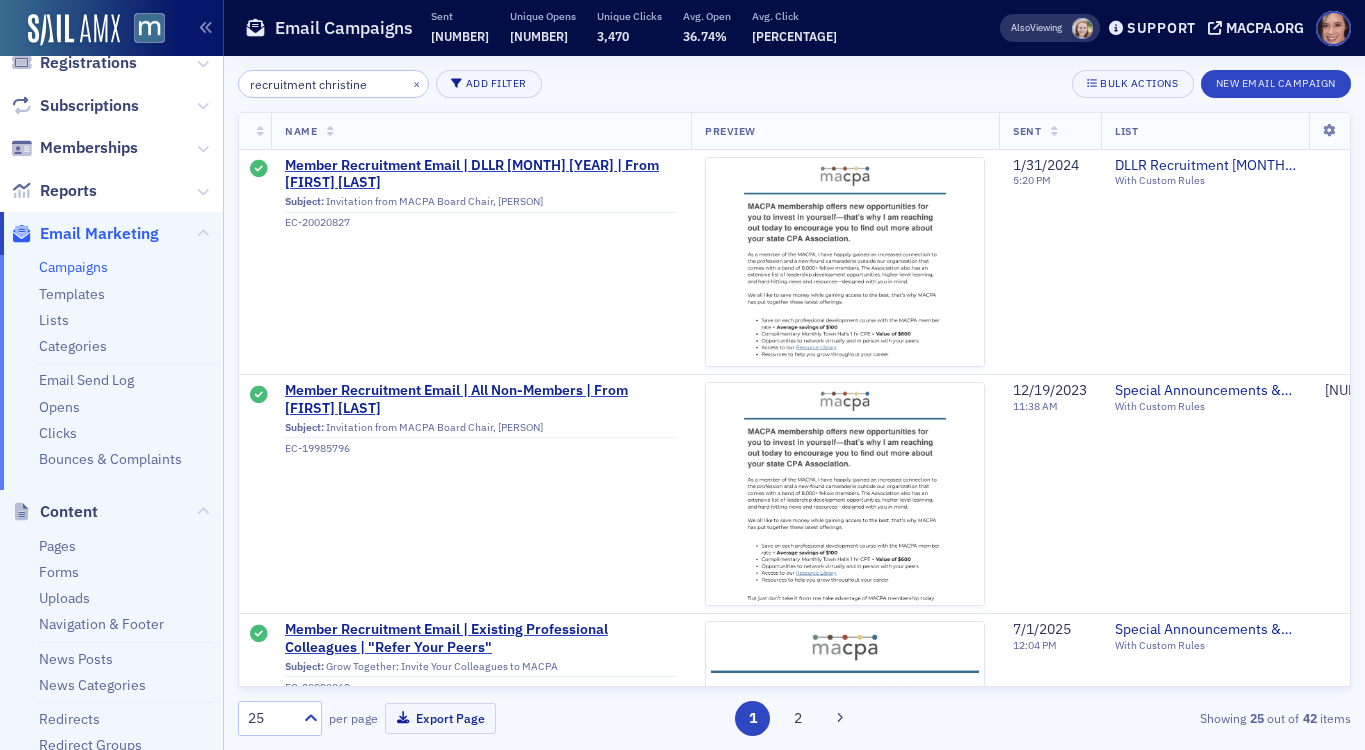 scroll, scrollTop: 208, scrollLeft: 0, axis: vertical 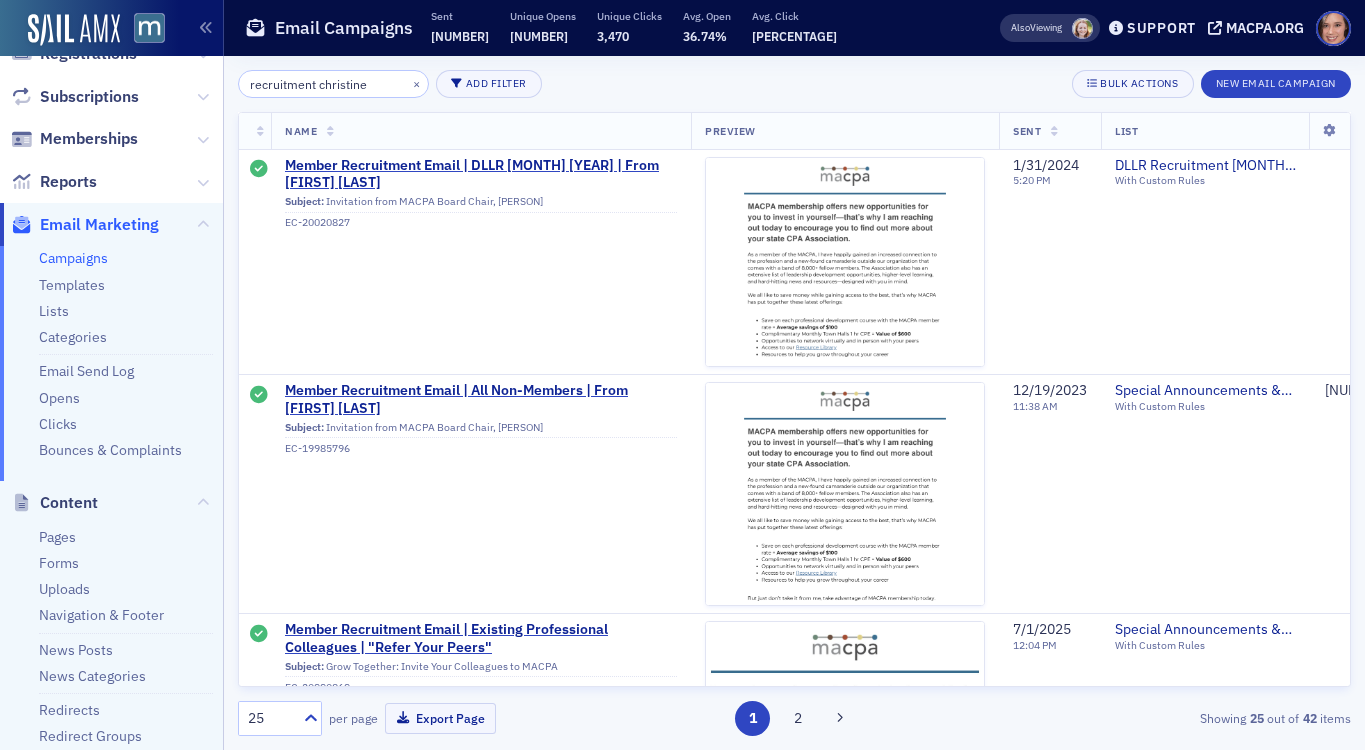 click on "Redirects" 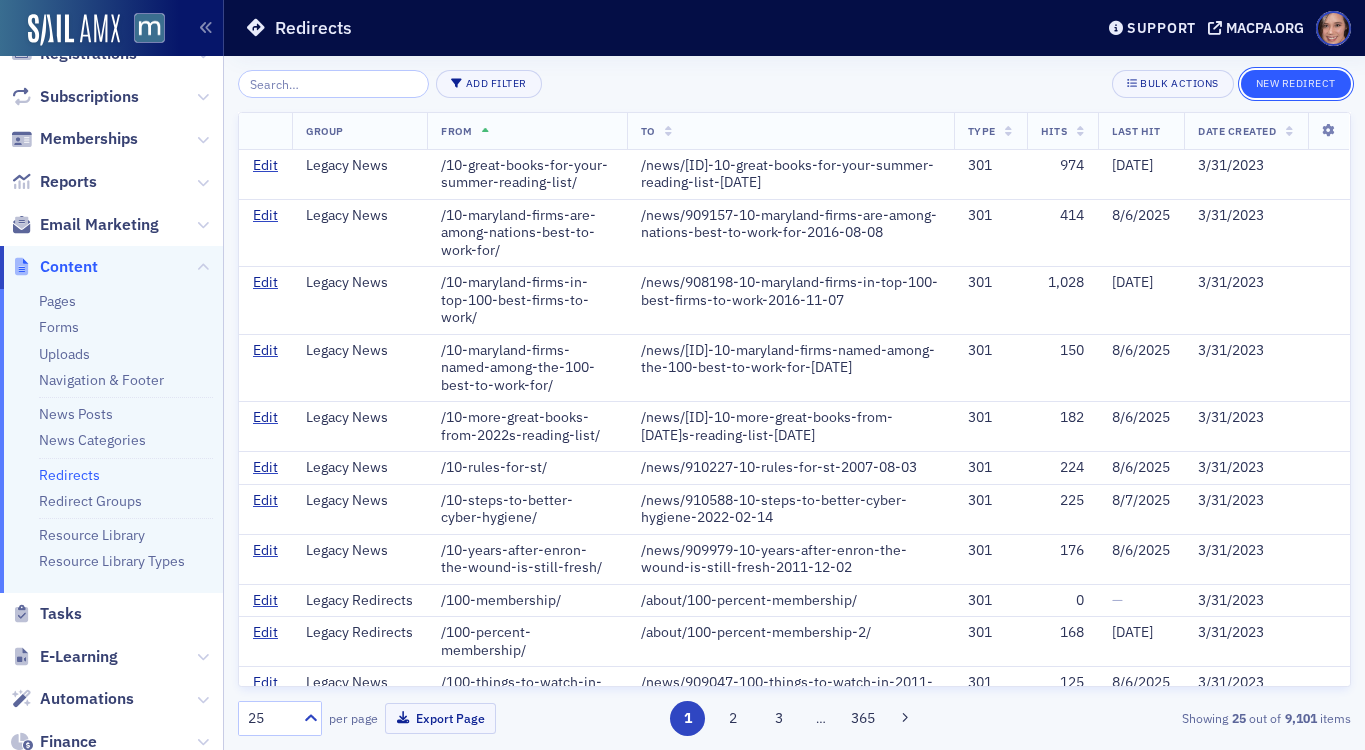 click on "New Redirect" 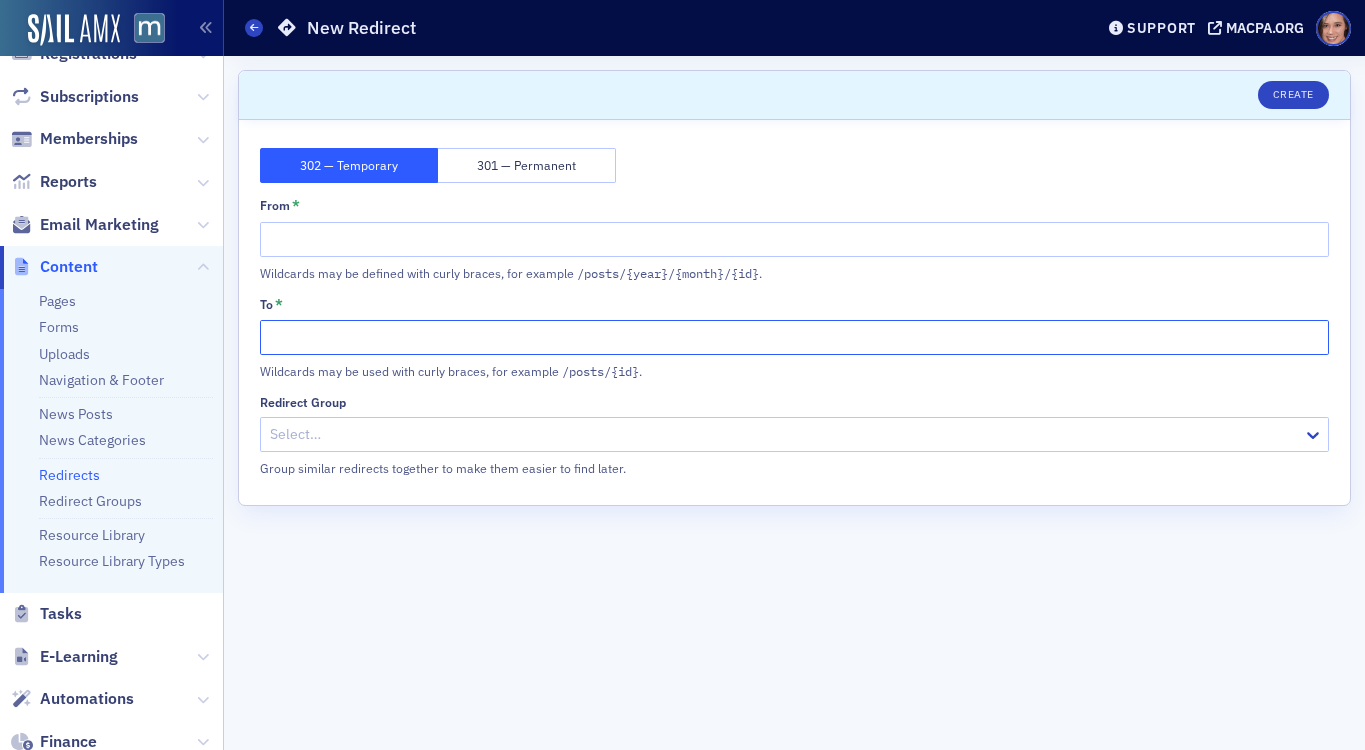 click on "To *" 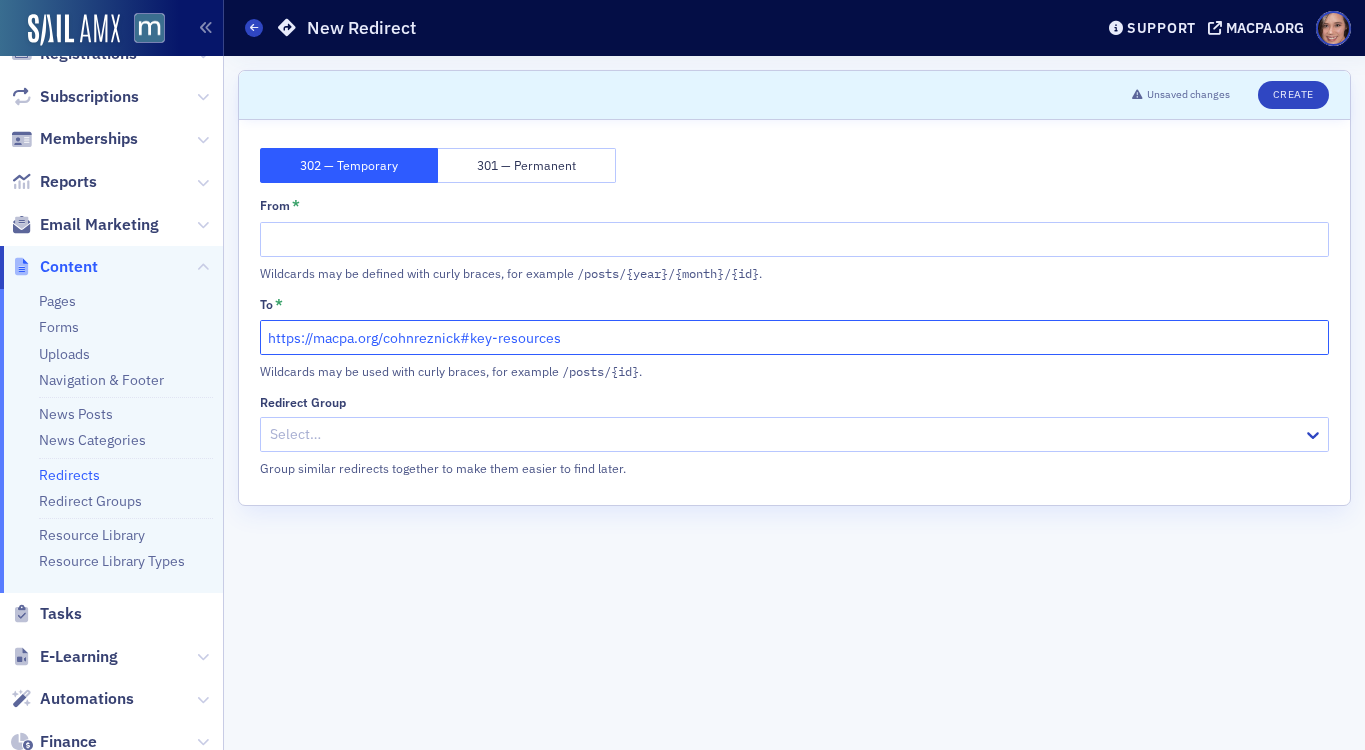 drag, startPoint x: 379, startPoint y: 338, endPoint x: 206, endPoint y: 335, distance: 173.02602 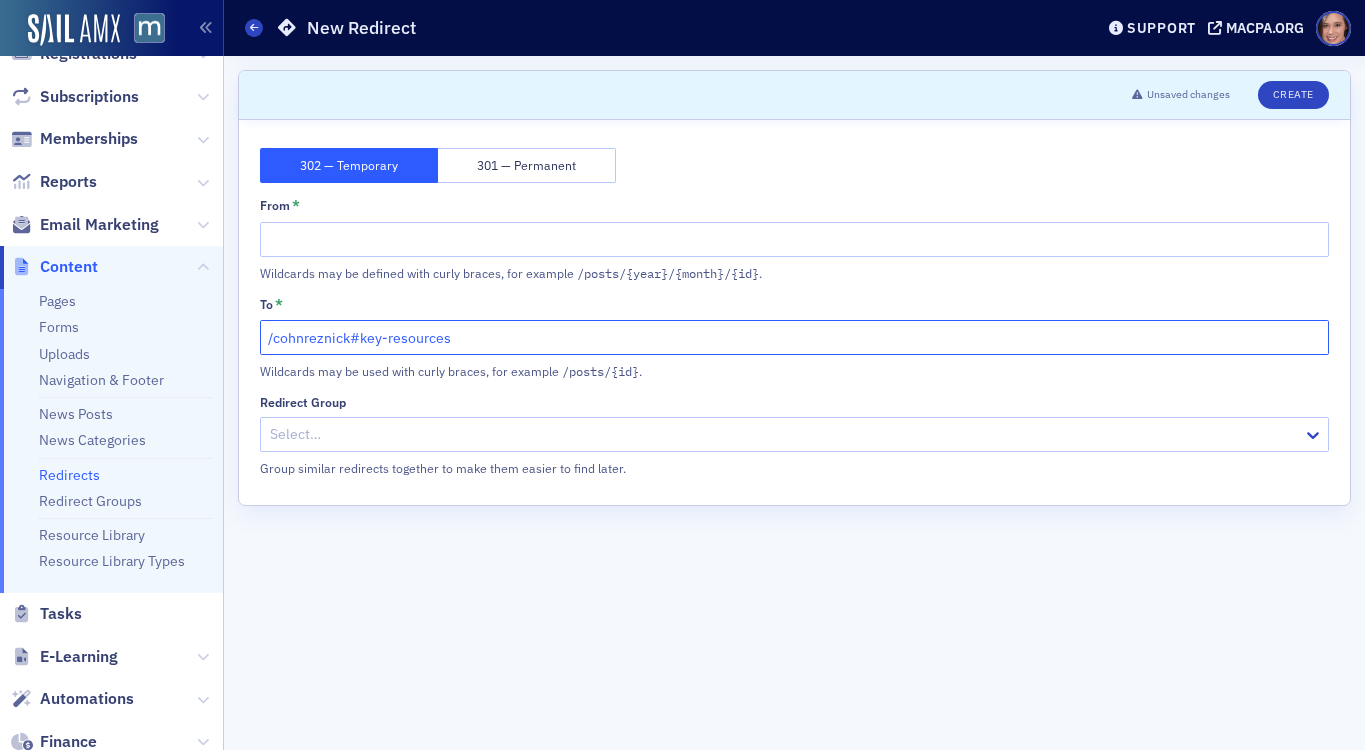 click on "/cohnreznick#key-resources" 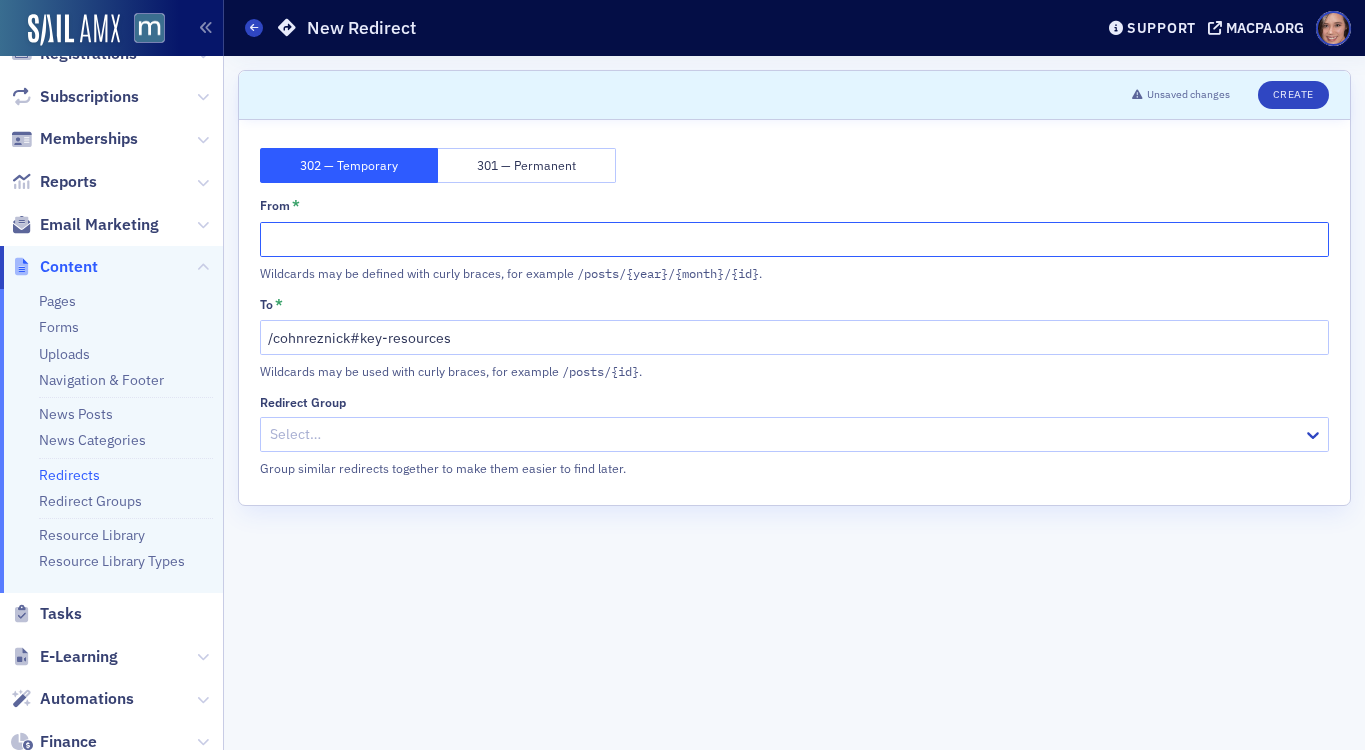 click on "From *" 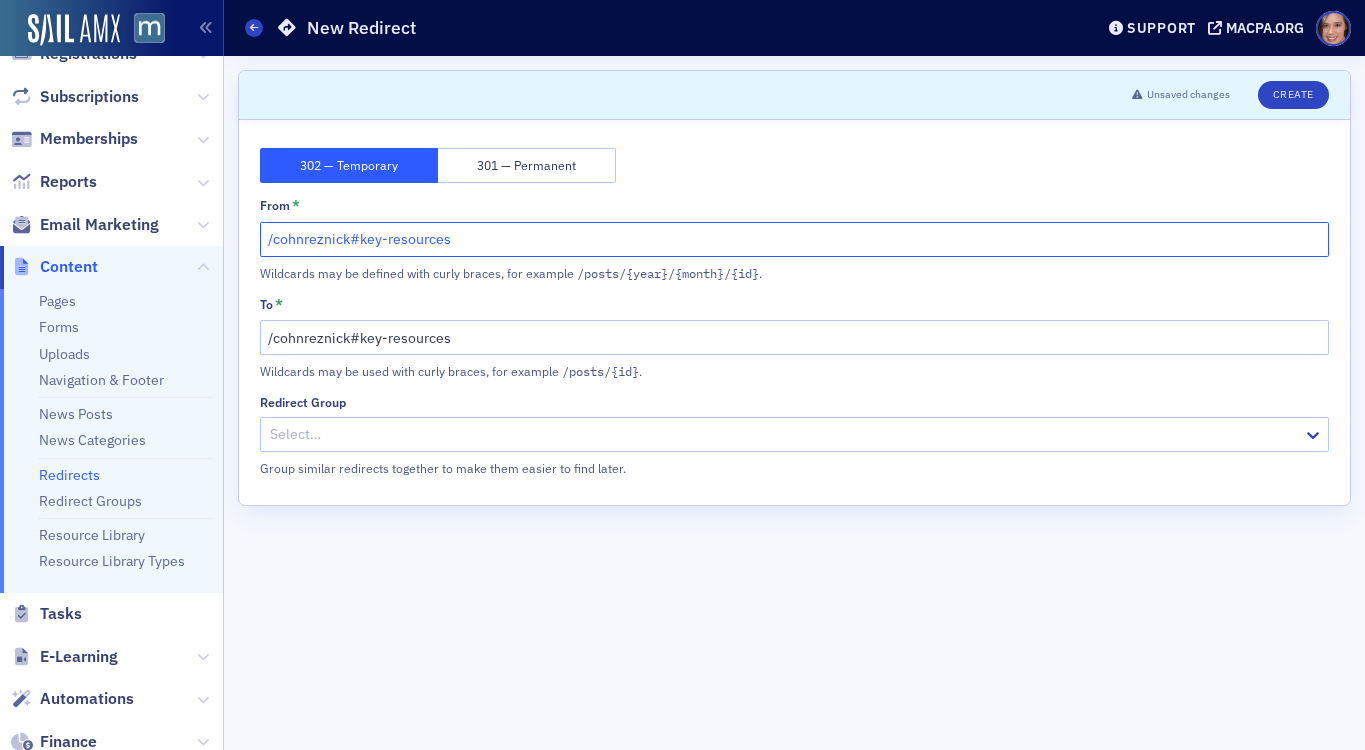 drag, startPoint x: 349, startPoint y: 238, endPoint x: 381, endPoint y: 242, distance: 32.24903 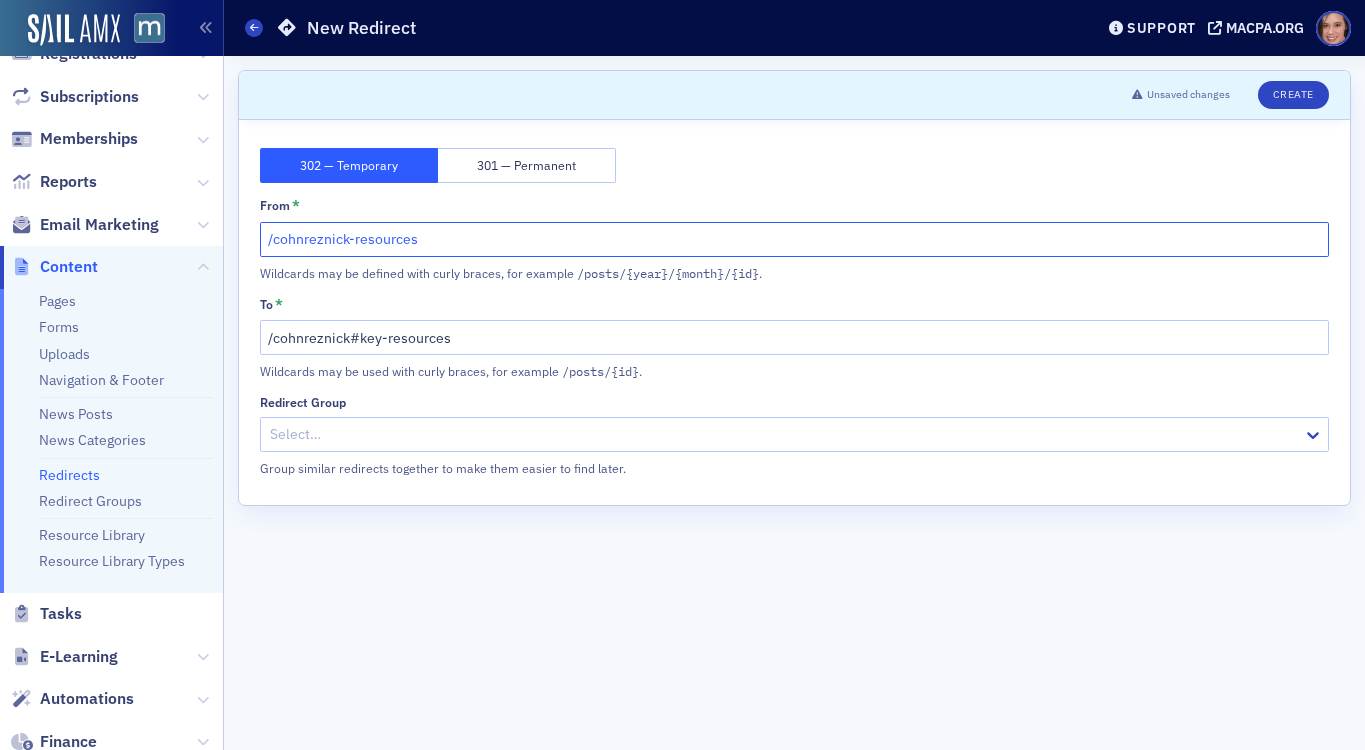 click on "/cohnreznick-resources" 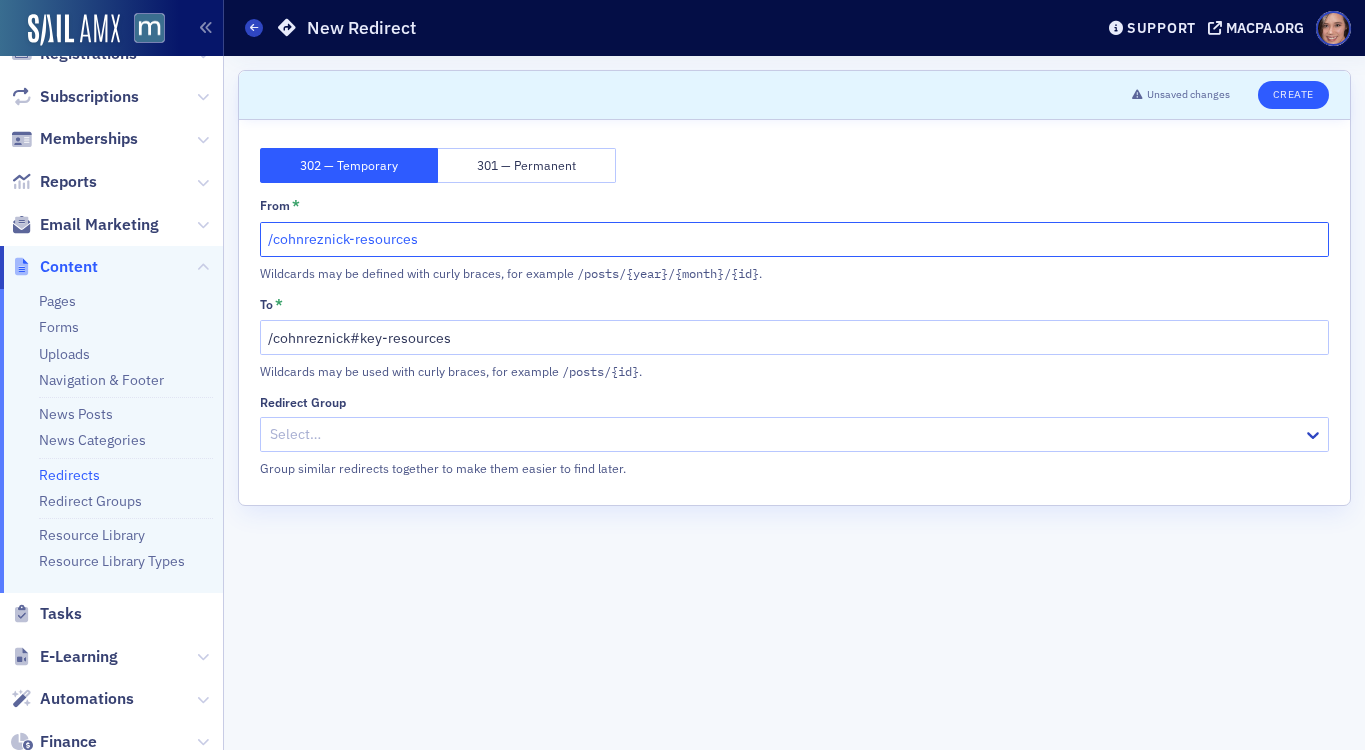 type on "/cohnreznick-resources" 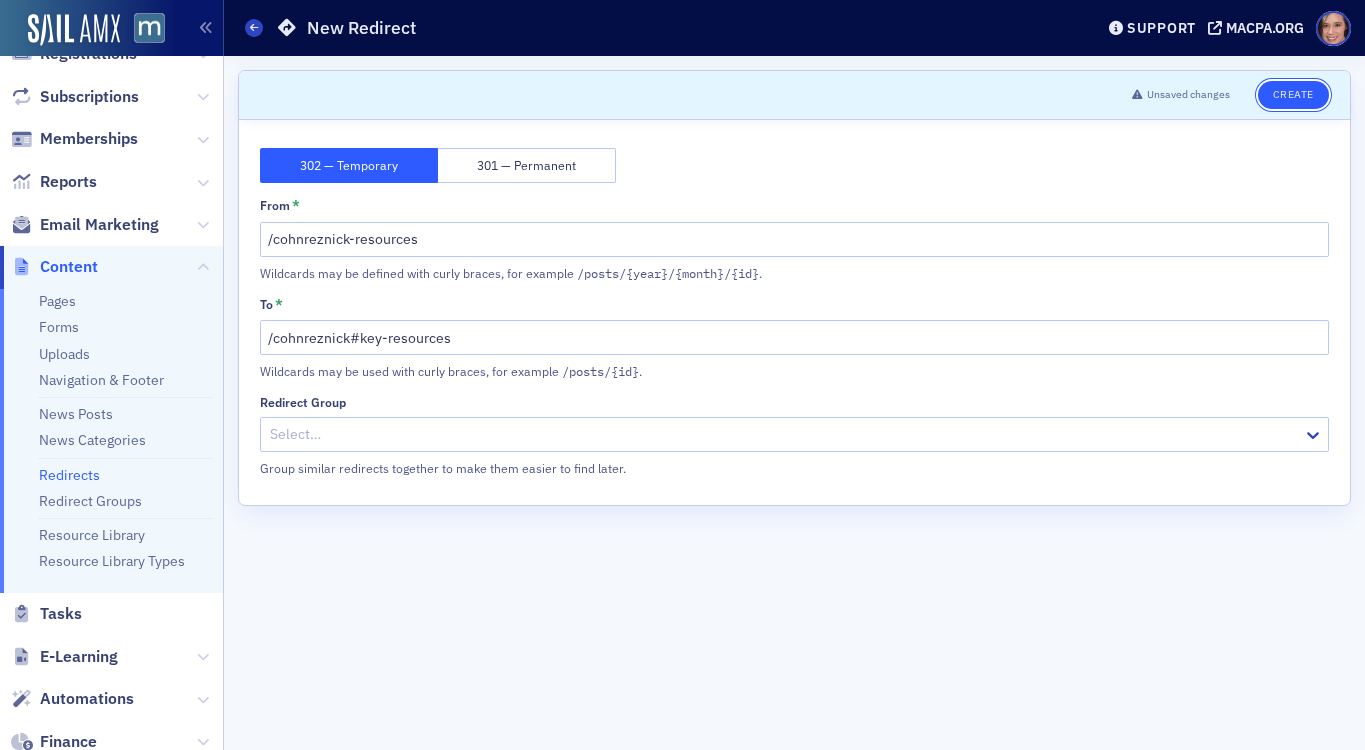 click on "Create" 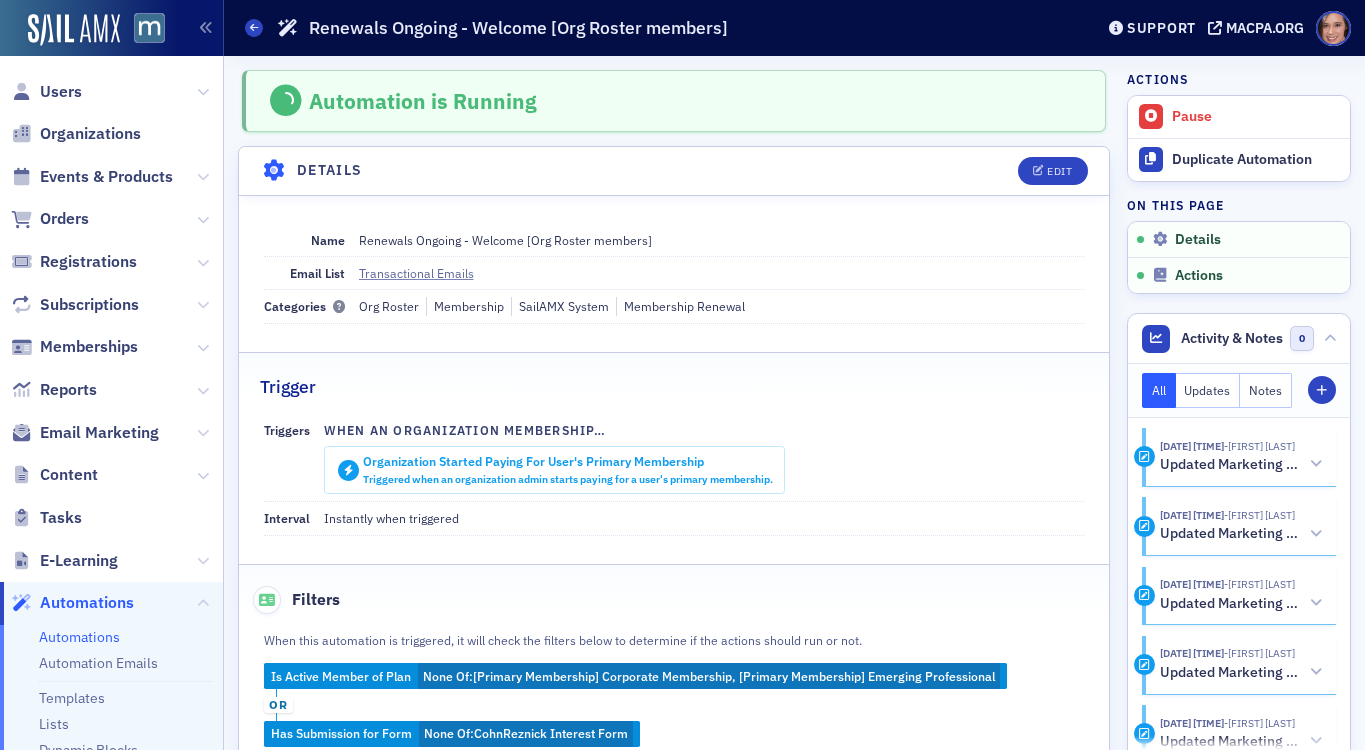 scroll, scrollTop: 0, scrollLeft: 0, axis: both 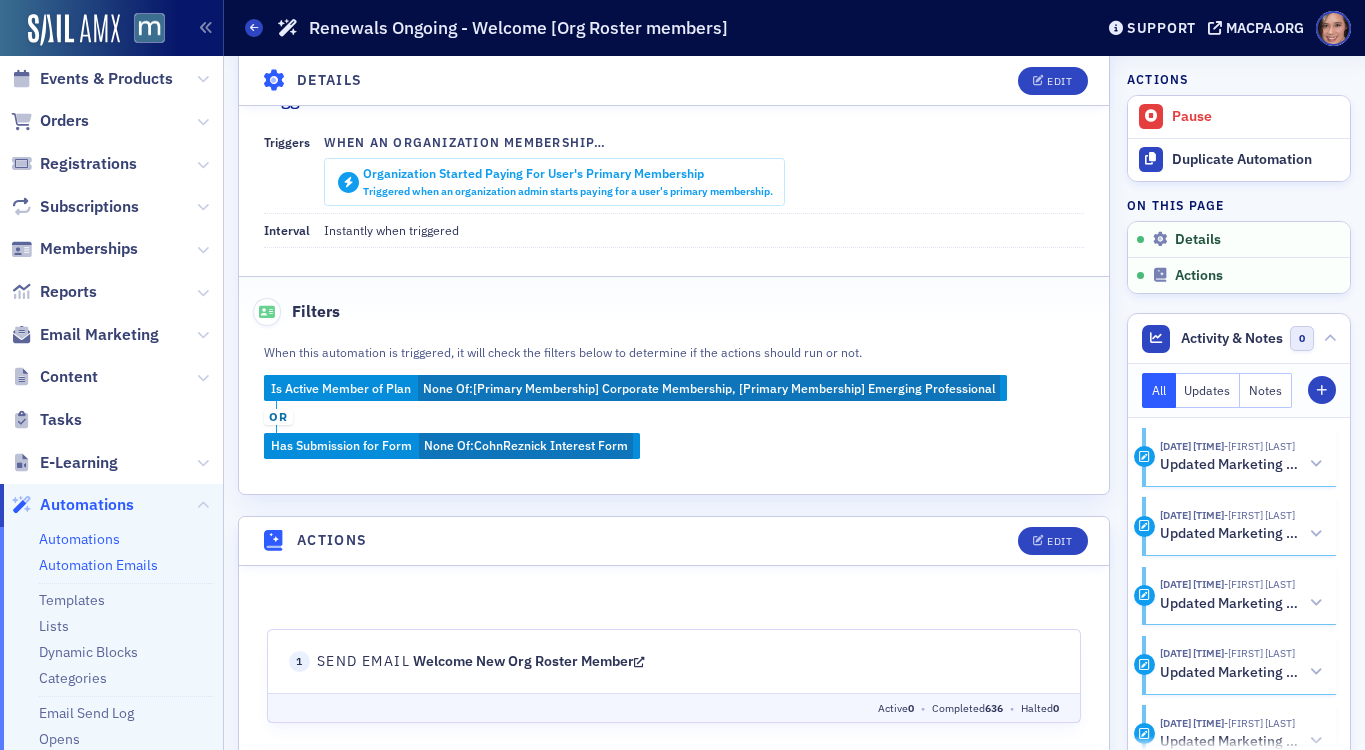 click on "Automation Emails" 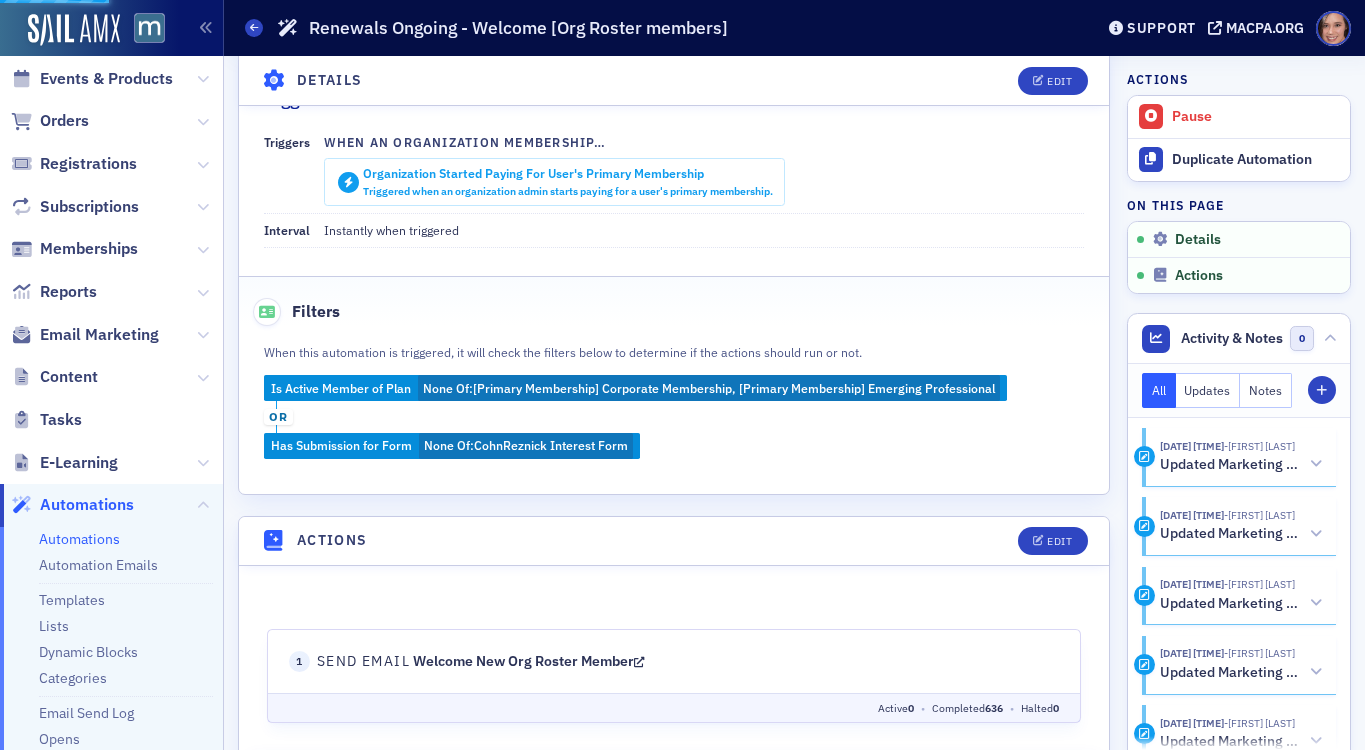 scroll, scrollTop: 0, scrollLeft: 0, axis: both 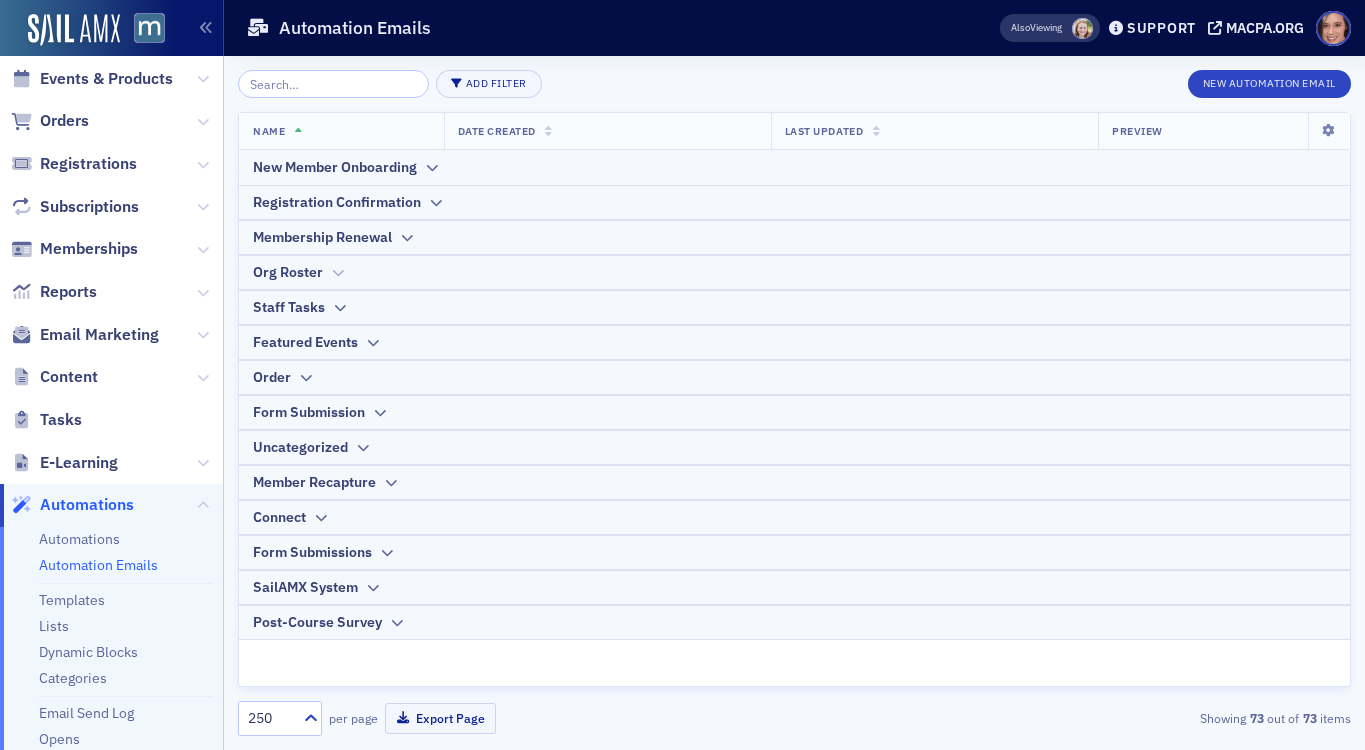 click on "Org Roster" 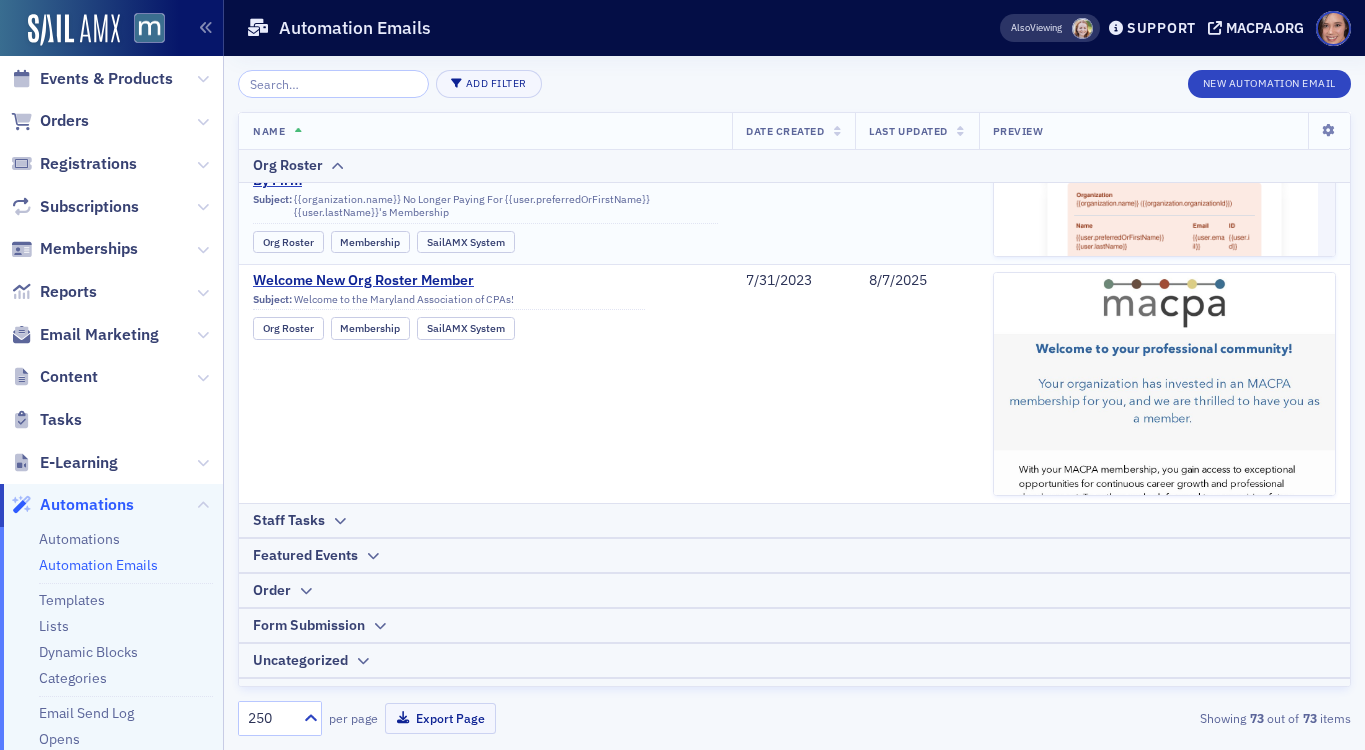 scroll, scrollTop: 266, scrollLeft: 0, axis: vertical 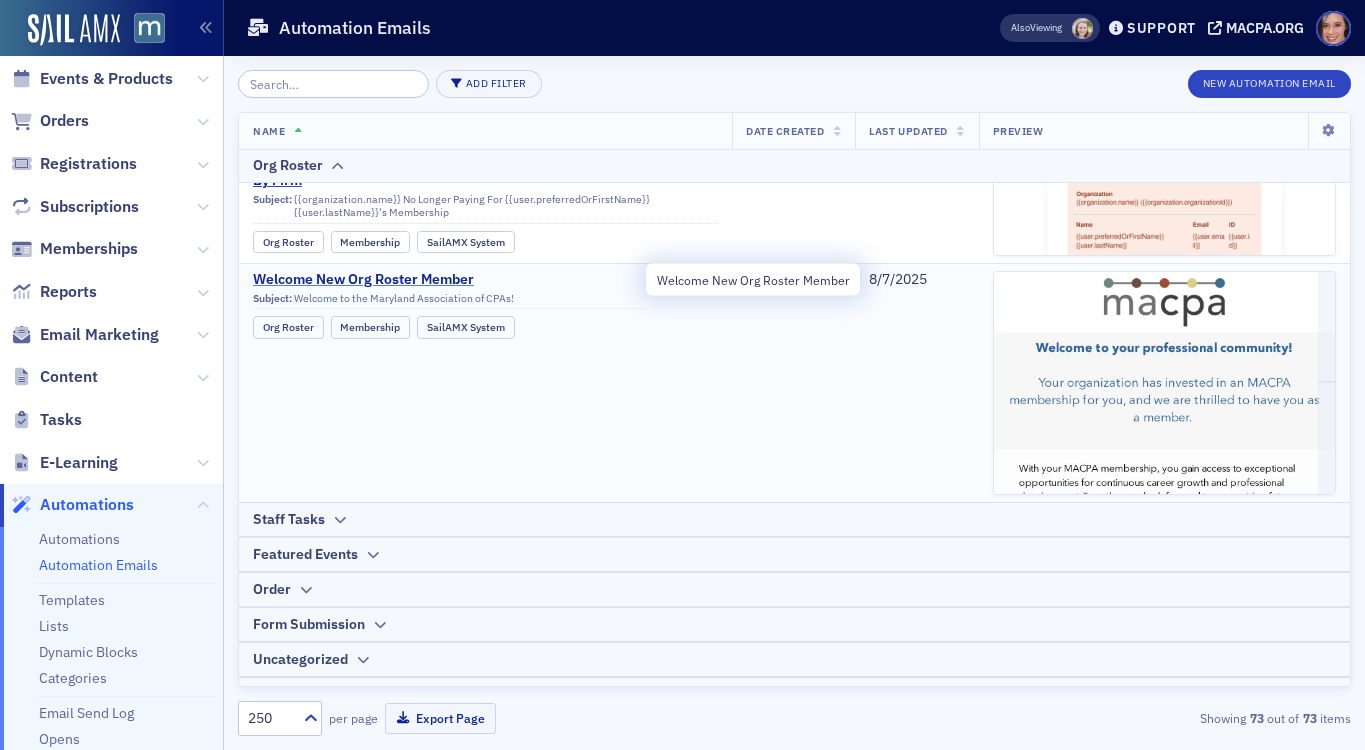 click on "Welcome New Org Roster Member" 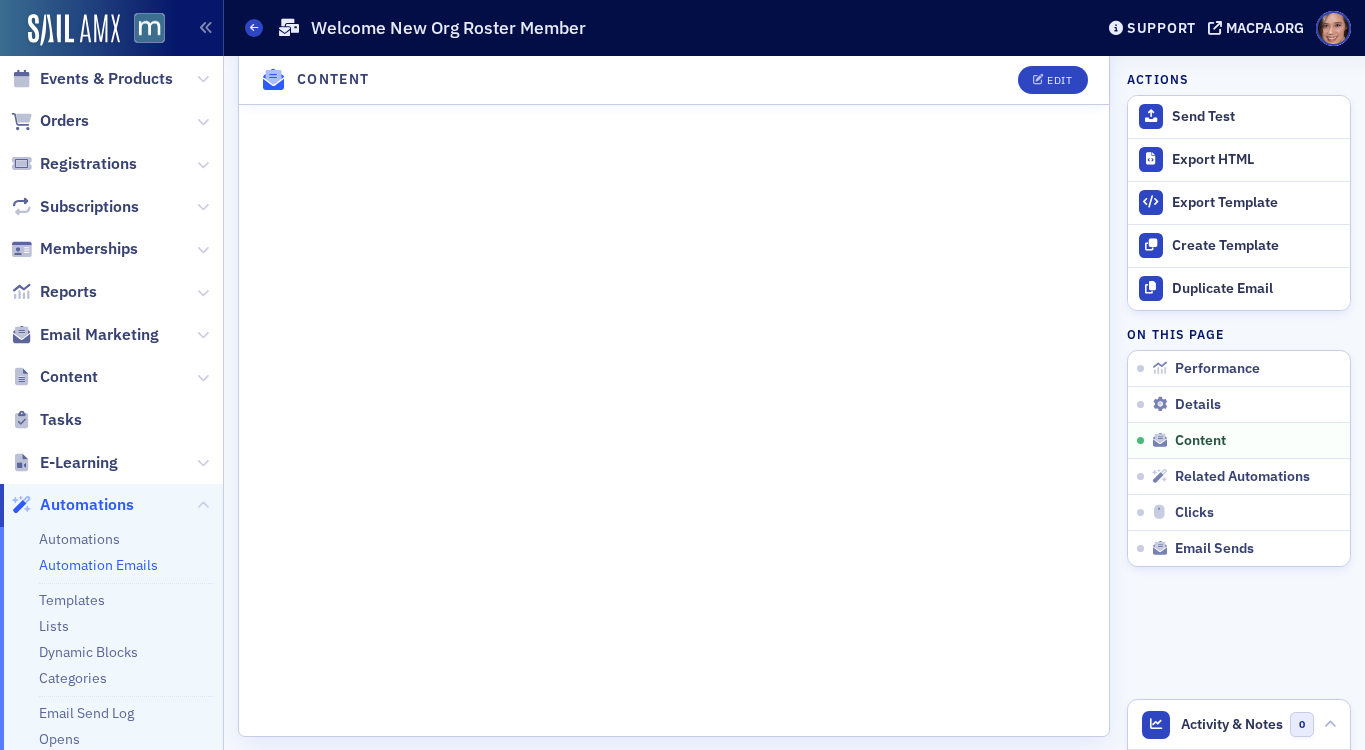 scroll, scrollTop: 1712, scrollLeft: 0, axis: vertical 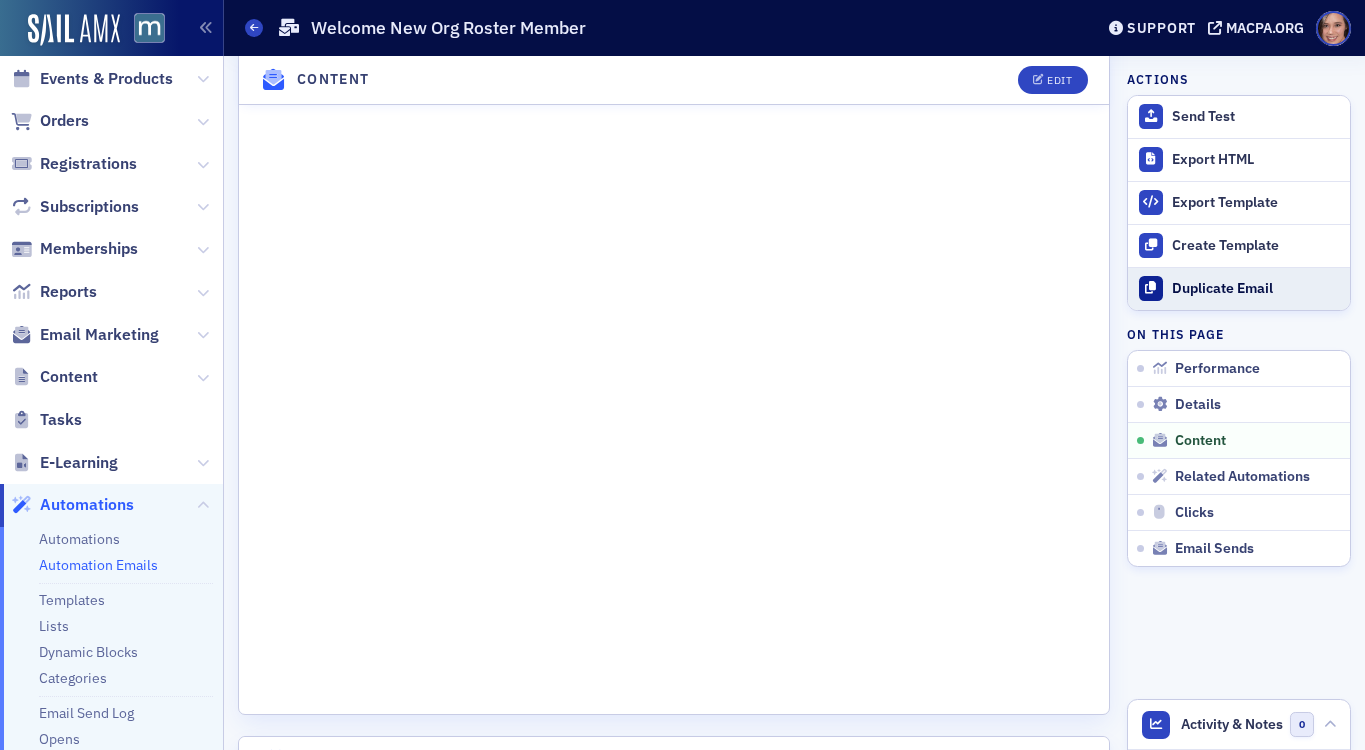 click on "Duplicate Email" 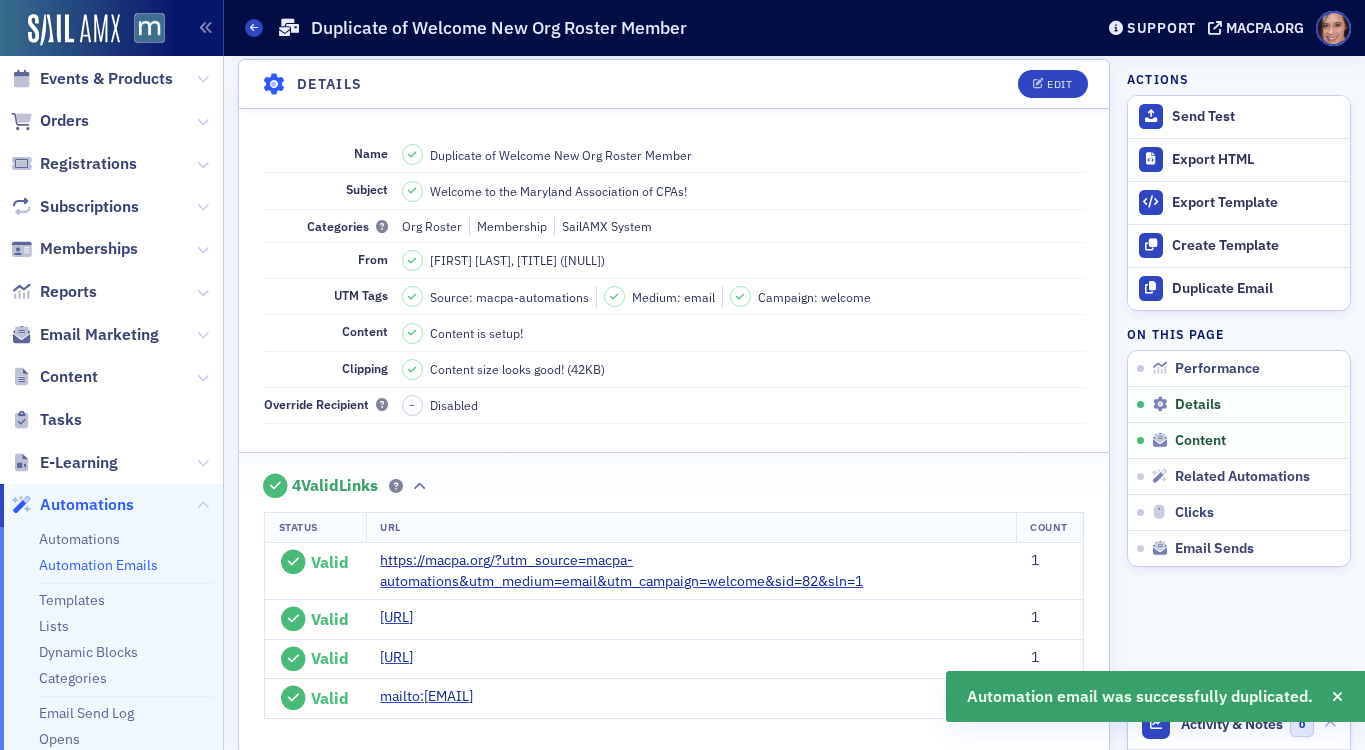scroll, scrollTop: 0, scrollLeft: 0, axis: both 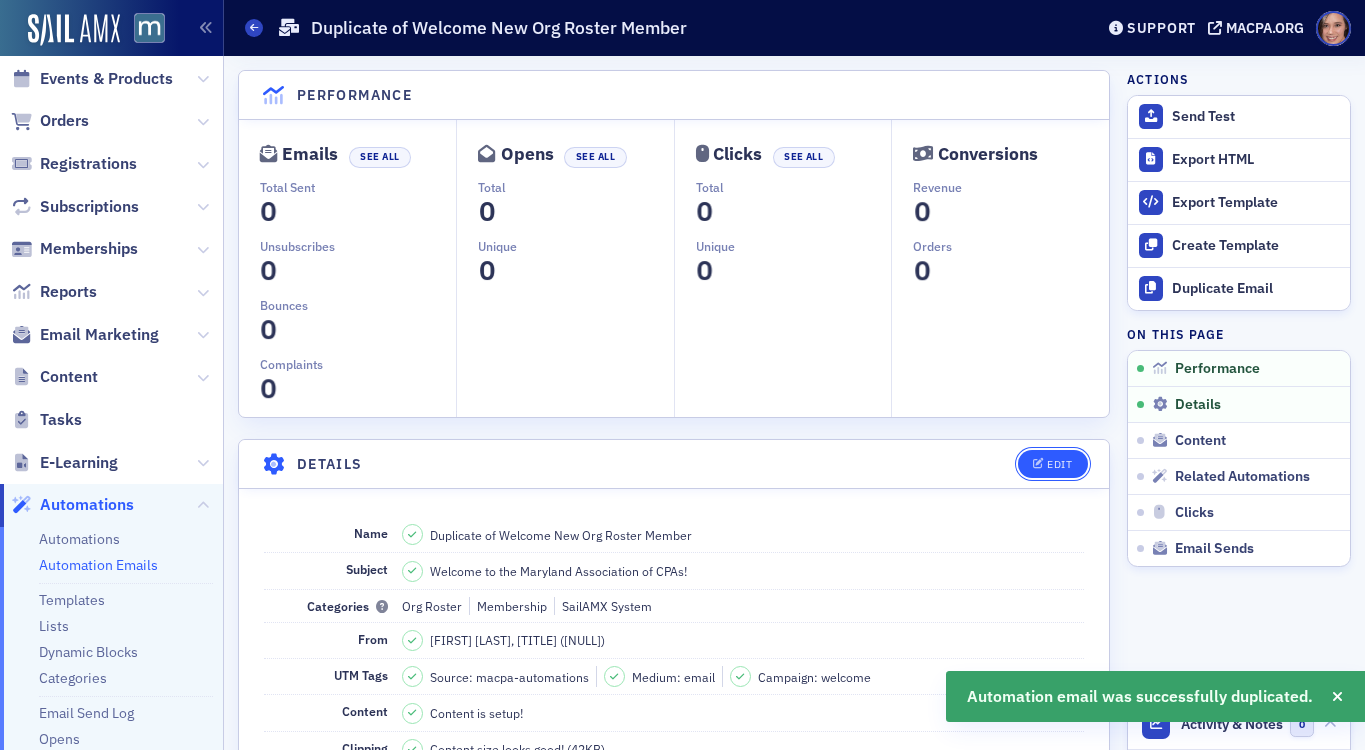 click on "Edit" 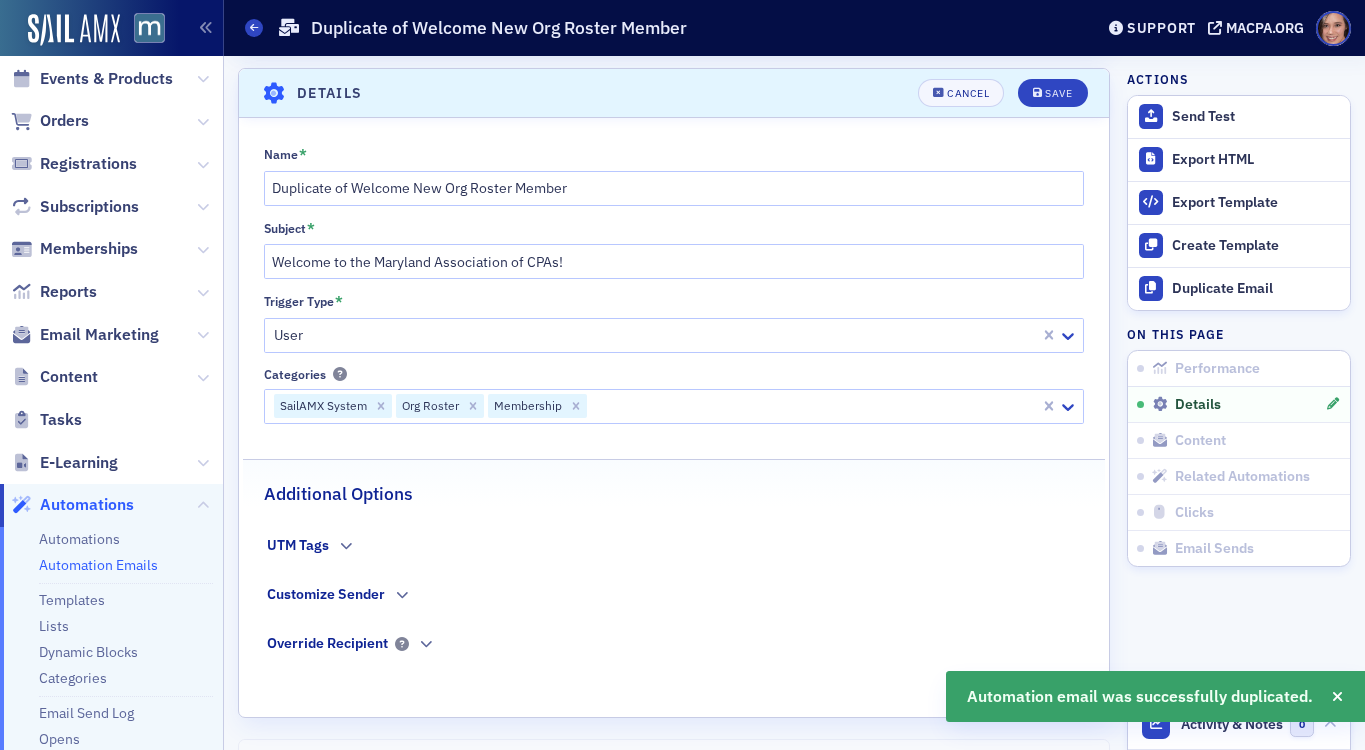 scroll, scrollTop: 373, scrollLeft: 0, axis: vertical 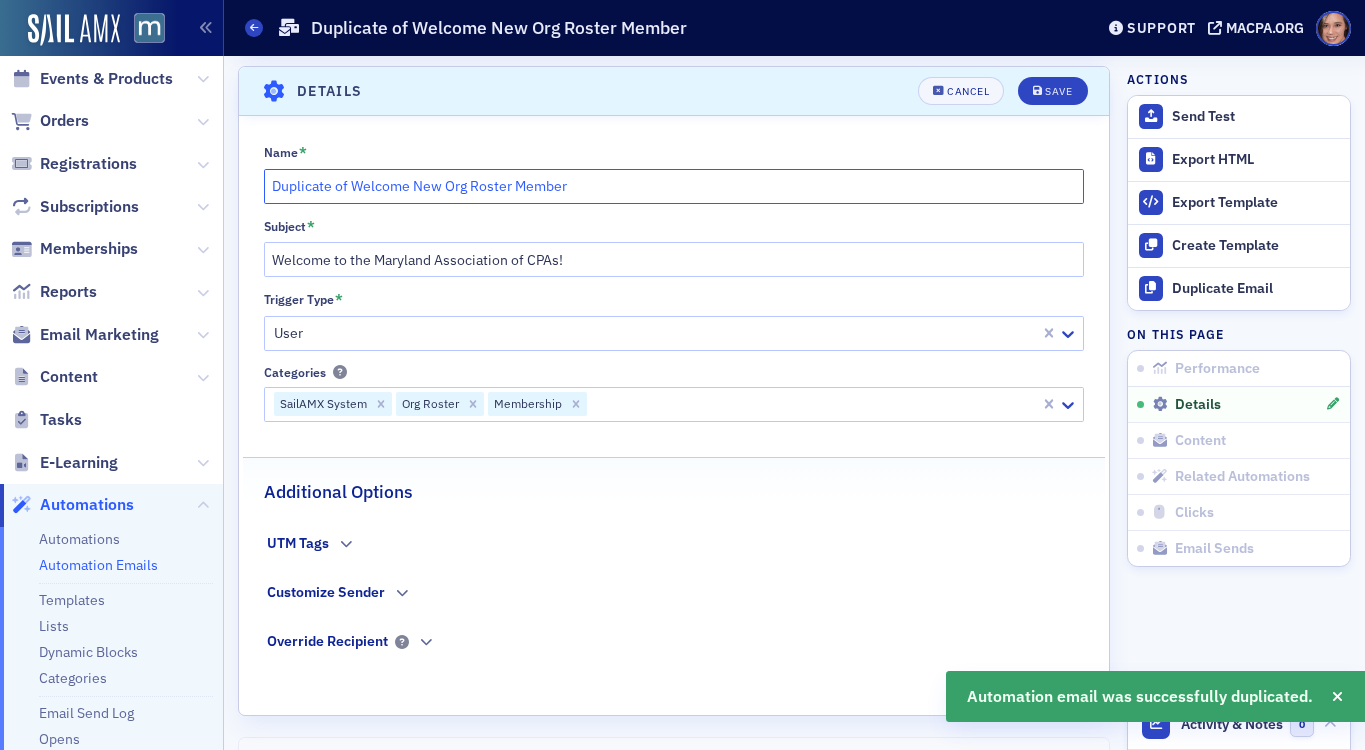 drag, startPoint x: 350, startPoint y: 192, endPoint x: 275, endPoint y: 192, distance: 75 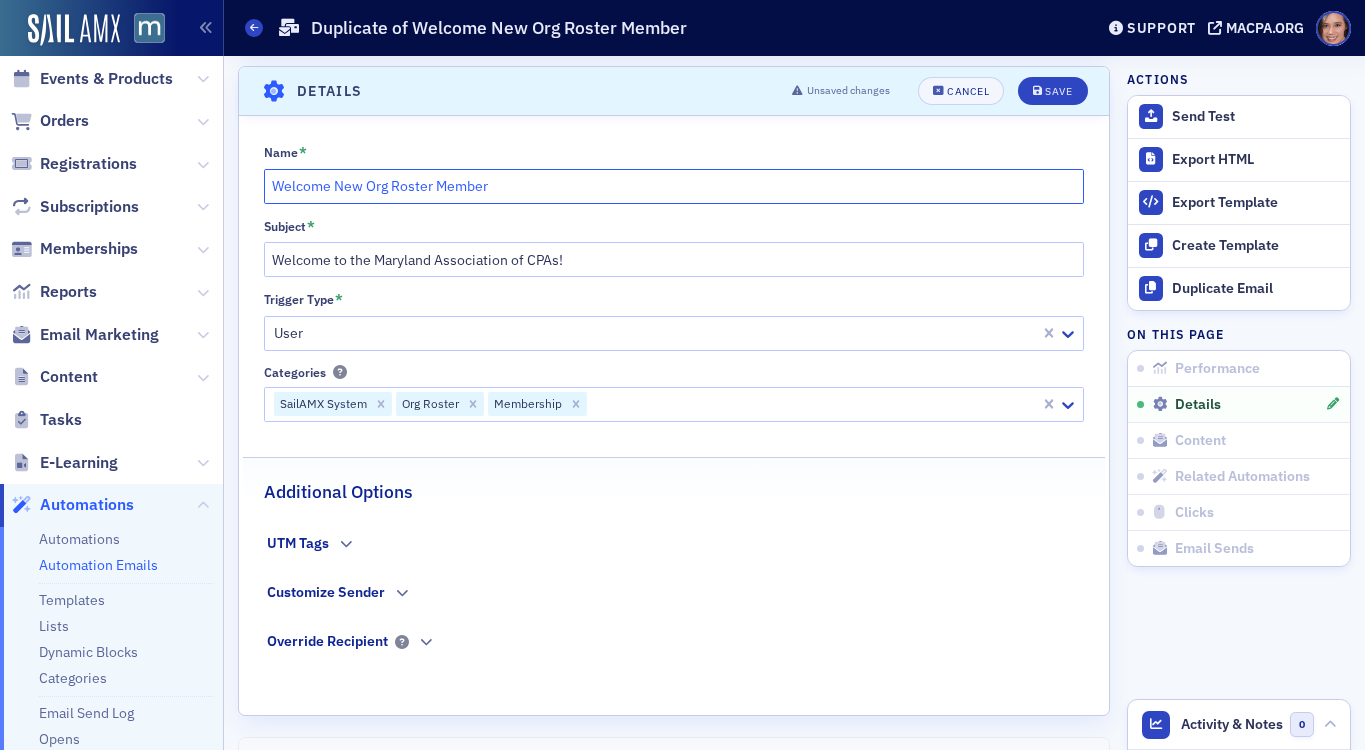 click on "Welcome New Org Roster Member" 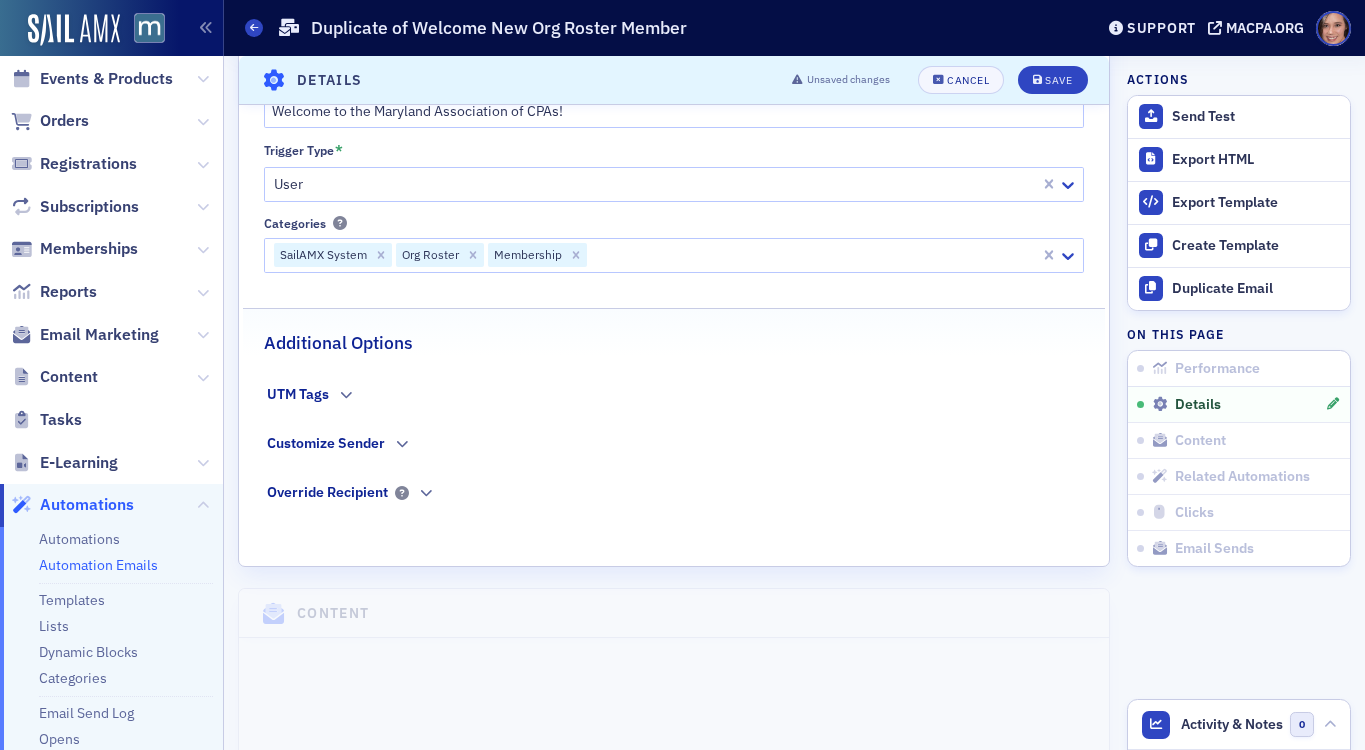 scroll, scrollTop: 535, scrollLeft: 0, axis: vertical 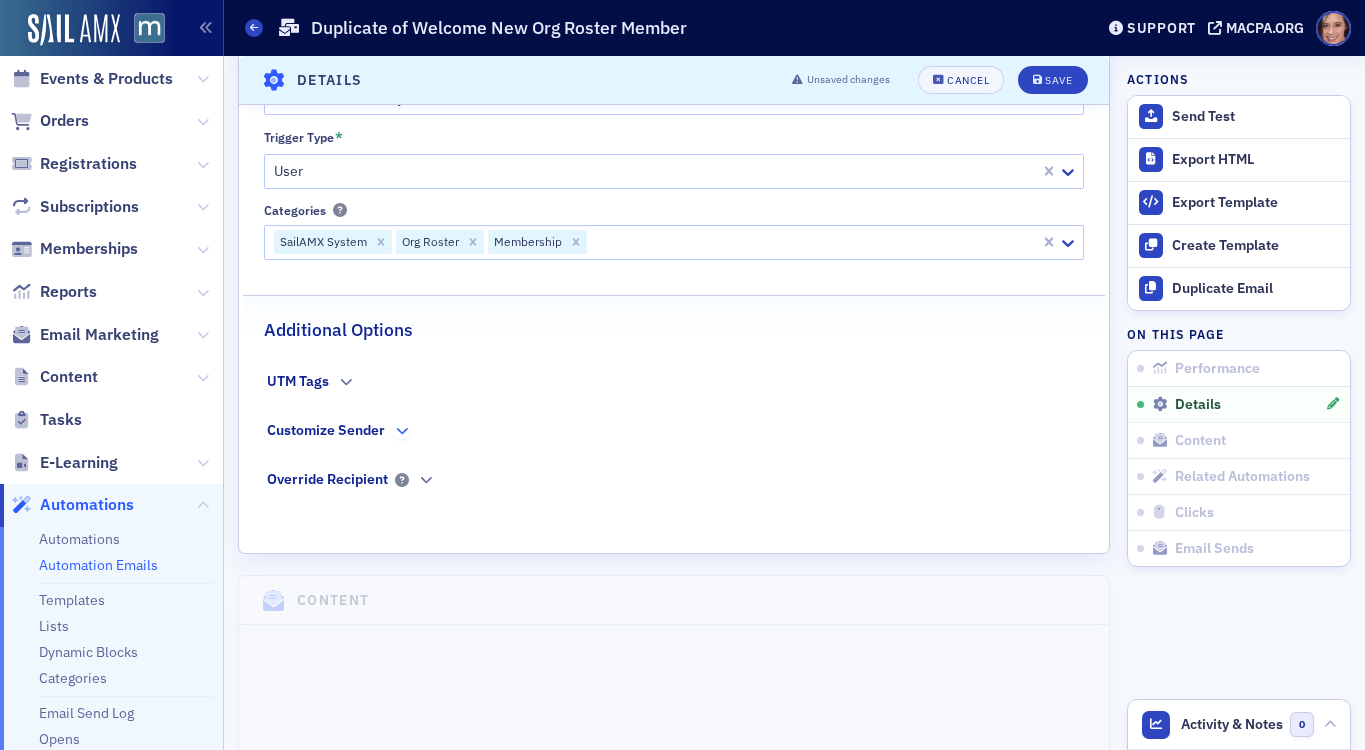 type on "Welcome New Org Roster Member [CohnReznick]" 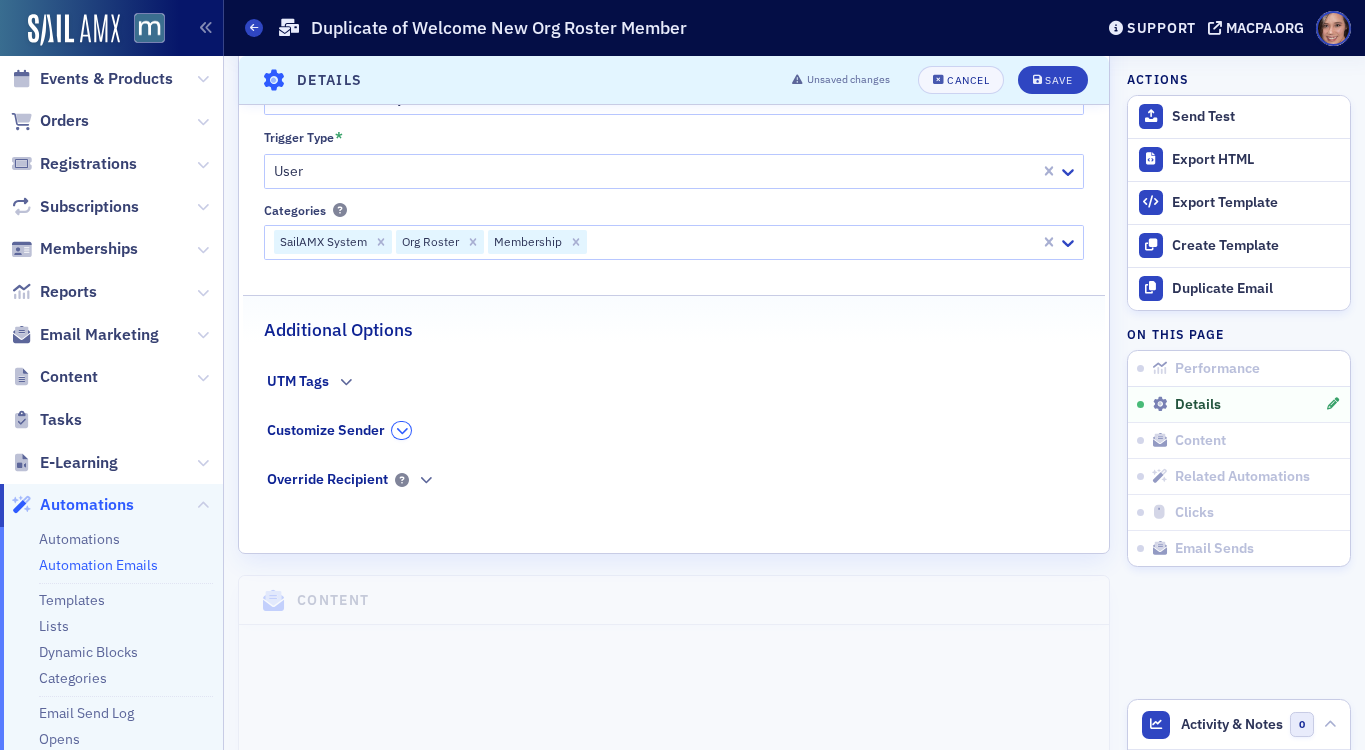 click 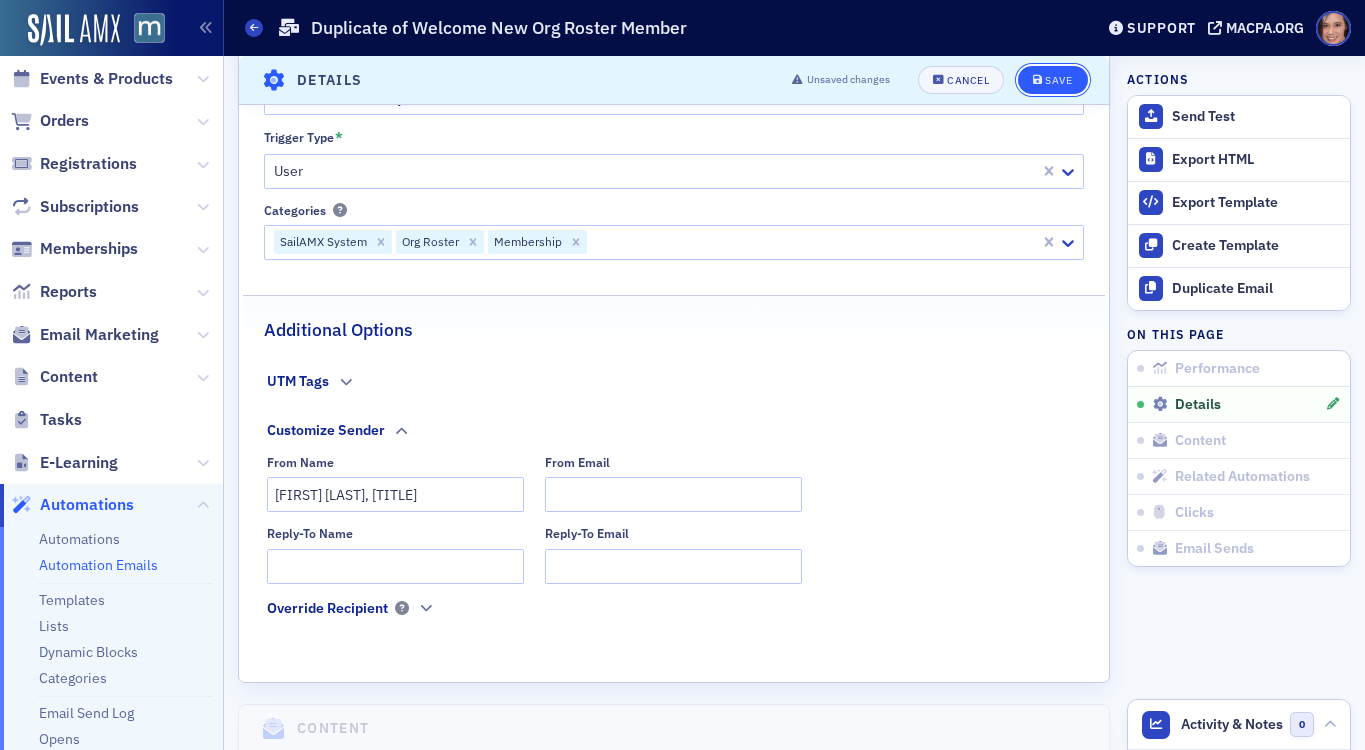 click on "Save" 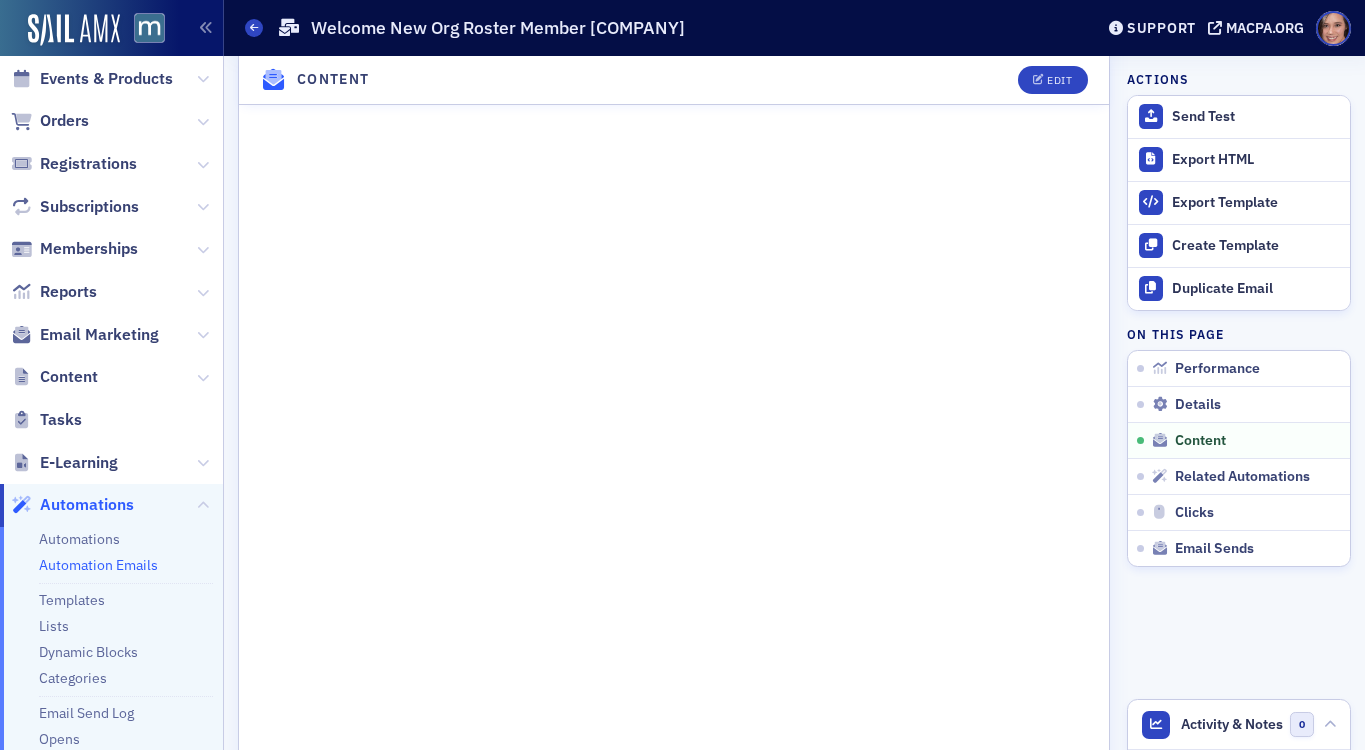 scroll, scrollTop: 1555, scrollLeft: 0, axis: vertical 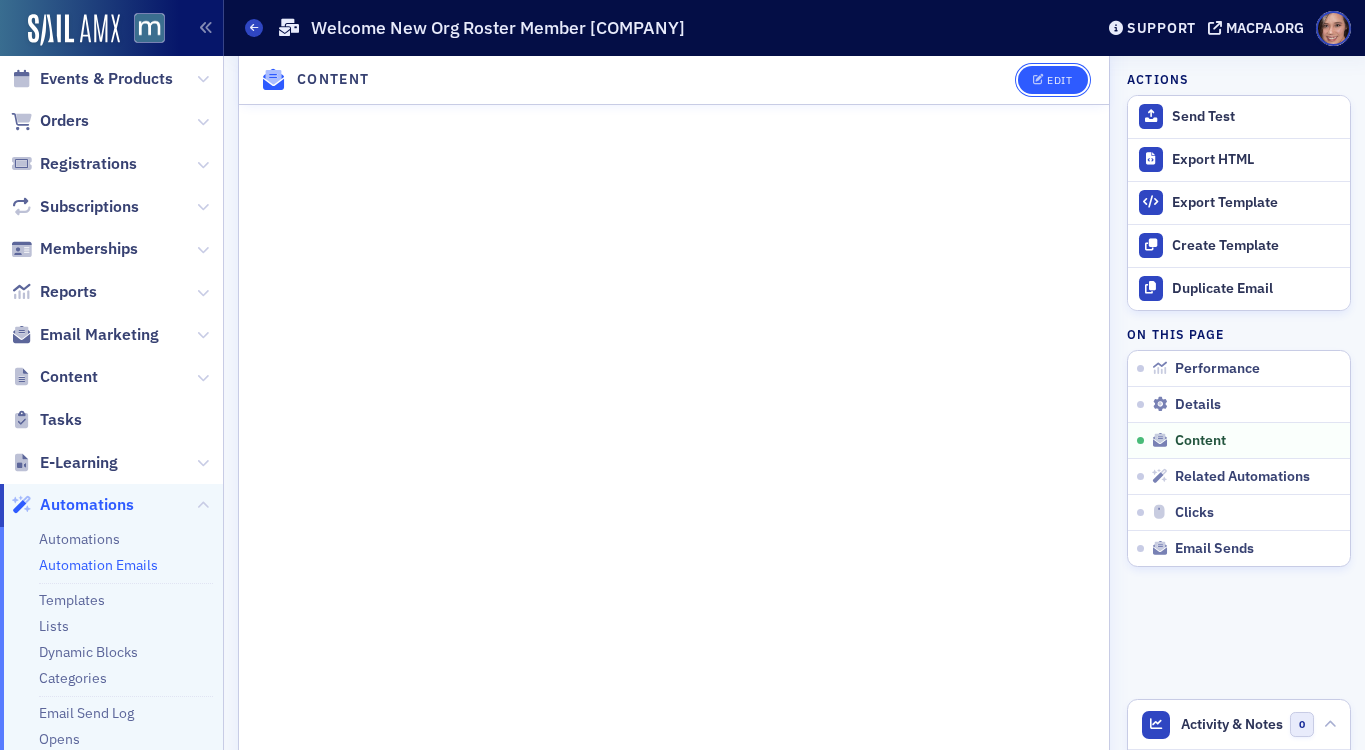 click on "Edit" 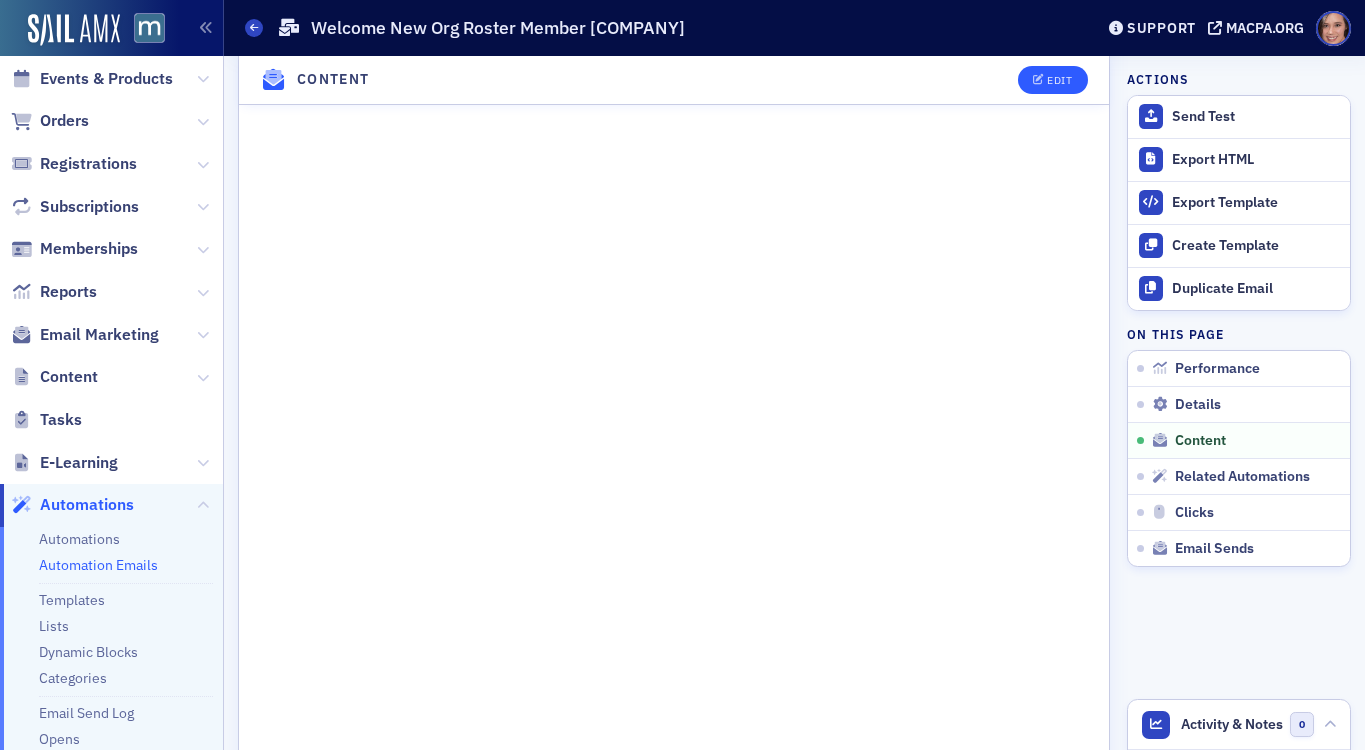 scroll, scrollTop: 759, scrollLeft: 0, axis: vertical 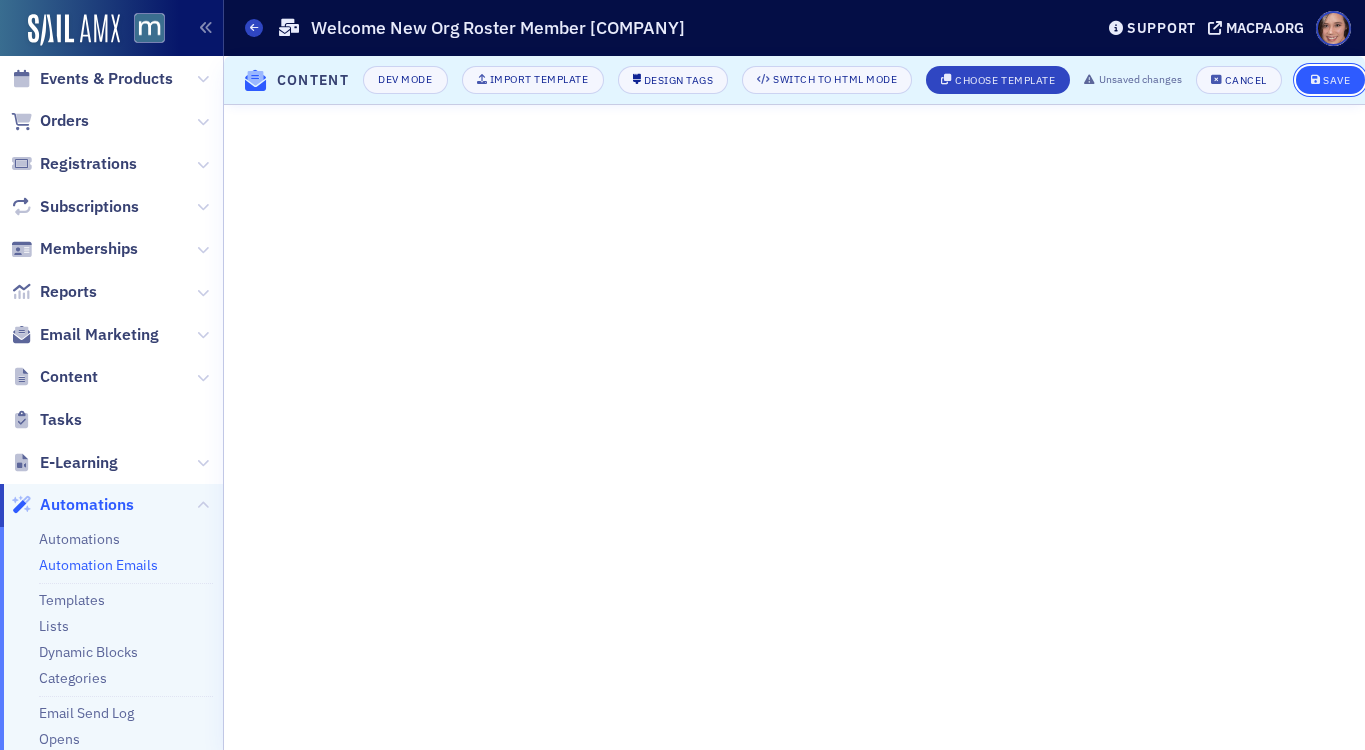 click on "Save" 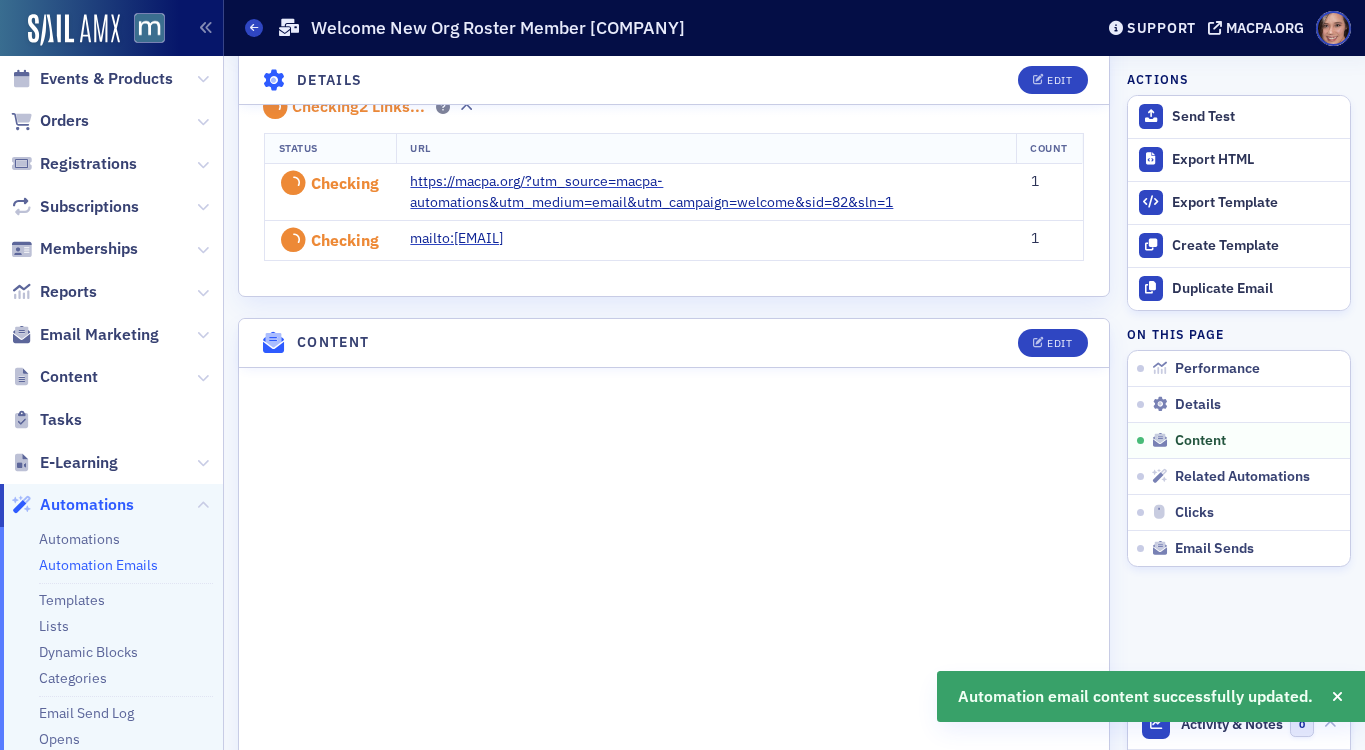 scroll, scrollTop: 1009, scrollLeft: 0, axis: vertical 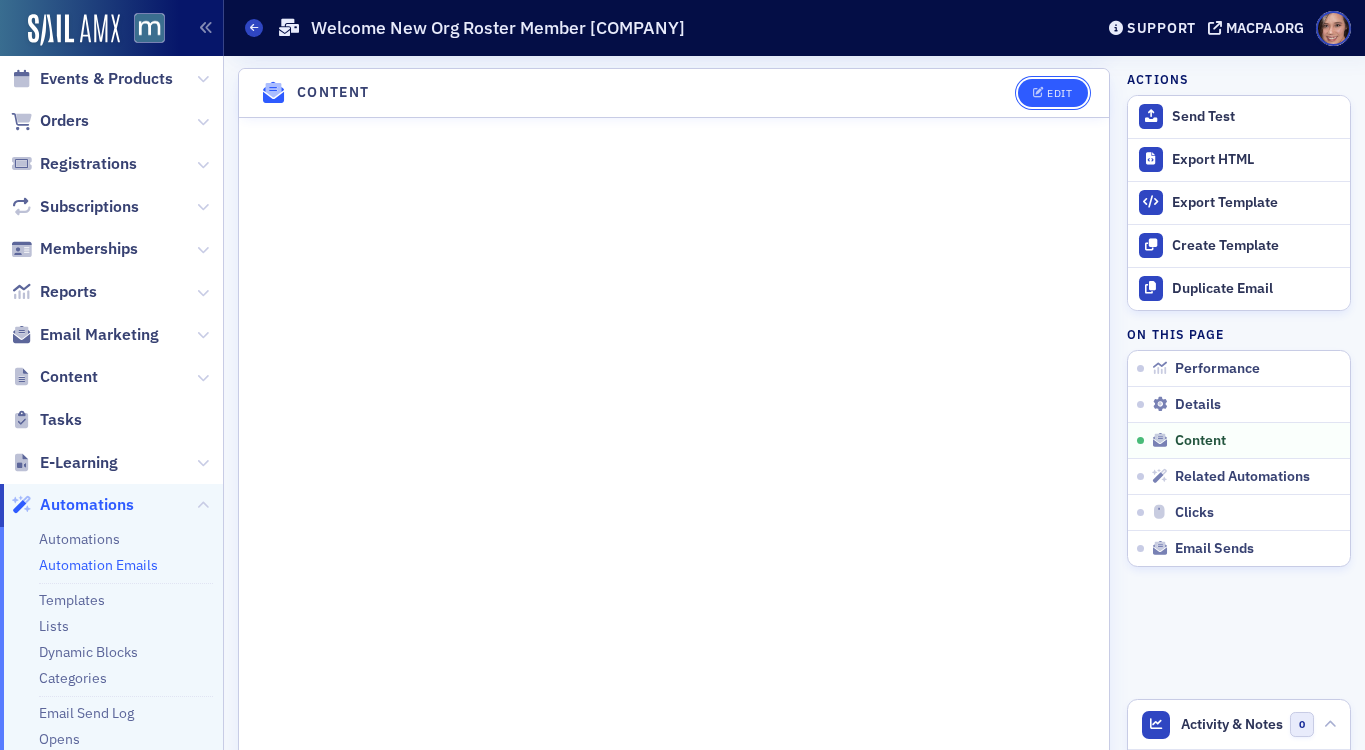 click on "Edit" 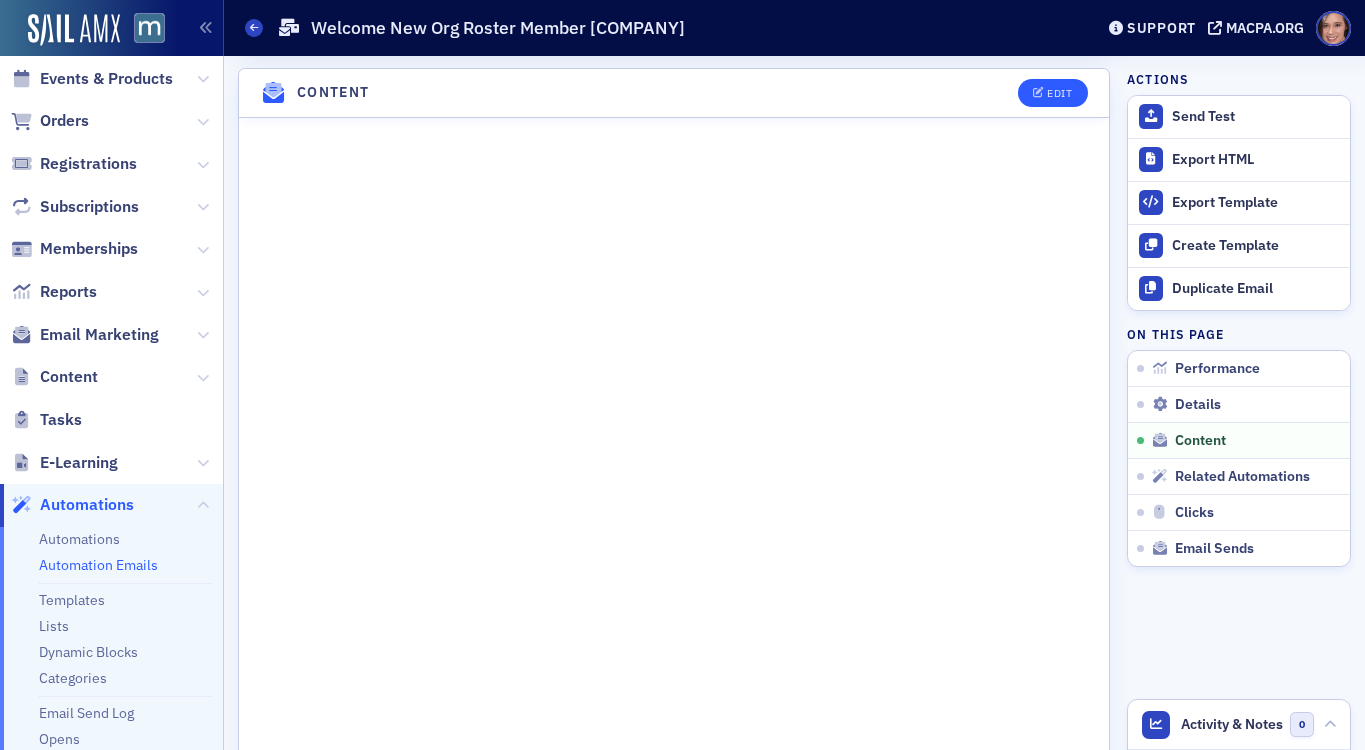 scroll, scrollTop: 645, scrollLeft: 0, axis: vertical 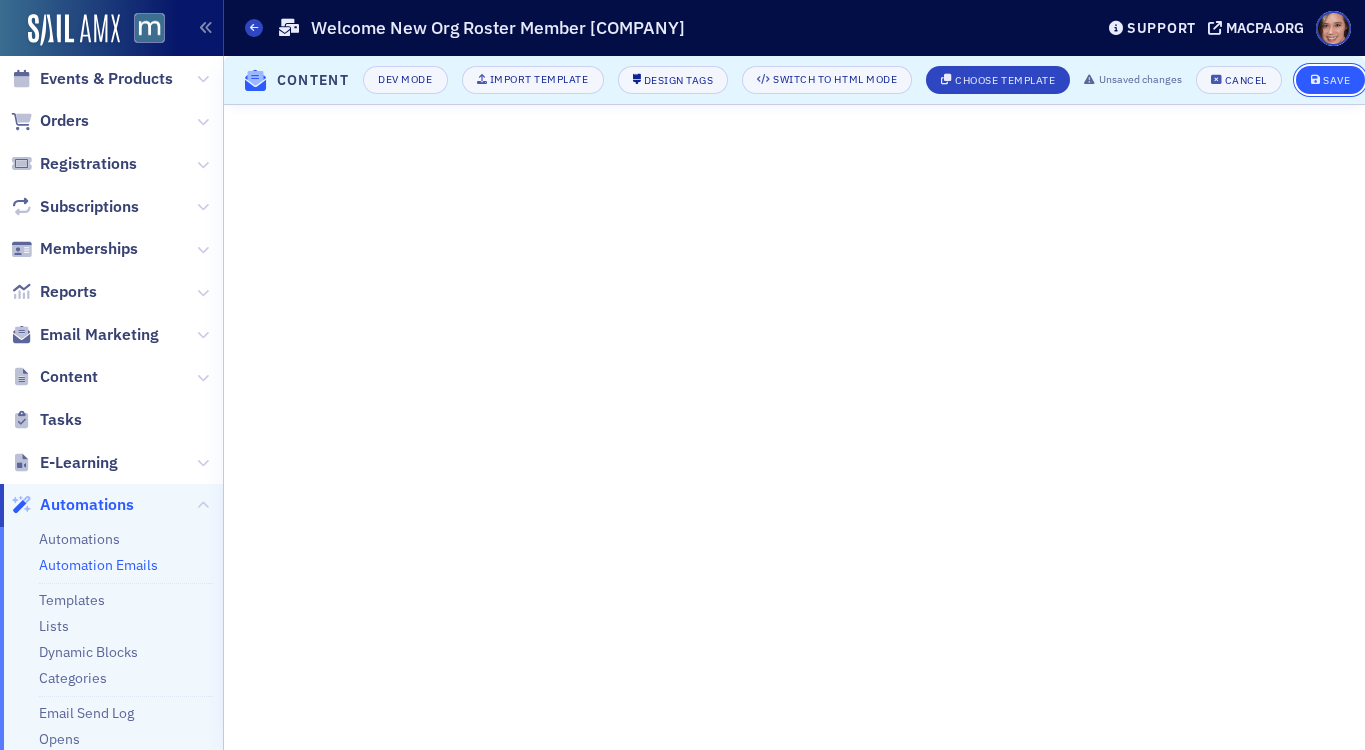click on "Save" 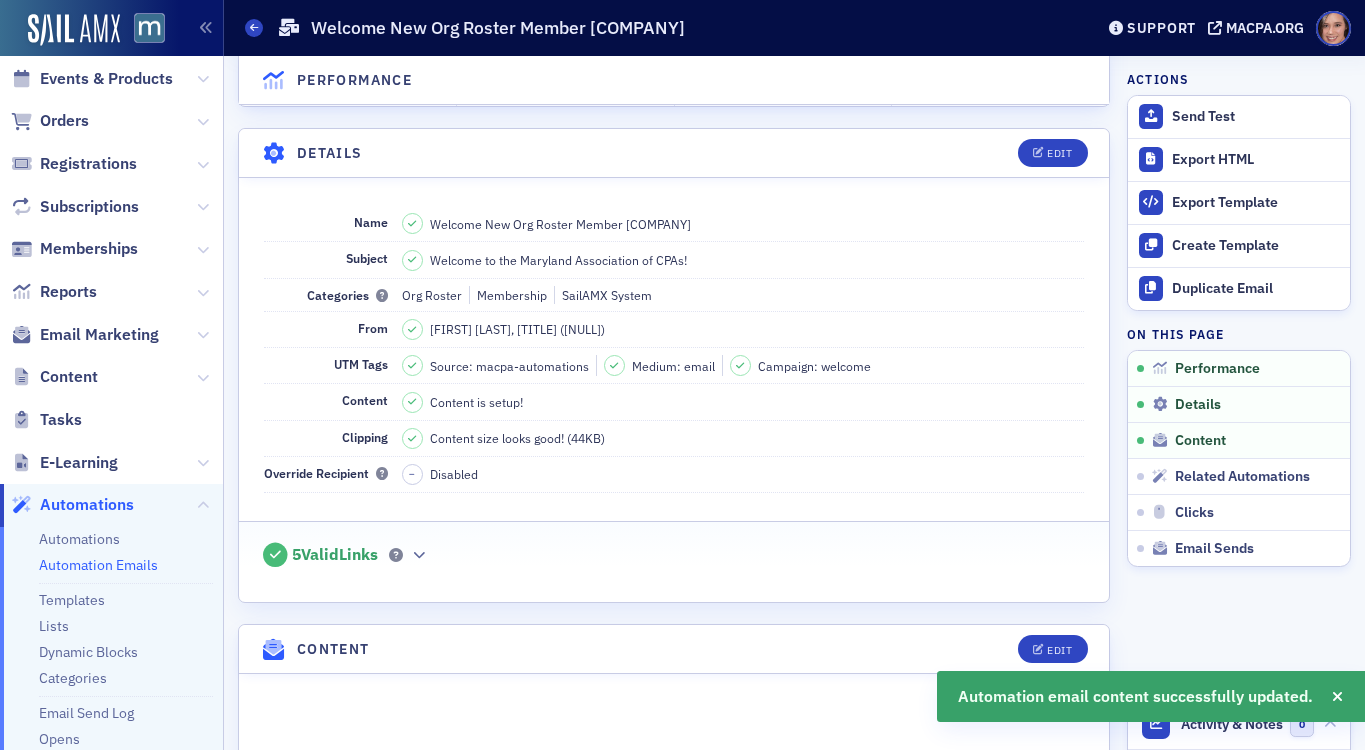 scroll, scrollTop: 467, scrollLeft: 0, axis: vertical 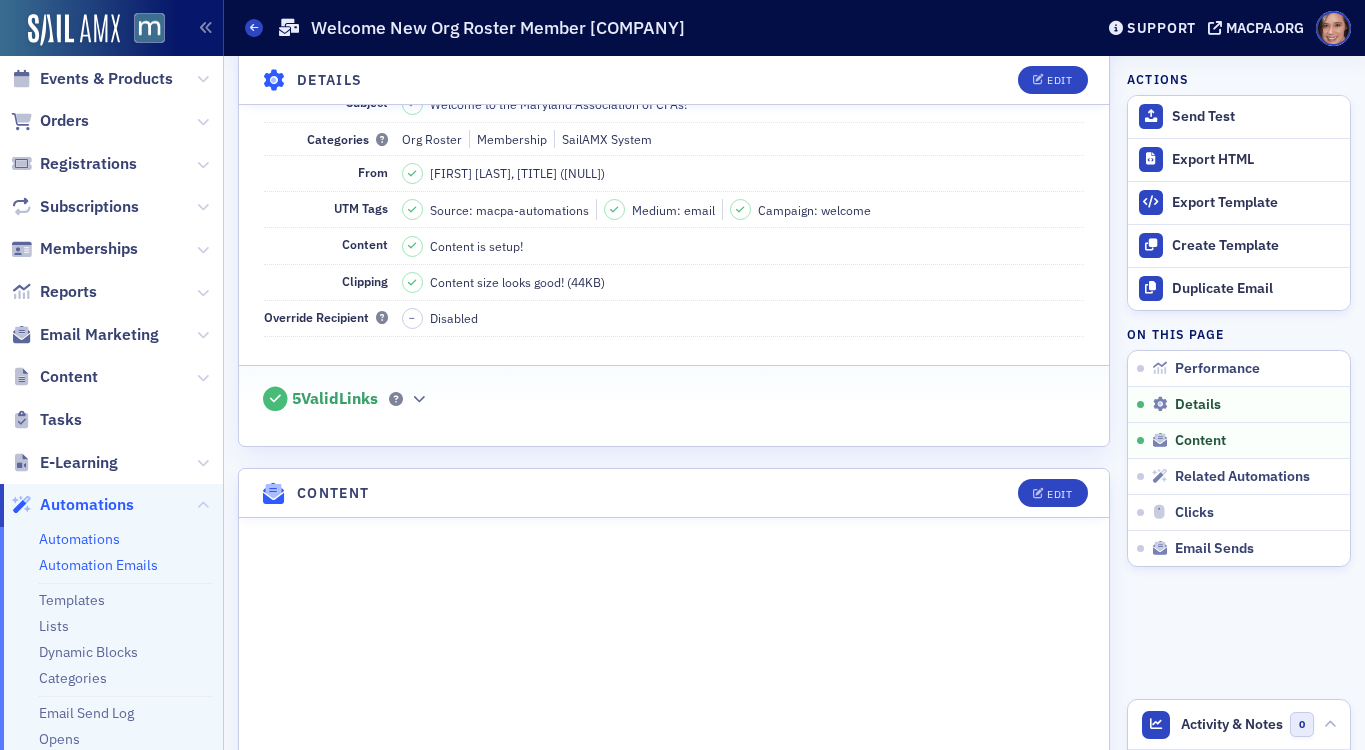 click on "Automations" 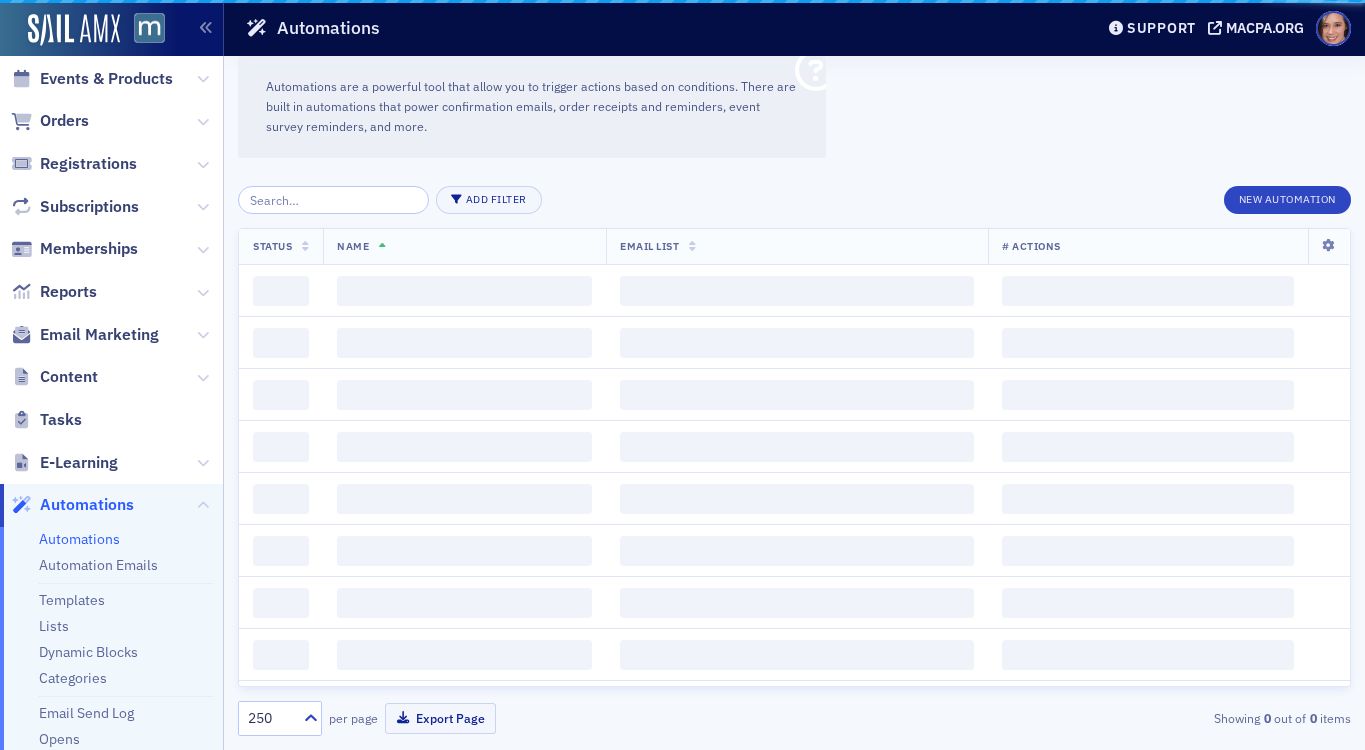 scroll, scrollTop: 0, scrollLeft: 0, axis: both 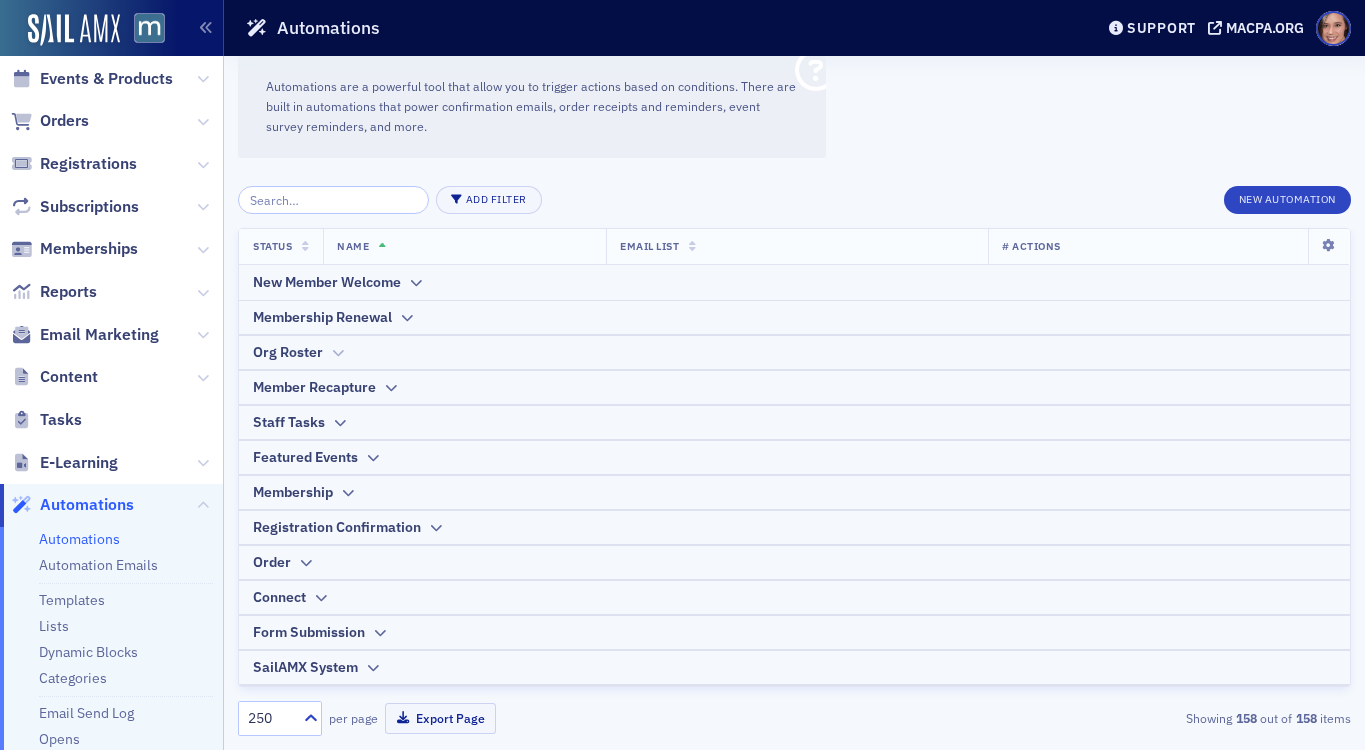 click 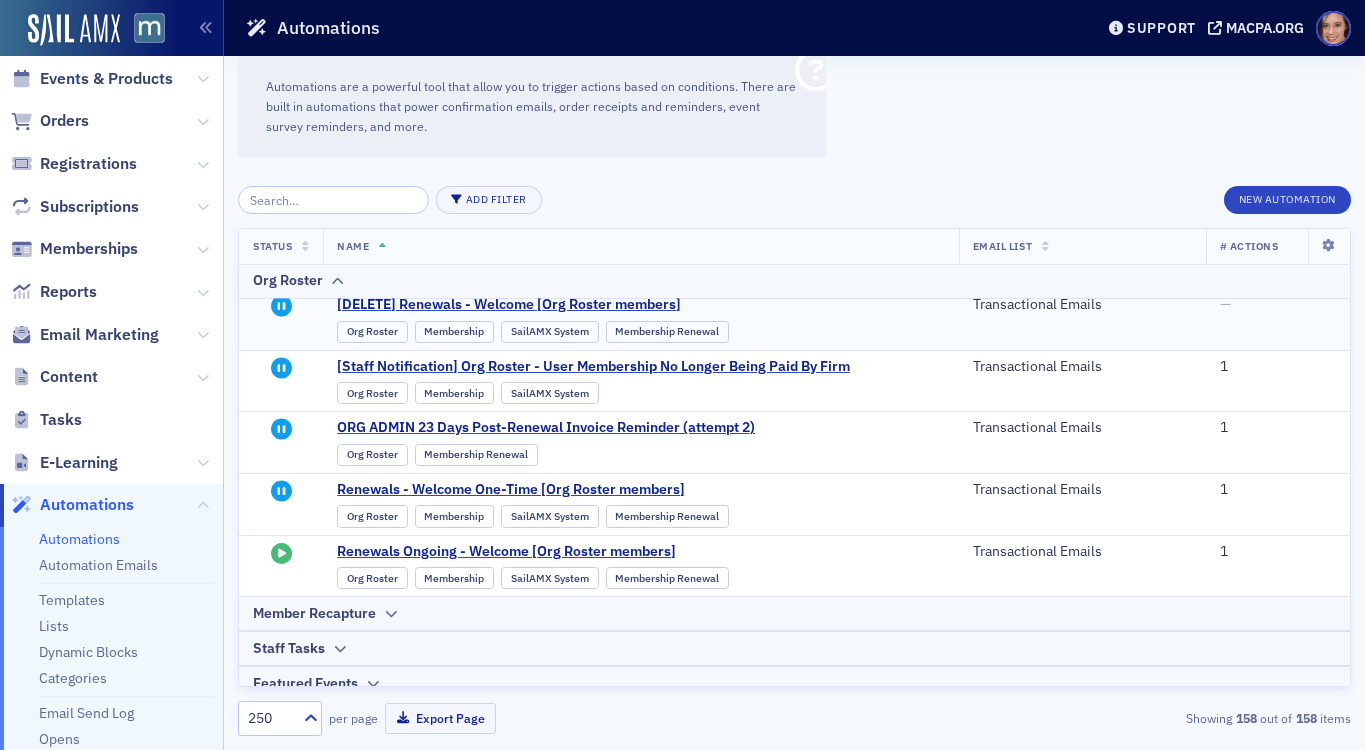scroll, scrollTop: 158, scrollLeft: 0, axis: vertical 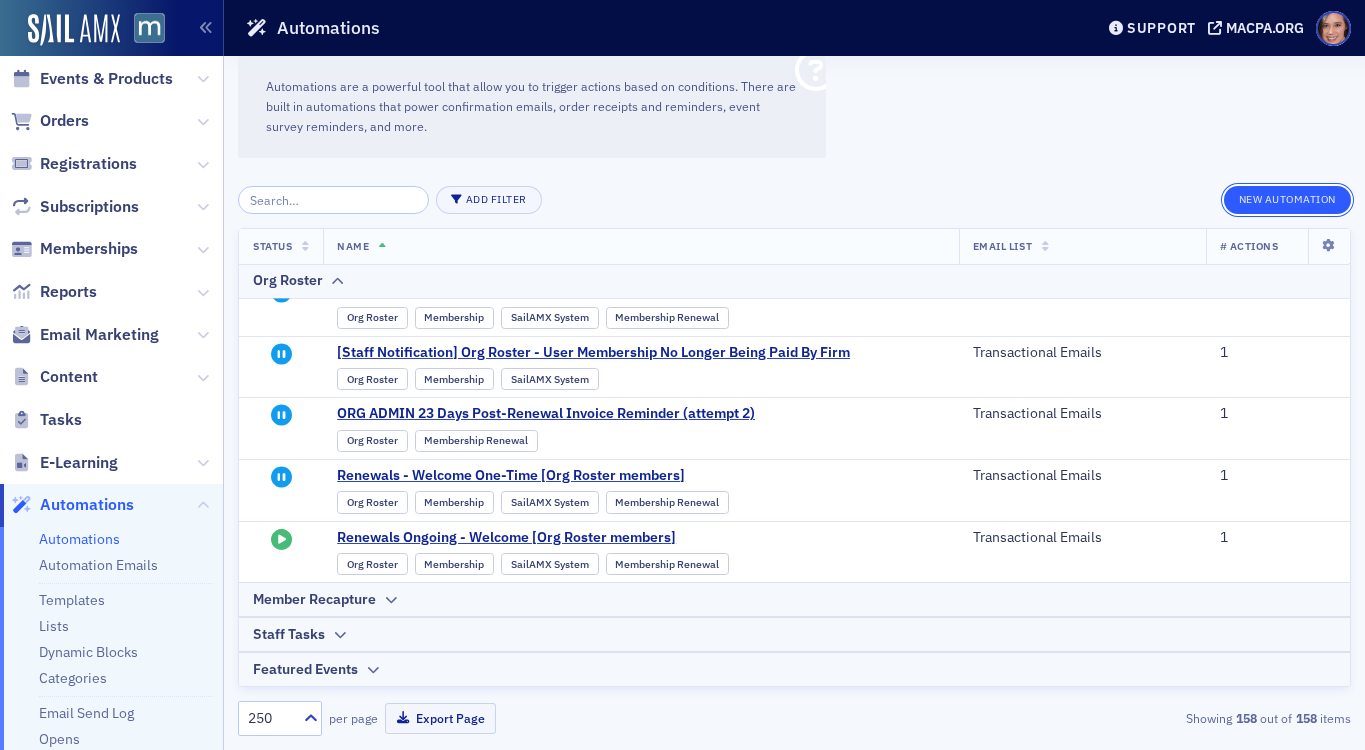 click on "New Automation" 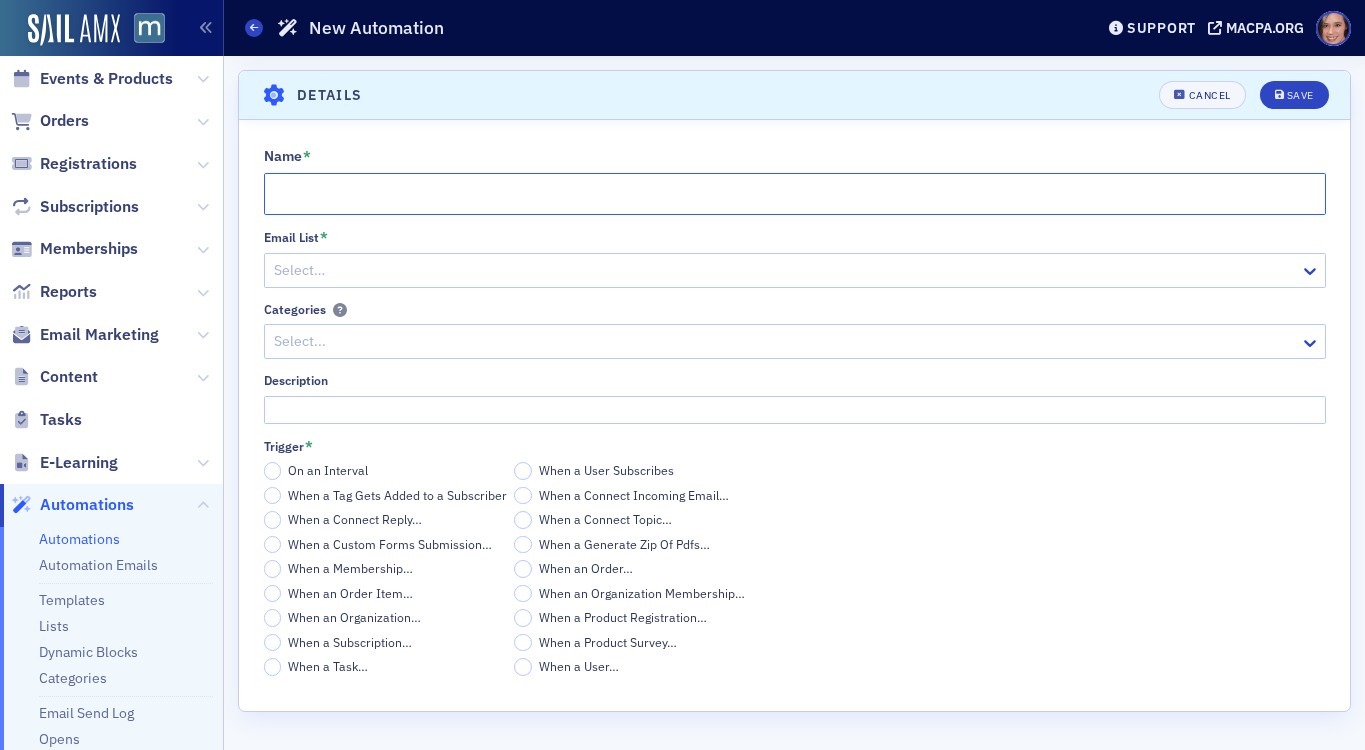 click on "Name *" 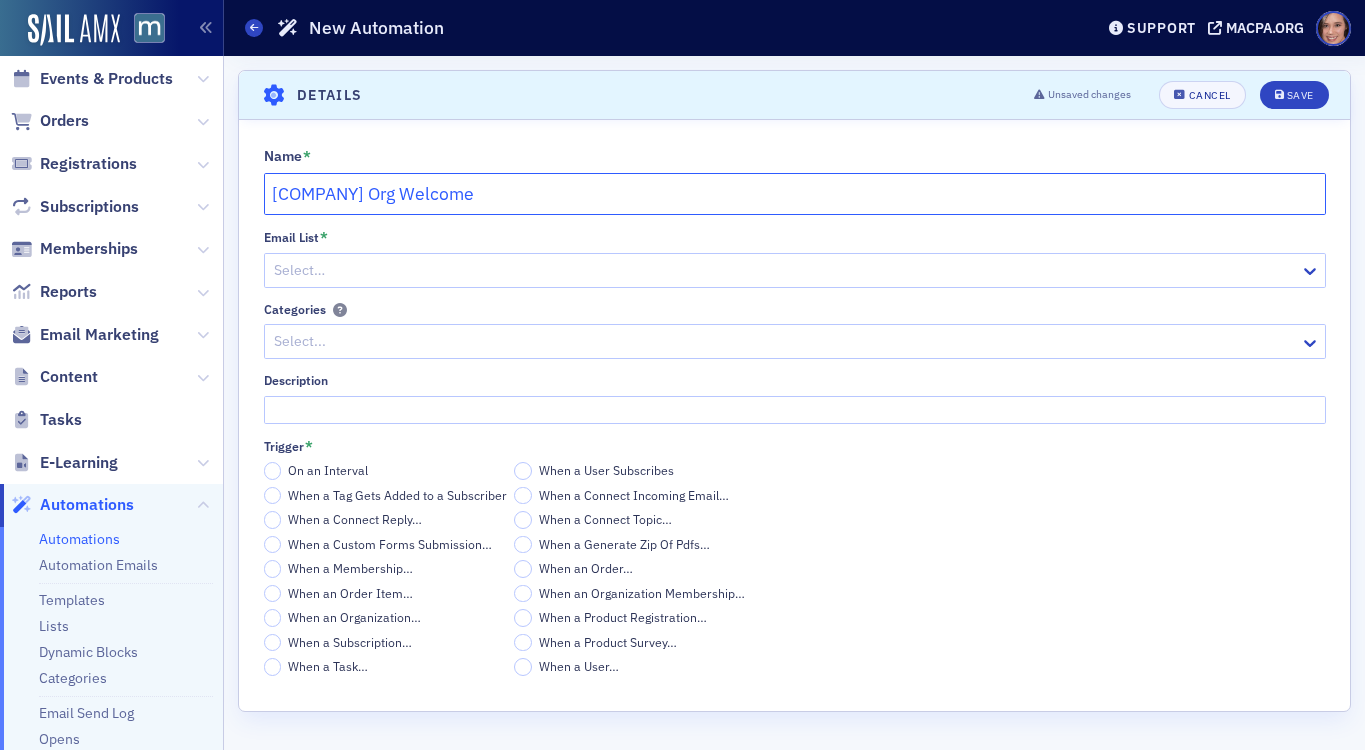 type on "CohnReznick Org Welcome" 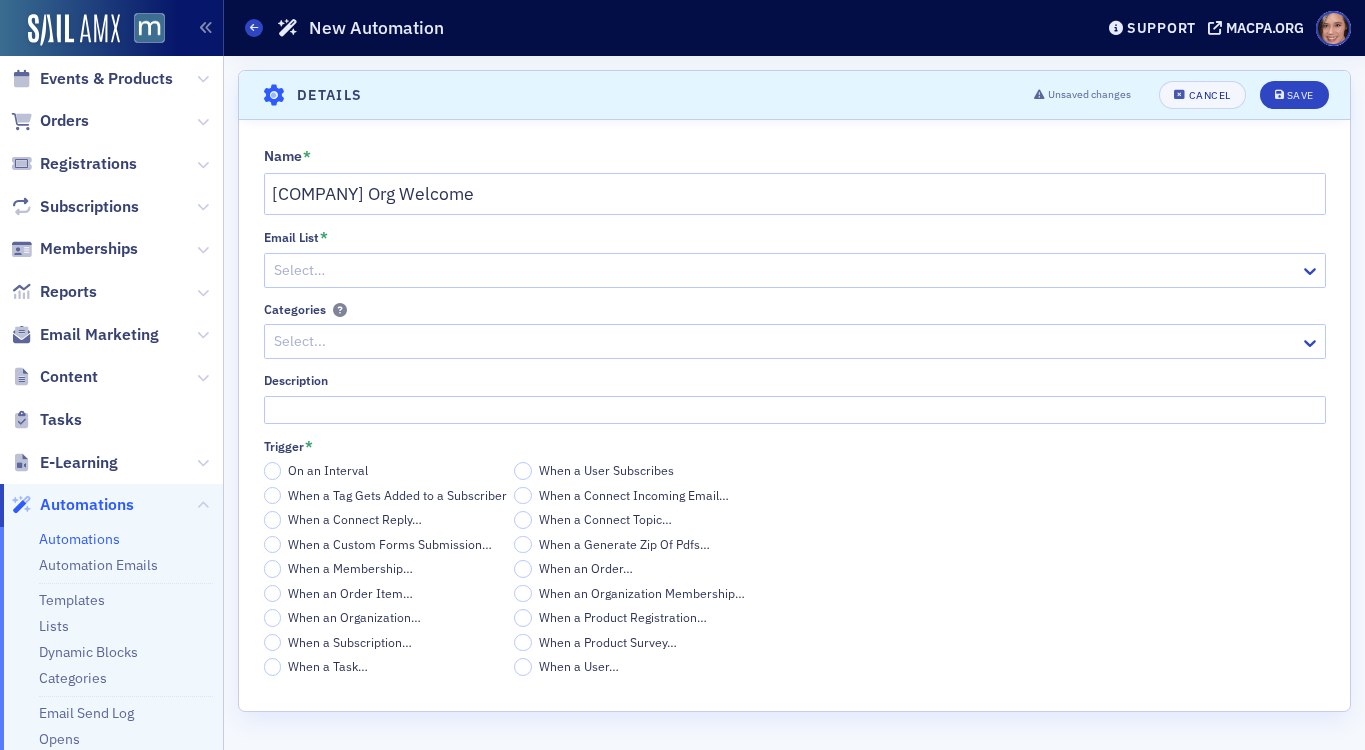 click on "Select…" 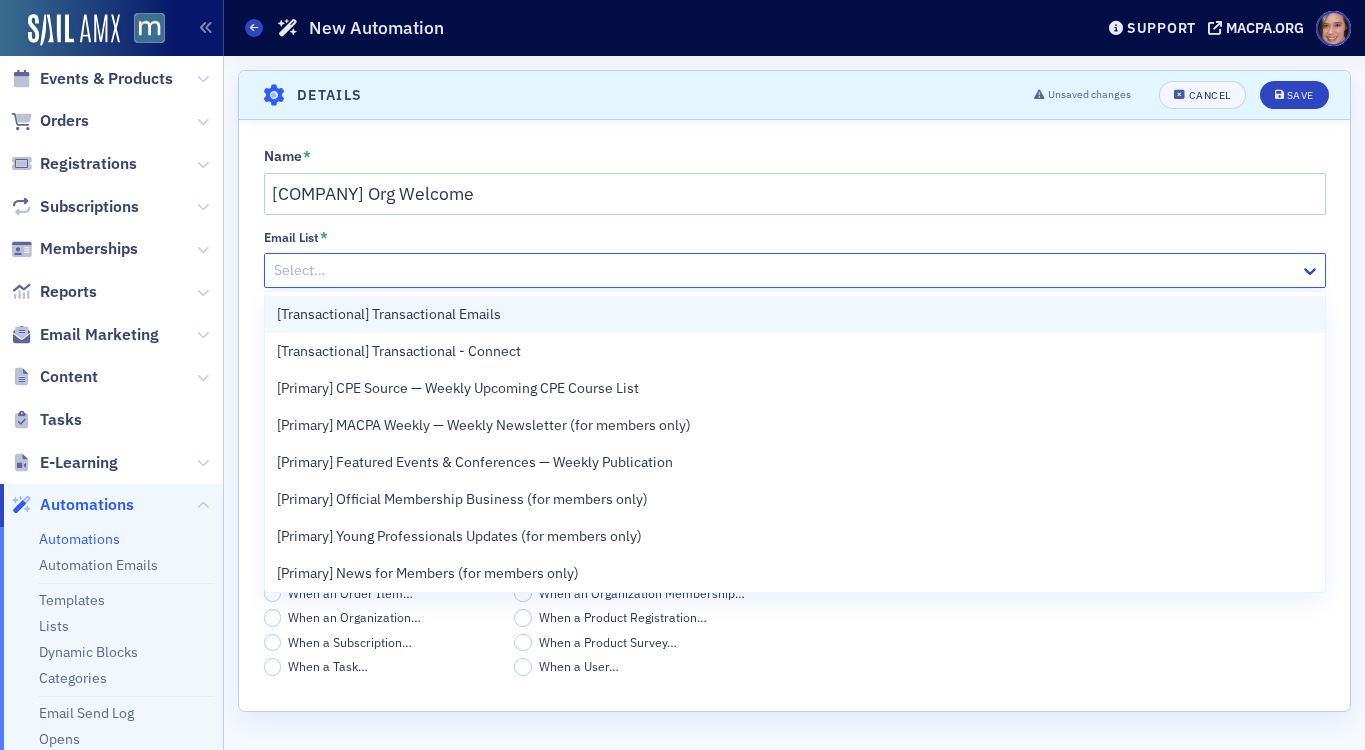 click on "[Transactional] Transactional Emails" at bounding box center (795, 314) 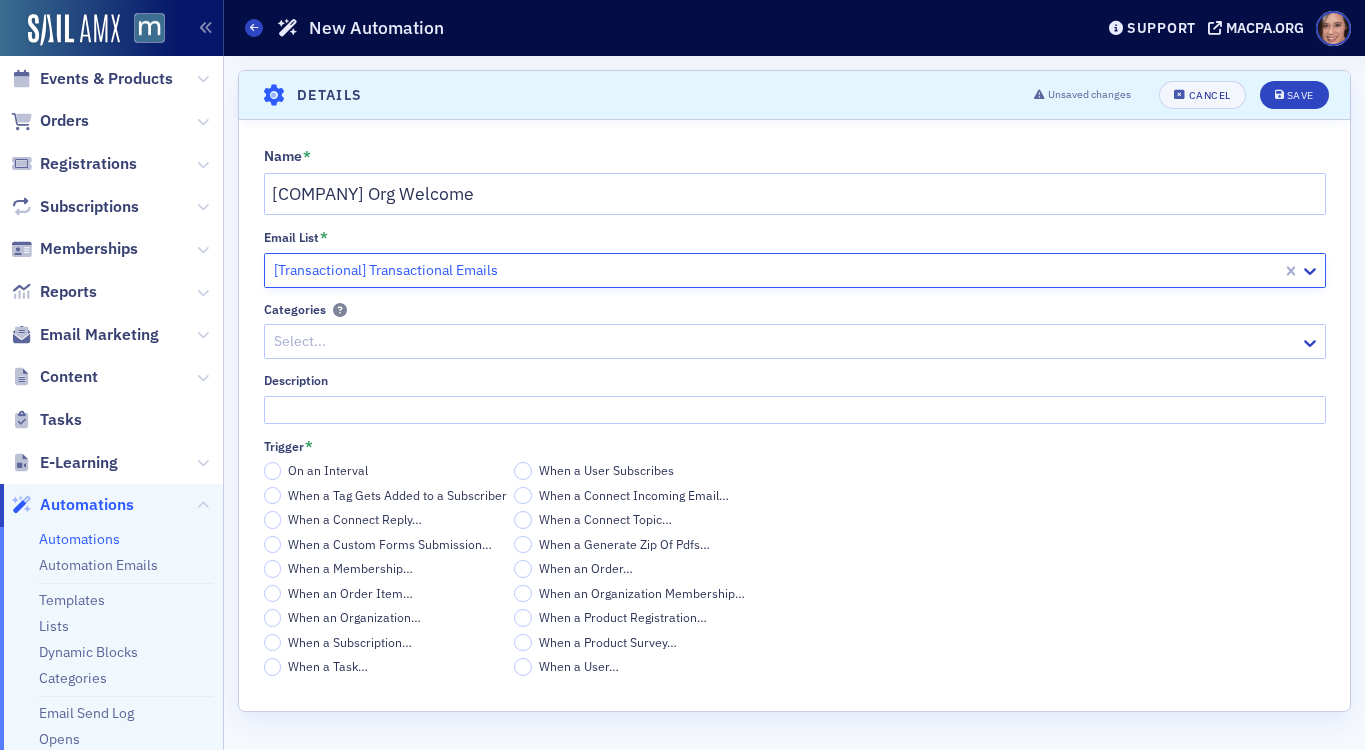 click 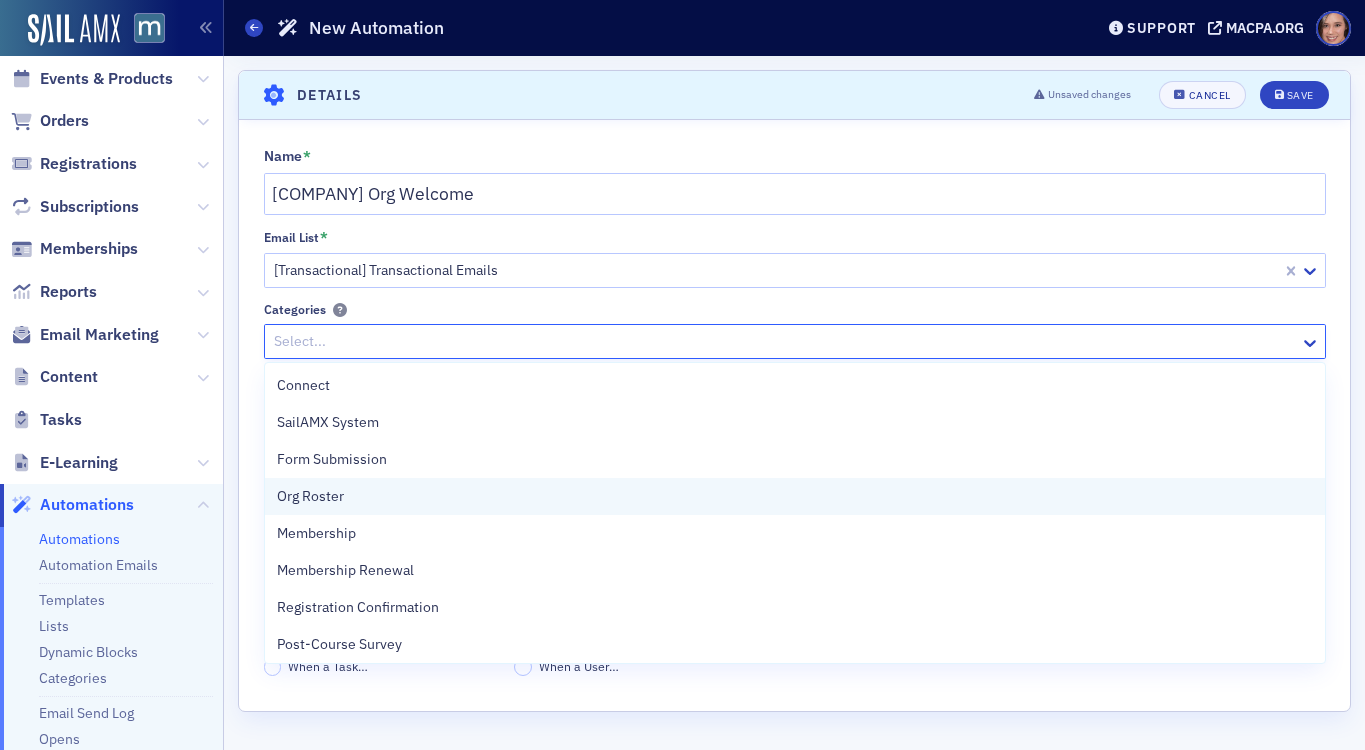 click on "Org Roster" at bounding box center (795, 496) 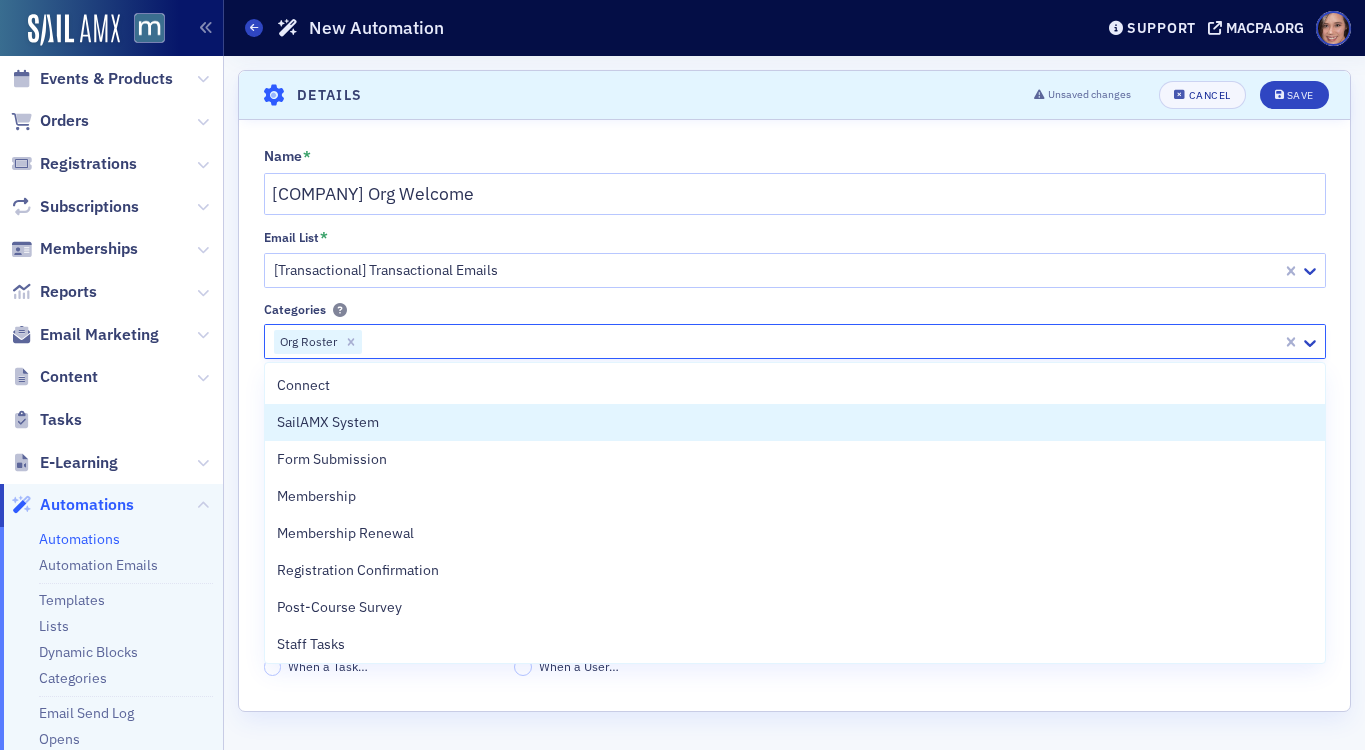 click on "Name * CohnReznick Org Welcome Email List * [Transactional] Transactional Emails Categories option Org Roster, selected. SailAMX System, 2 of 25. 25 results available. Use Up and Down to choose options, press Enter to select the currently focused option, press Escape to exit the menu, press Tab to select the option and exit the menu. Org Roster Description Trigger * On an Interval When a User Subscribes When a Tag Gets Added to a Subscriber When a Connect Incoming Email… When a Connect Reply… When a Connect Topic… When a Custom Forms Submission… When a Generate Zip Of Pdfs… When a Membership… When an Order… When an Order Item… When an Organization Membership… When an Organization… When a Product Registration… When a Subscription… When a Product Survey… When a Task… When a User…" 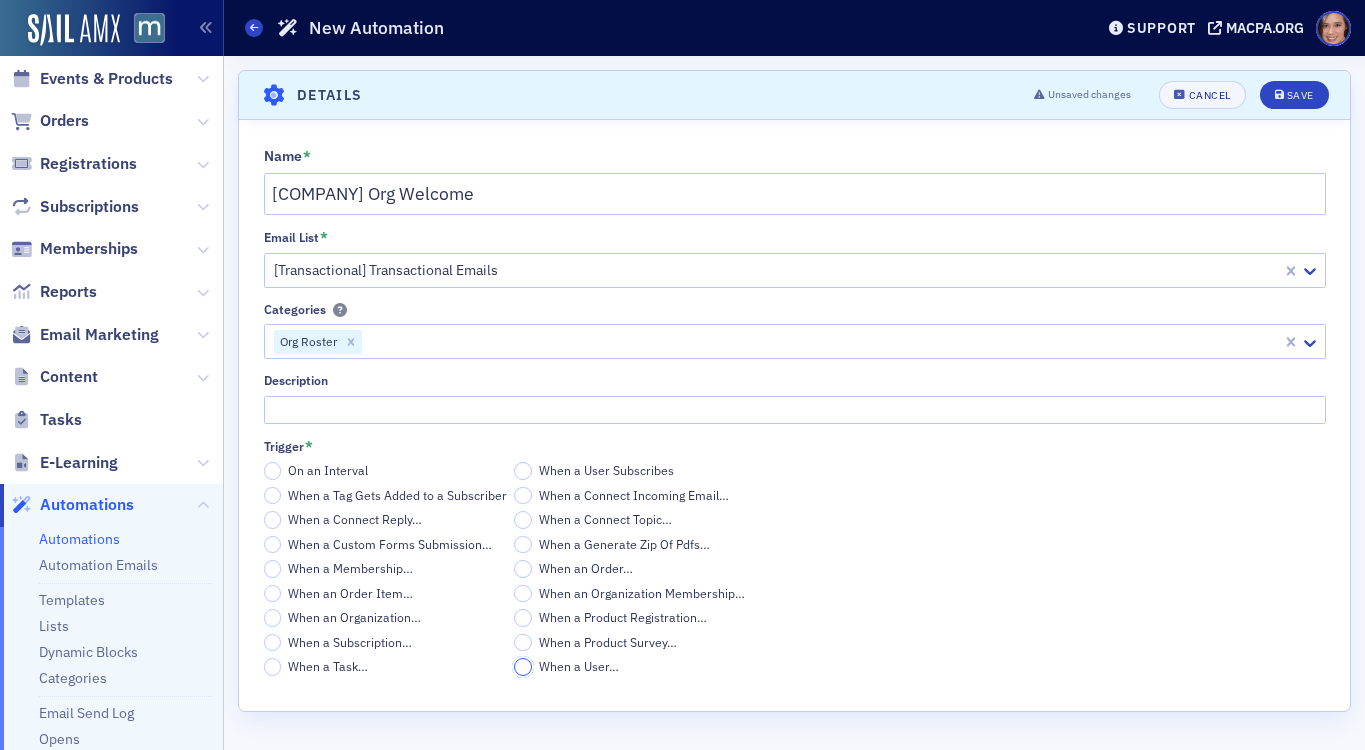 click on "When a User…" 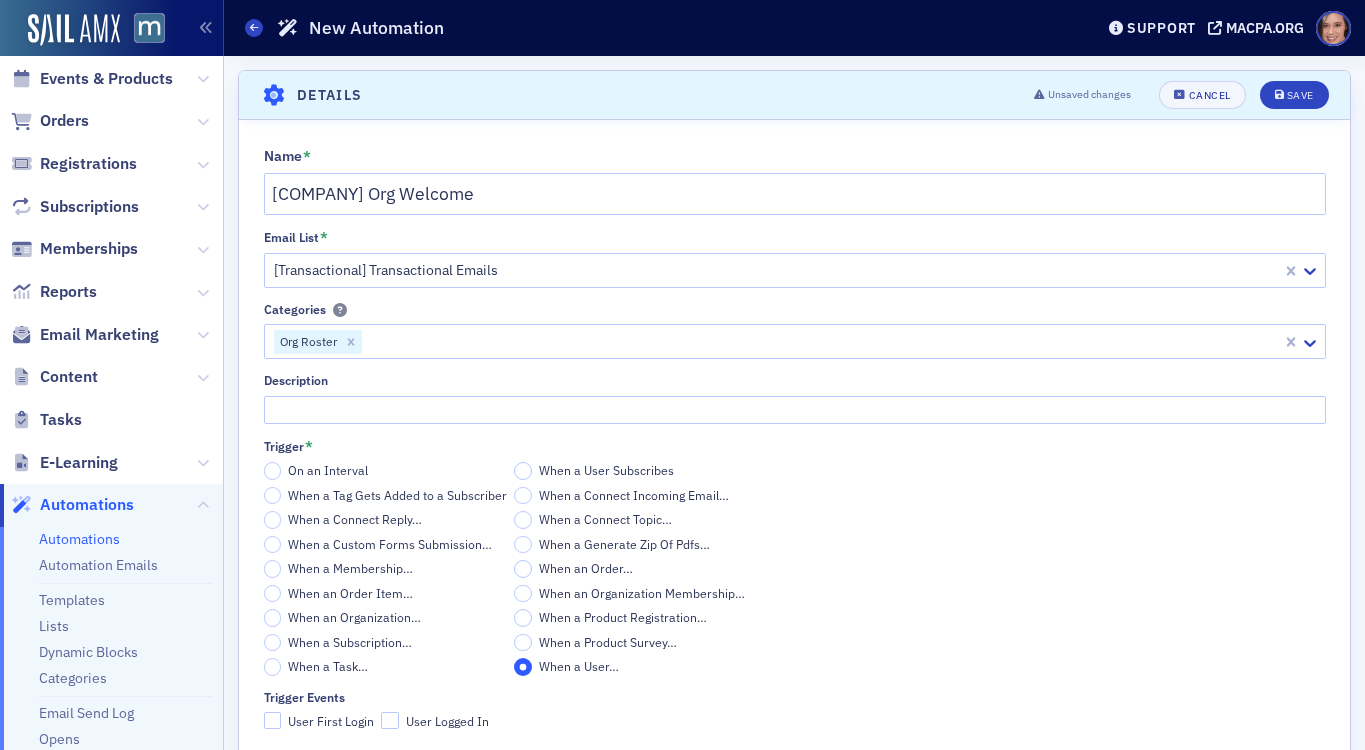 scroll, scrollTop: 51, scrollLeft: 0, axis: vertical 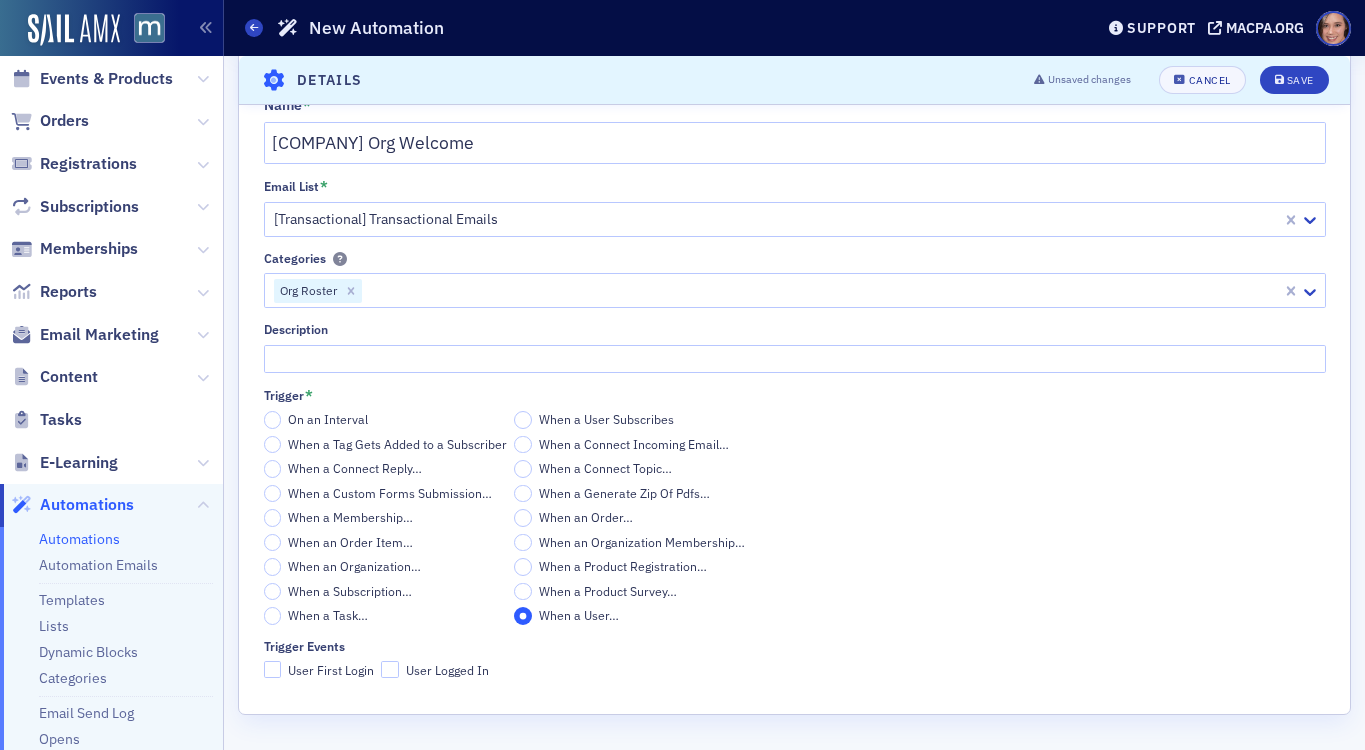 click on "On an Interval" 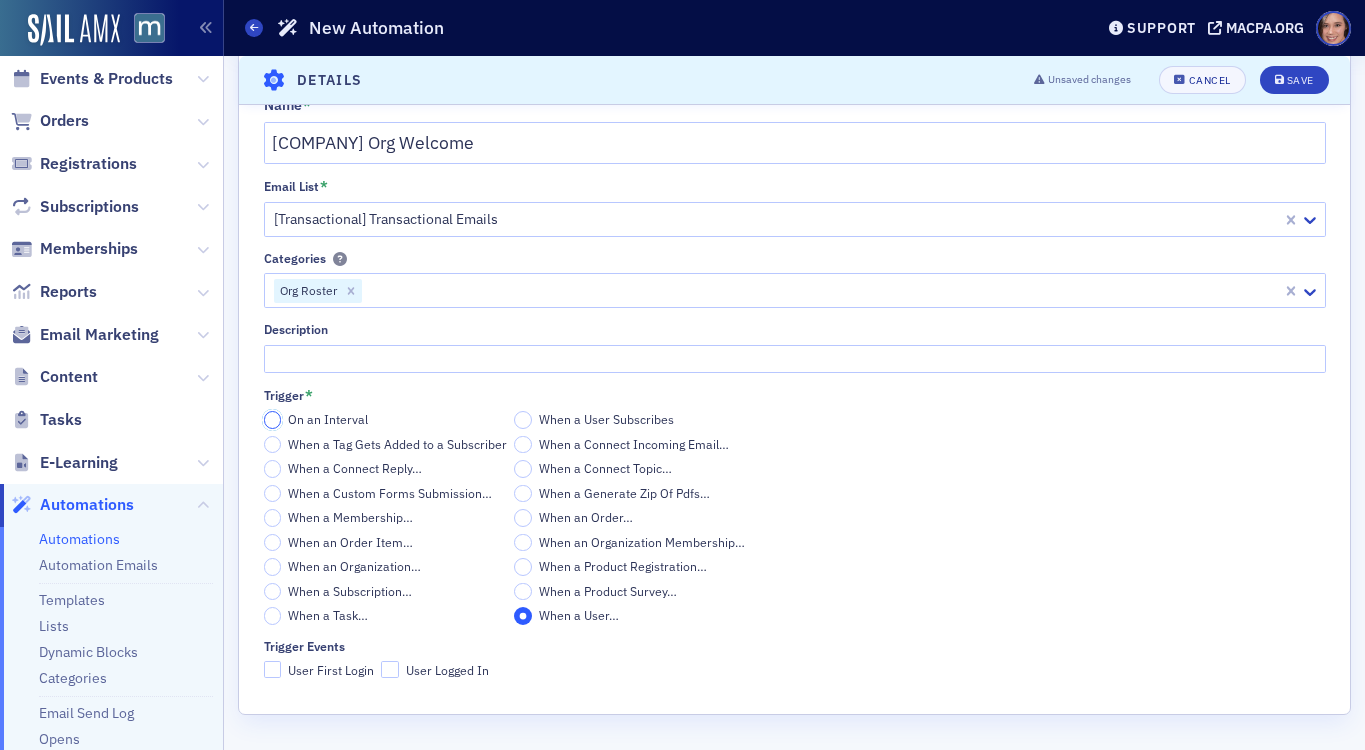 click on "On an Interval" 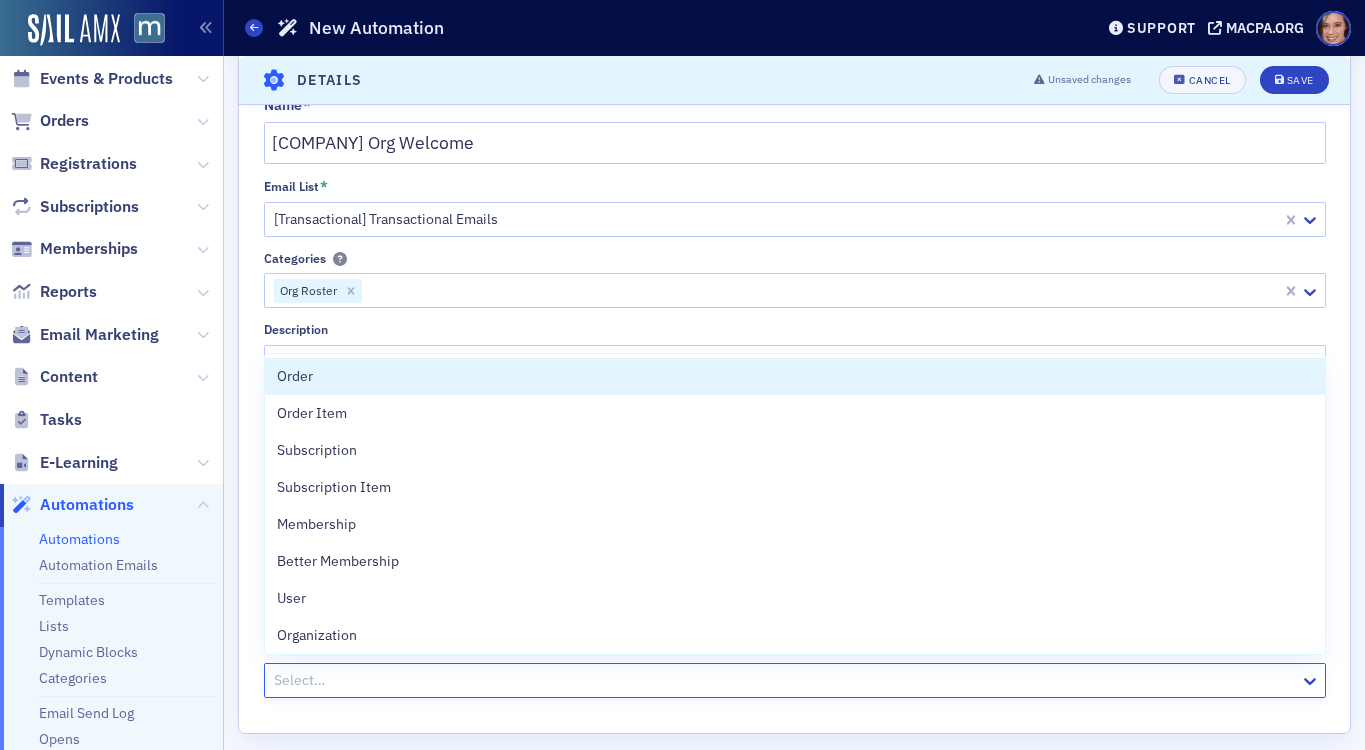 click 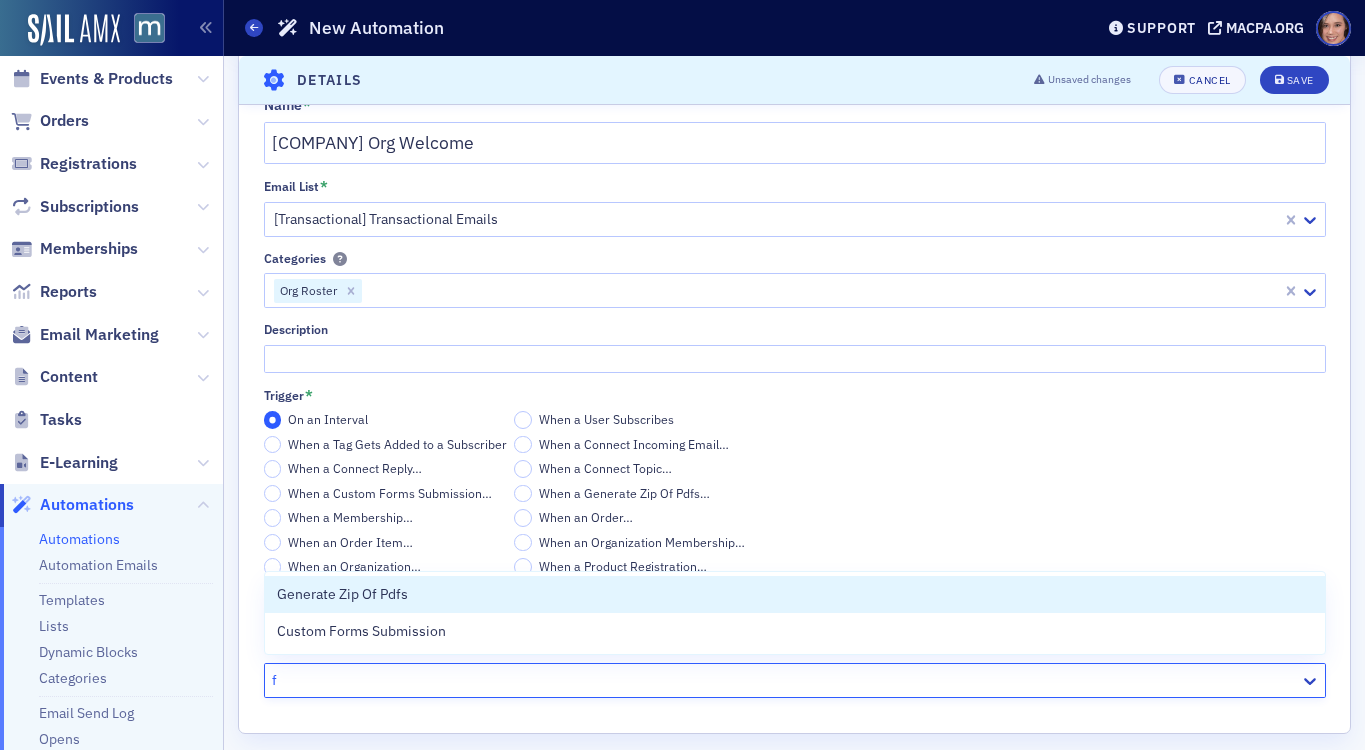 type on "fo" 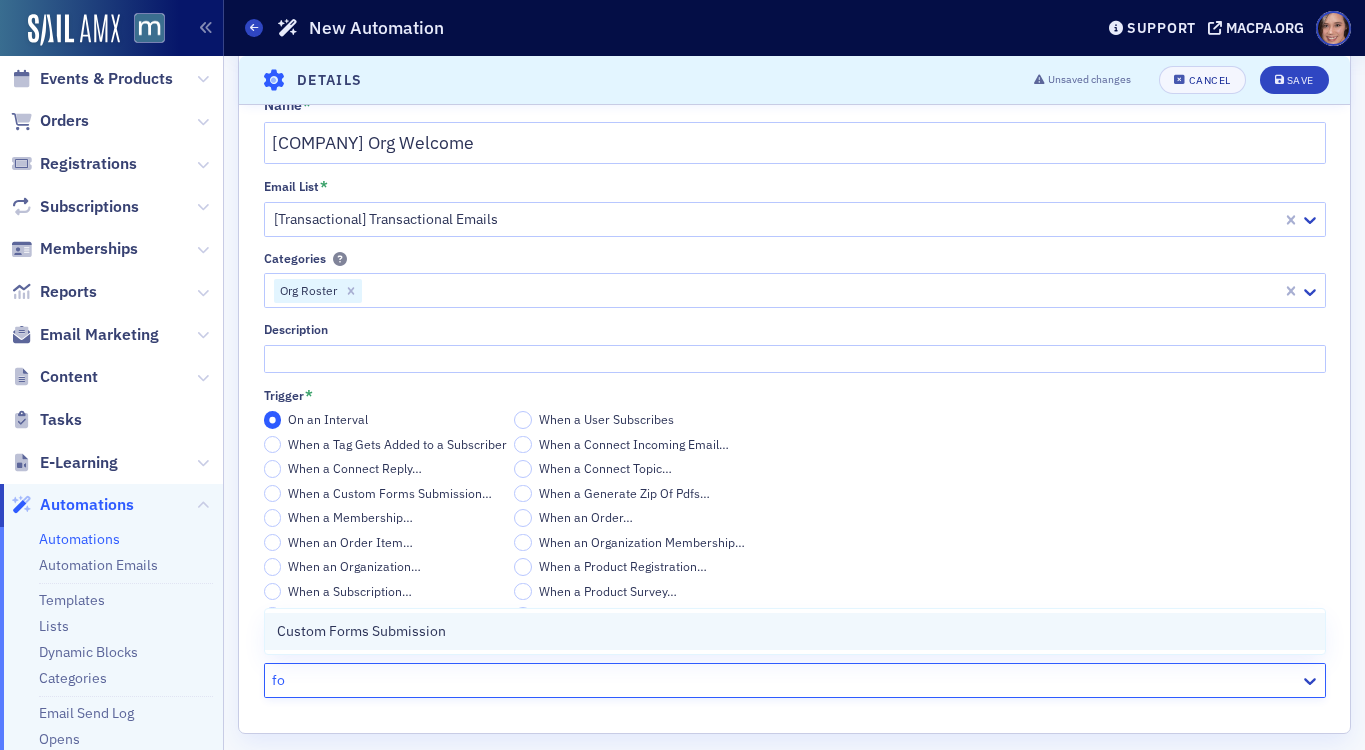 click on "Custom Forms Submission" at bounding box center [795, 631] 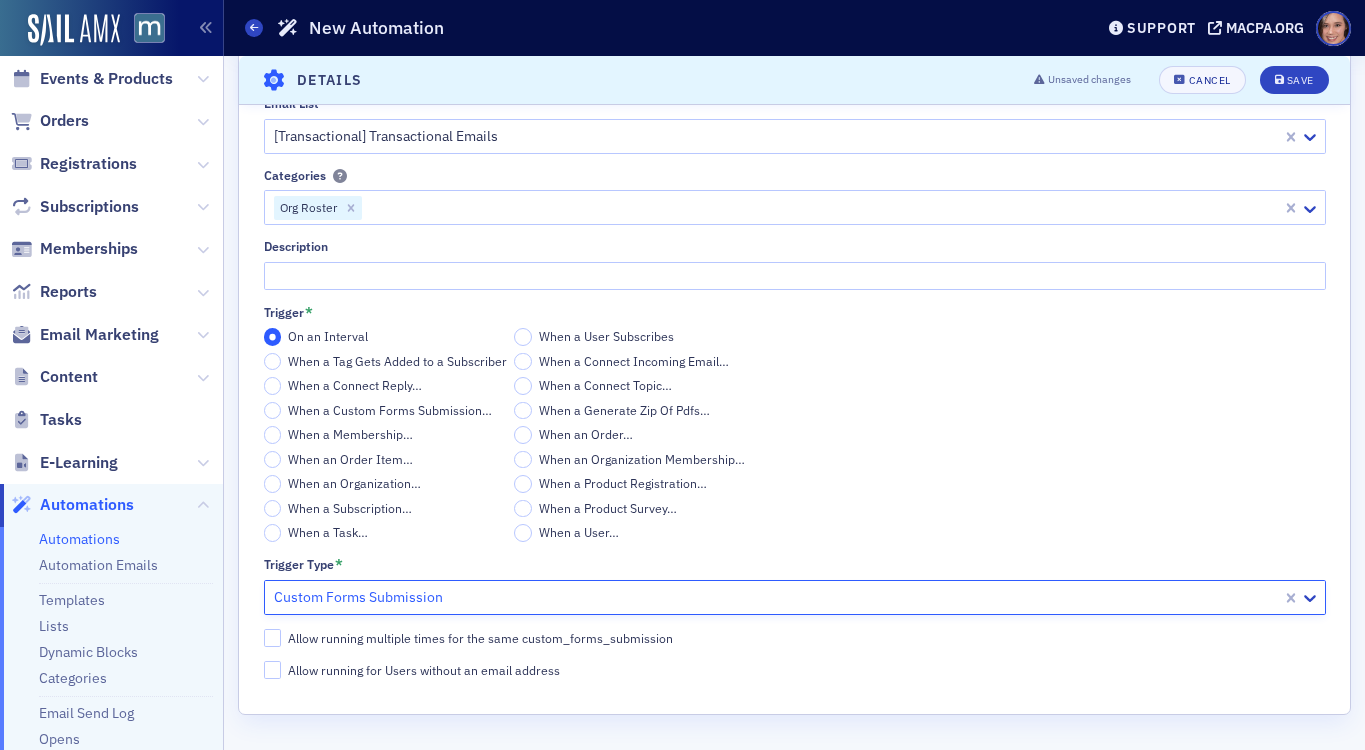 scroll, scrollTop: 0, scrollLeft: 0, axis: both 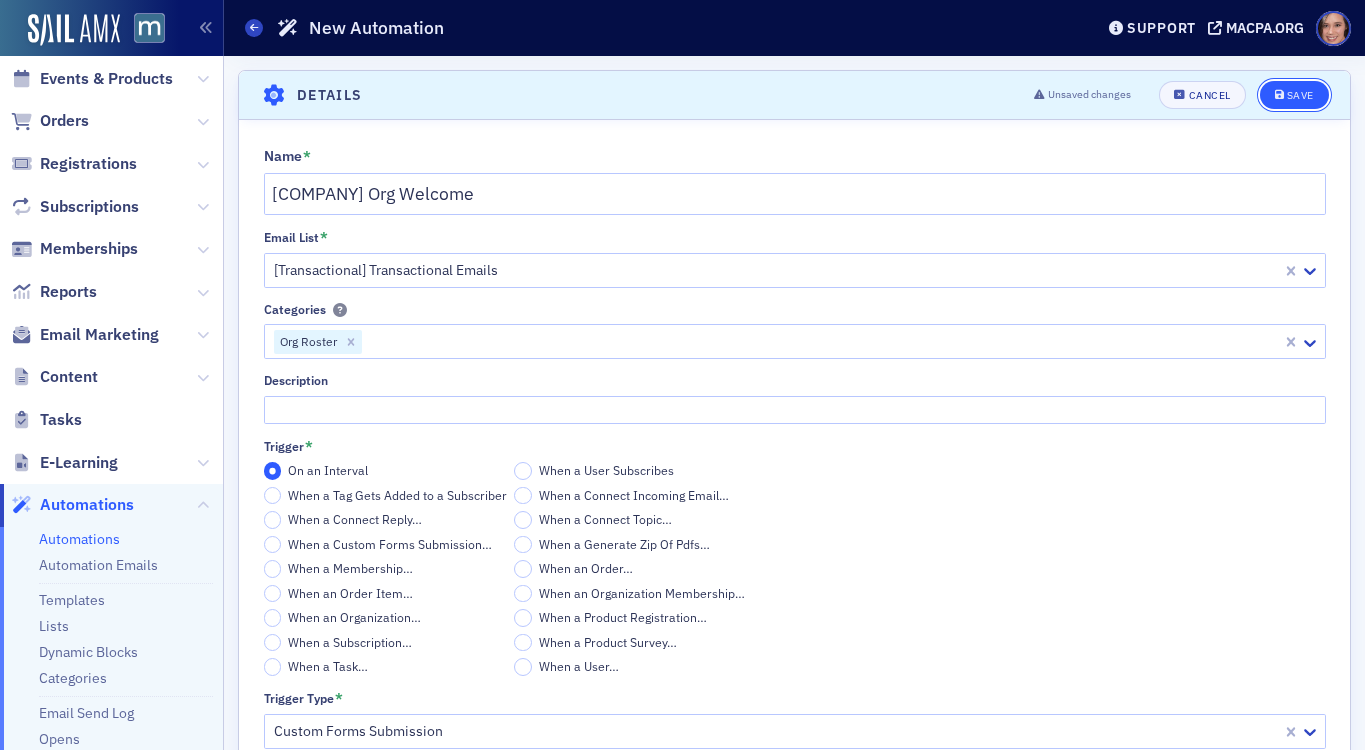 click on "Save" 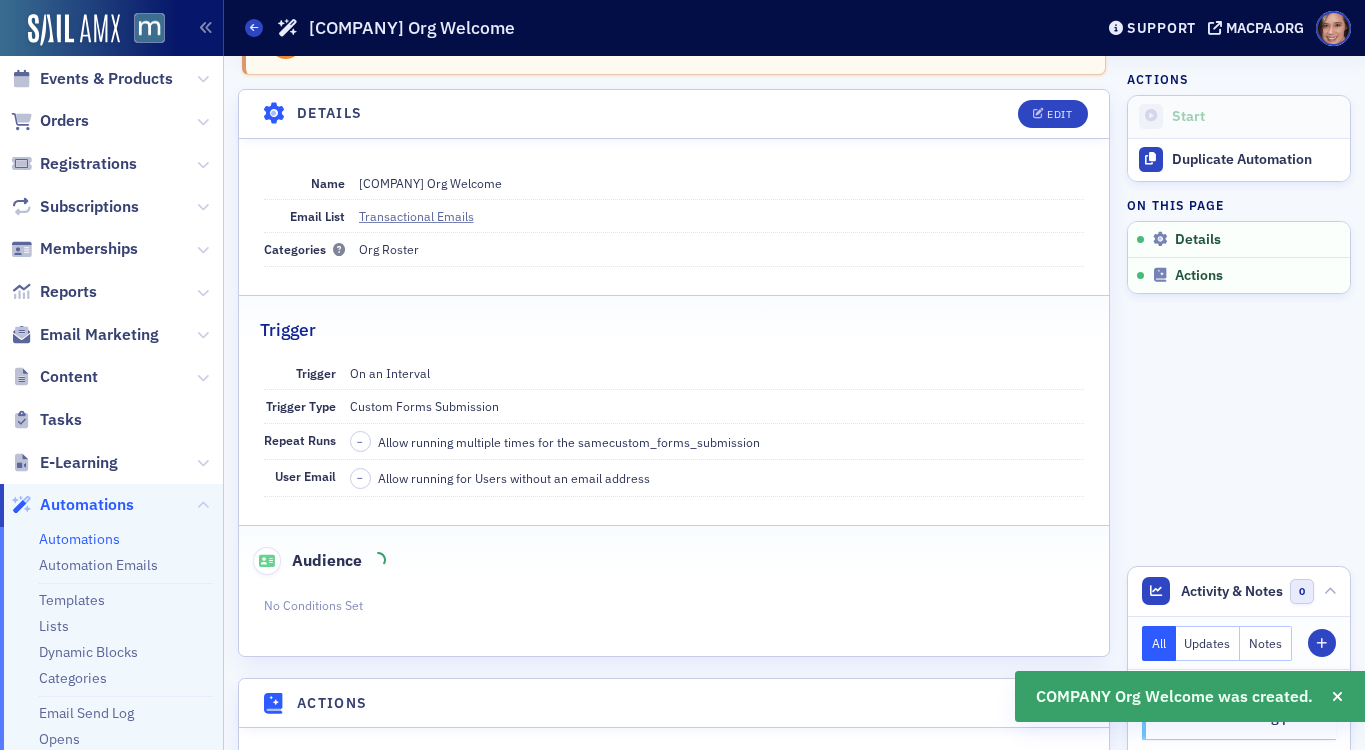 scroll, scrollTop: 79, scrollLeft: 0, axis: vertical 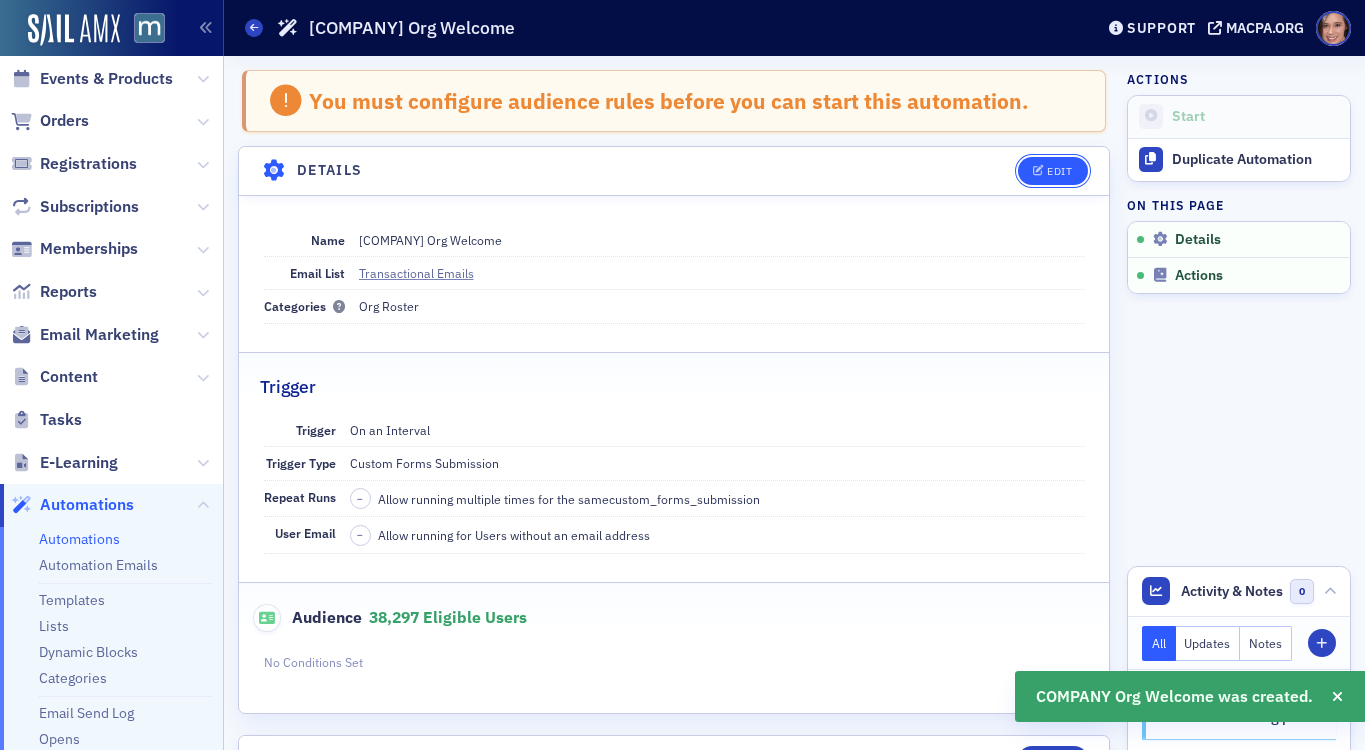 click on "Edit" 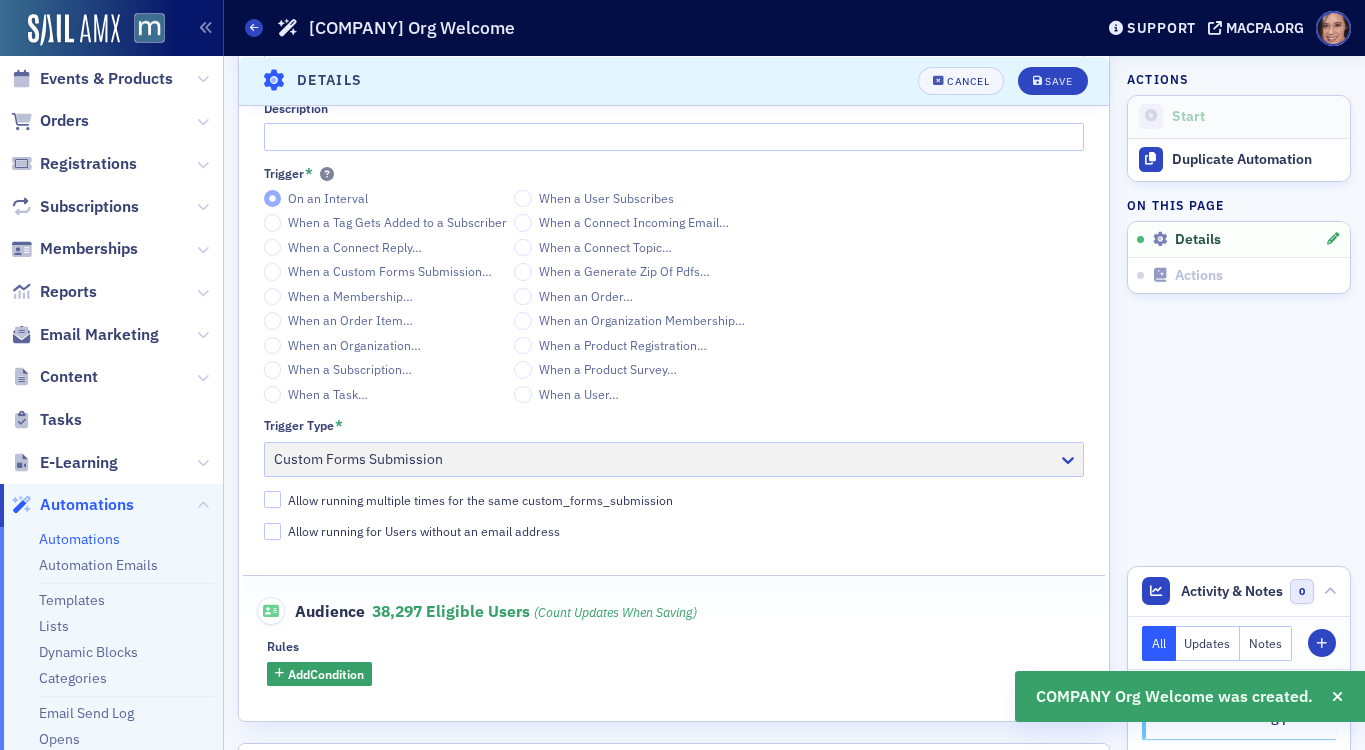 scroll, scrollTop: 503, scrollLeft: 0, axis: vertical 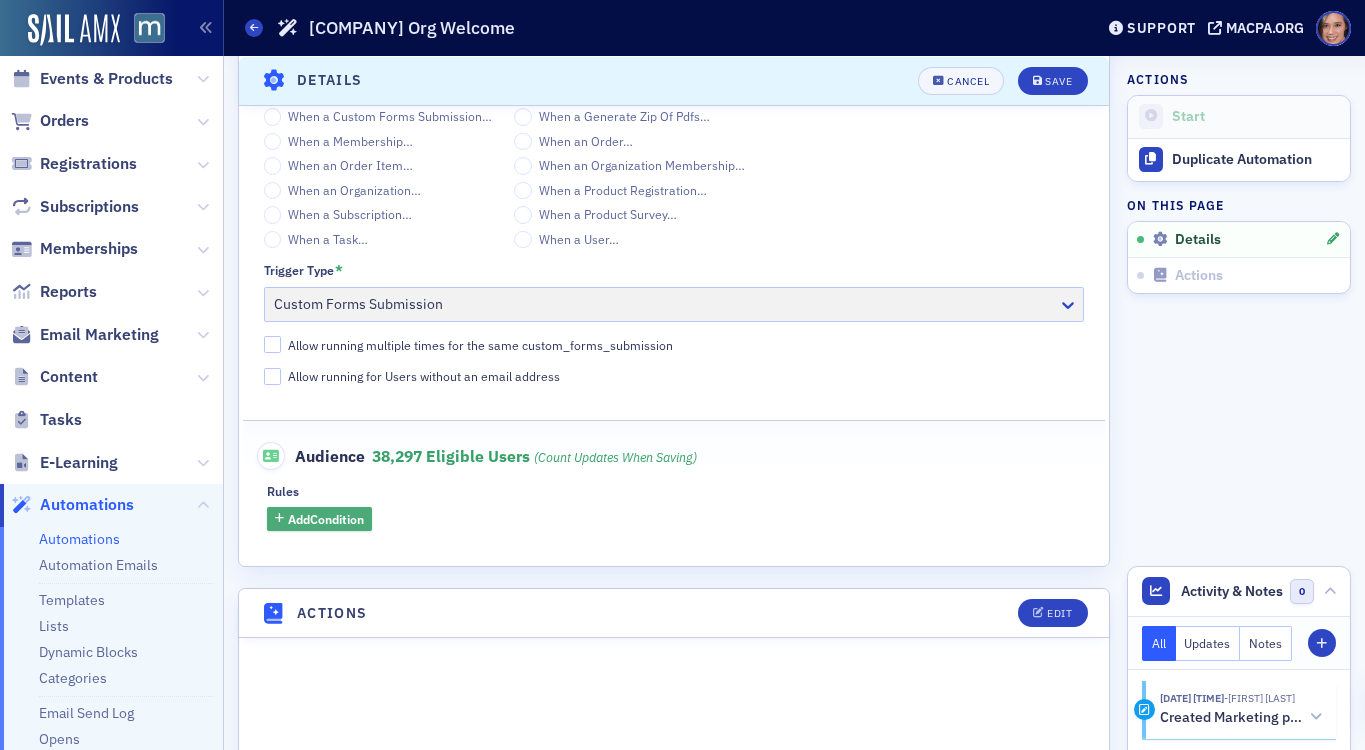 click on "Add  Condition" 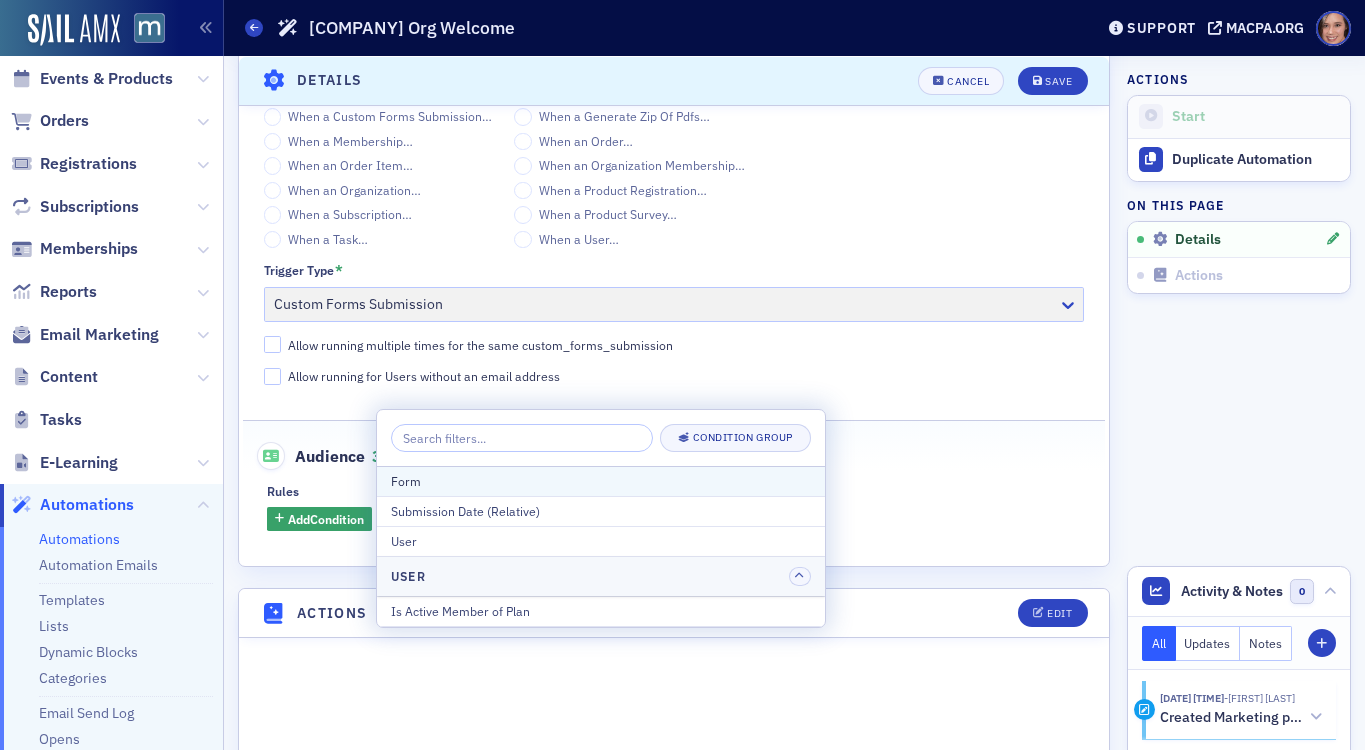 click on "Form" at bounding box center (601, 481) 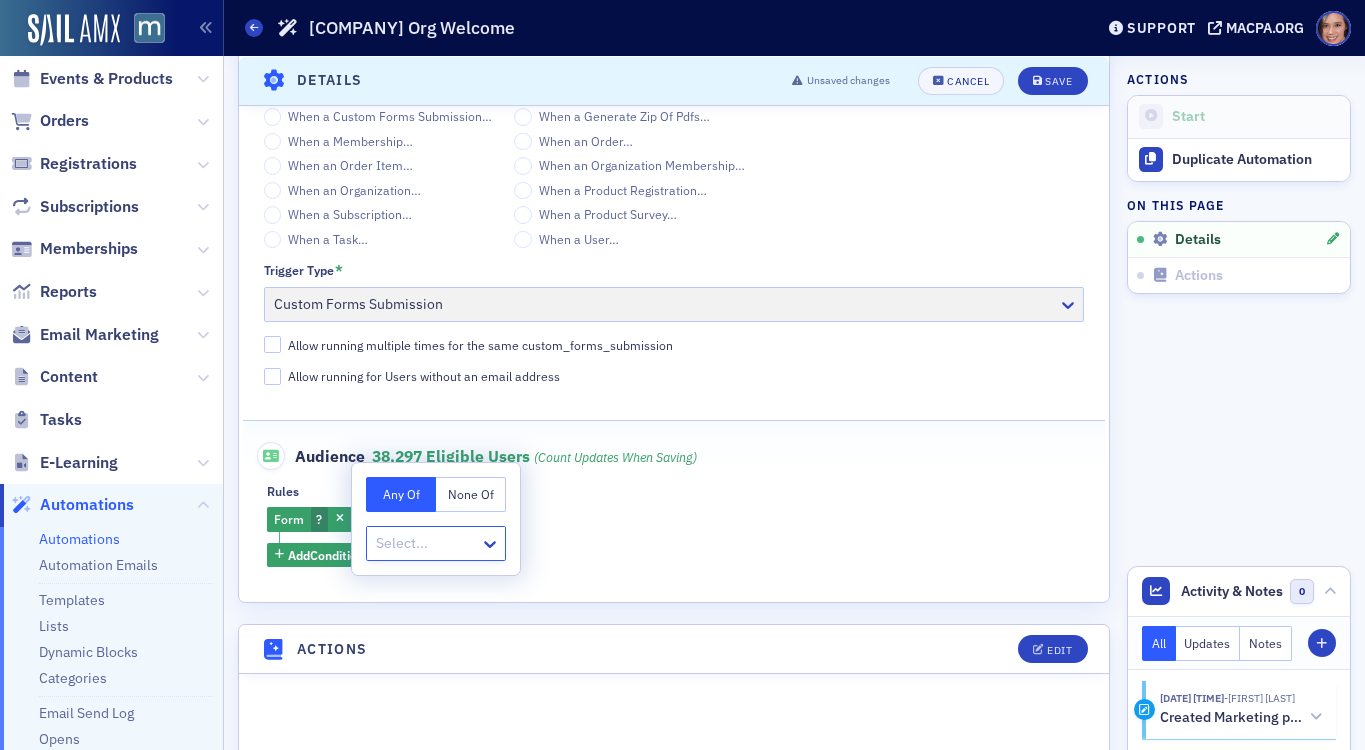 click at bounding box center (426, 543) 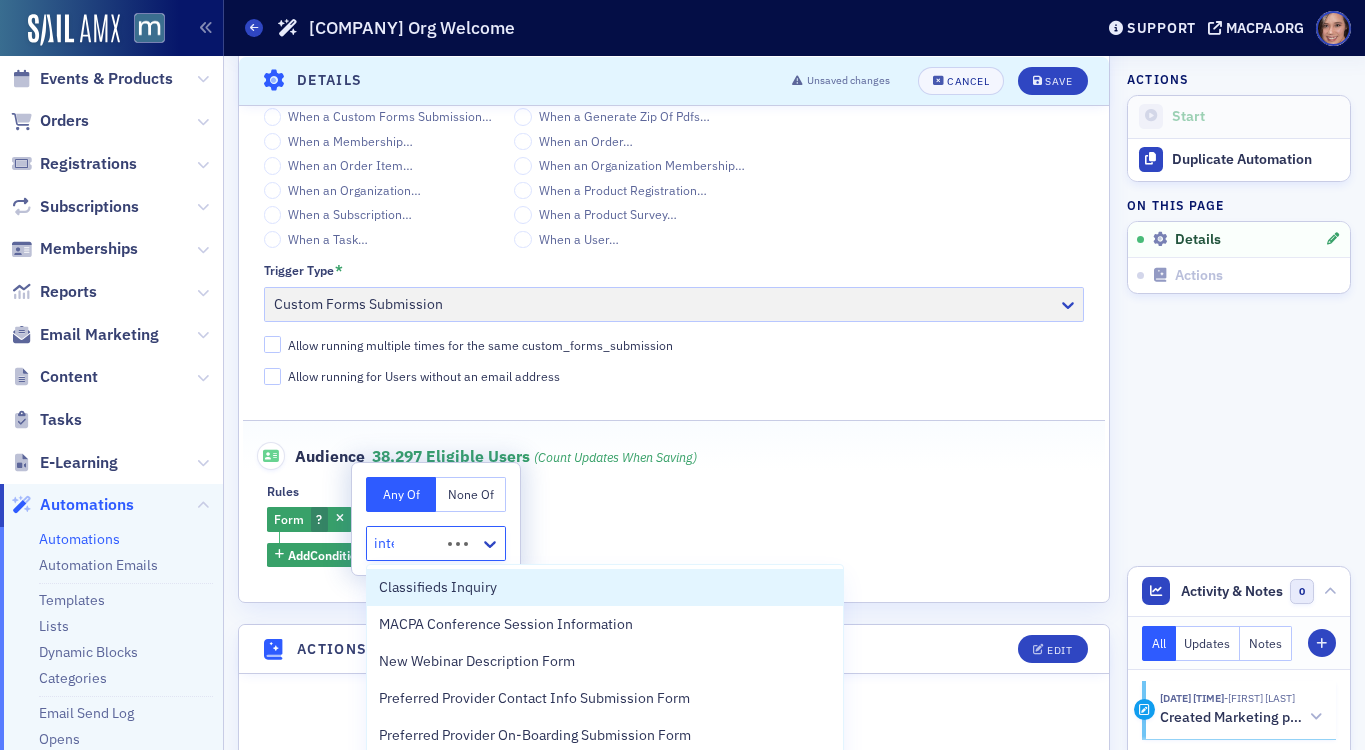 type on "inter" 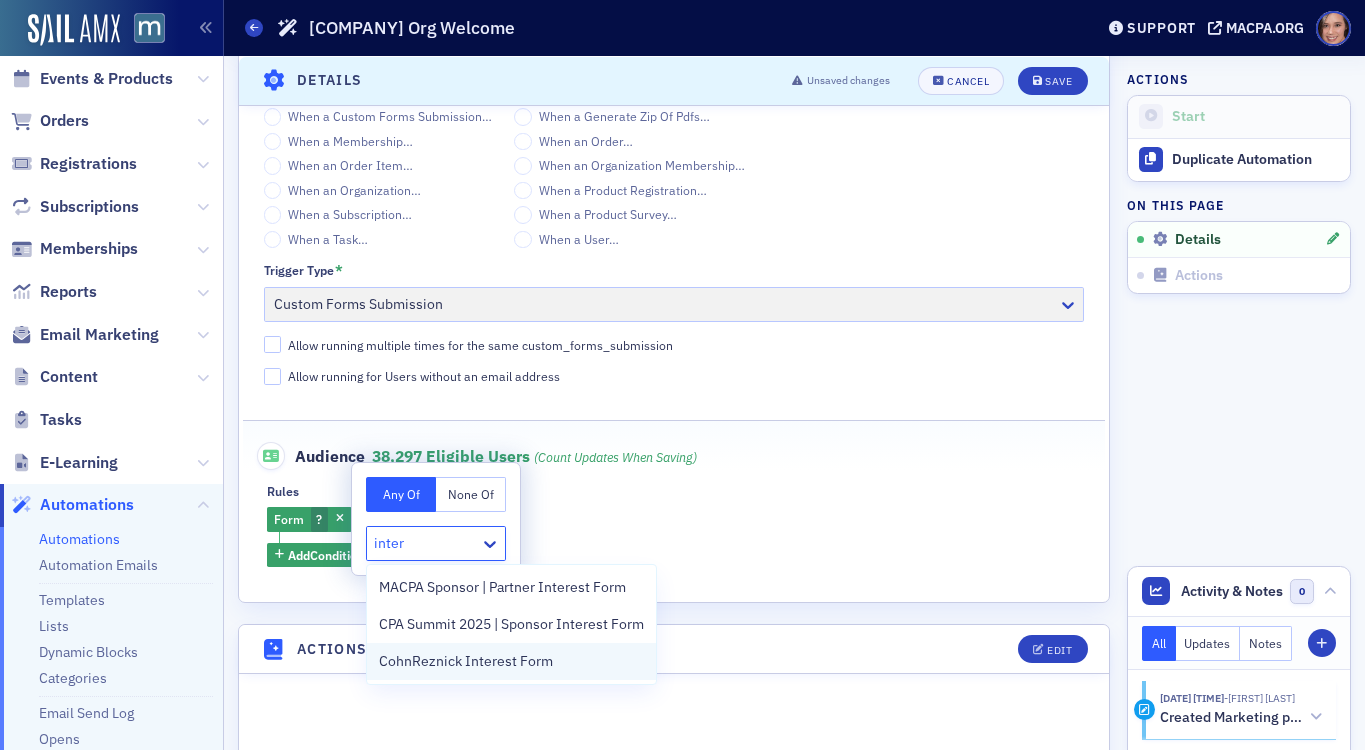 click on "CohnReznick Interest Form" at bounding box center [466, 661] 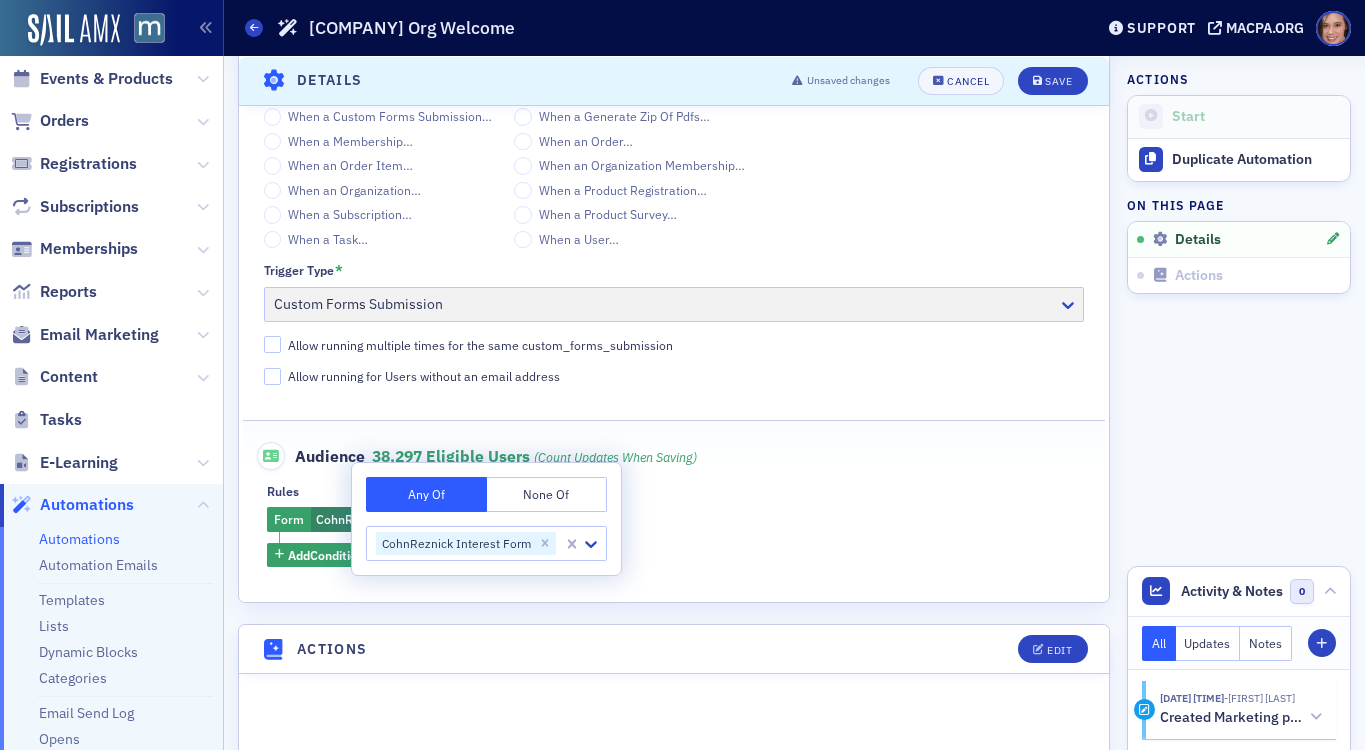 click on "Form CohnReznick Interest Form Add  Condition" 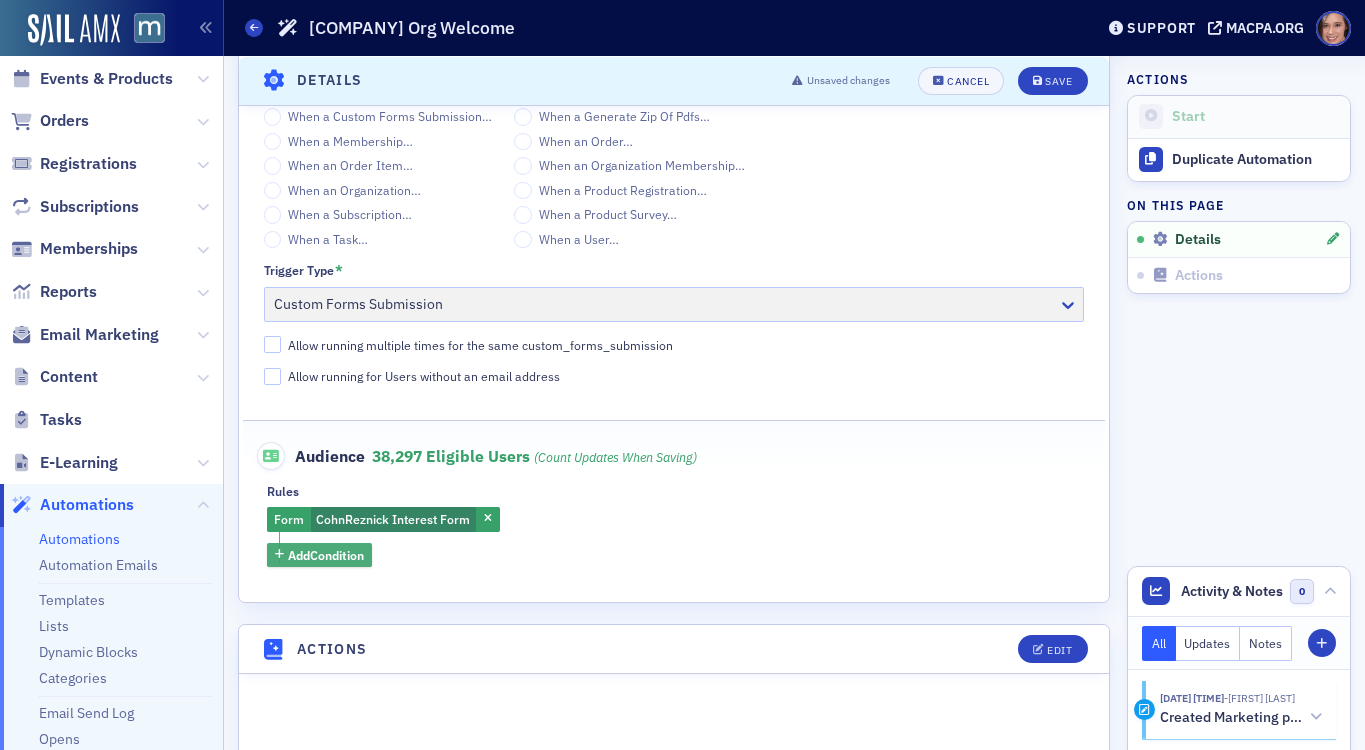 click on "Add  Condition" 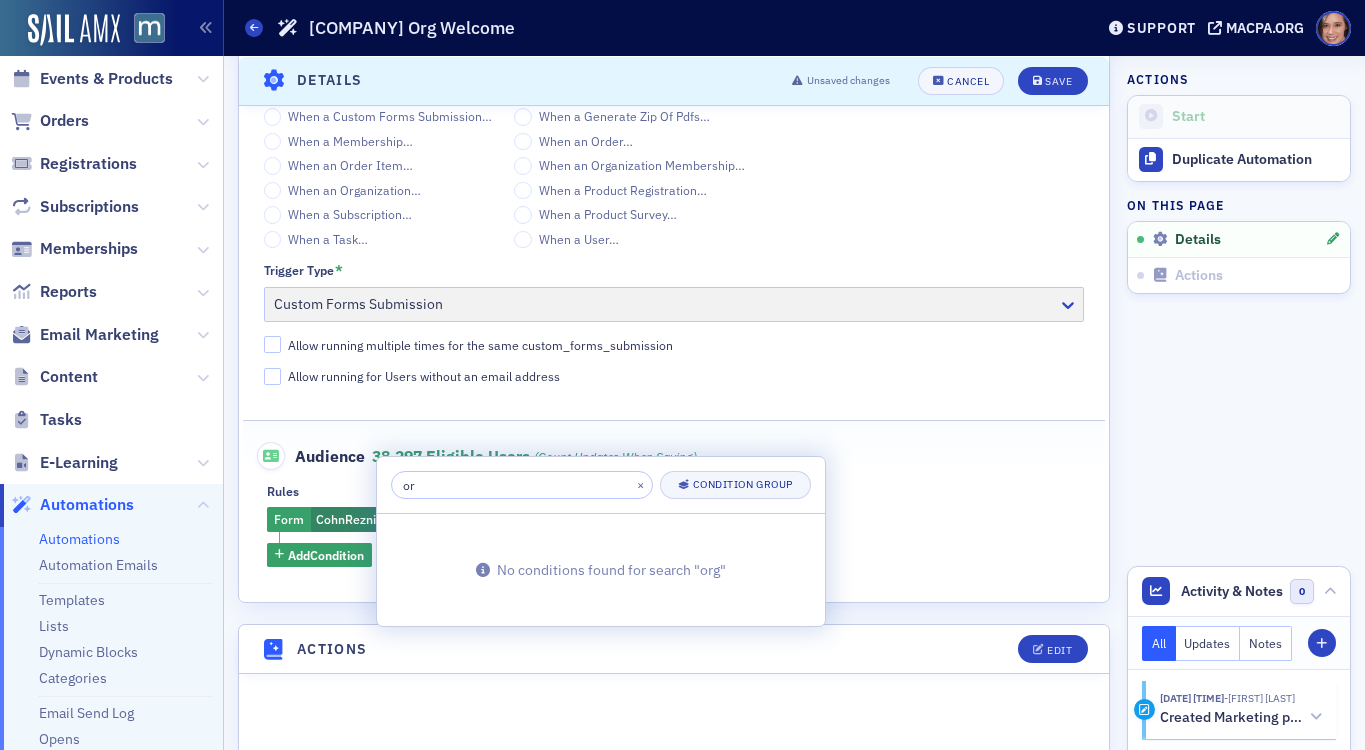 type on "o" 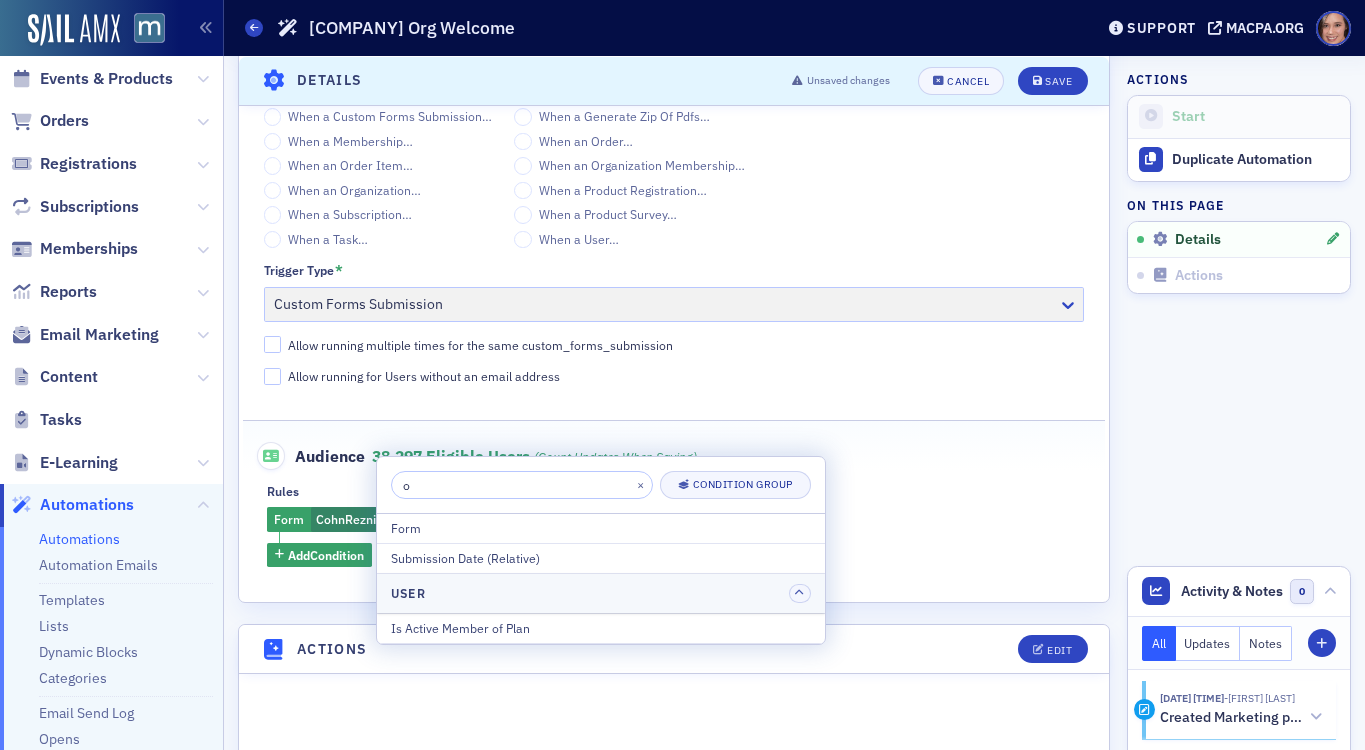 type 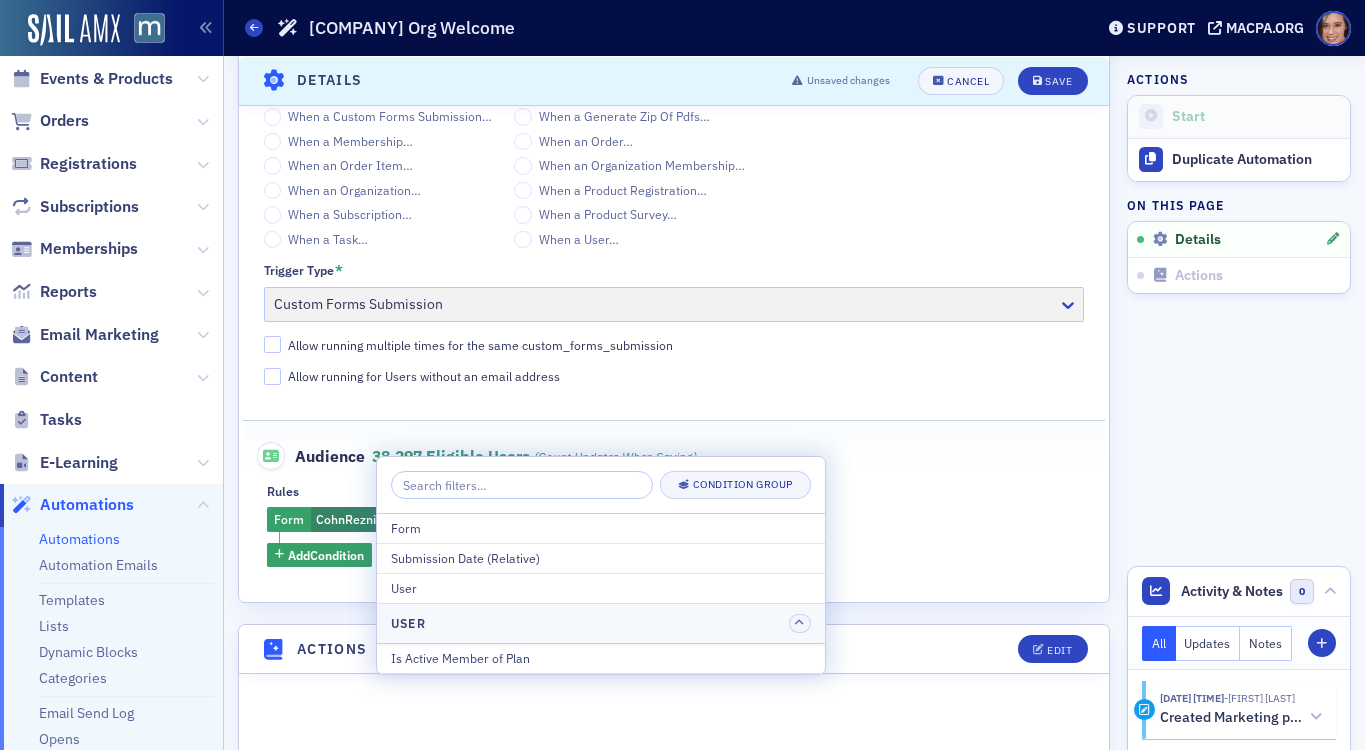 click on "Form CohnReznick Interest Form Add  Condition" 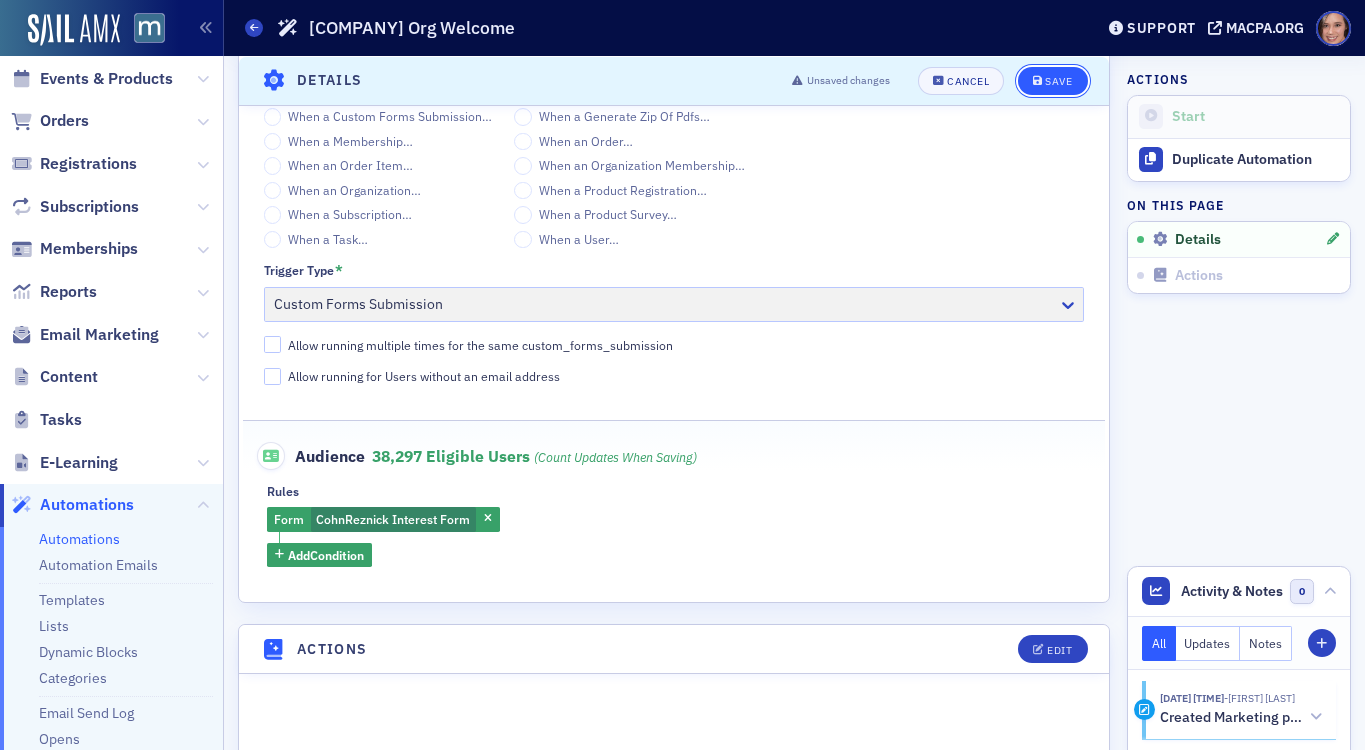 click on "Save" 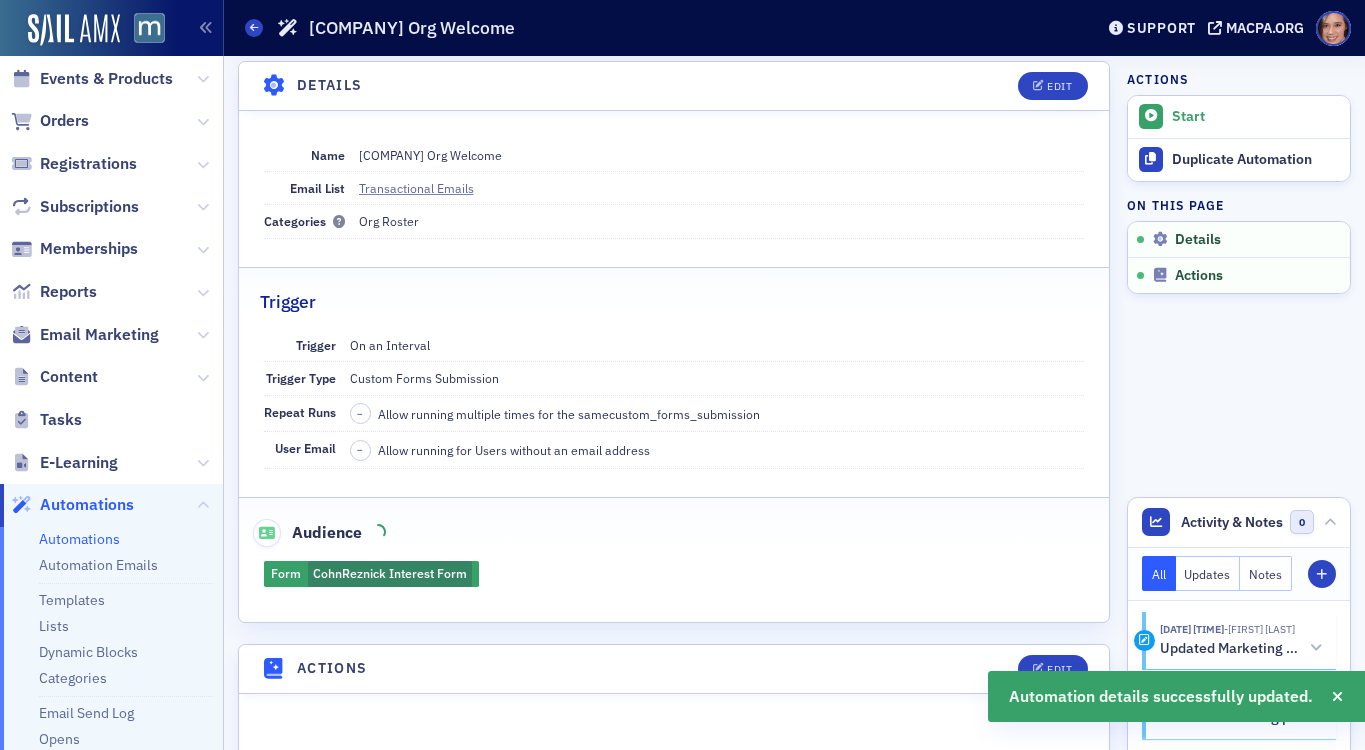 scroll, scrollTop: 79, scrollLeft: 0, axis: vertical 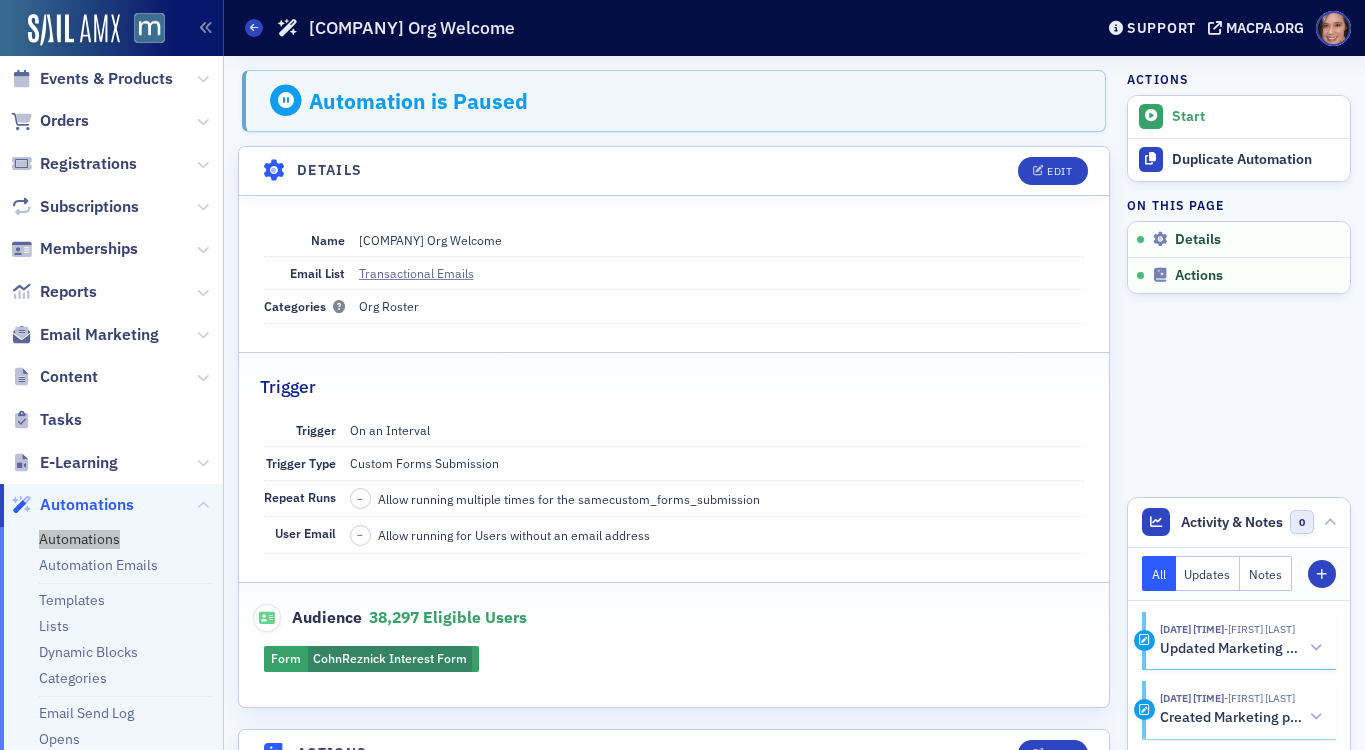 drag, startPoint x: 107, startPoint y: 542, endPoint x: 1037, endPoint y: 4, distance: 1074.404 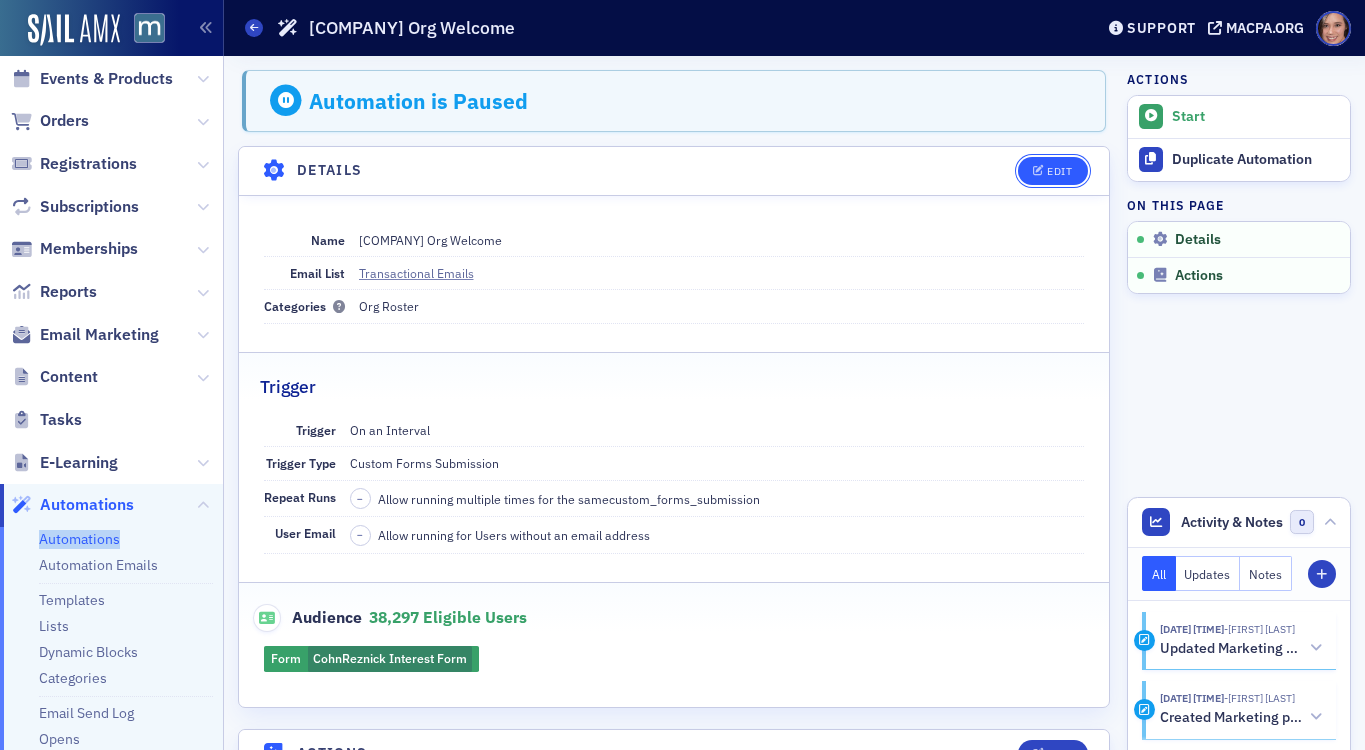 click on "Edit" 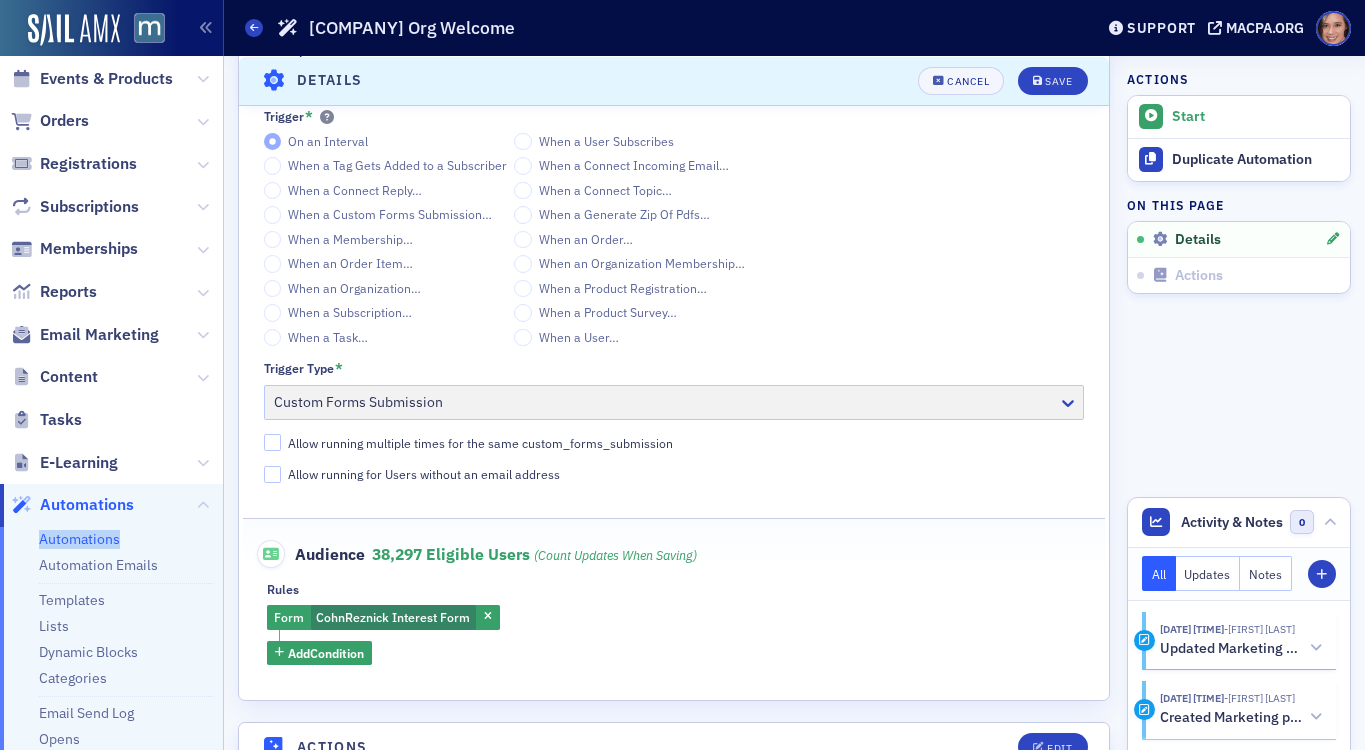 scroll, scrollTop: 427, scrollLeft: 0, axis: vertical 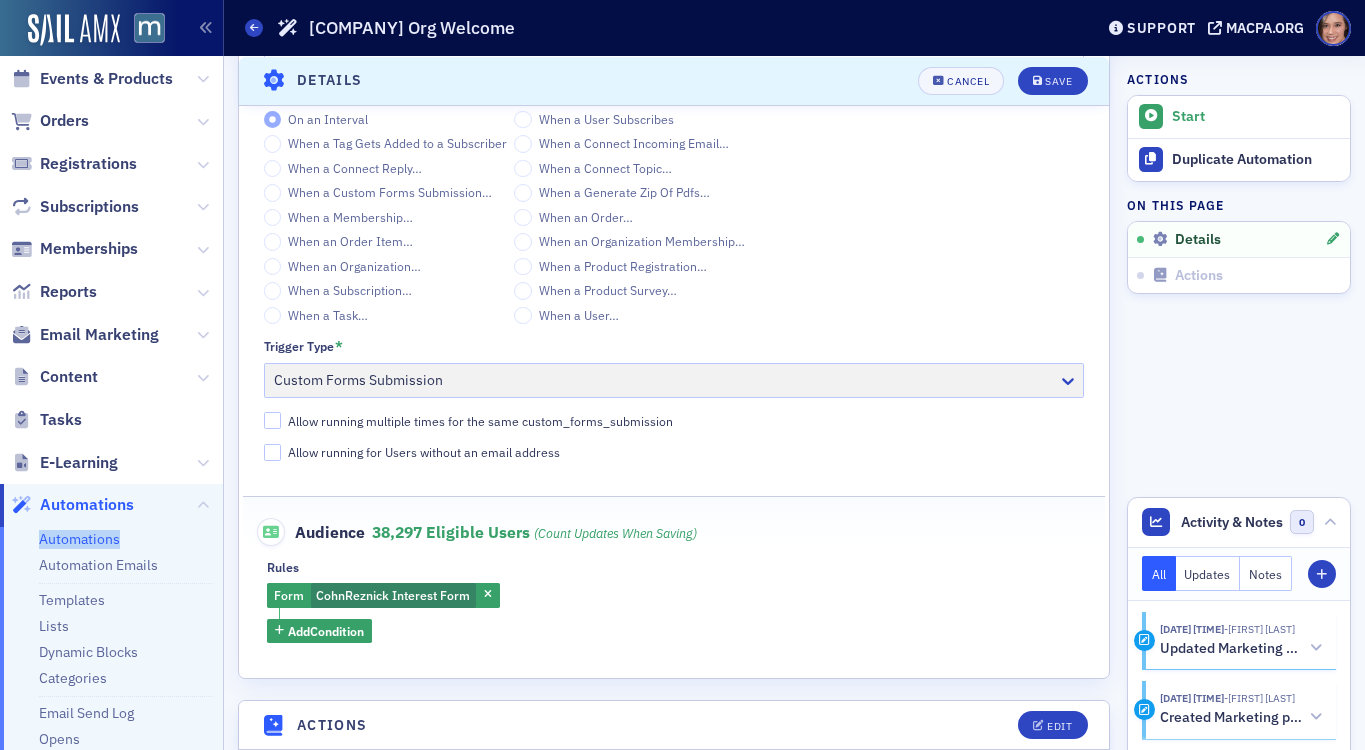 click 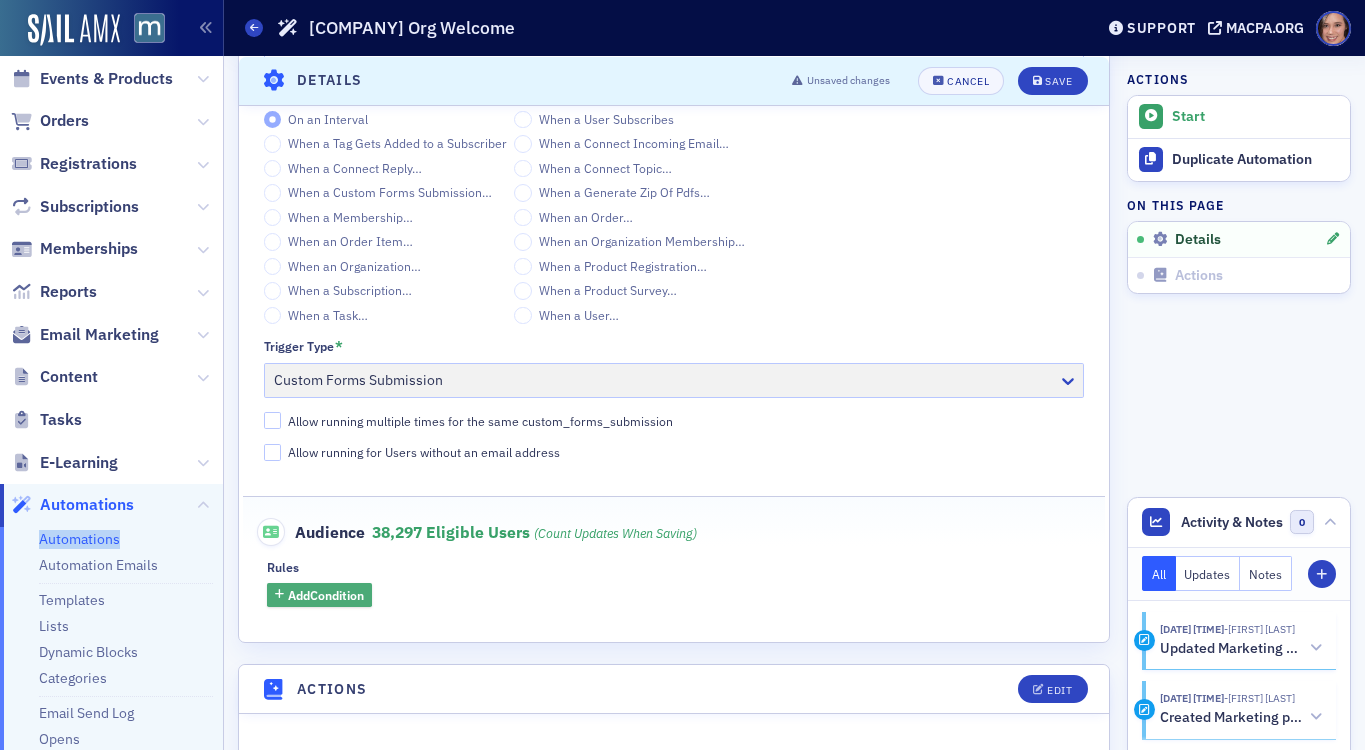click on "Add  Condition" 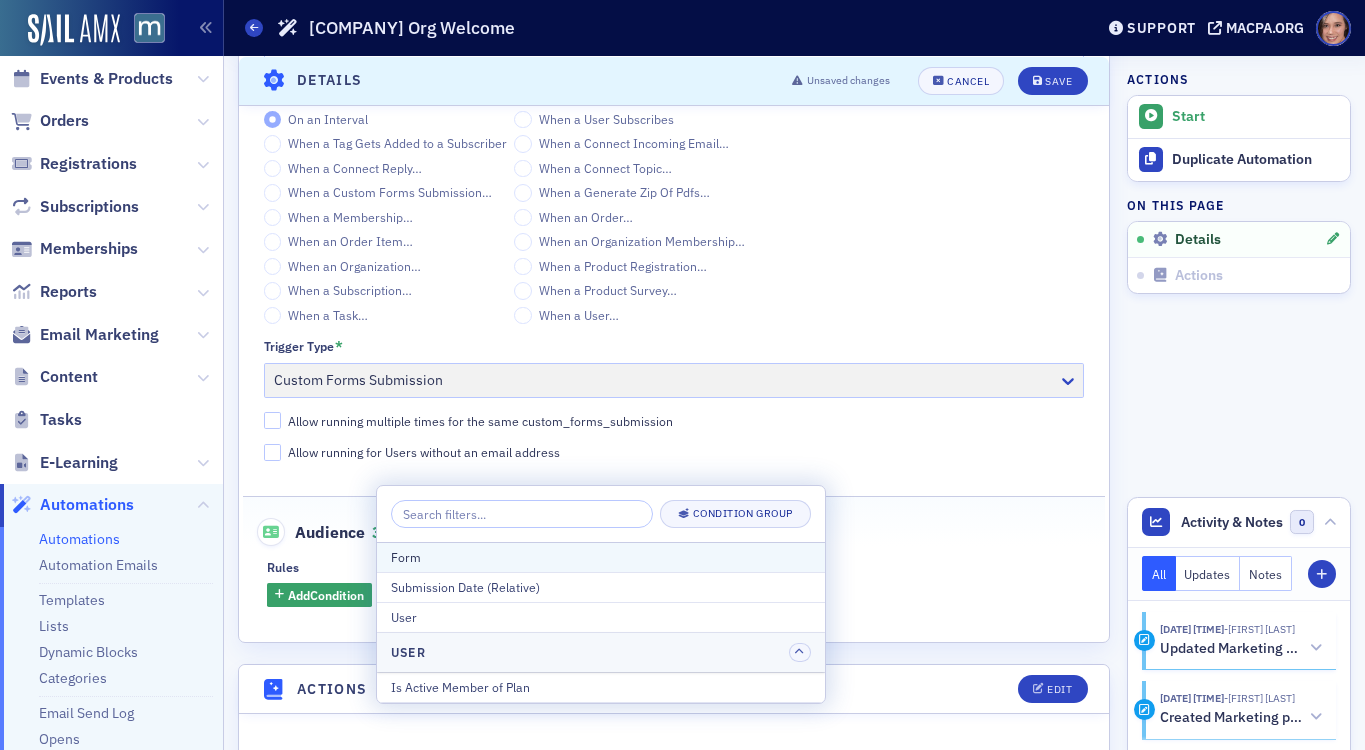 click on "Form" at bounding box center (601, 557) 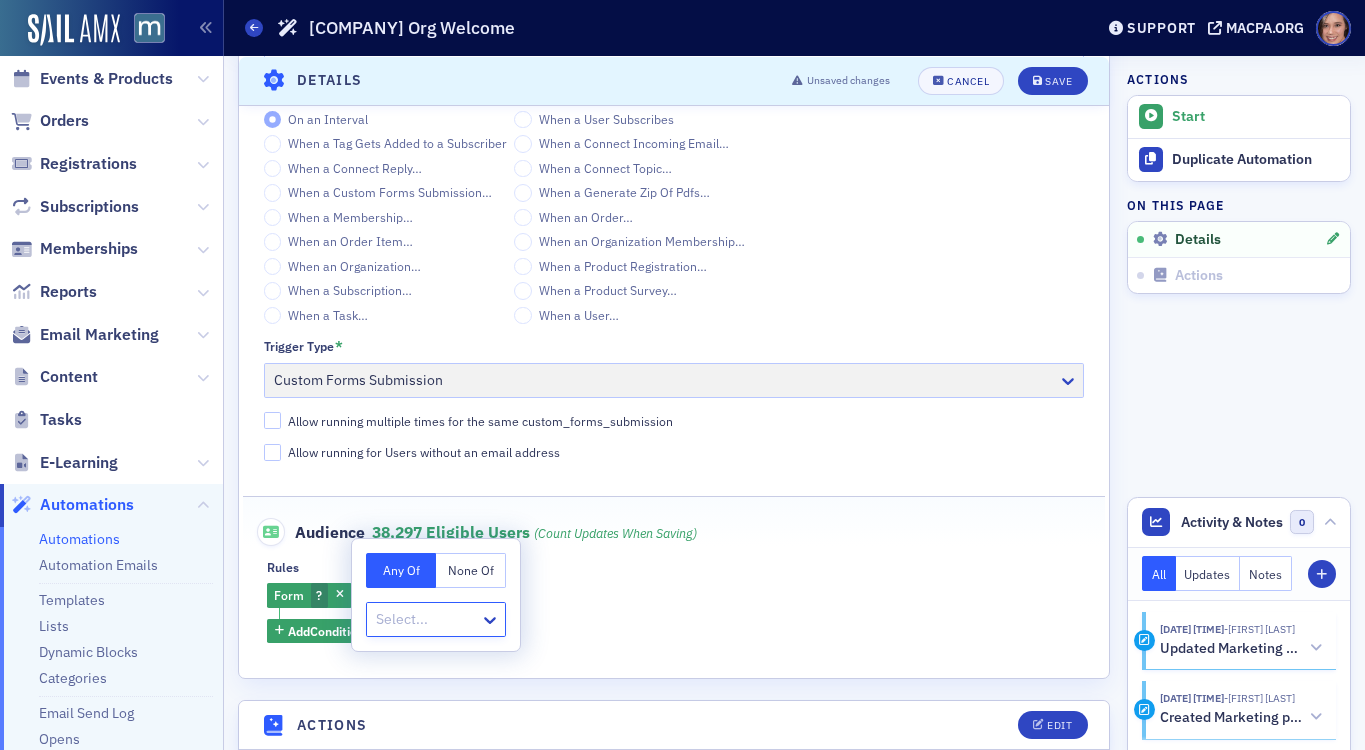 click at bounding box center (426, 619) 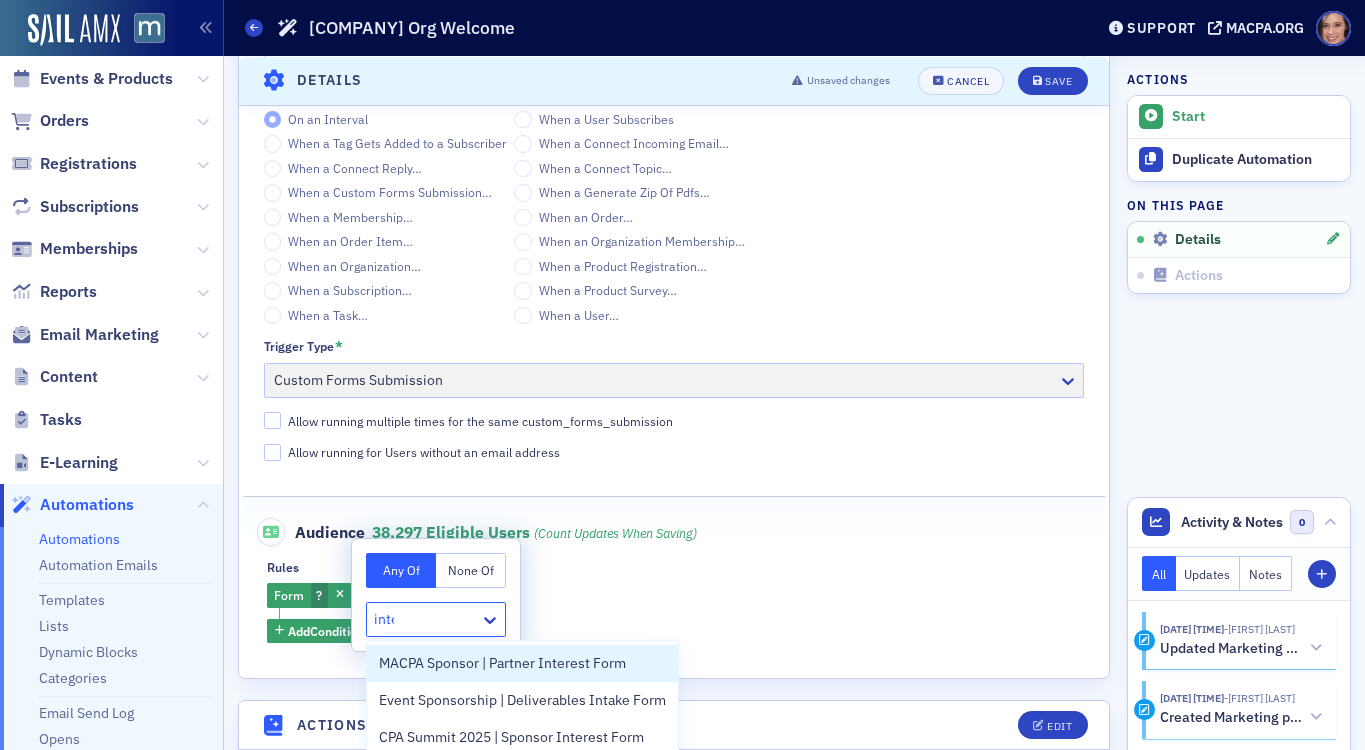 type on "inter" 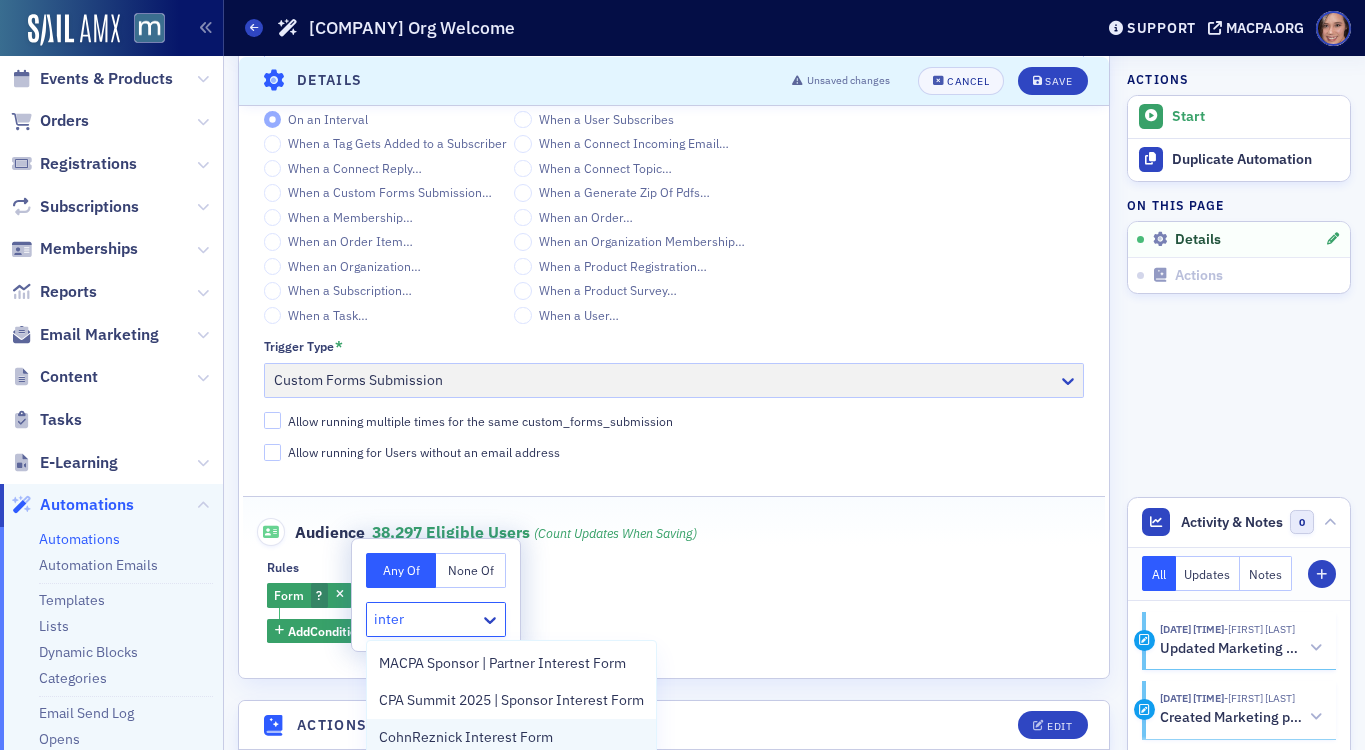 click on "CohnReznick Interest Form" at bounding box center [466, 737] 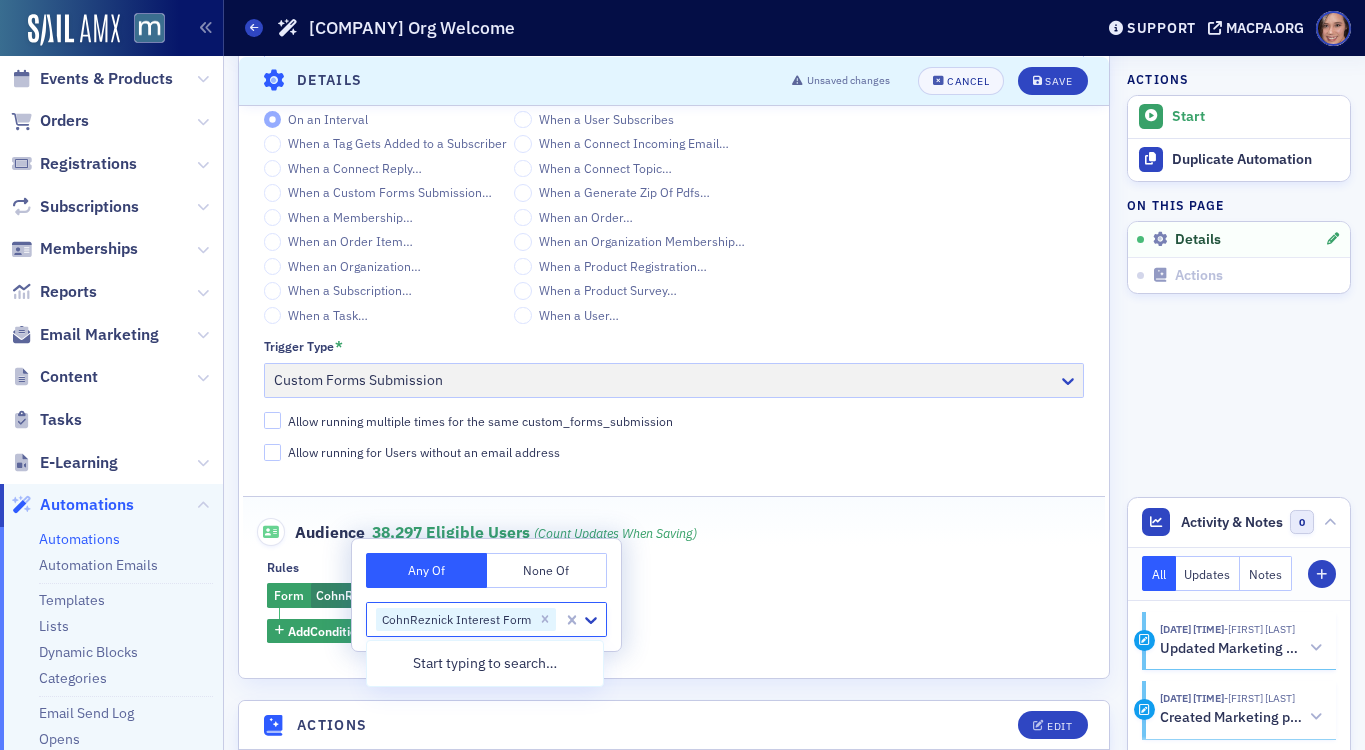 click on "Form CohnReznick Interest Form Add  Condition" 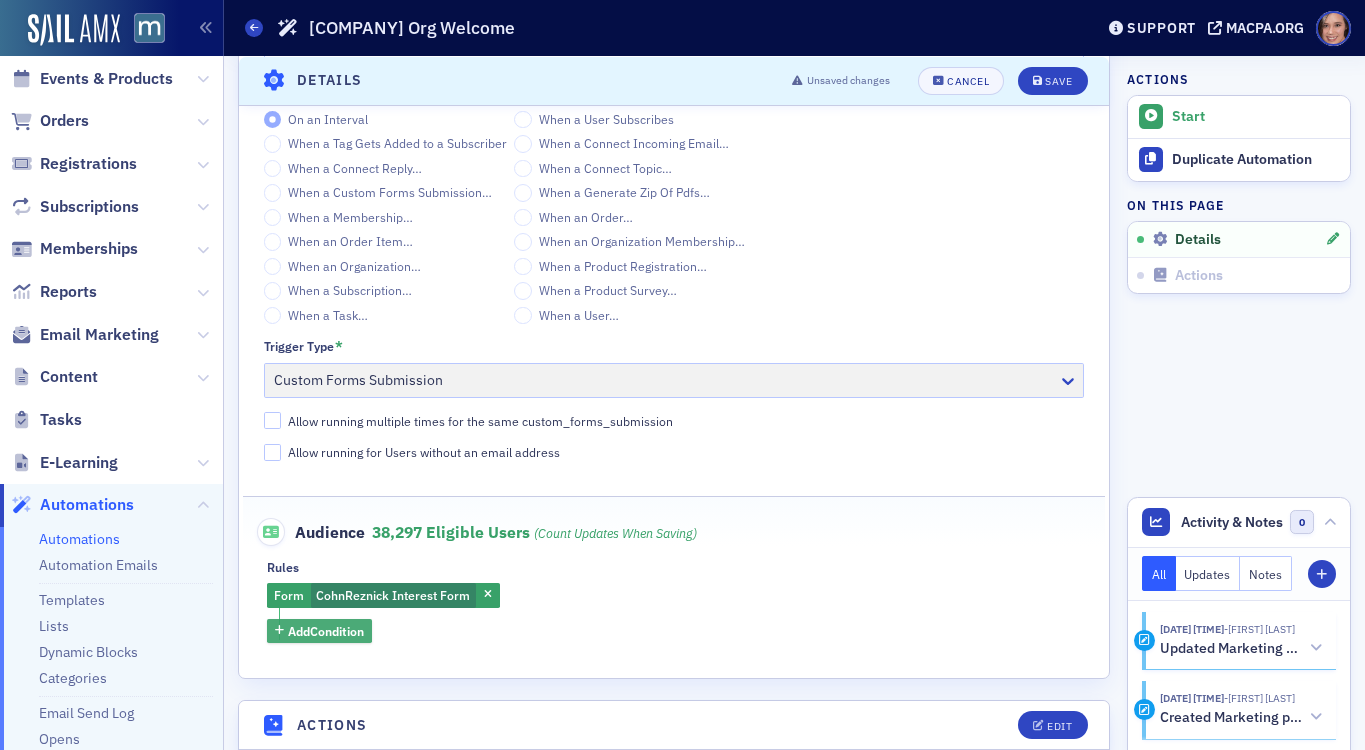 click on "Add  Condition" 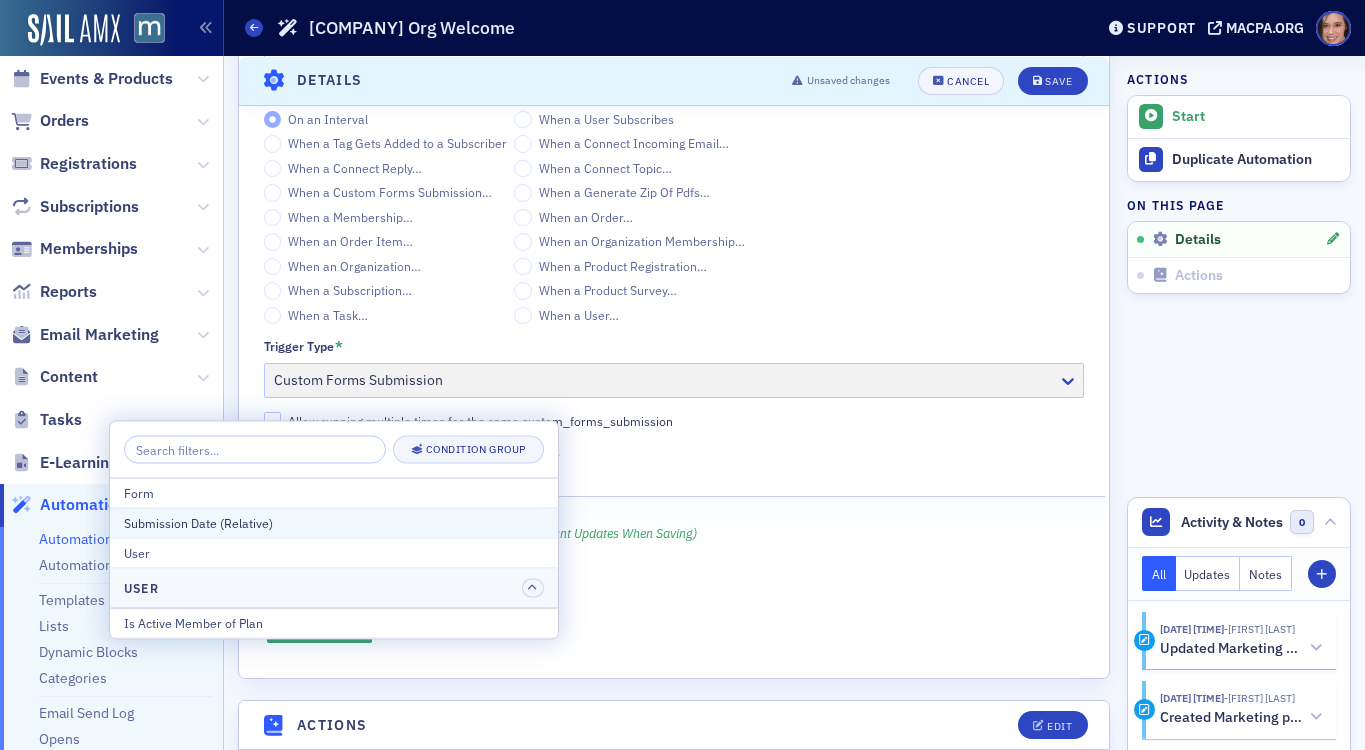 click on "Submission Date (Relative)" at bounding box center [334, 523] 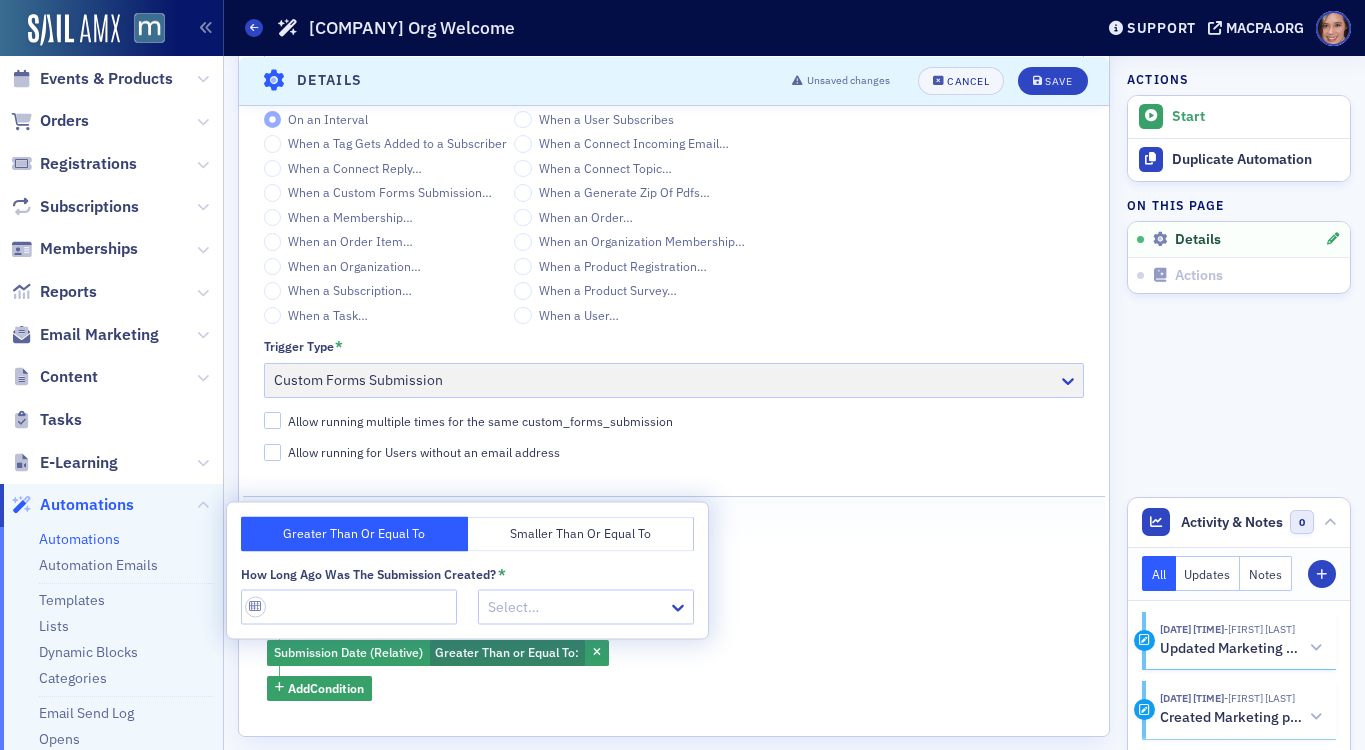 click at bounding box center (576, 607) 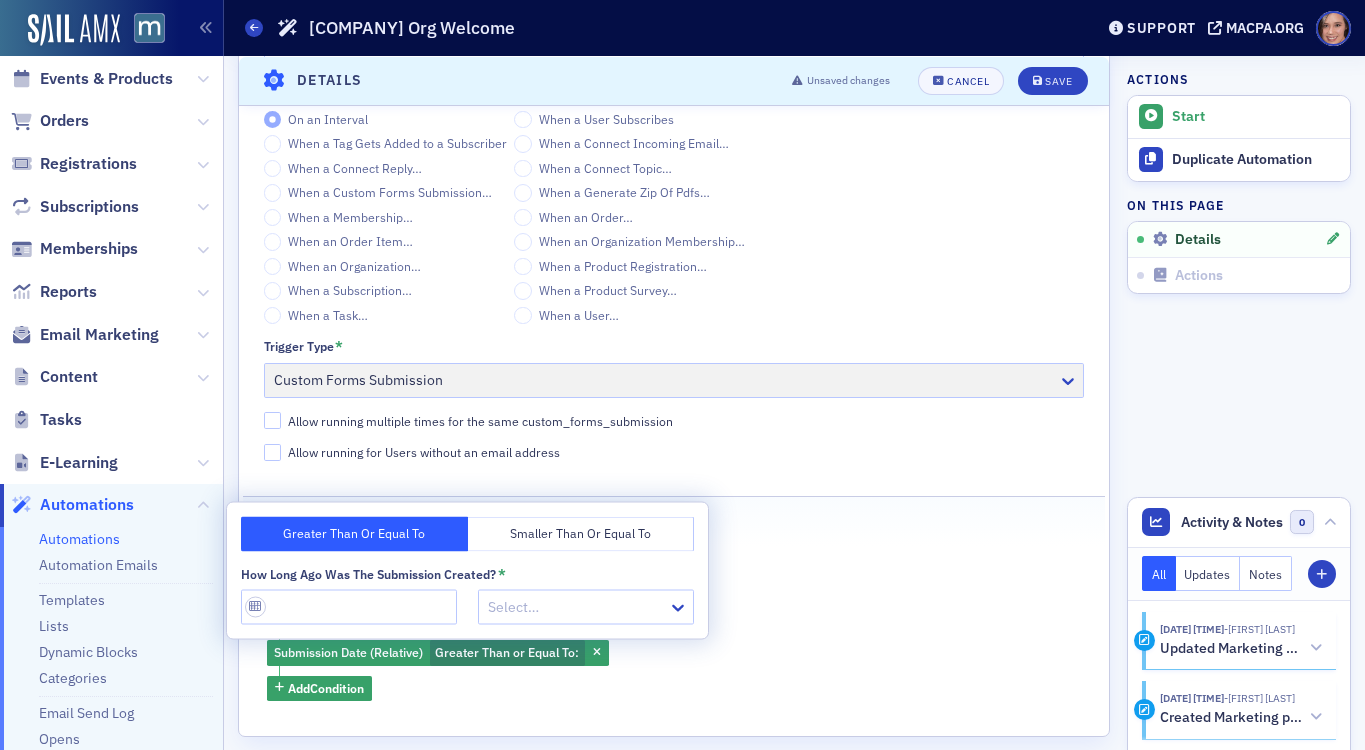 click on "Form CohnReznick Interest Form and Submission Date (Relative) Greater Than or Equal To :  Add  Condition" 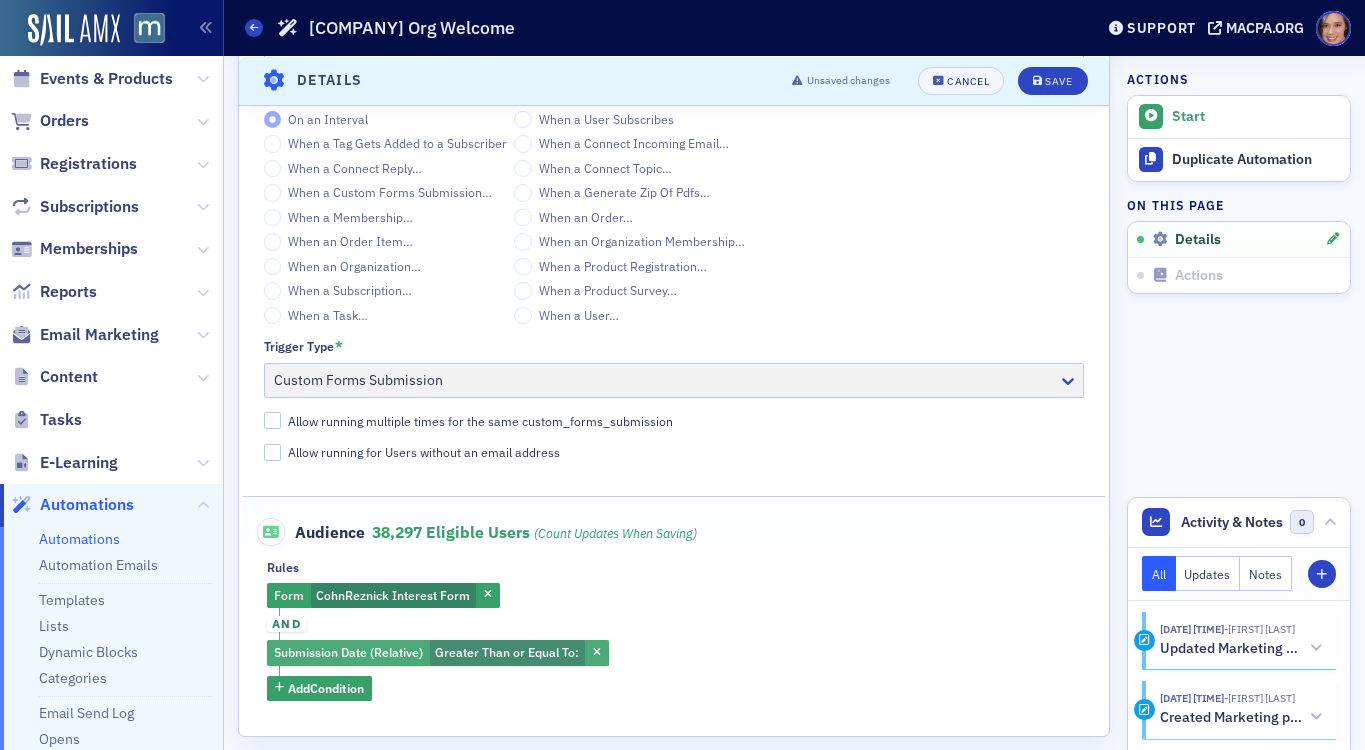 click on "Submission Date (Relative)" 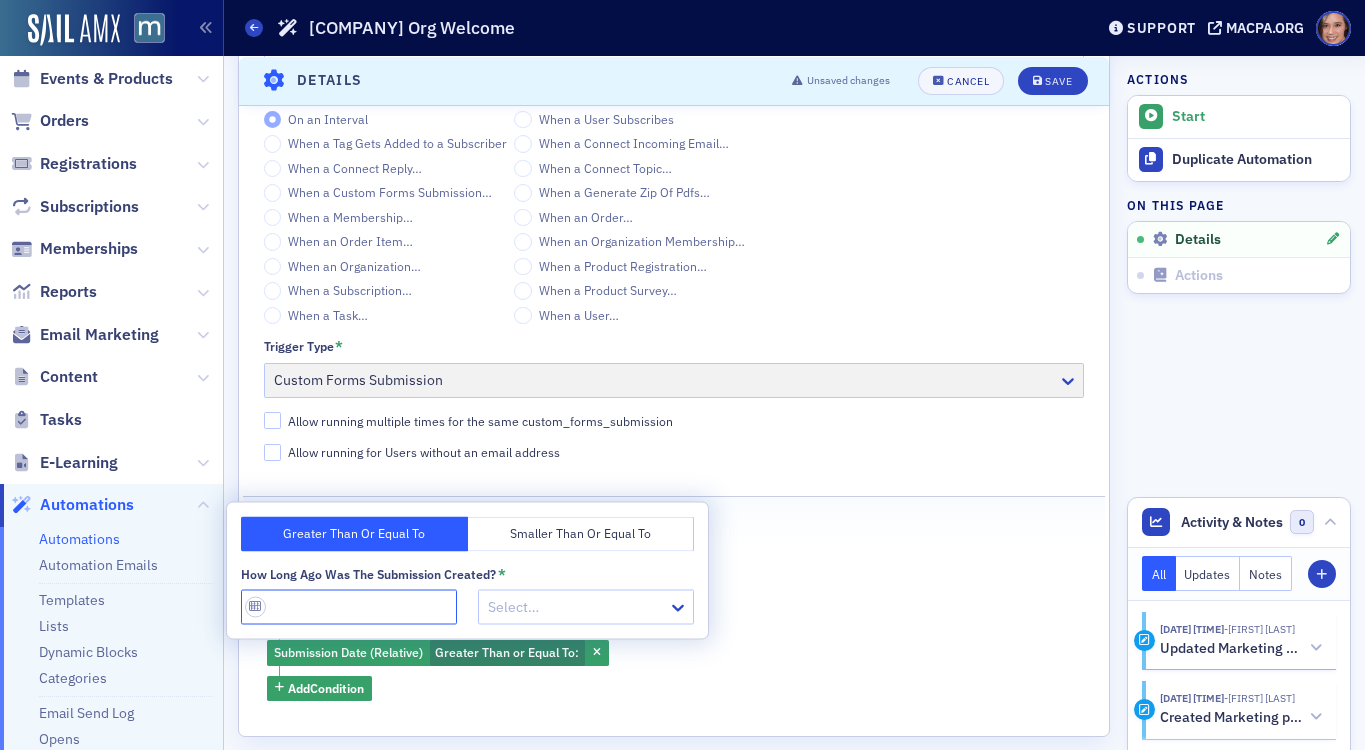 click on "How long ago was the submission created? *" at bounding box center (349, 607) 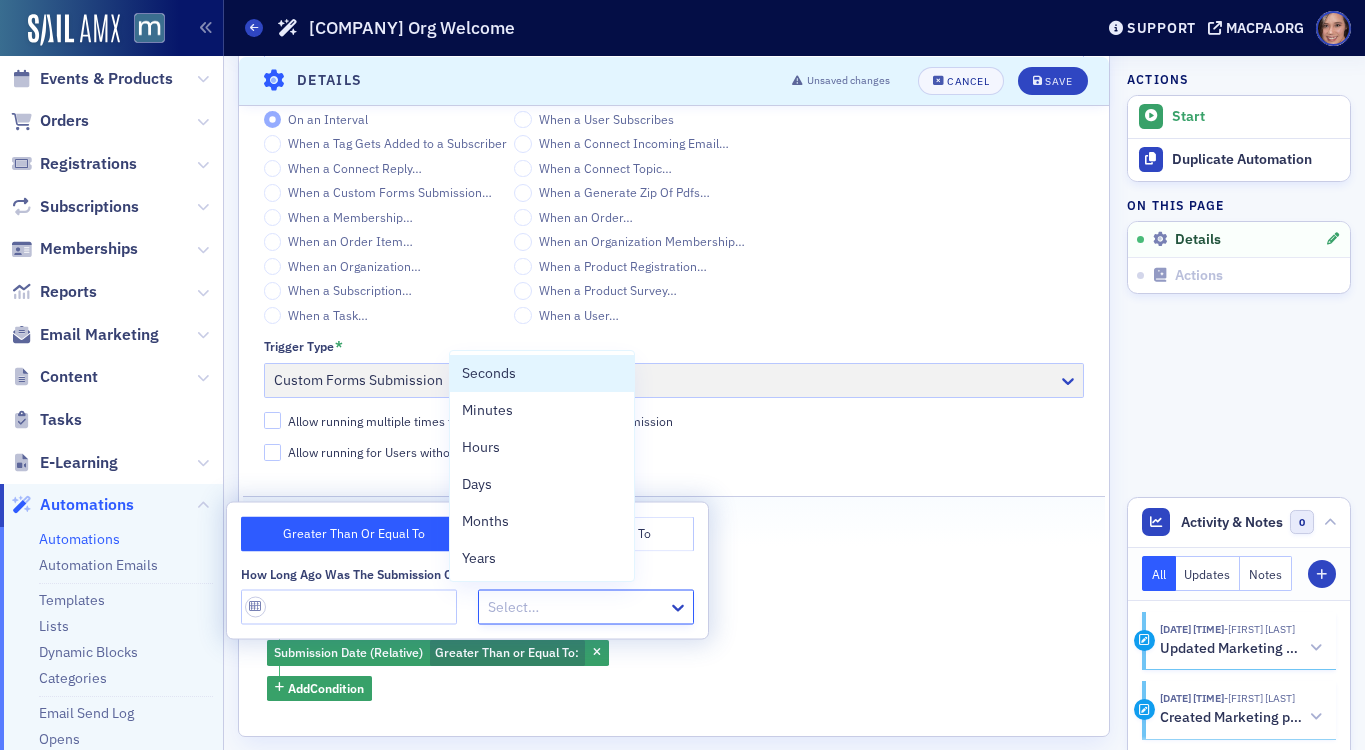 click at bounding box center (576, 607) 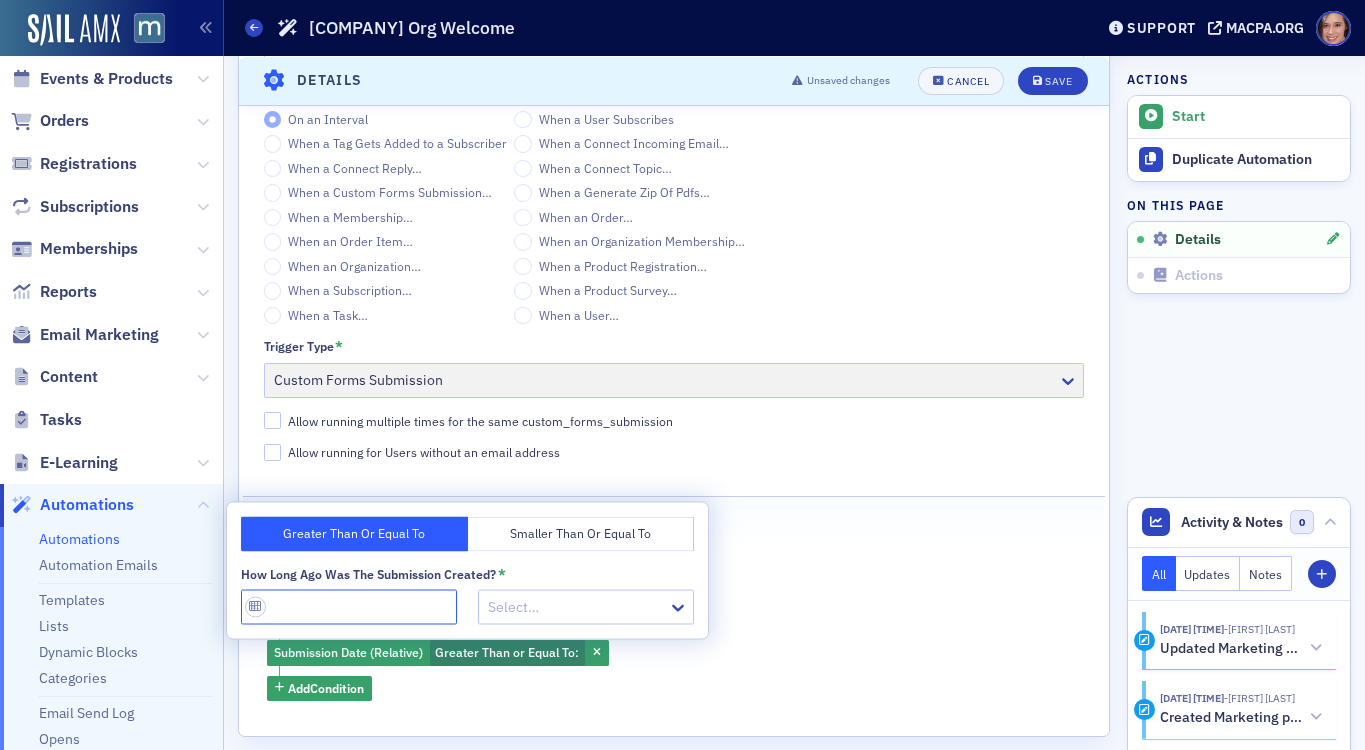 click on "How long ago was the submission created? *" at bounding box center [349, 607] 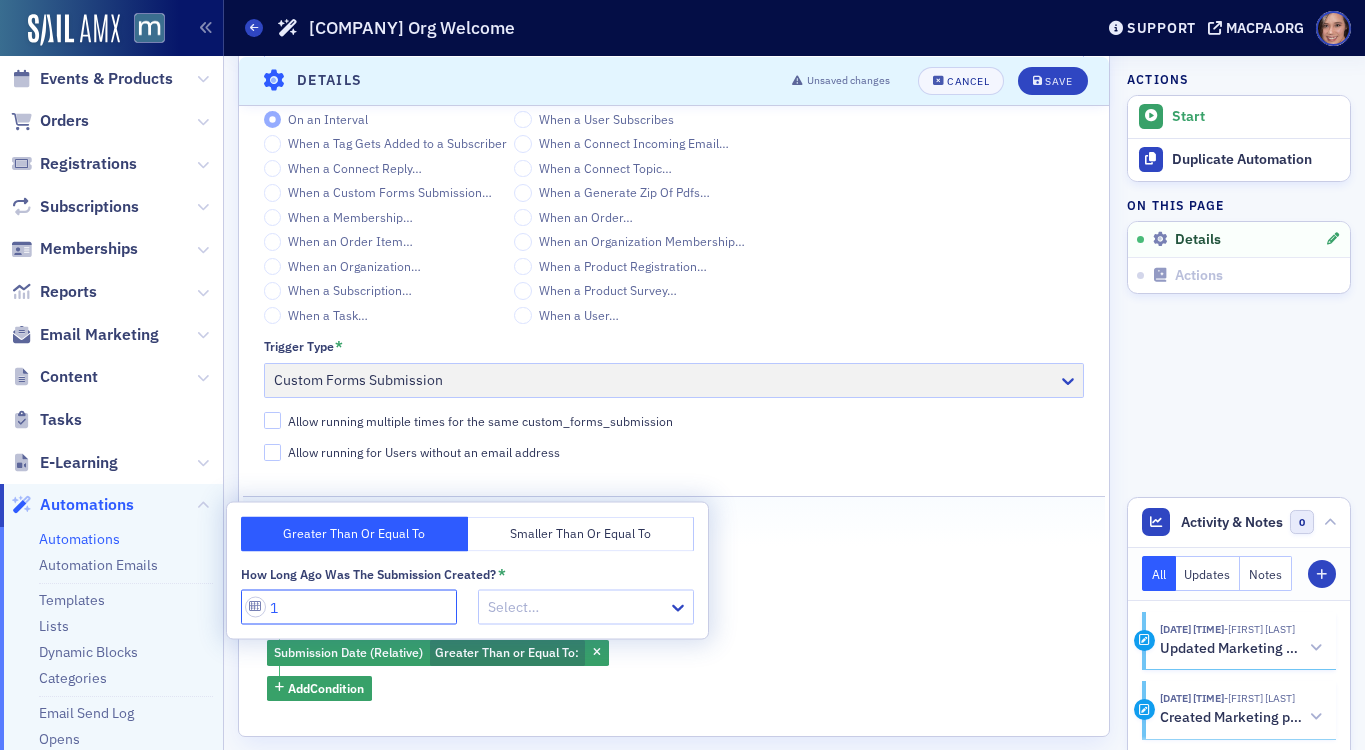type on "1" 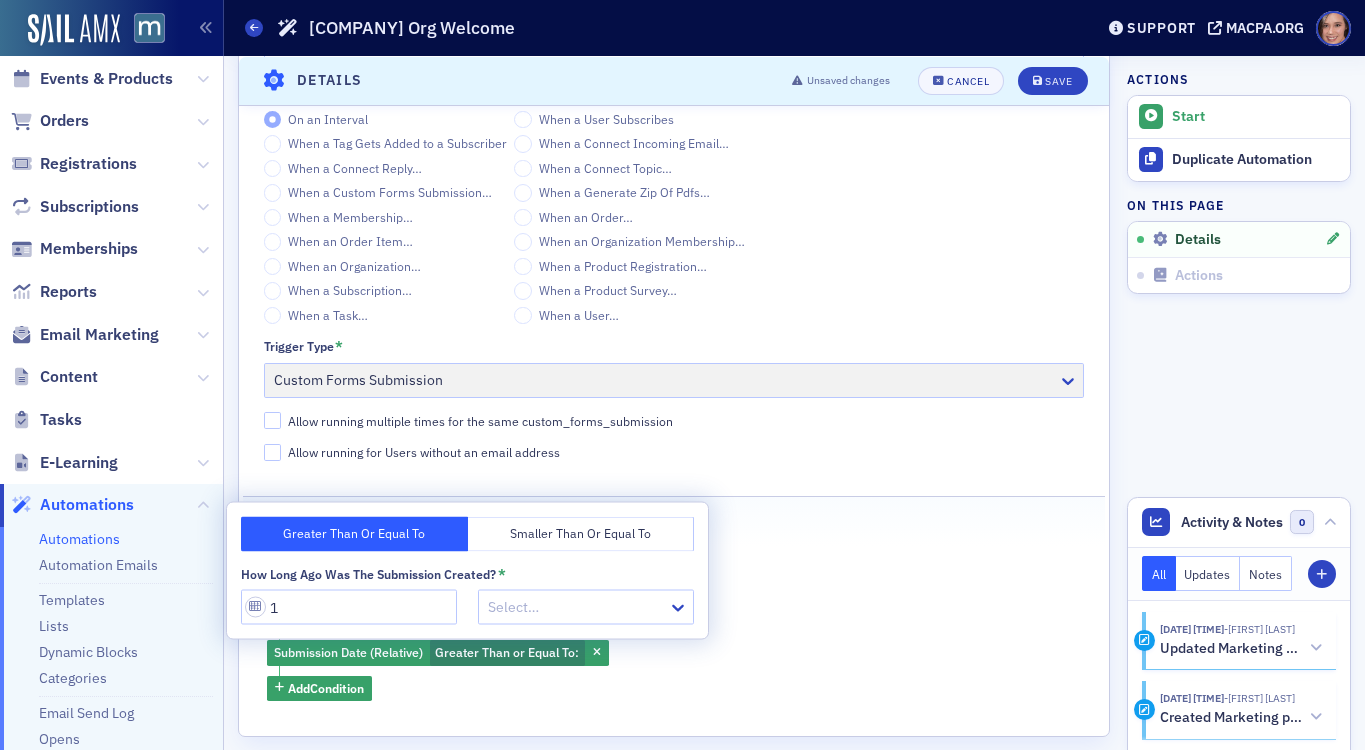click at bounding box center (576, 607) 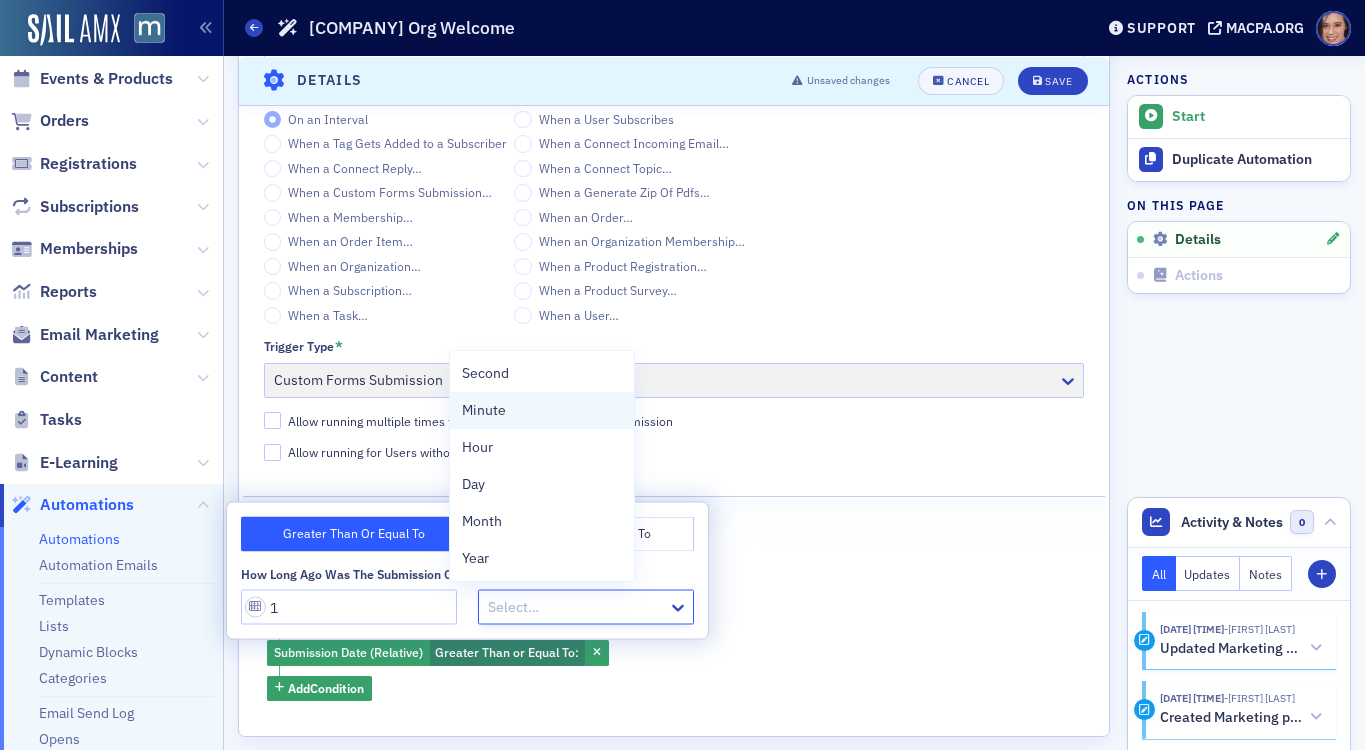 click on "Minute" at bounding box center (542, 410) 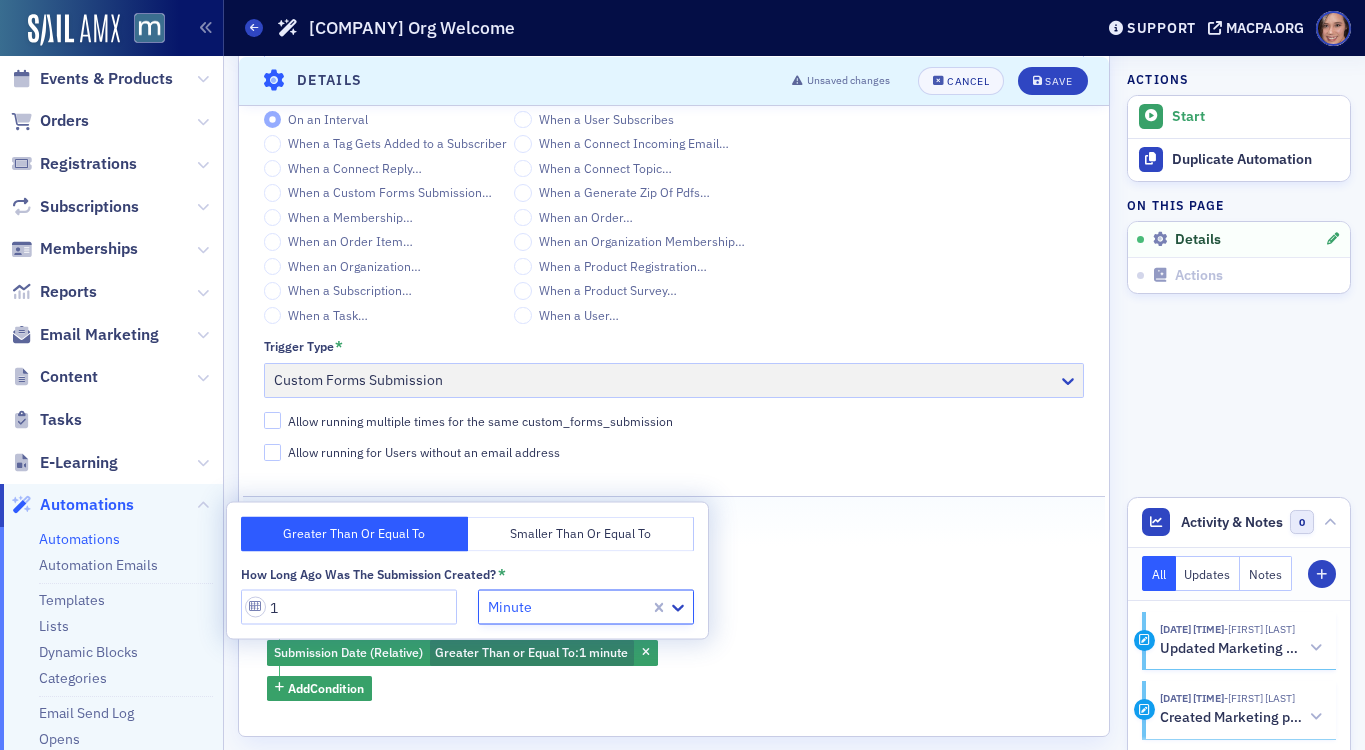 click on "Form CohnReznick Interest Form and Submission Date (Relative) Greater Than or Equal To :  1   minute Add  Condition" 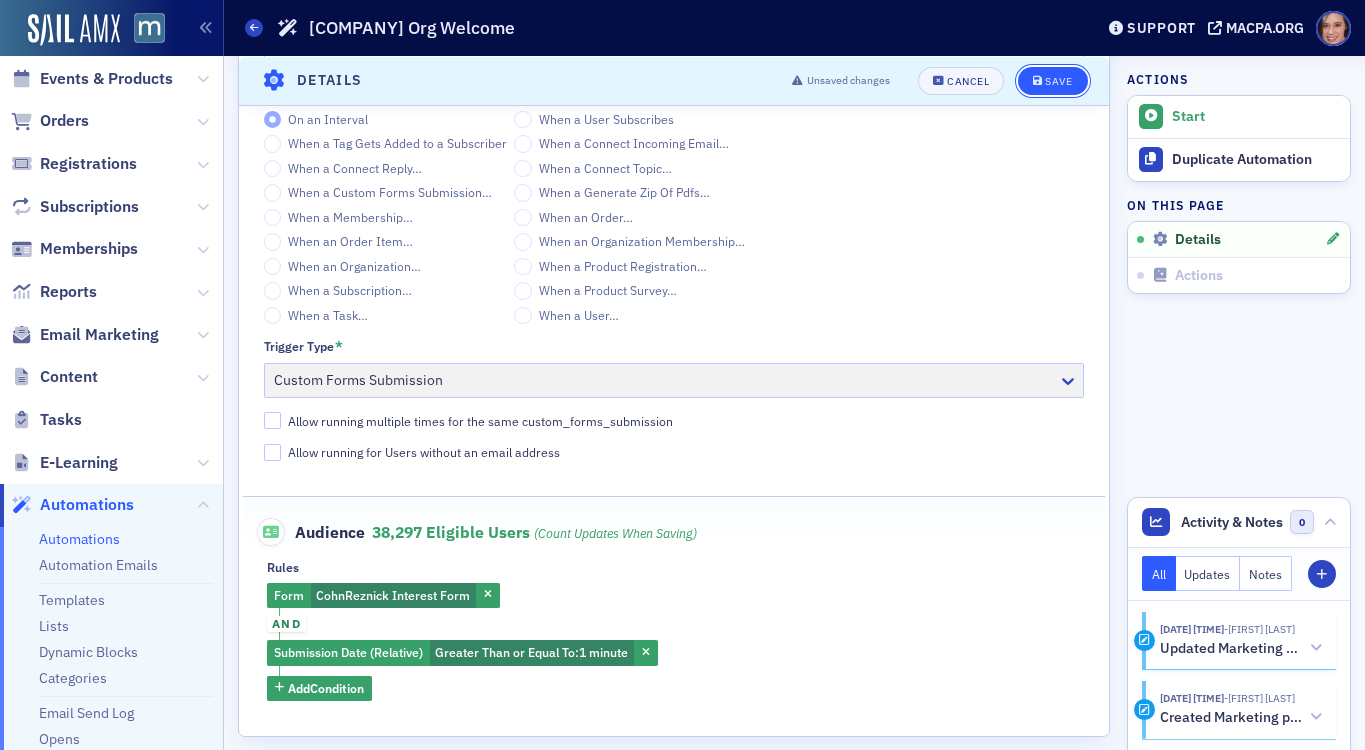 click on "Save" 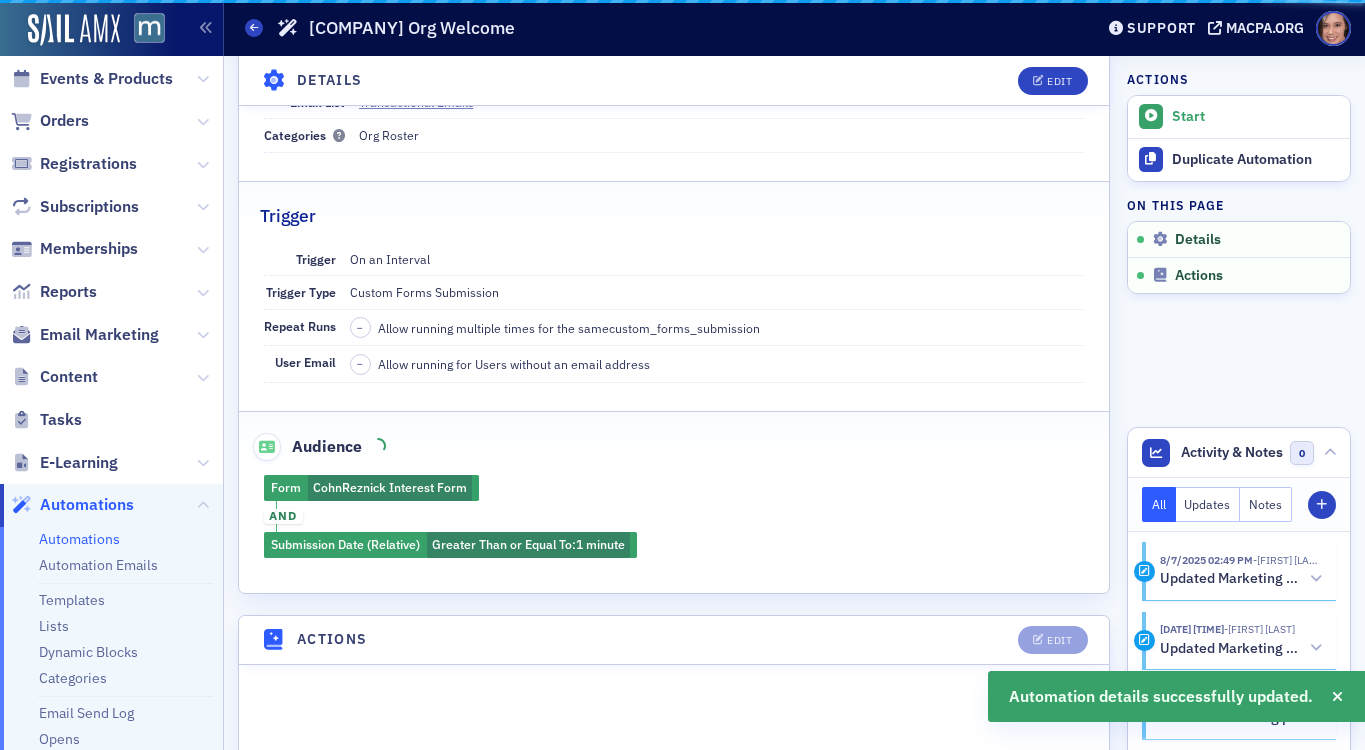 scroll, scrollTop: 79, scrollLeft: 0, axis: vertical 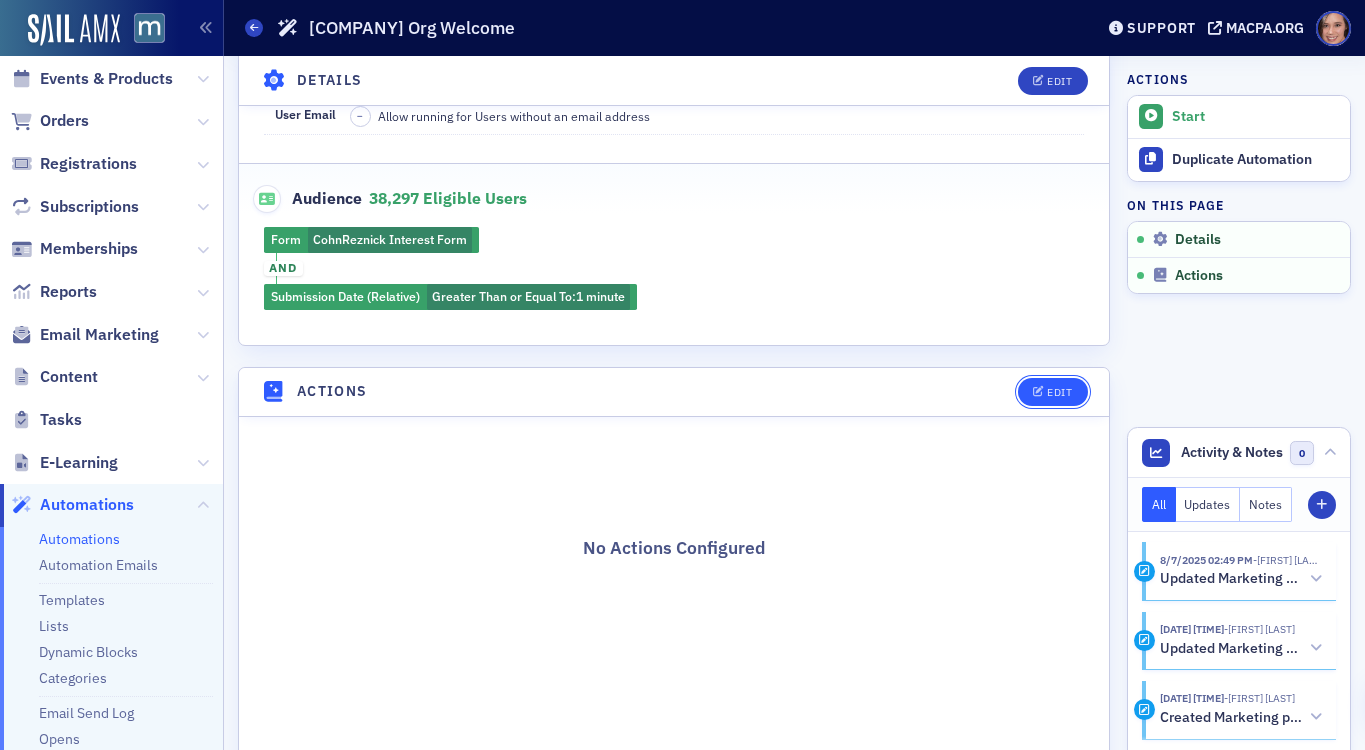 click on "Edit" 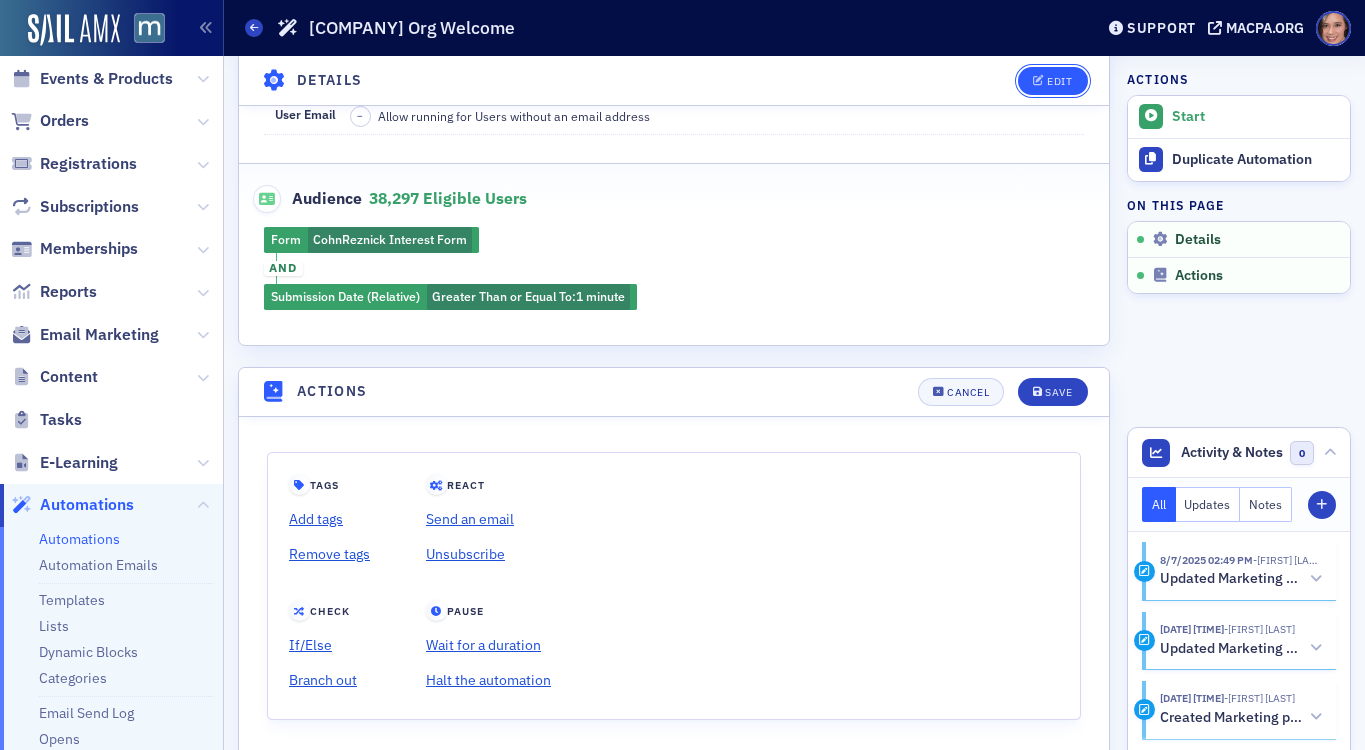 click on "Edit" 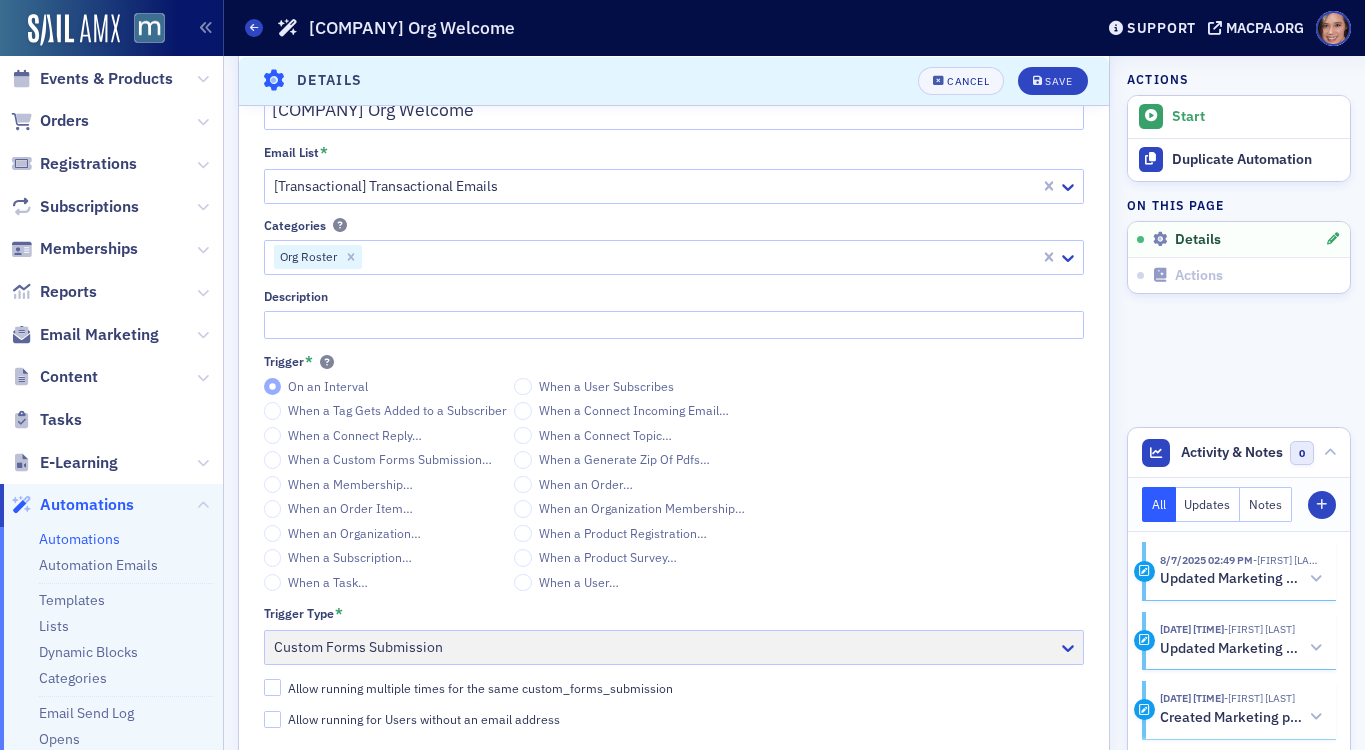 scroll, scrollTop: 400, scrollLeft: 0, axis: vertical 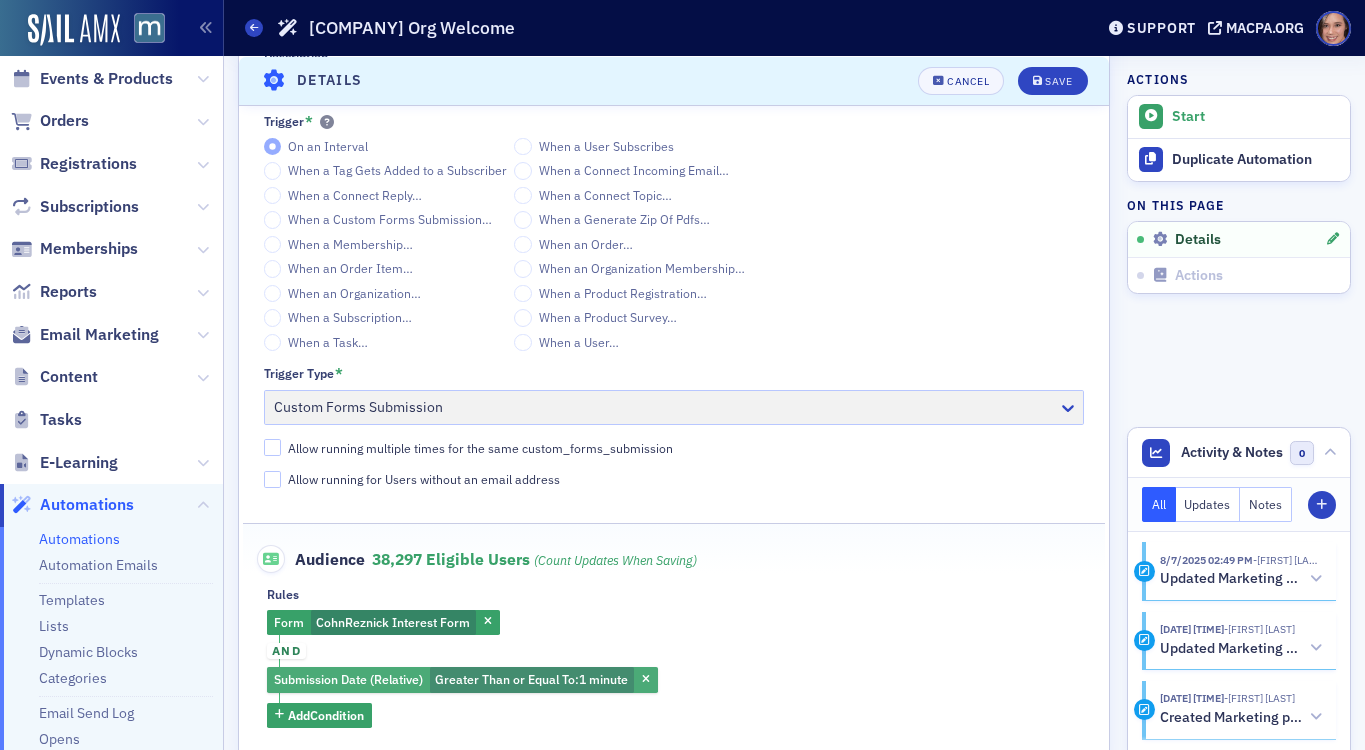 click 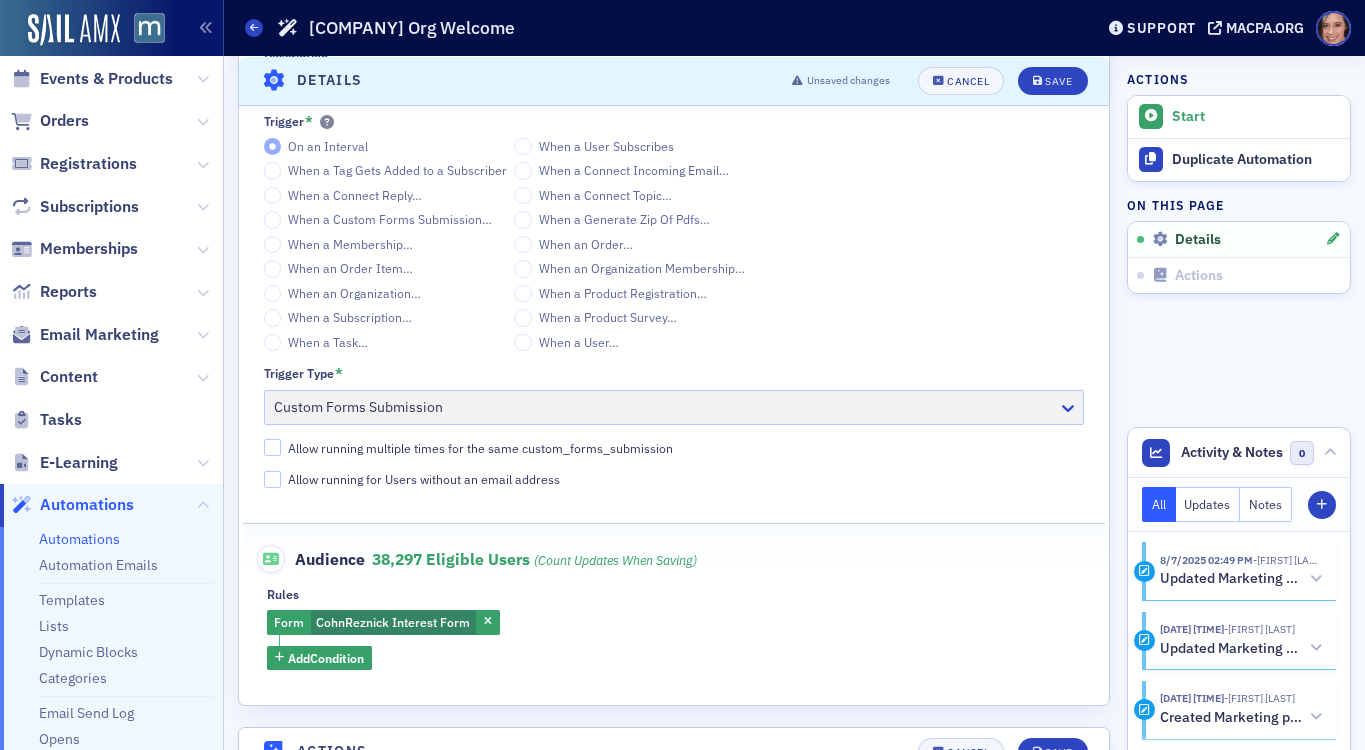 scroll, scrollTop: 561, scrollLeft: 0, axis: vertical 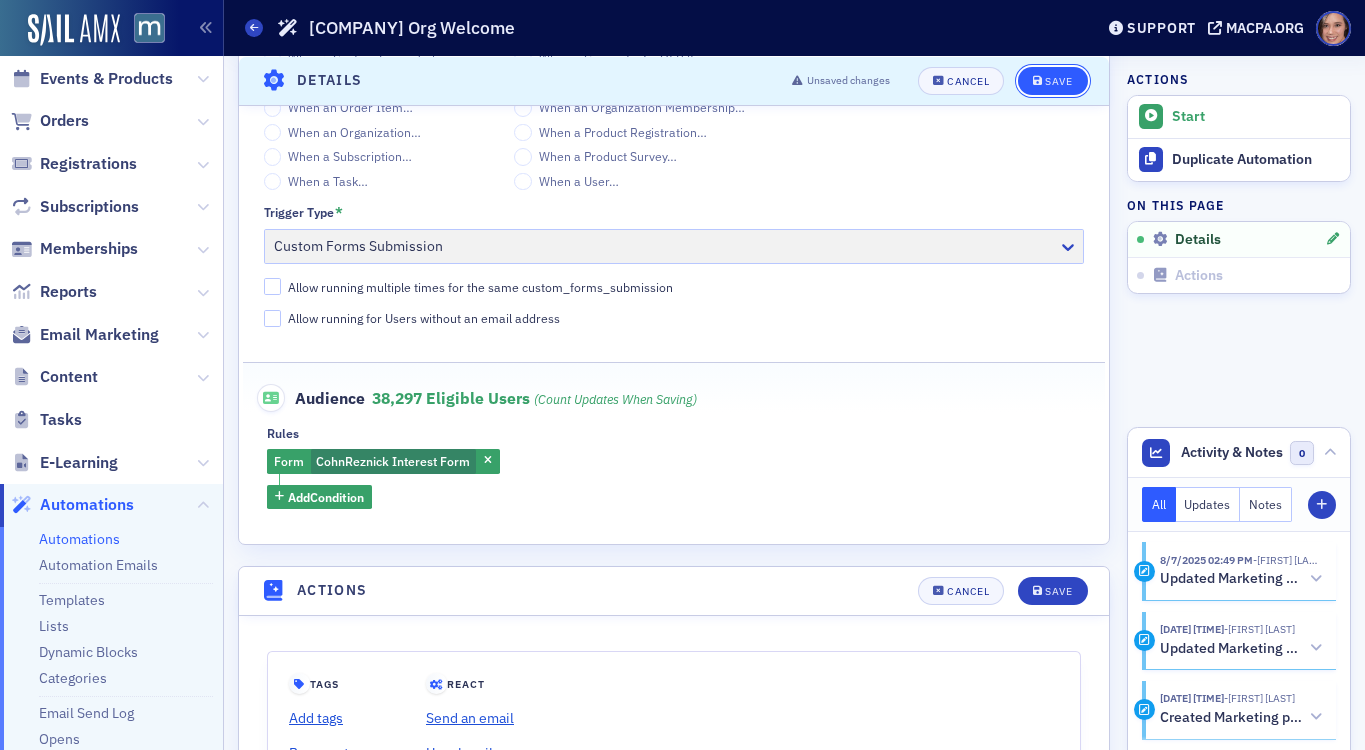 click on "Save" 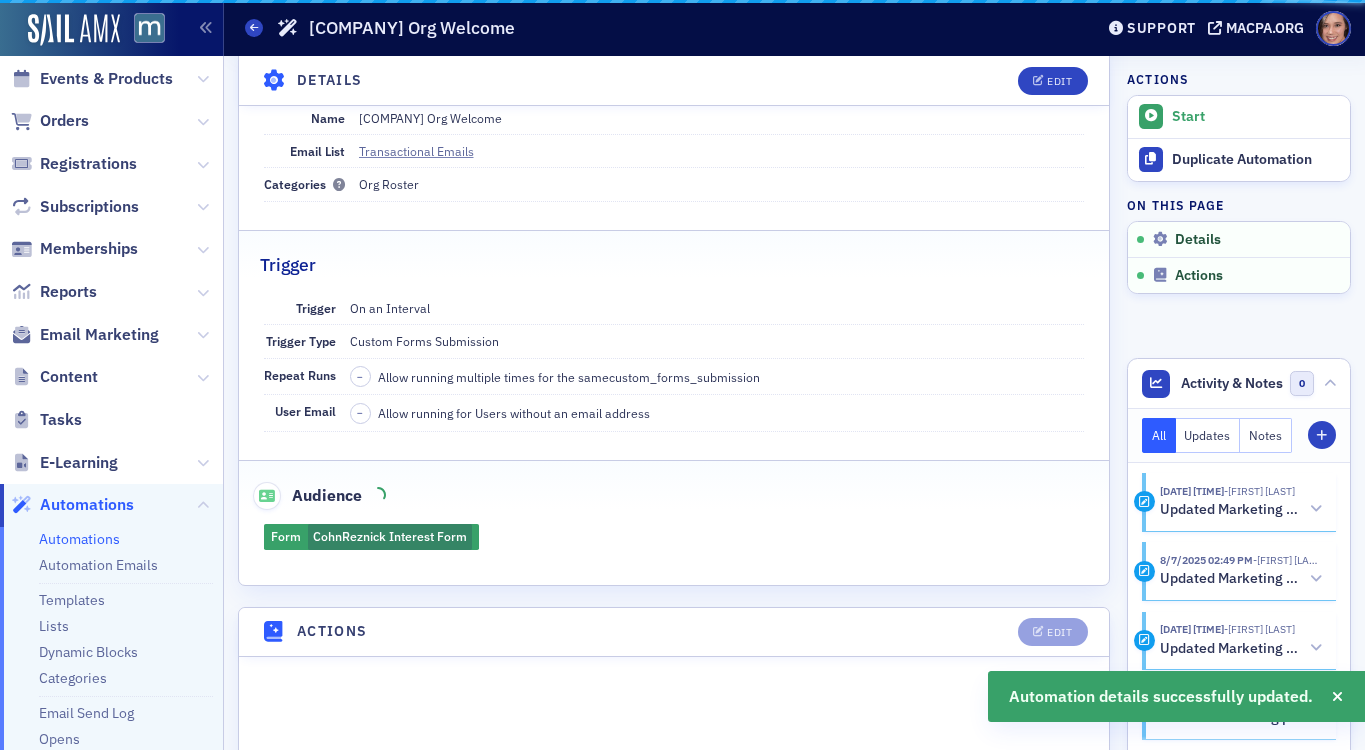 scroll, scrollTop: 79, scrollLeft: 0, axis: vertical 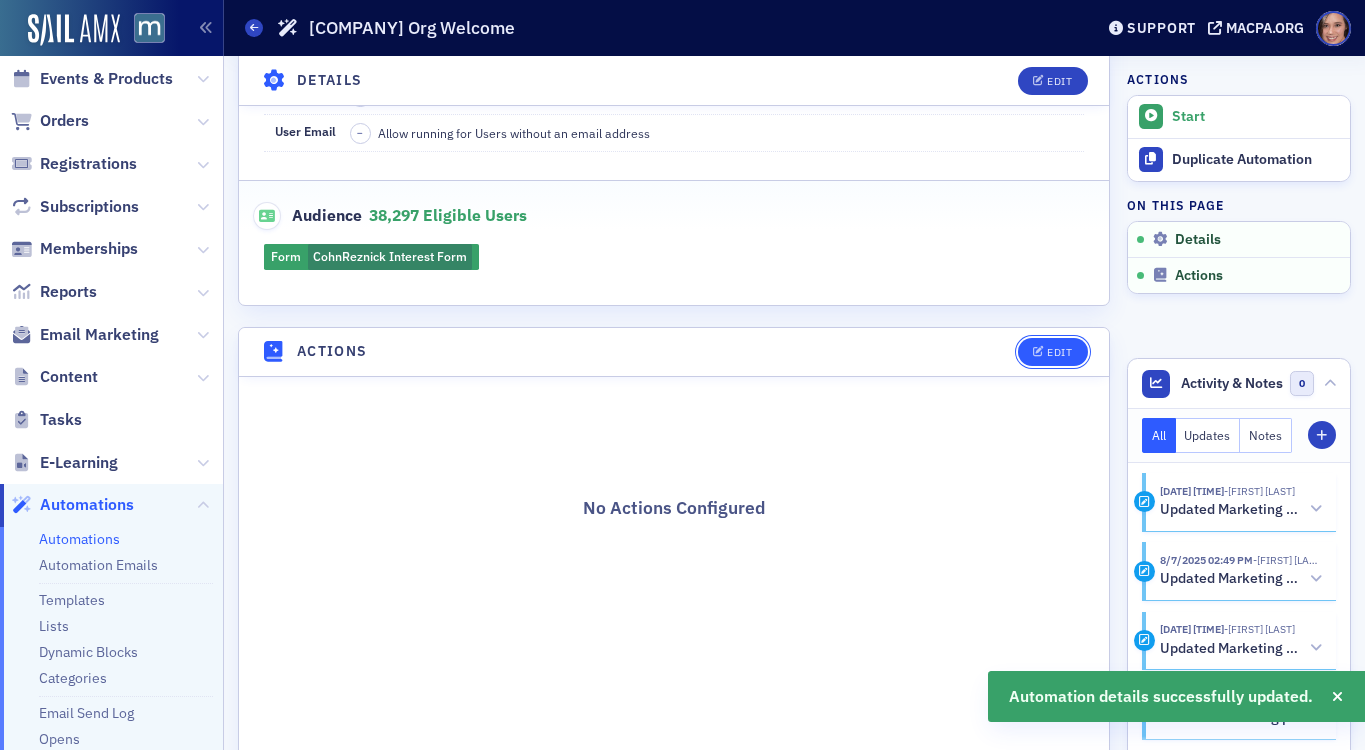 click 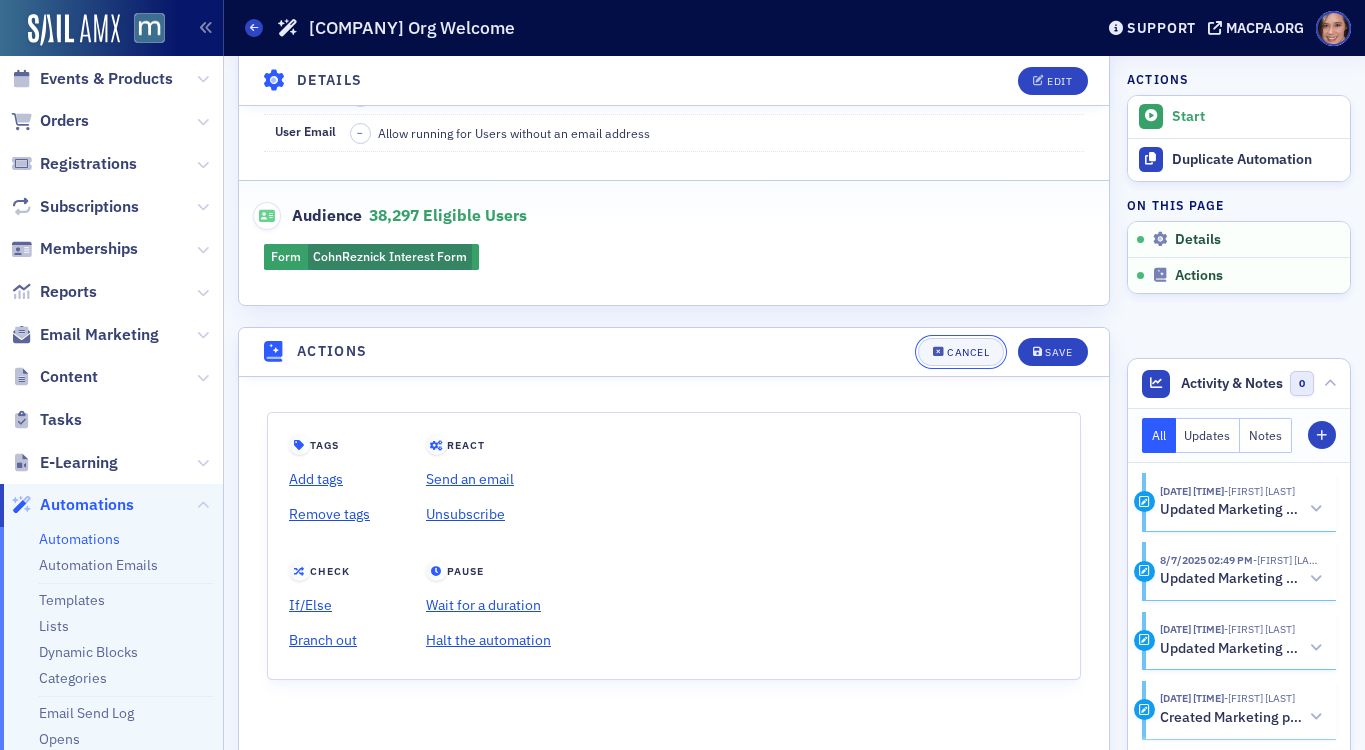 scroll, scrollTop: 0, scrollLeft: 0, axis: both 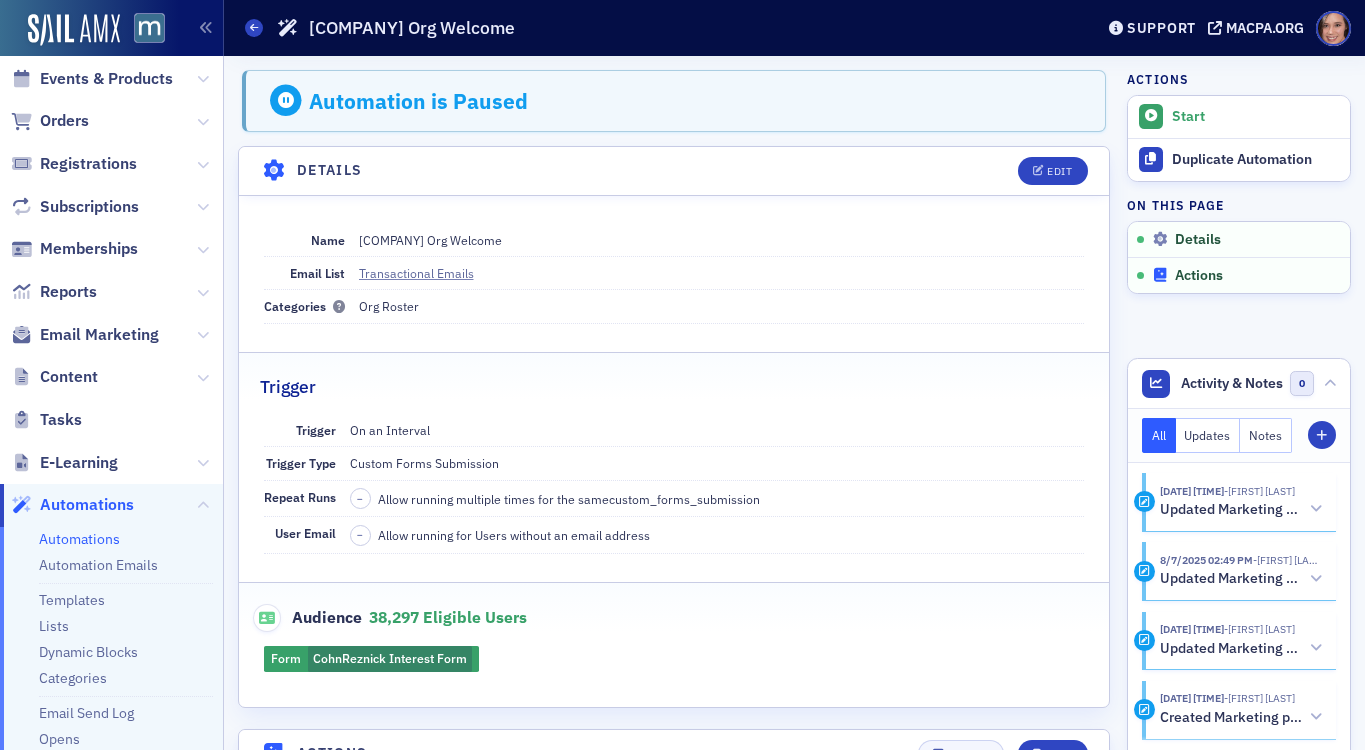 click 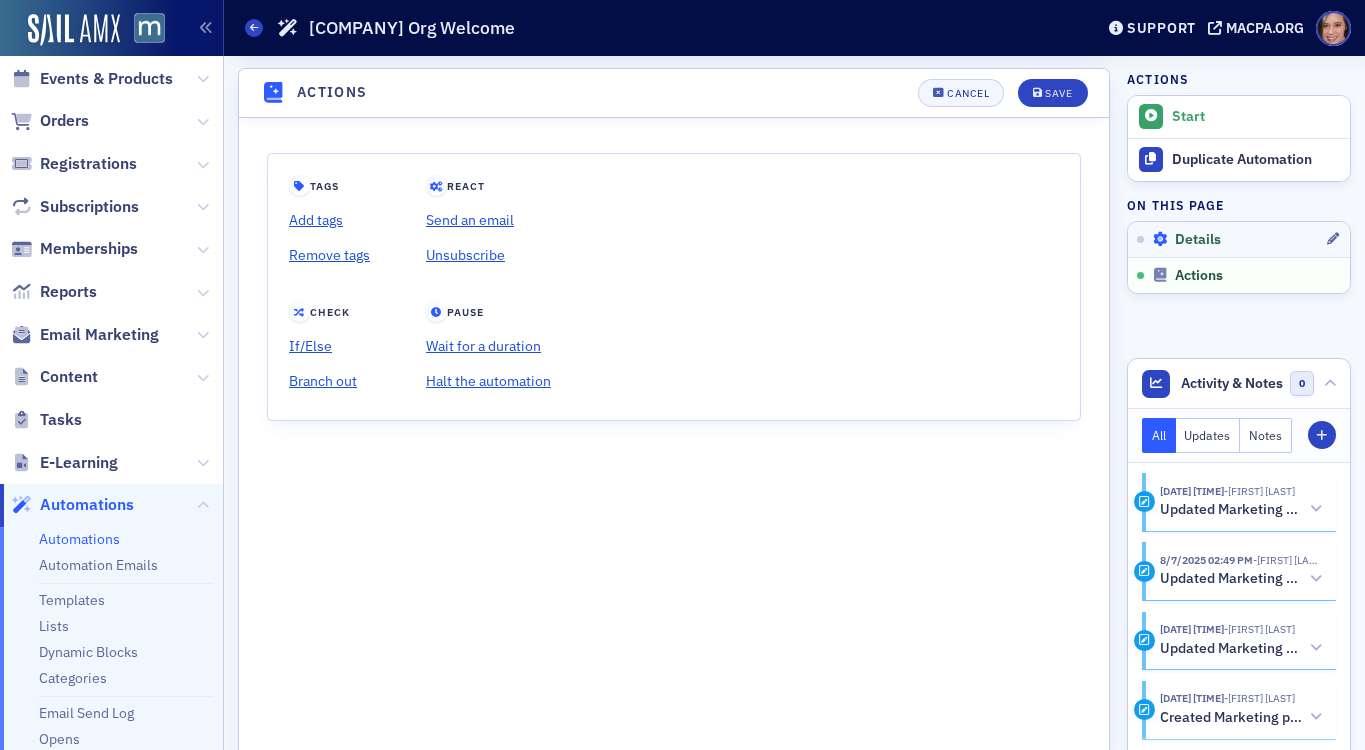 click on "Details" 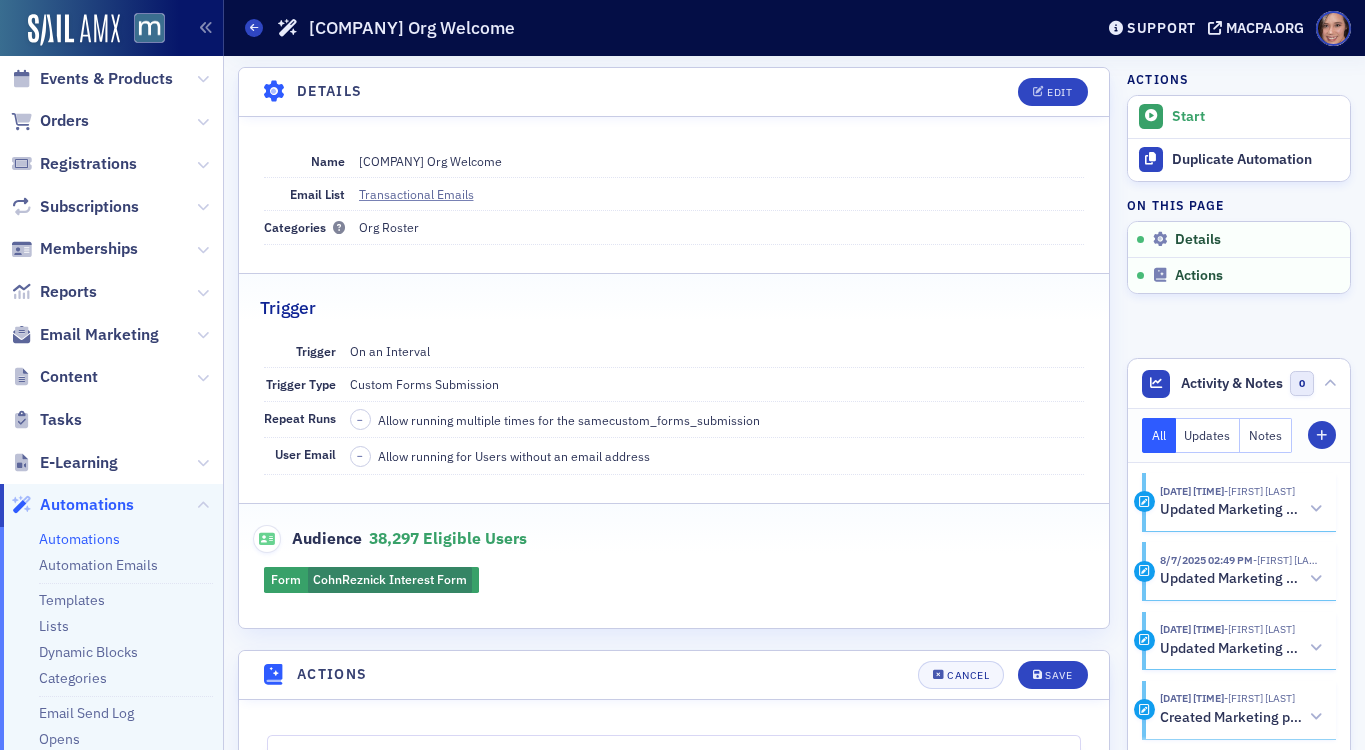 scroll, scrollTop: 0, scrollLeft: 0, axis: both 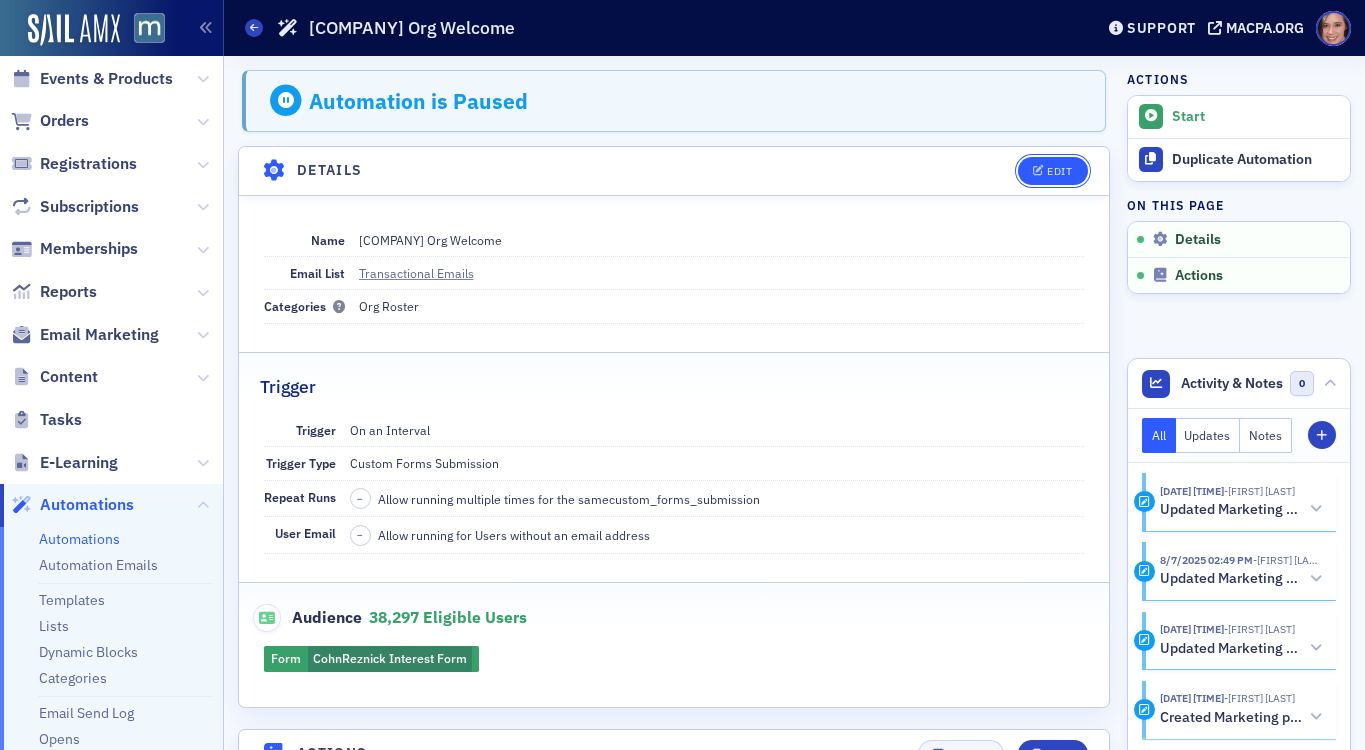 click on "Edit" 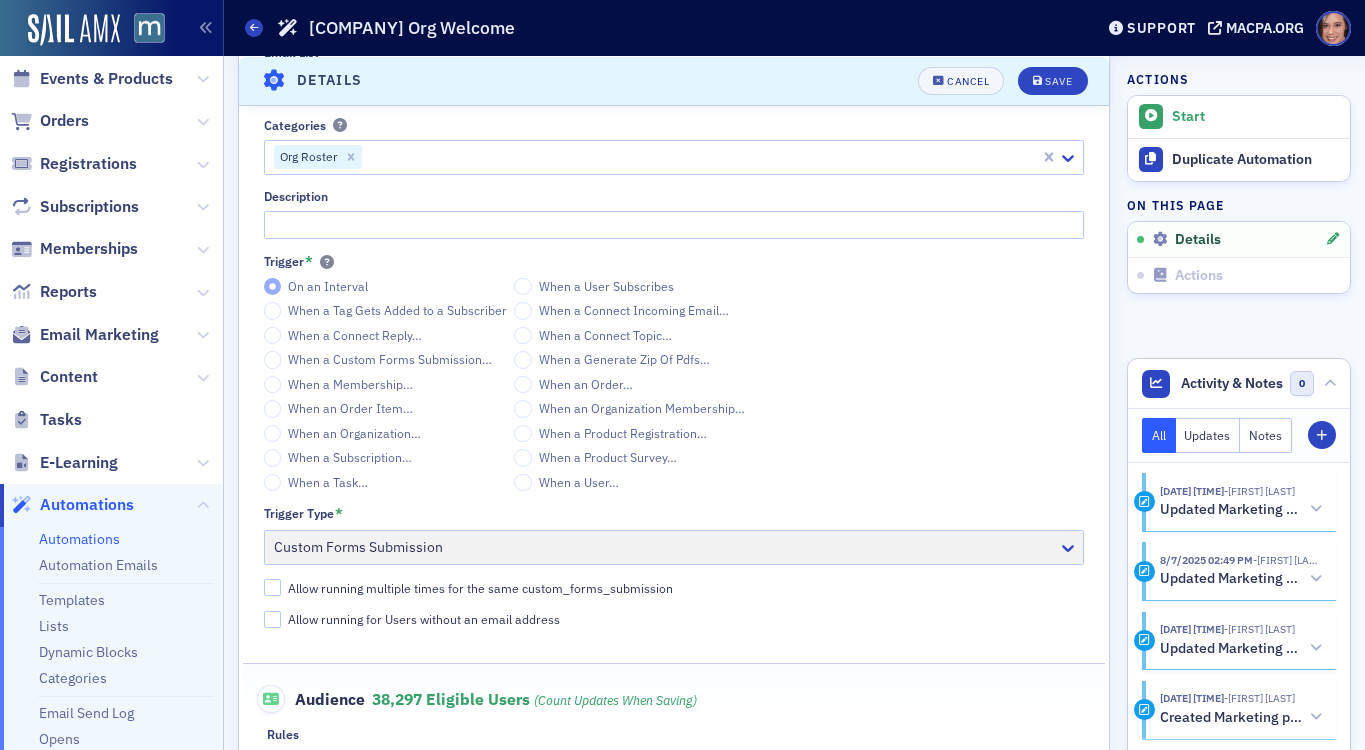 scroll, scrollTop: 0, scrollLeft: 0, axis: both 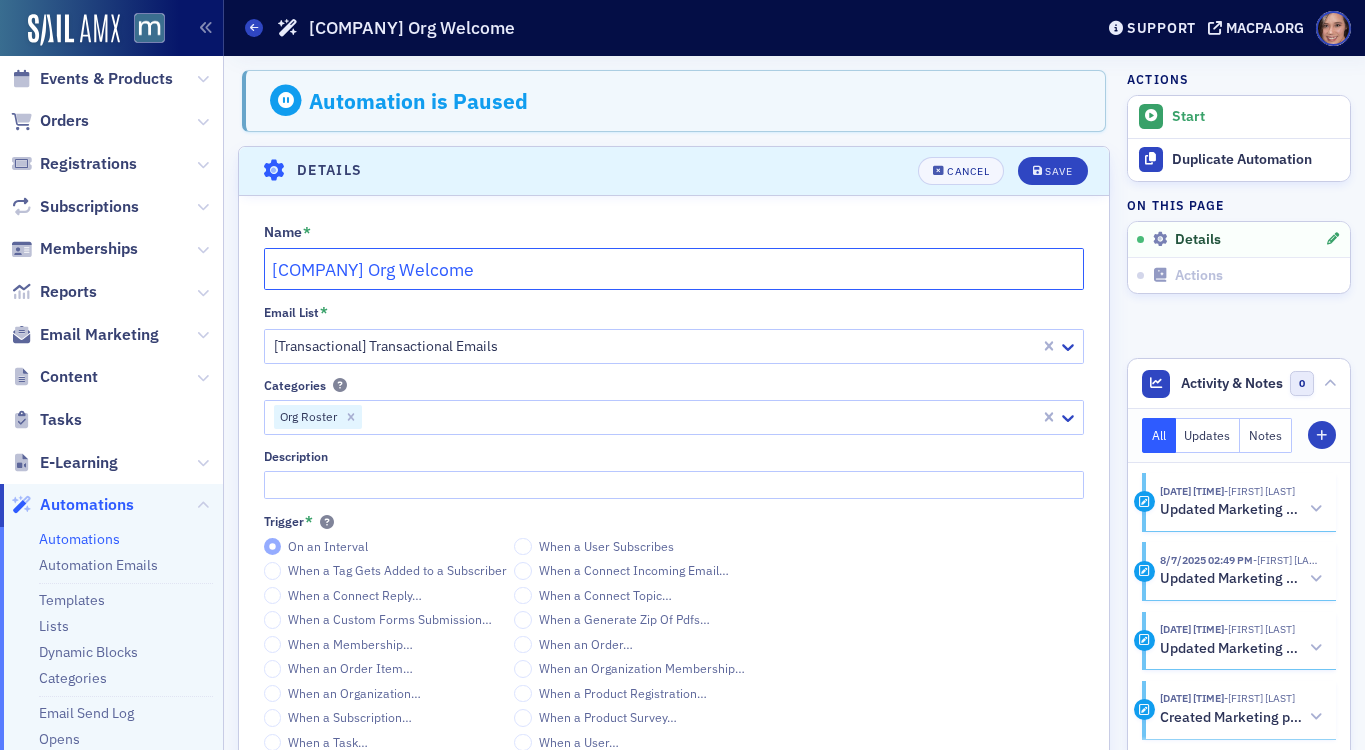 click on "CohnReznick Org Welcome" 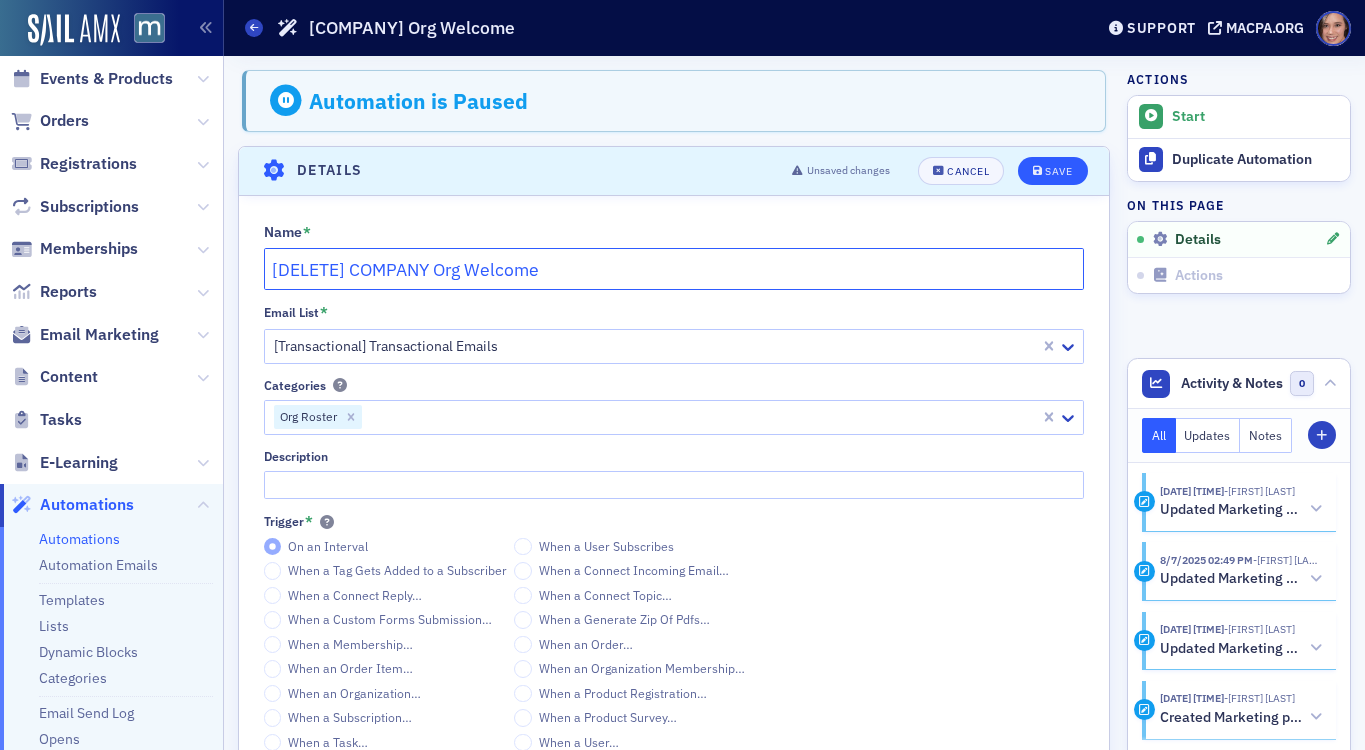 type on "[DELETE] [ORG NAME] Org Welcome" 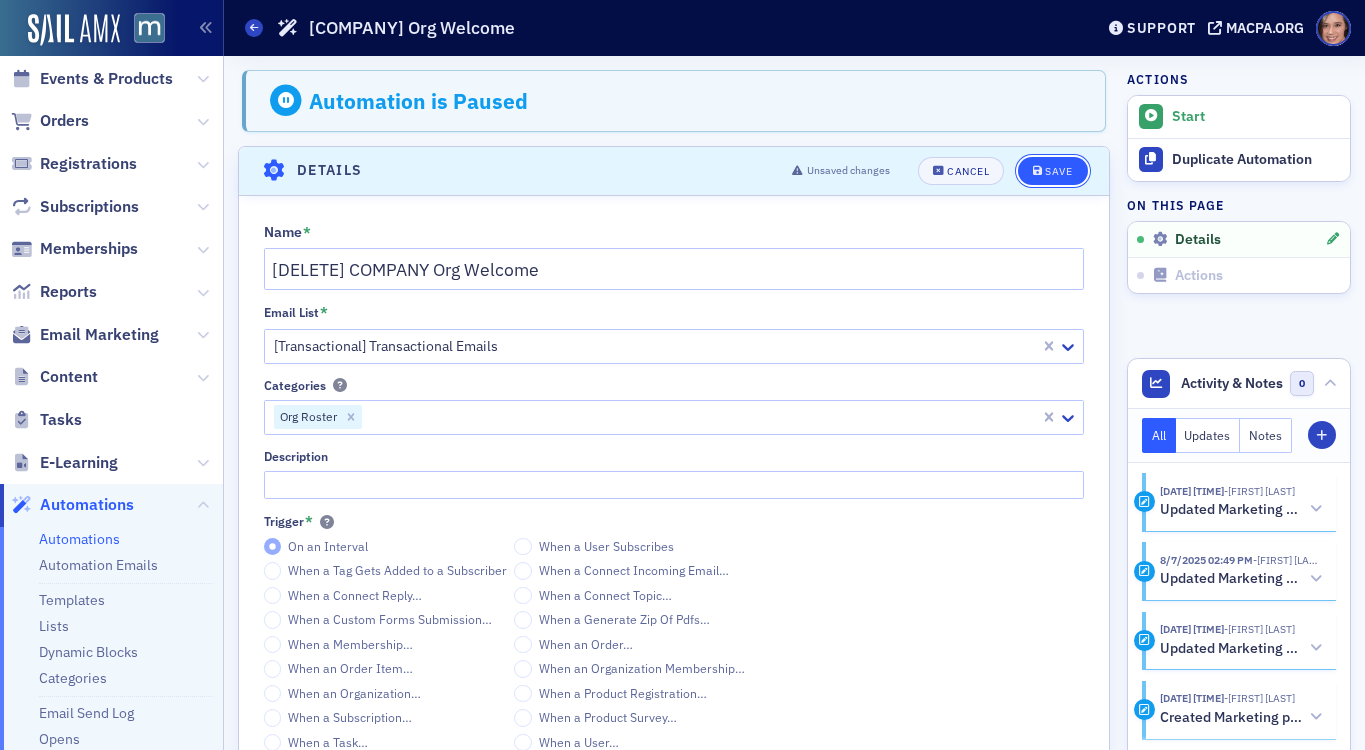 click on "Save" 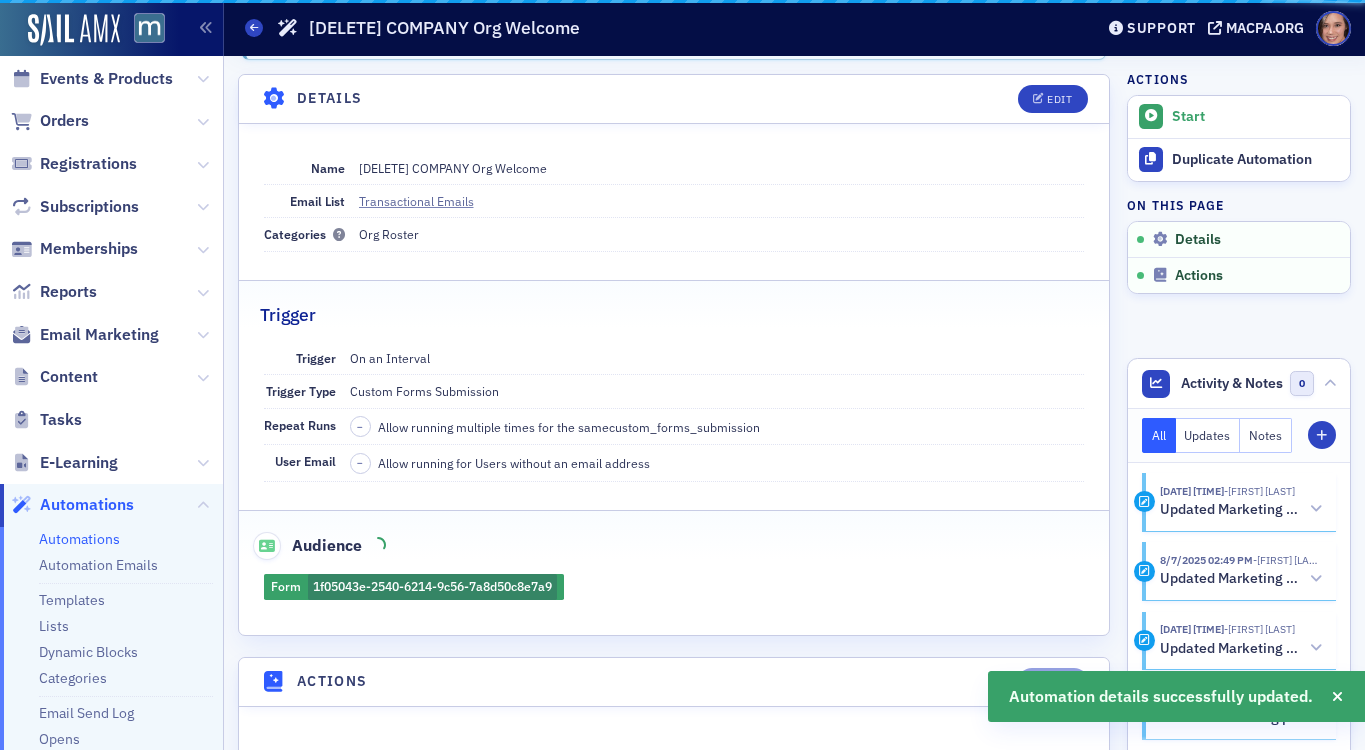 scroll, scrollTop: 79, scrollLeft: 0, axis: vertical 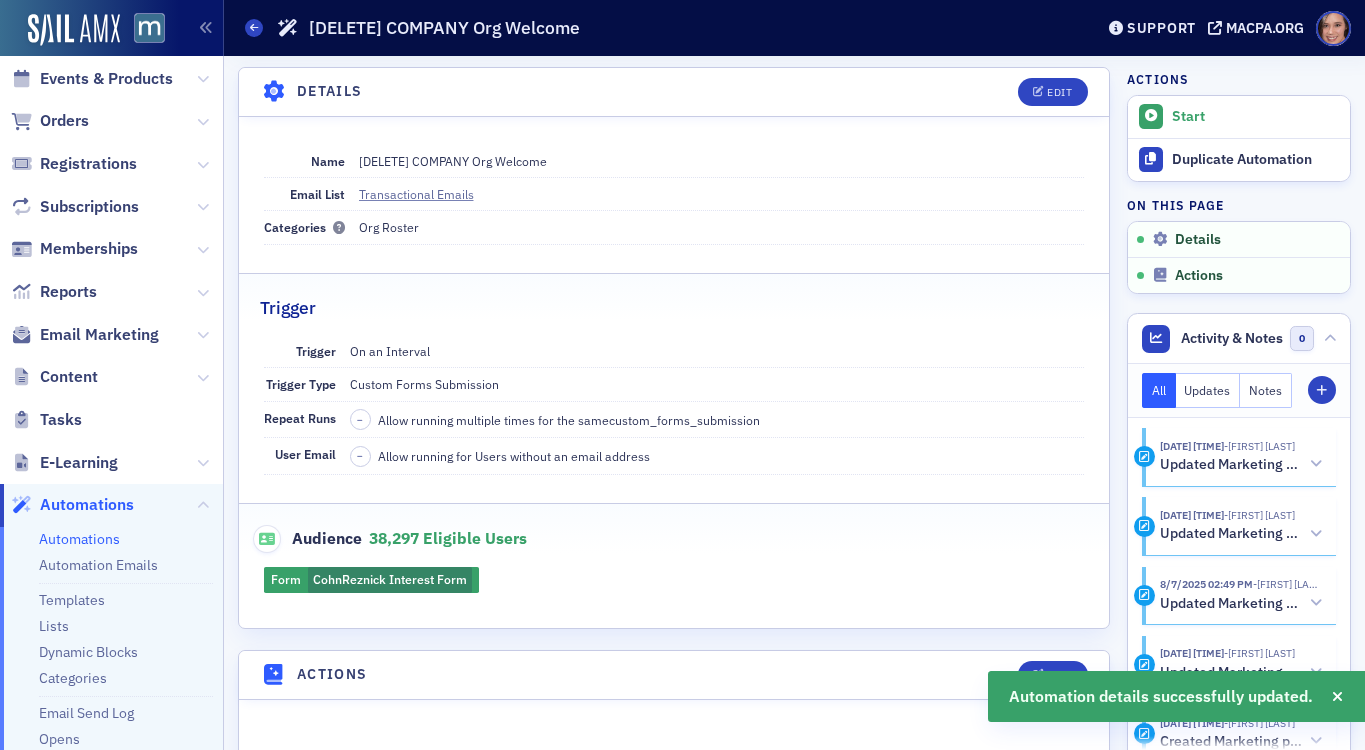 click on "Automations [DELETE] CohnReznick Org Welcome" 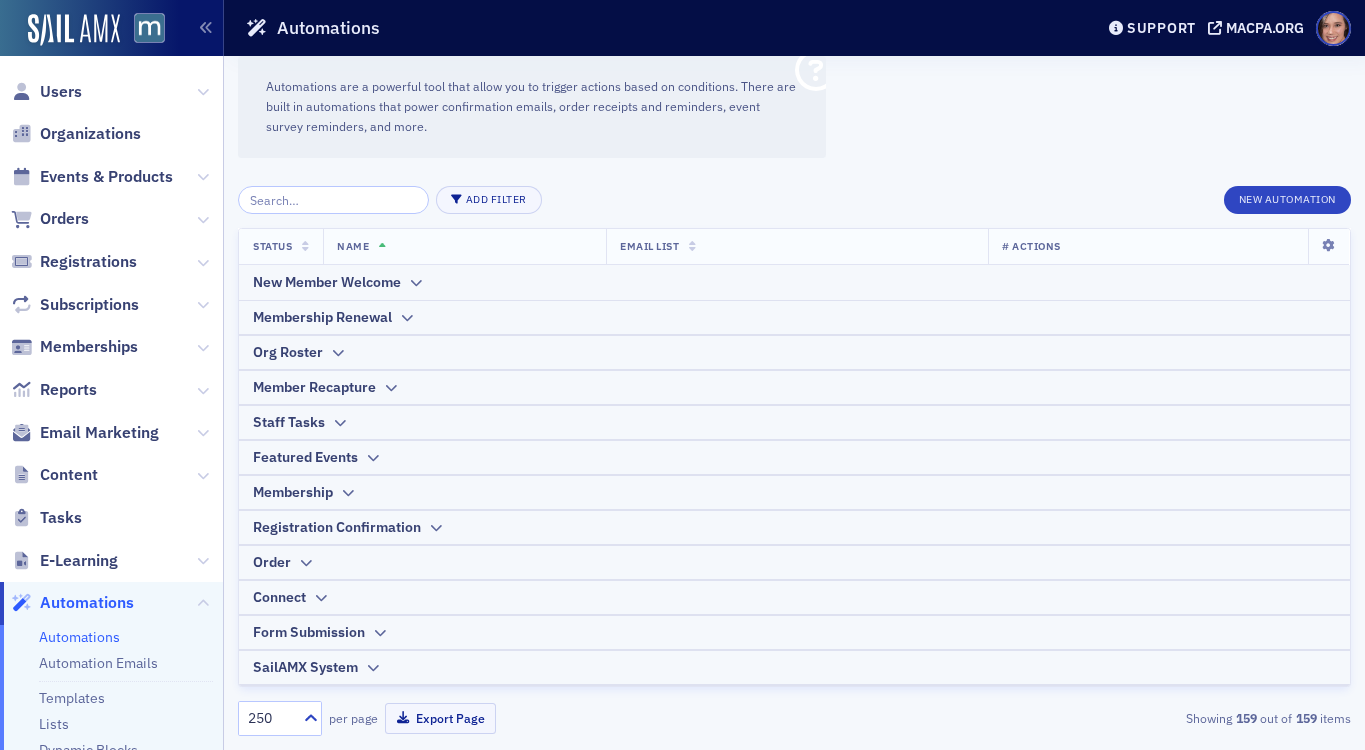 scroll, scrollTop: 0, scrollLeft: 0, axis: both 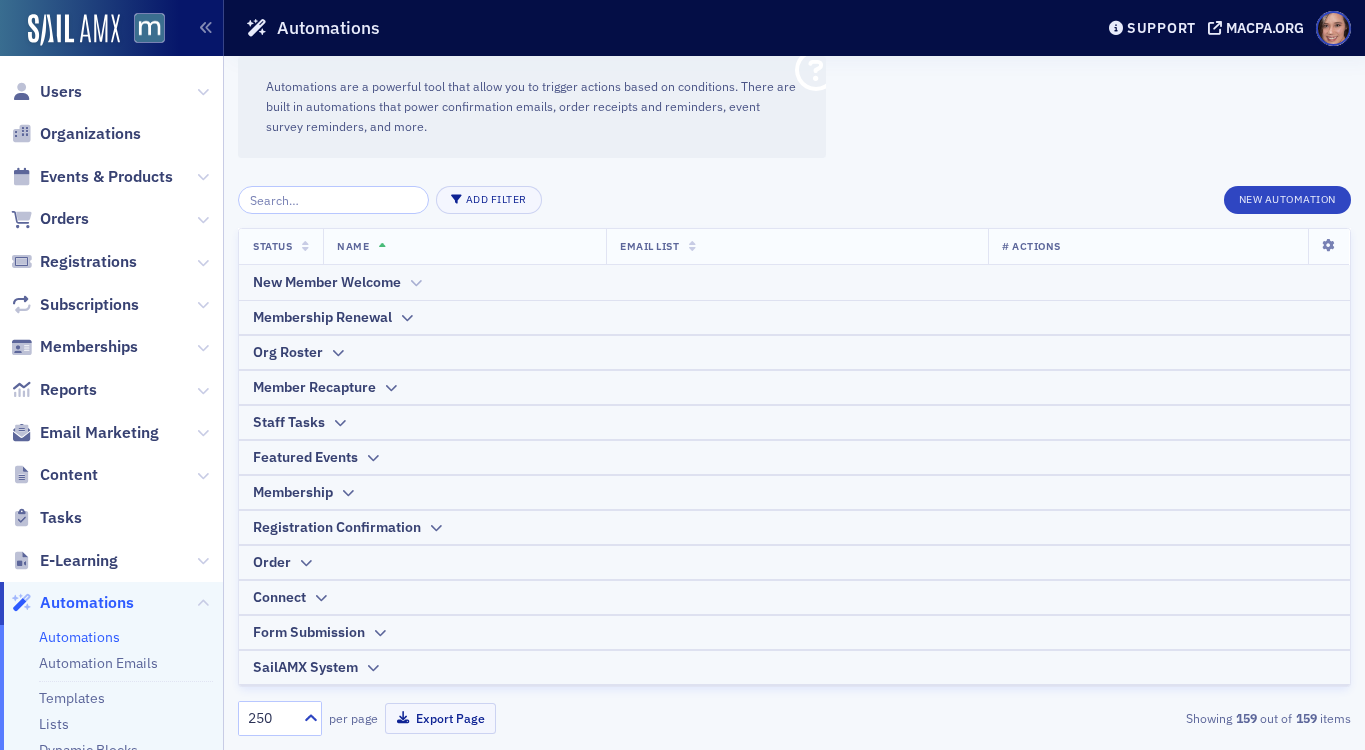 click 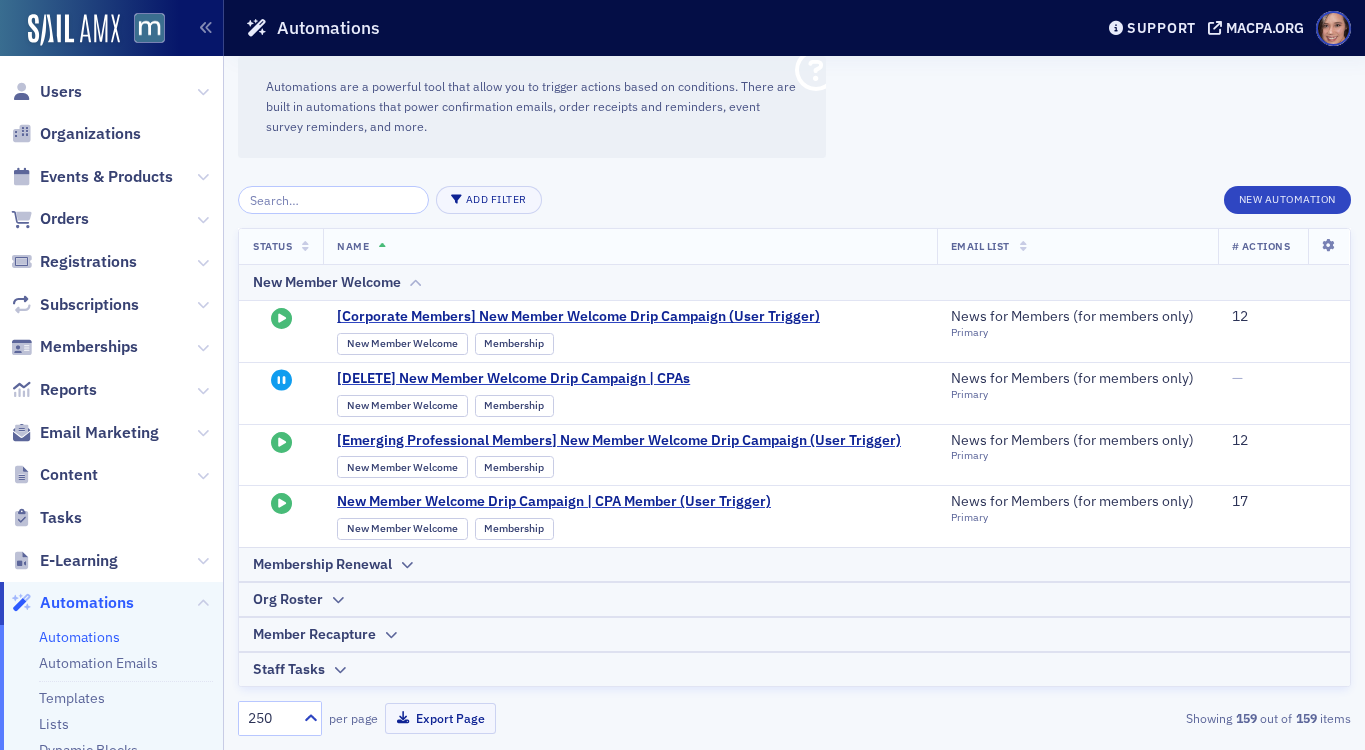 click 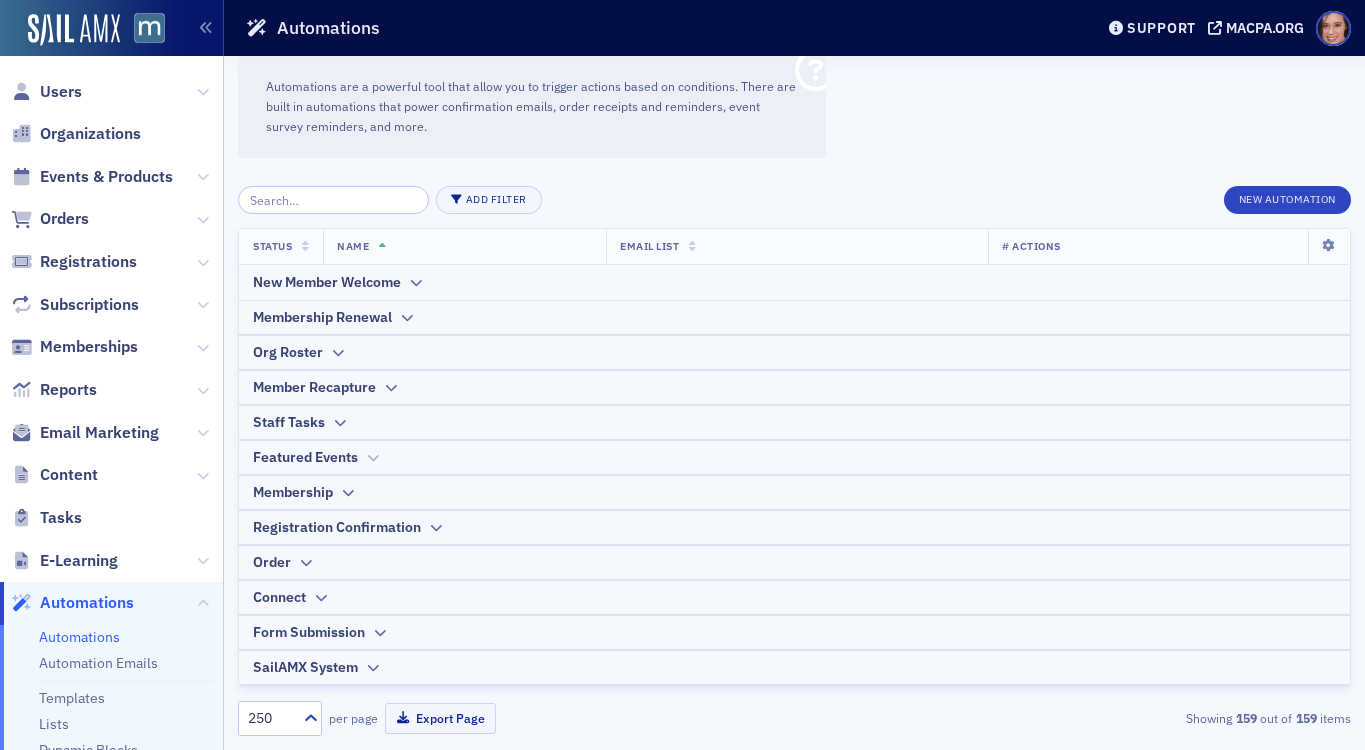 click on "Featured Events" 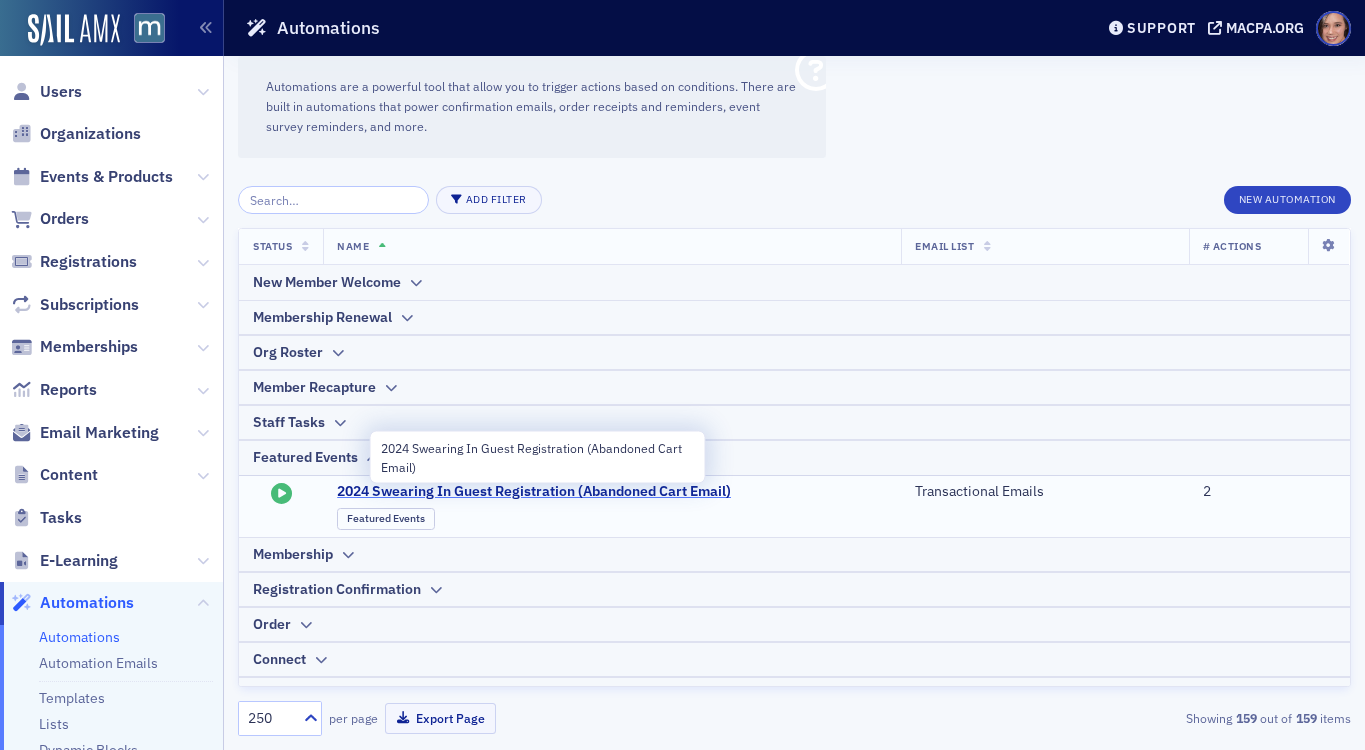click on "2024 Swearing In Guest Registration (Abandoned Cart Email)" 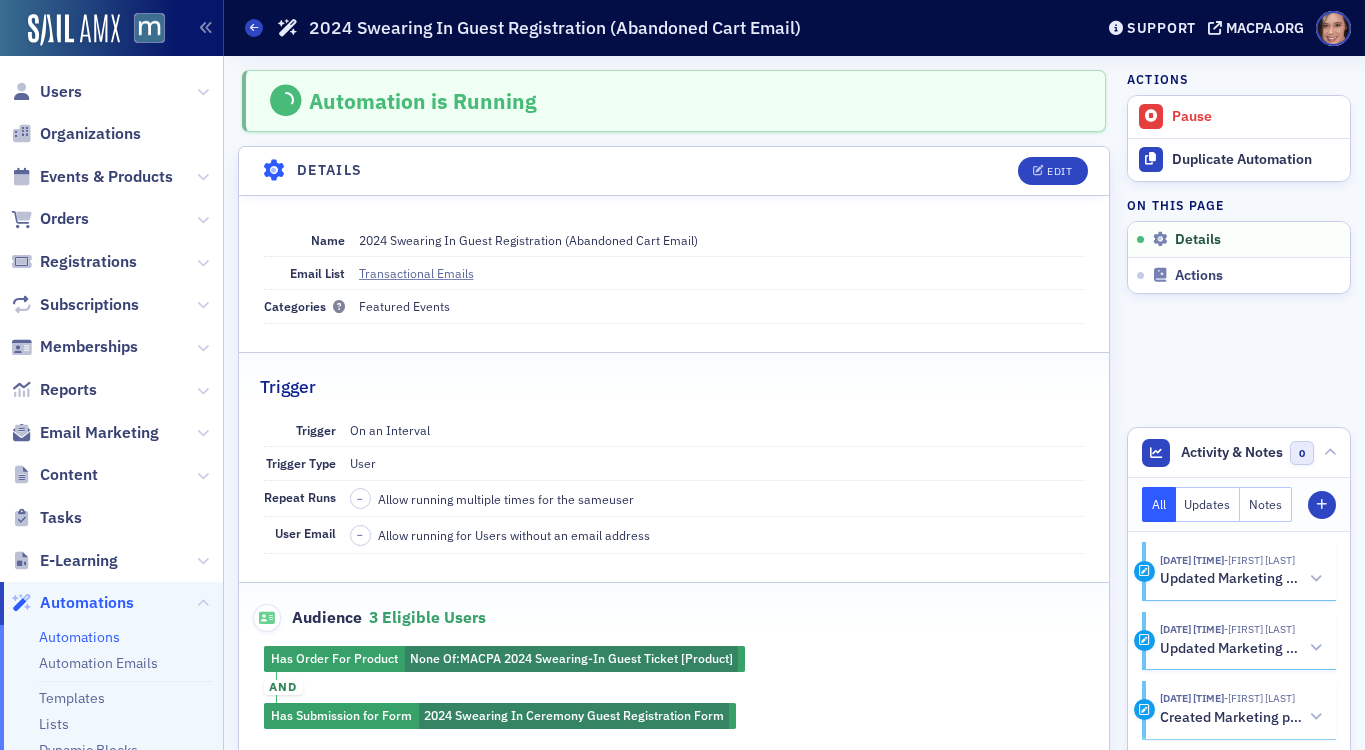 scroll, scrollTop: 0, scrollLeft: 0, axis: both 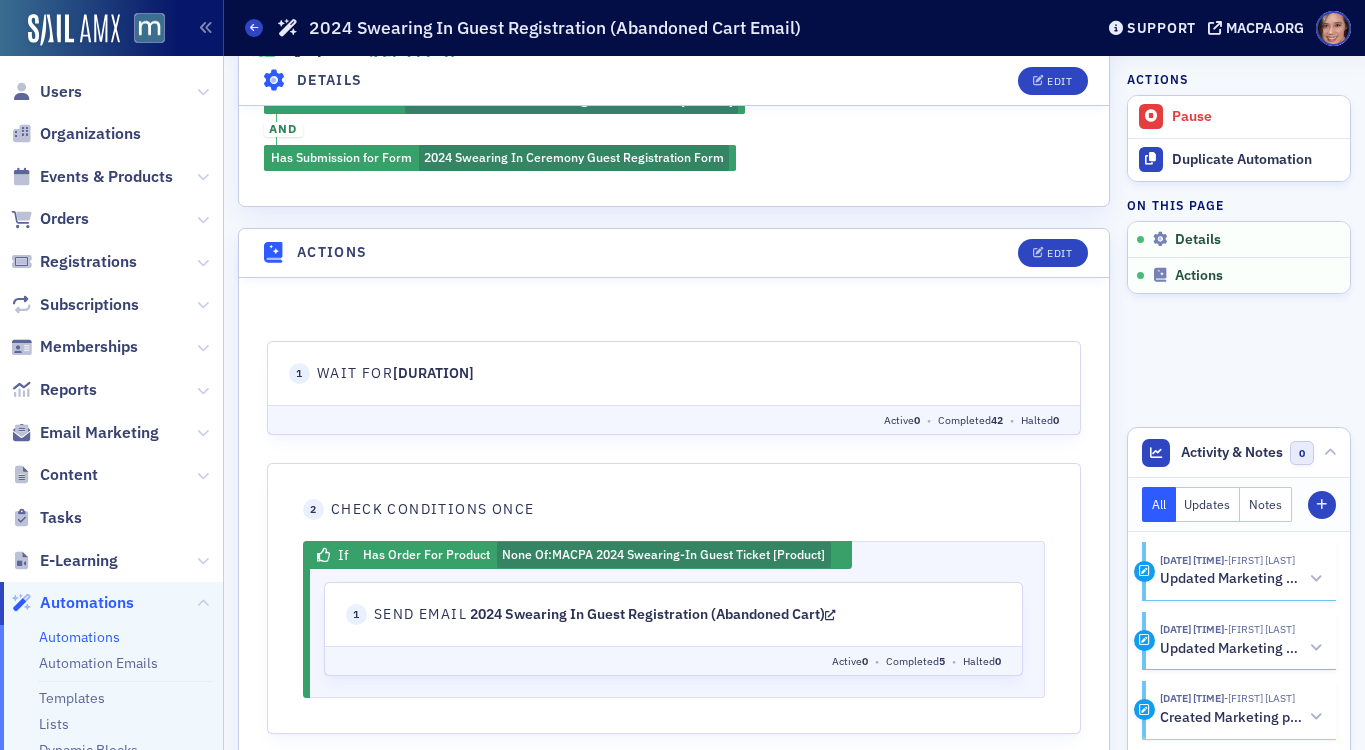 click on "Automations" 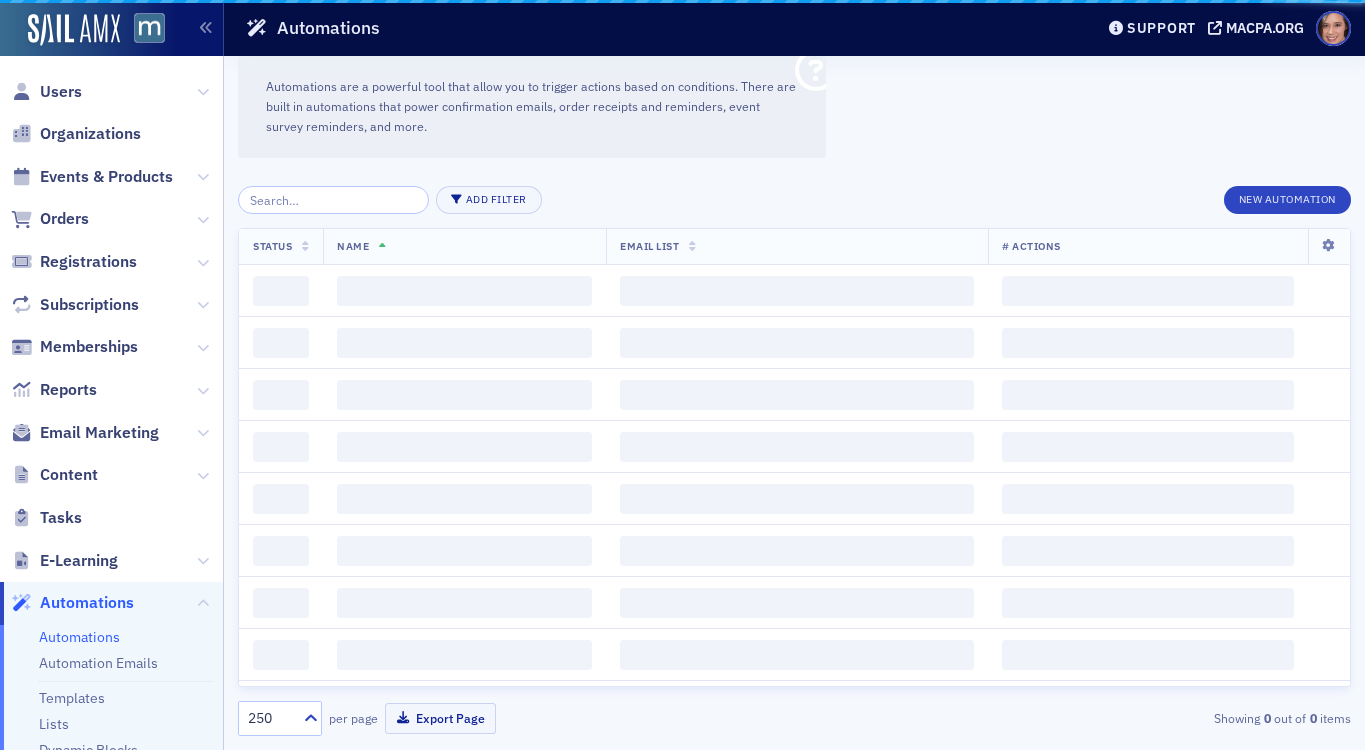 scroll, scrollTop: 0, scrollLeft: 0, axis: both 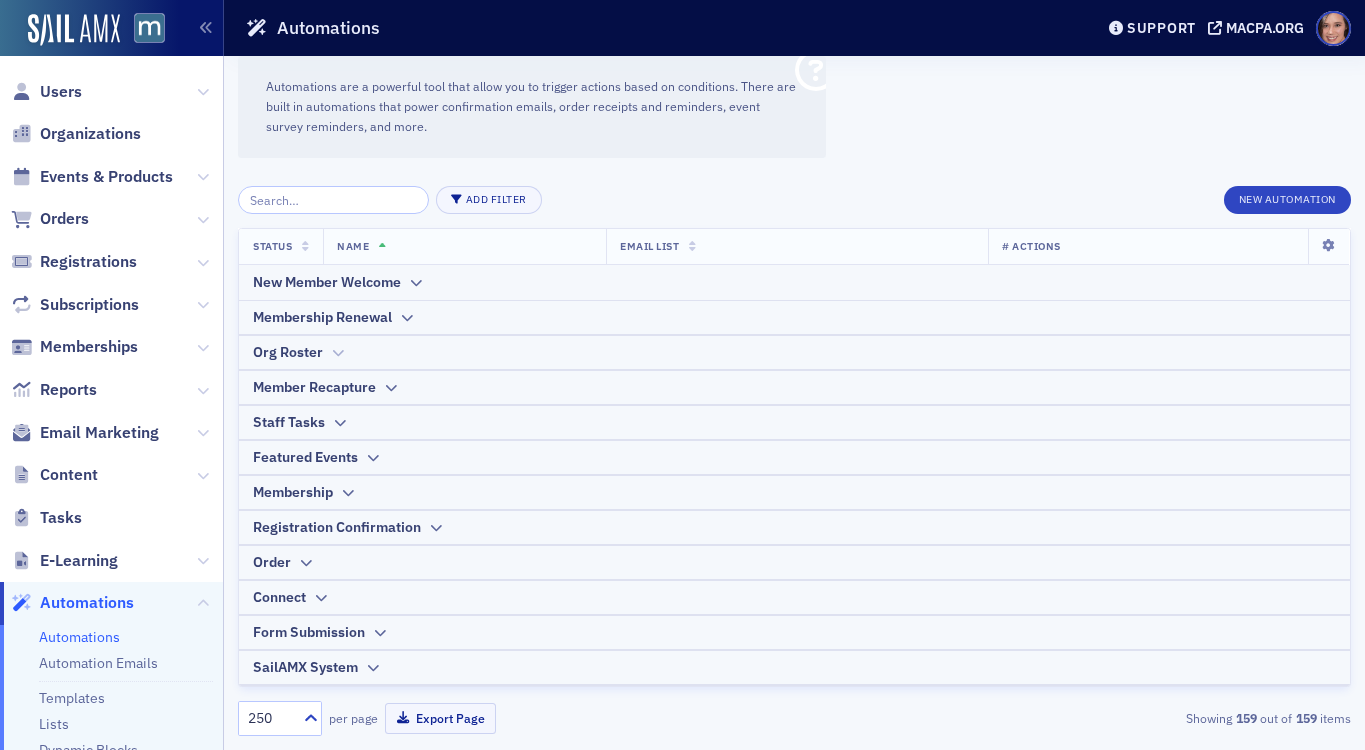 click 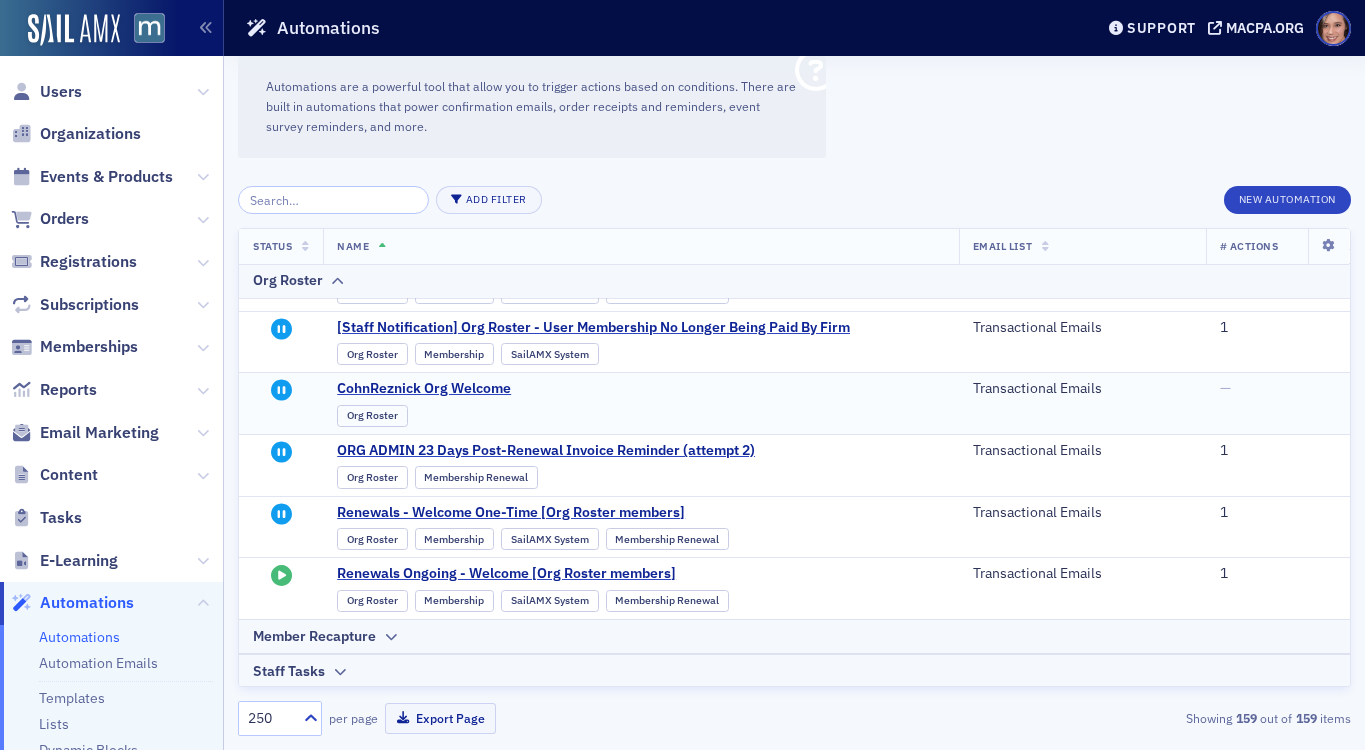 scroll, scrollTop: 185, scrollLeft: 0, axis: vertical 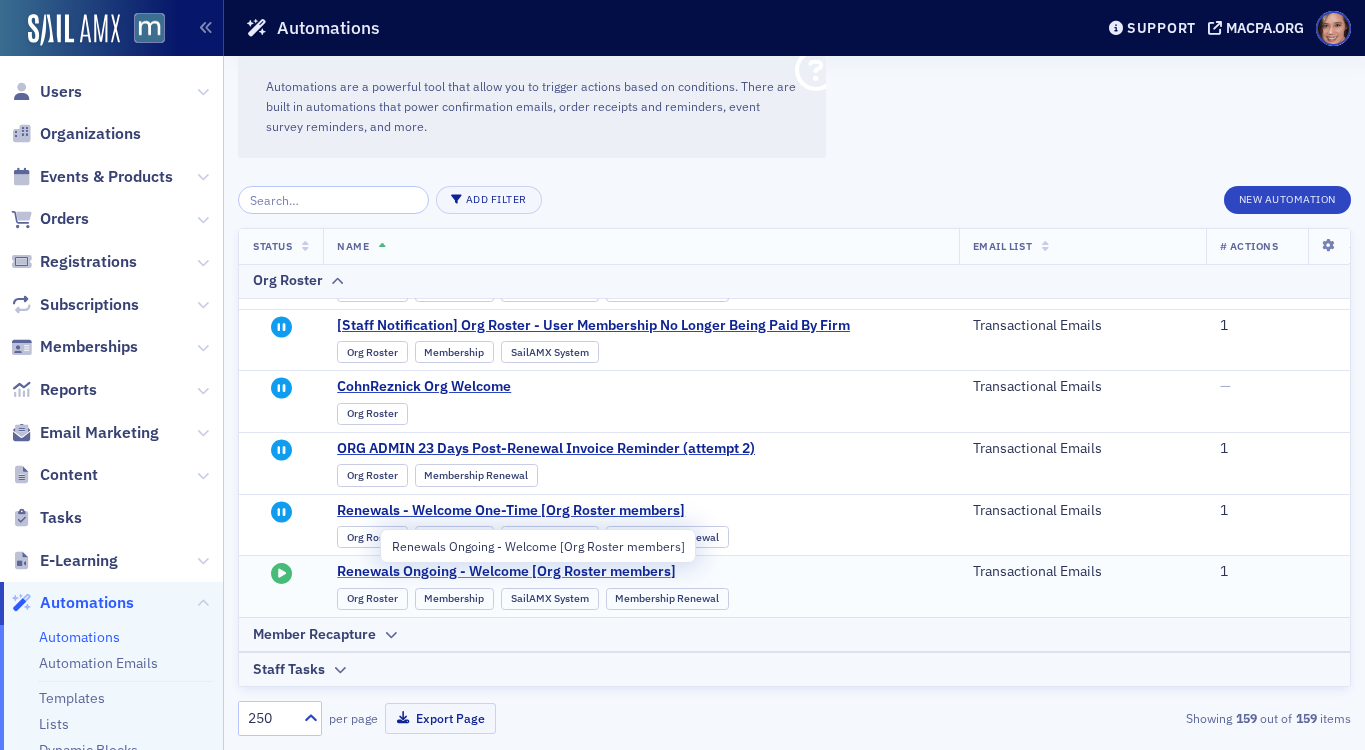 click on "Renewals Ongoing - Welcome [Org Roster members]" 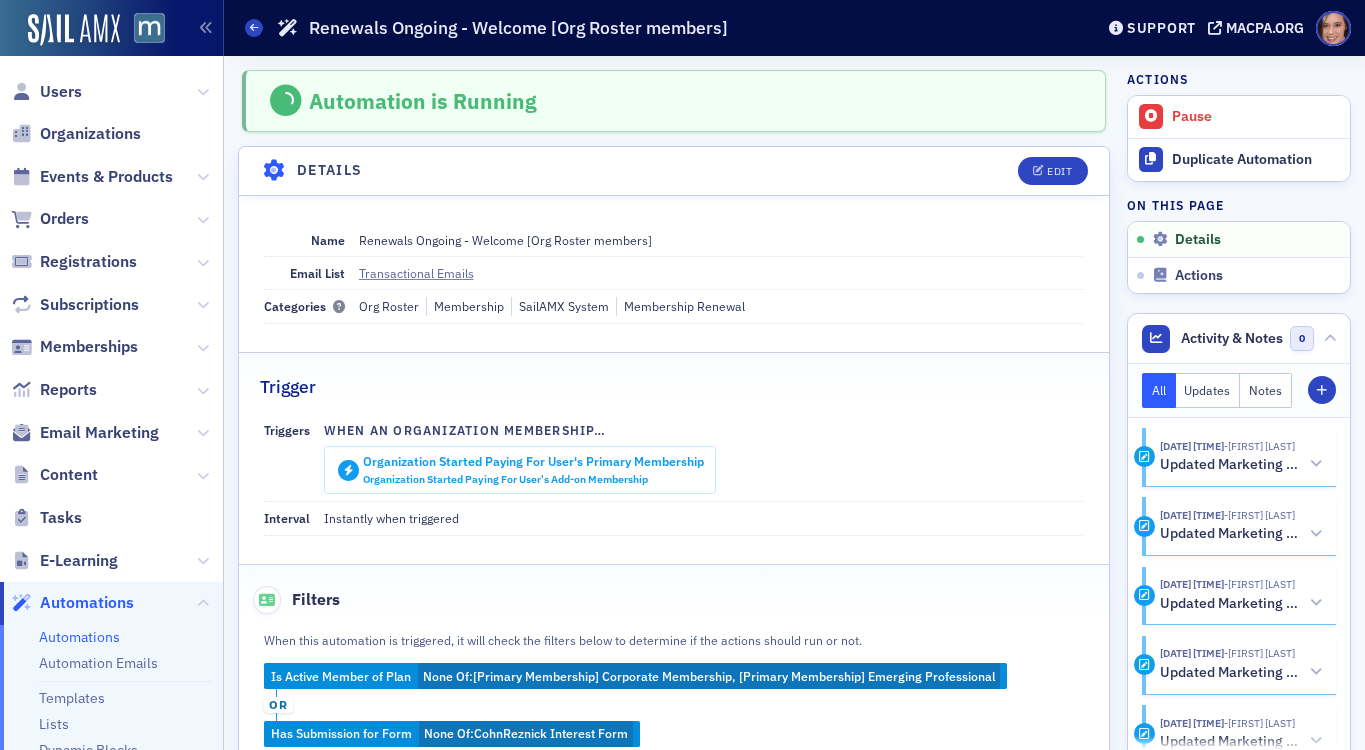 scroll, scrollTop: 0, scrollLeft: 0, axis: both 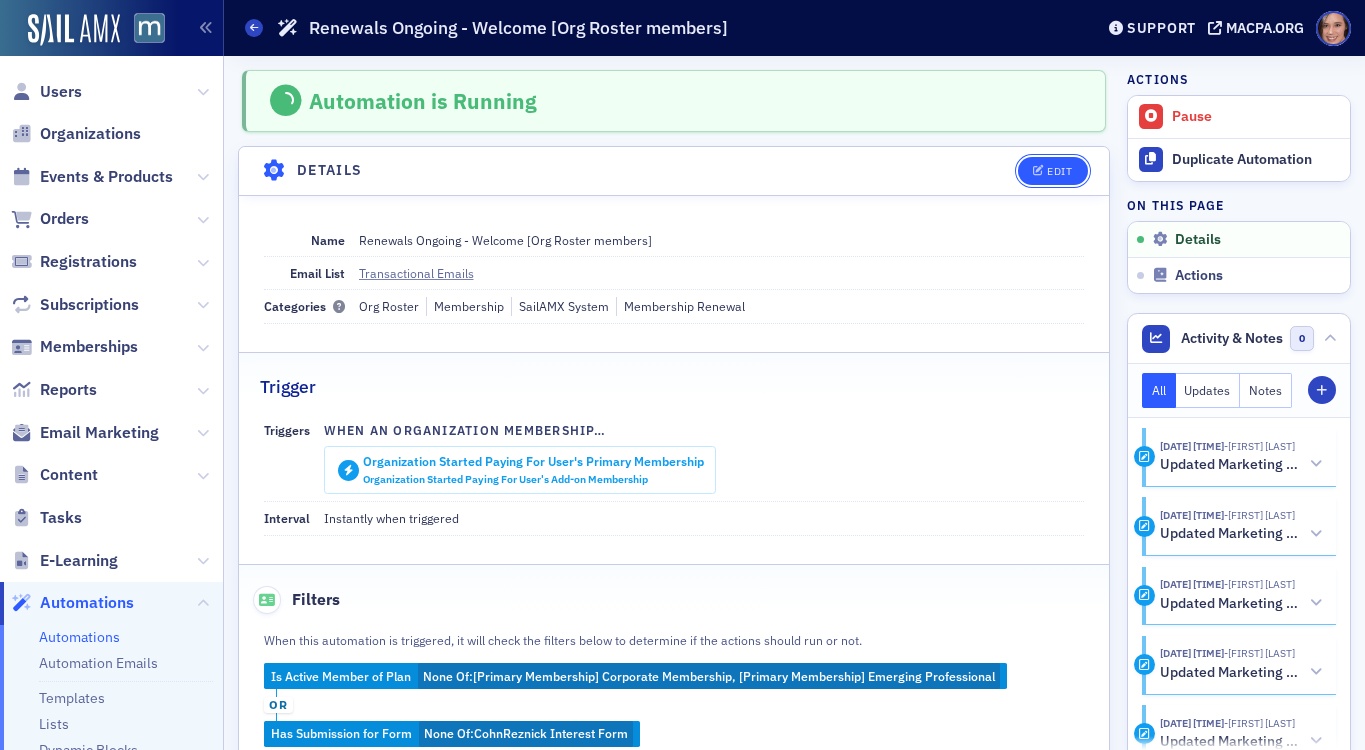 click on "Edit" 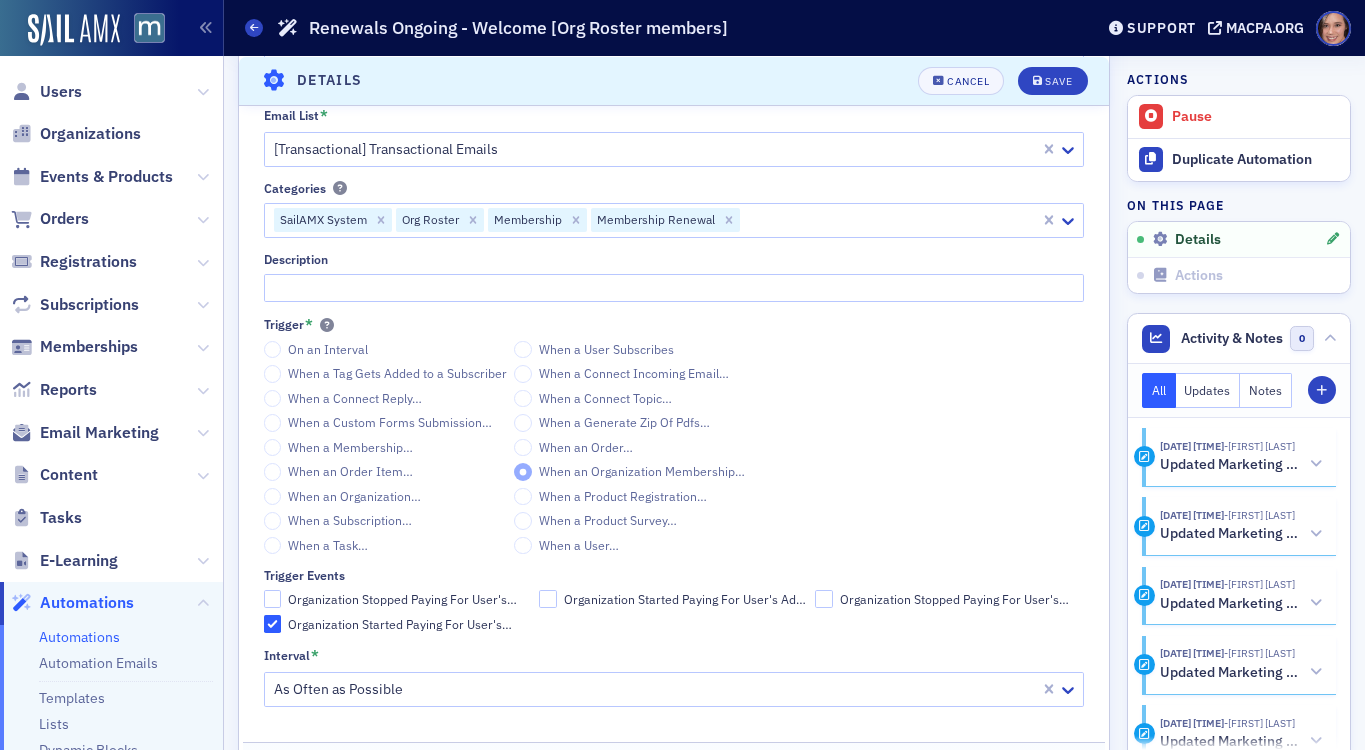 scroll, scrollTop: 207, scrollLeft: 0, axis: vertical 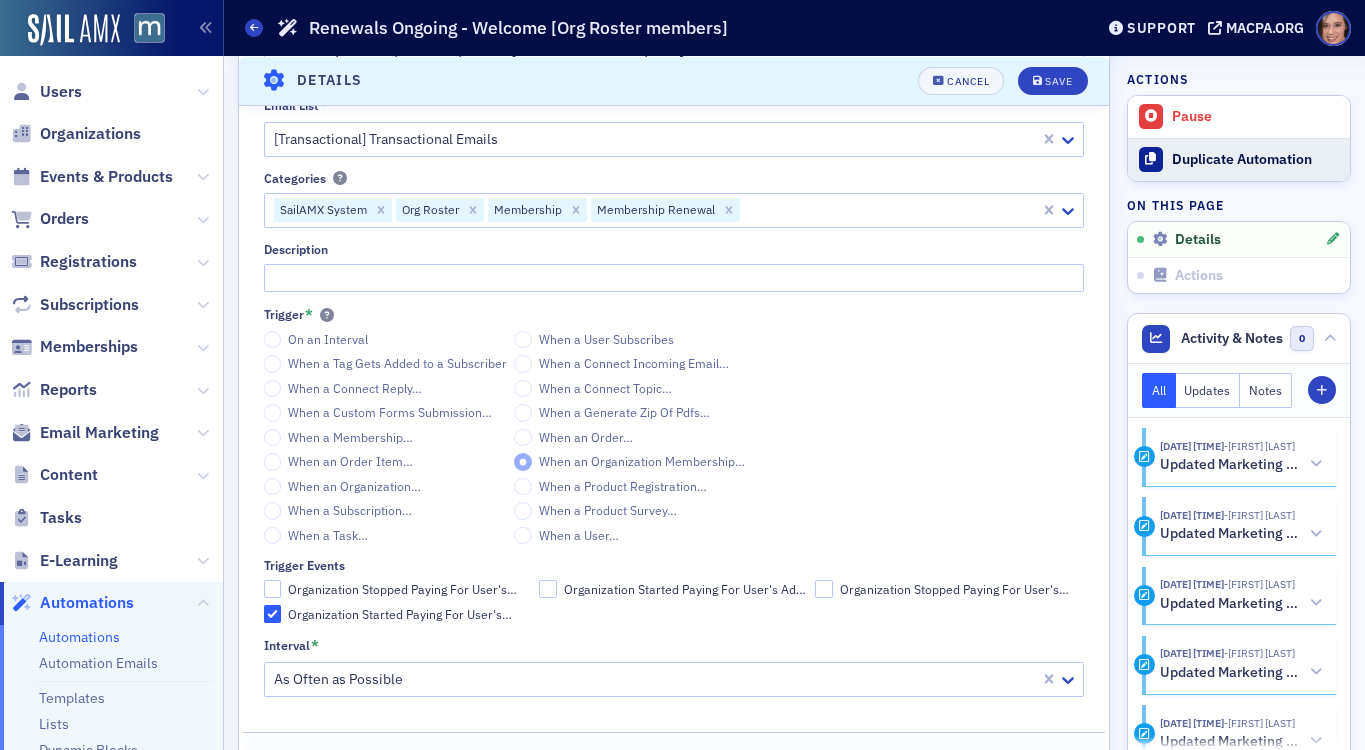 click on "Duplicate Automation" 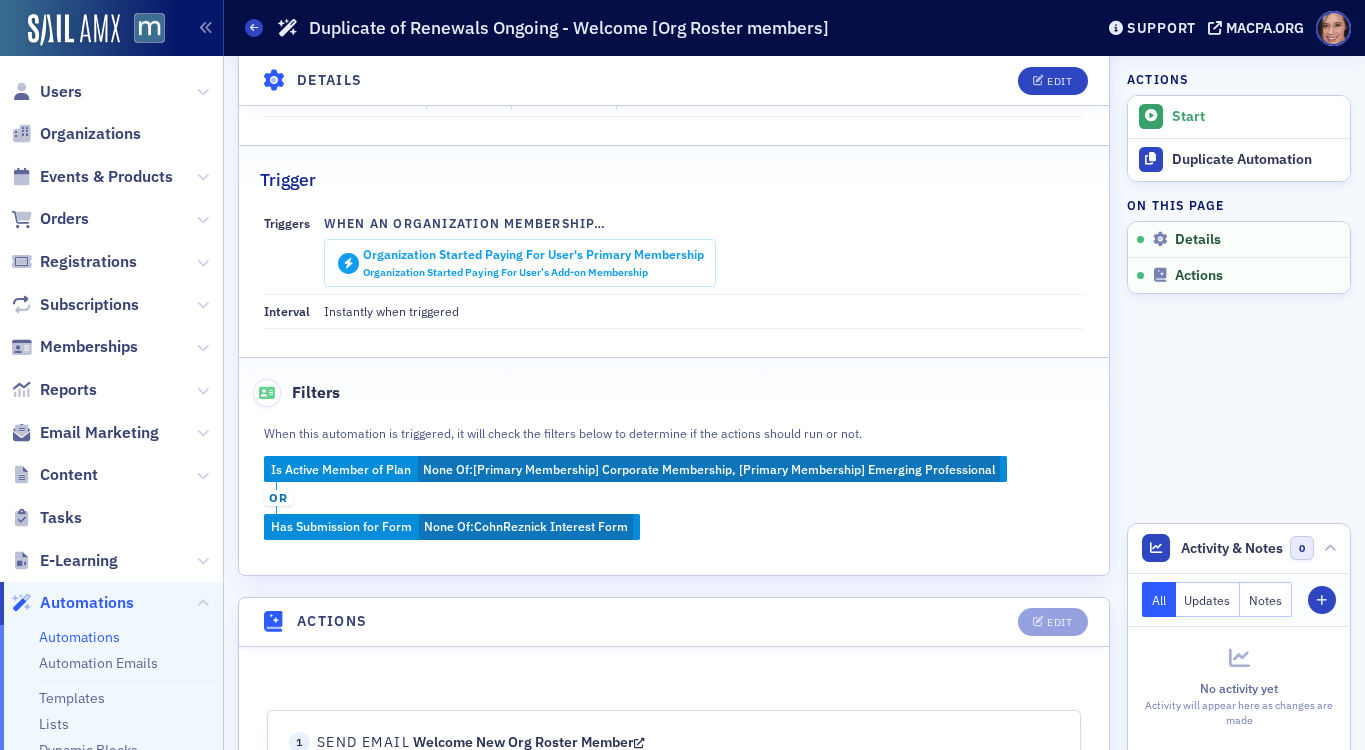 scroll, scrollTop: 0, scrollLeft: 0, axis: both 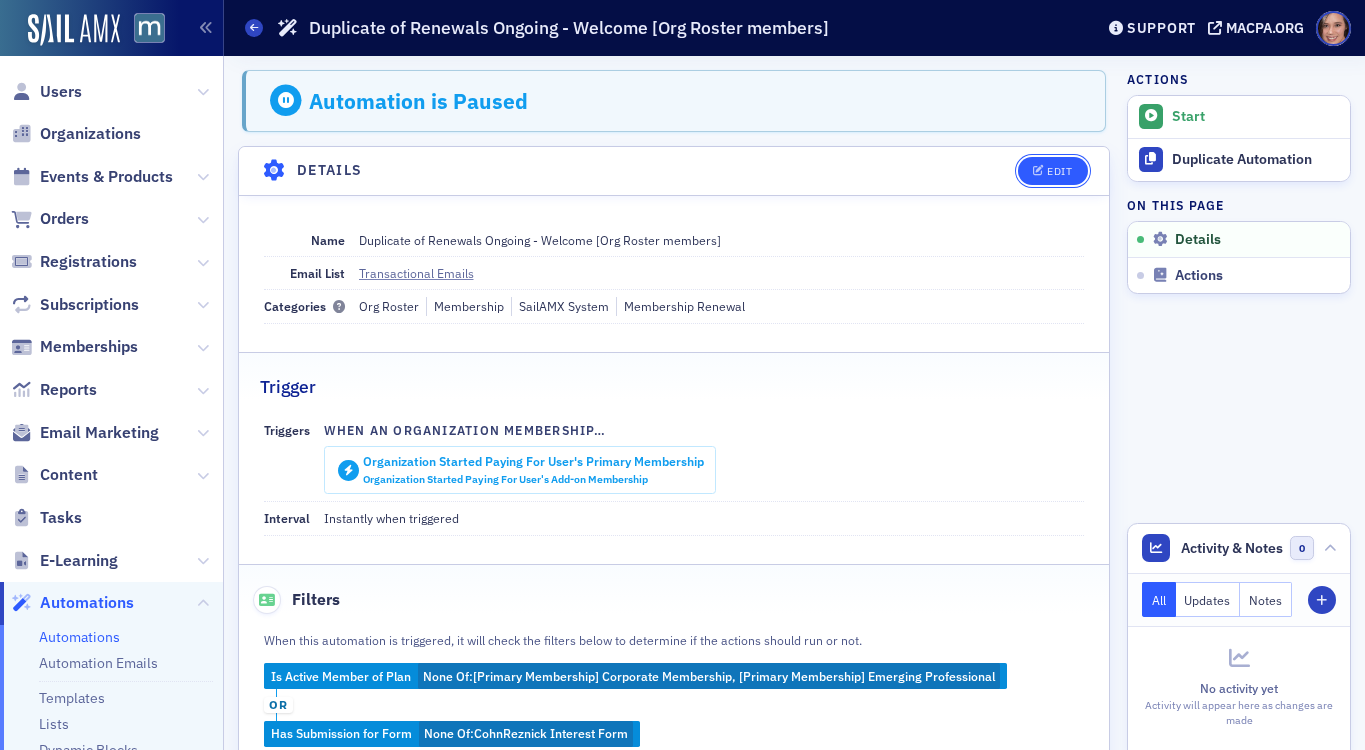 click 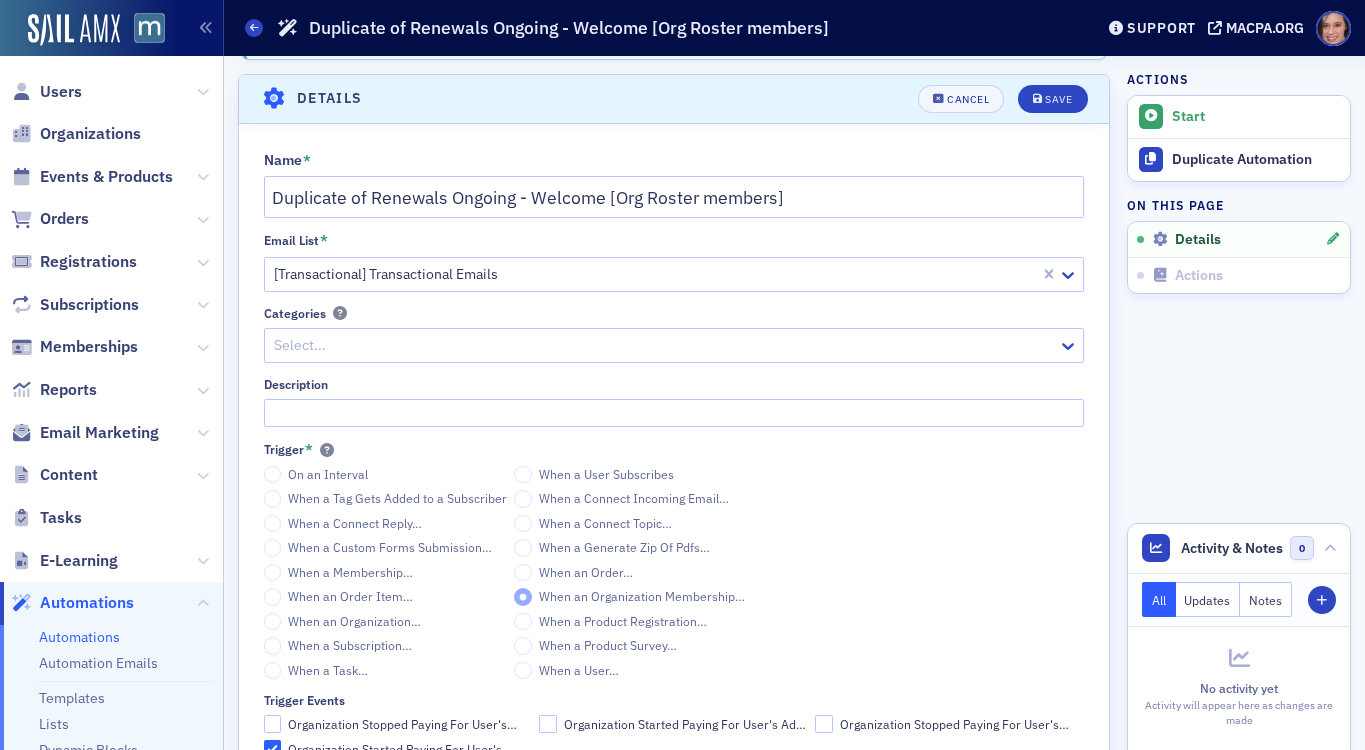 scroll, scrollTop: 79, scrollLeft: 0, axis: vertical 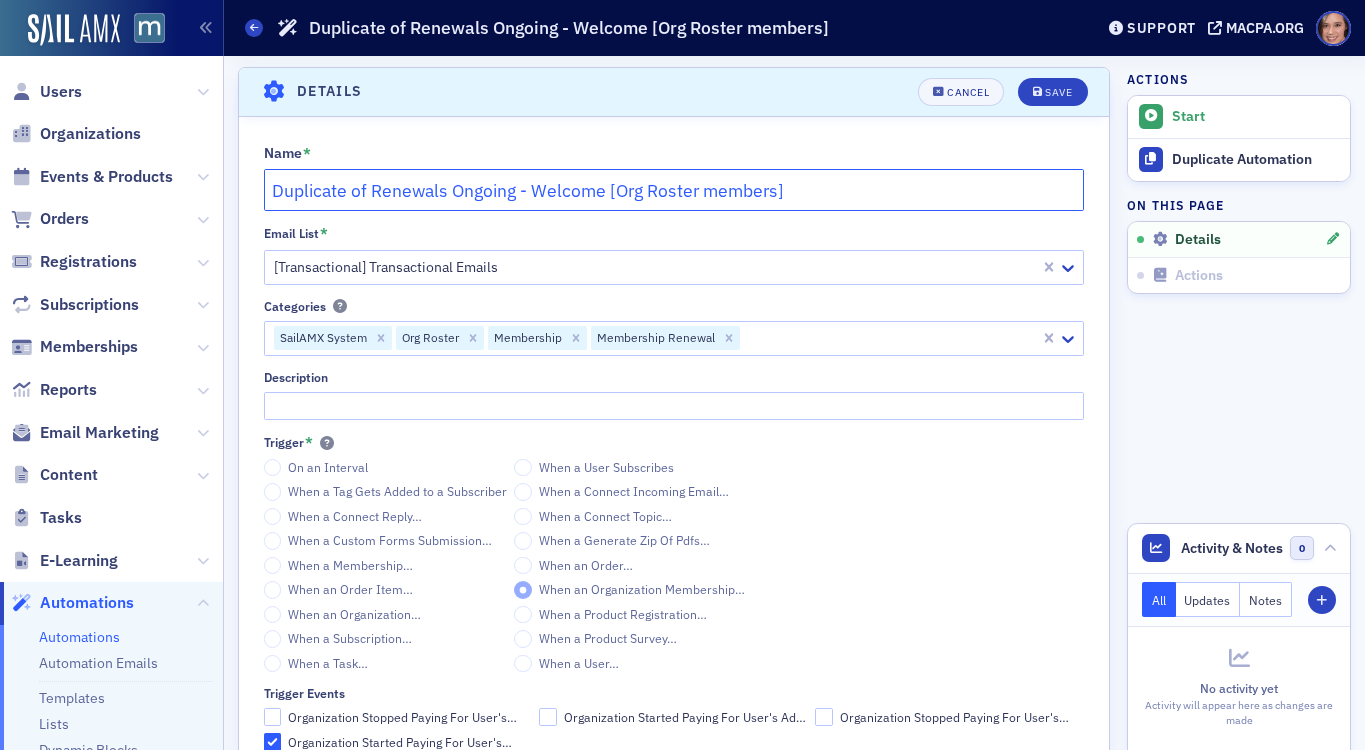 drag, startPoint x: 529, startPoint y: 190, endPoint x: 269, endPoint y: 184, distance: 260.0692 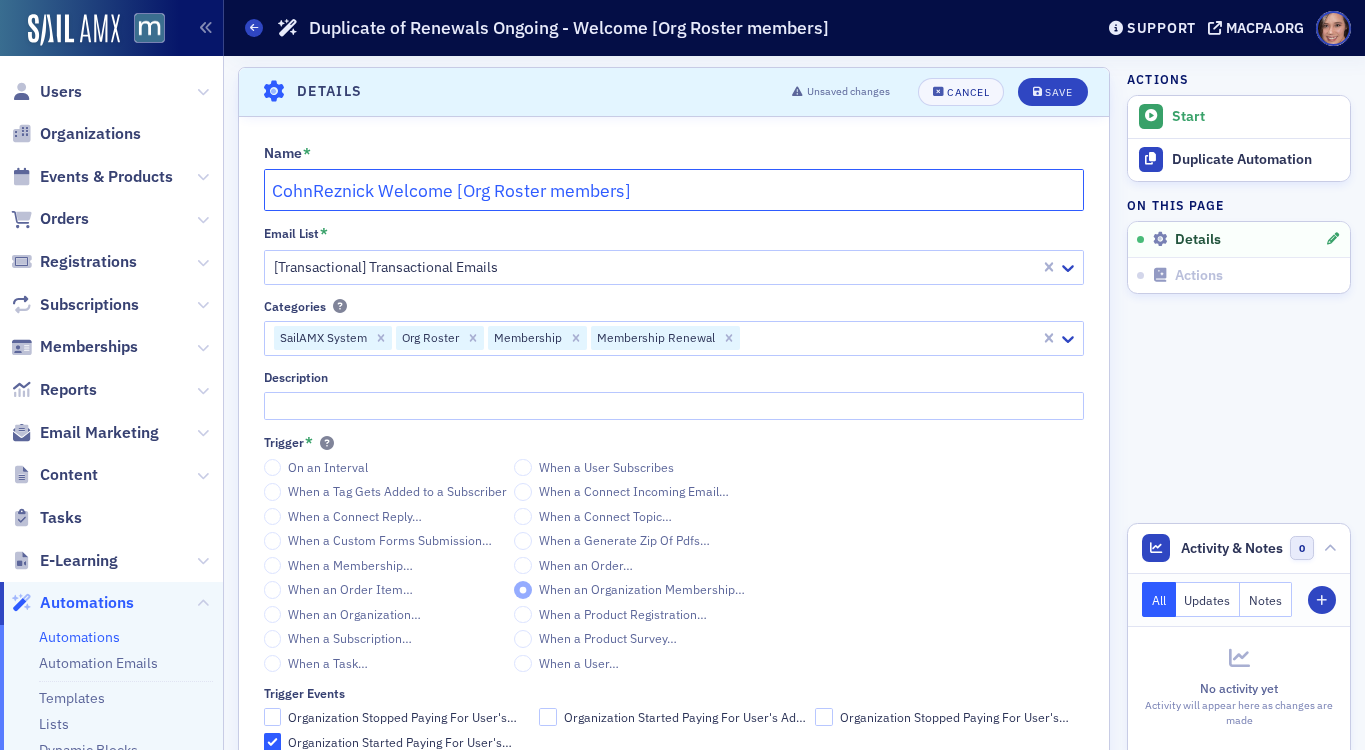 scroll, scrollTop: 108, scrollLeft: 0, axis: vertical 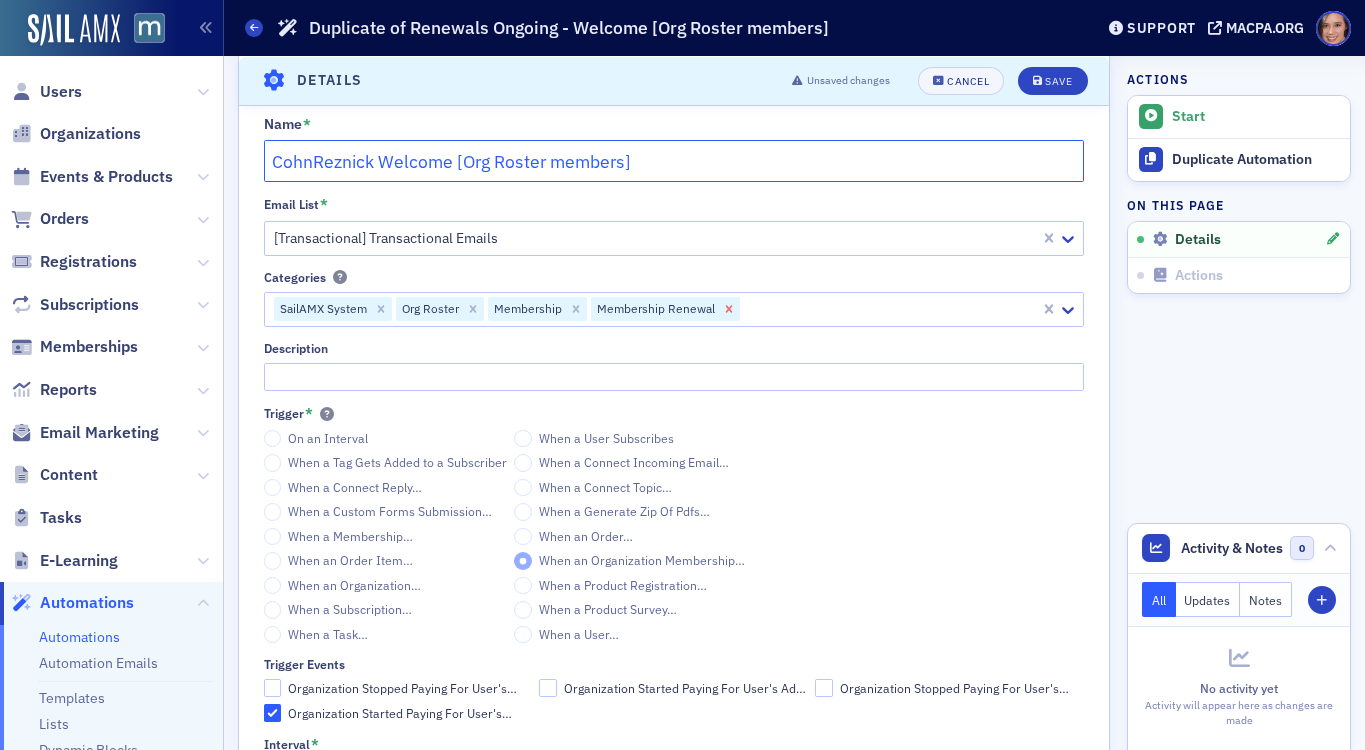 click 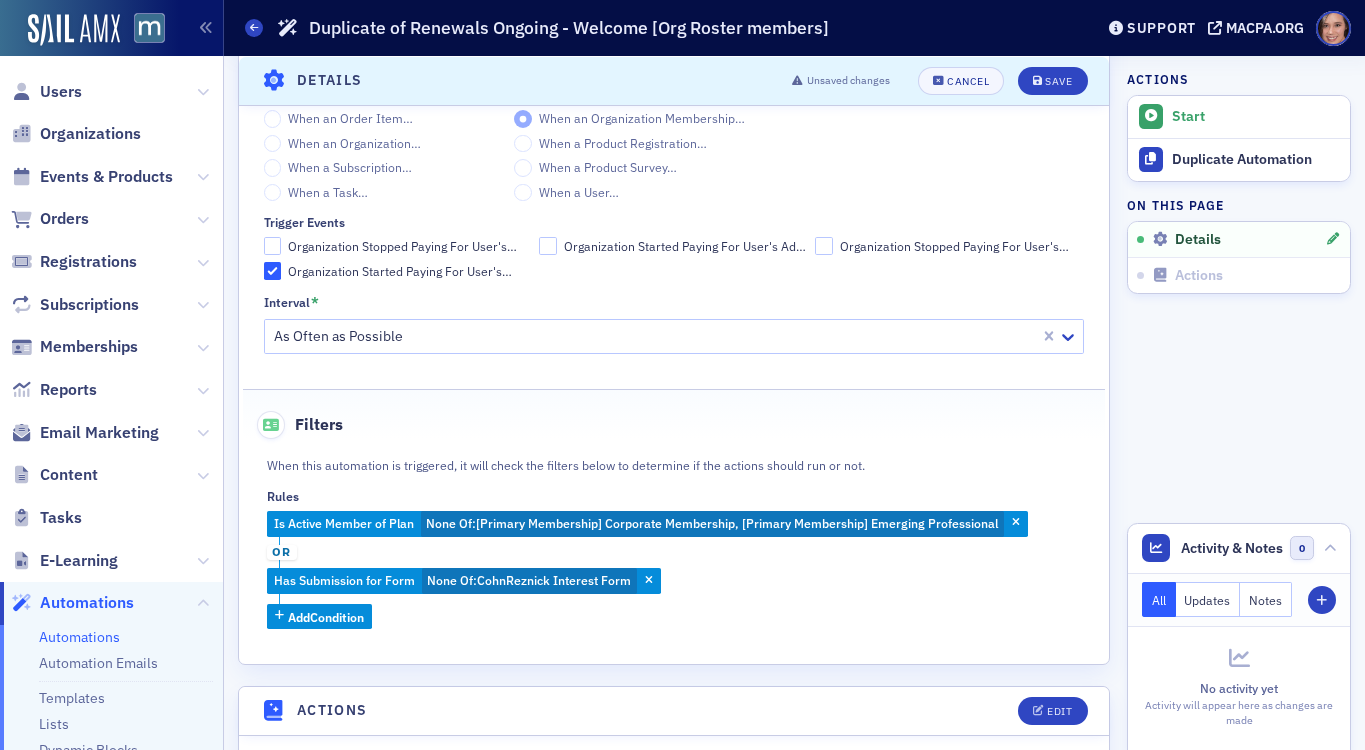 scroll, scrollTop: 619, scrollLeft: 0, axis: vertical 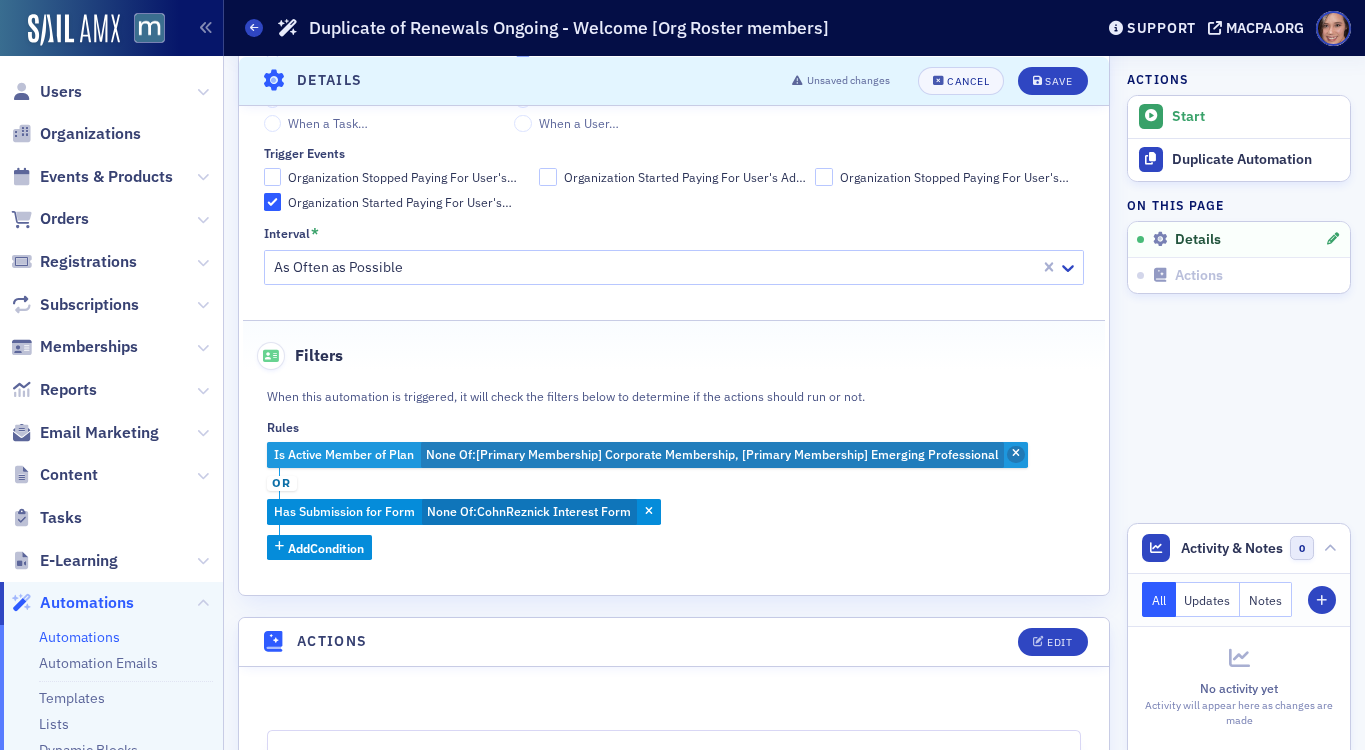 click 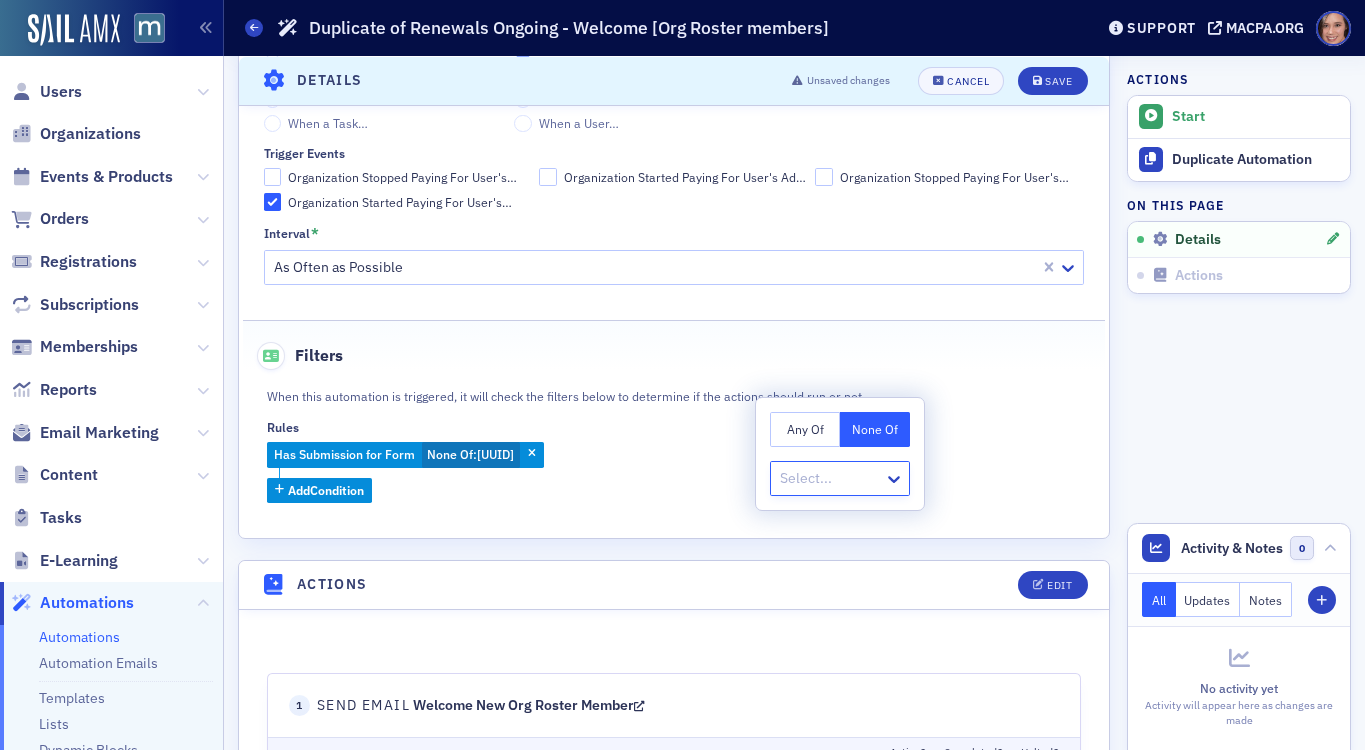 click on "Any Of" at bounding box center (805, 429) 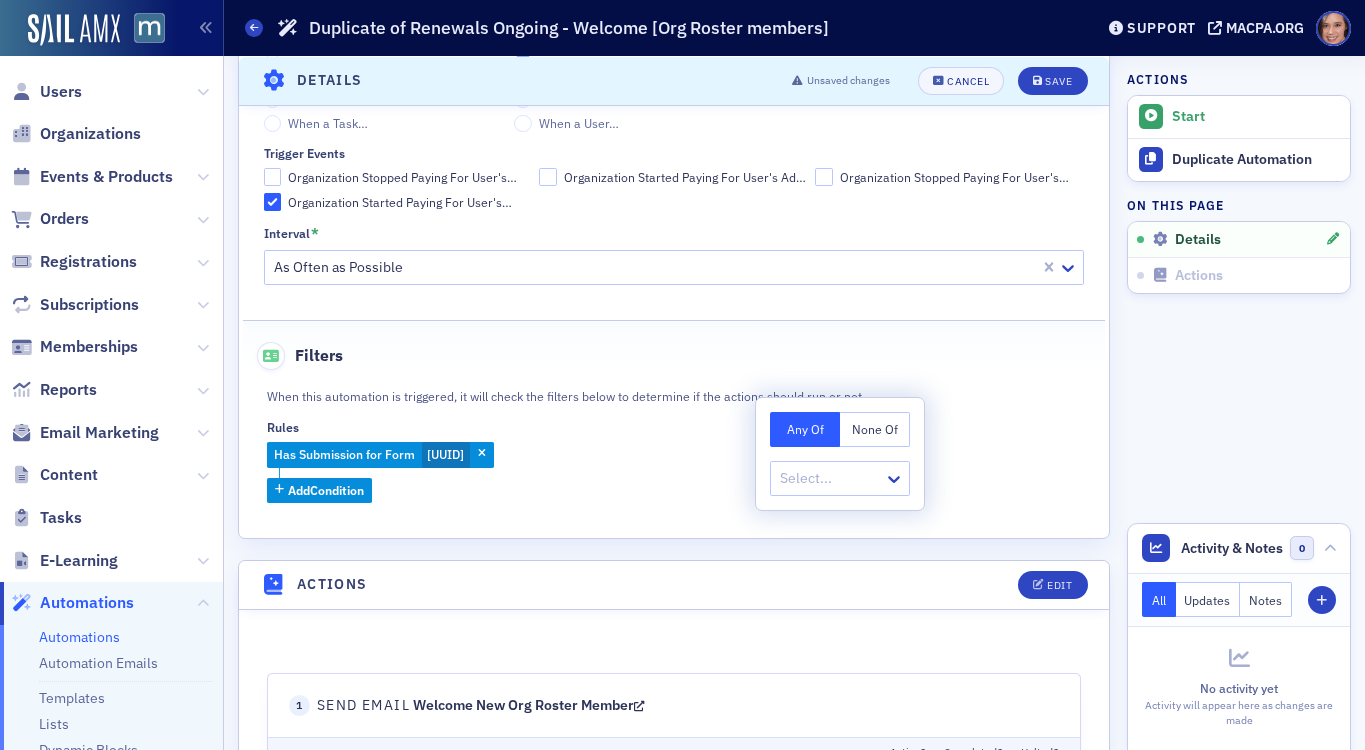 click at bounding box center [830, 478] 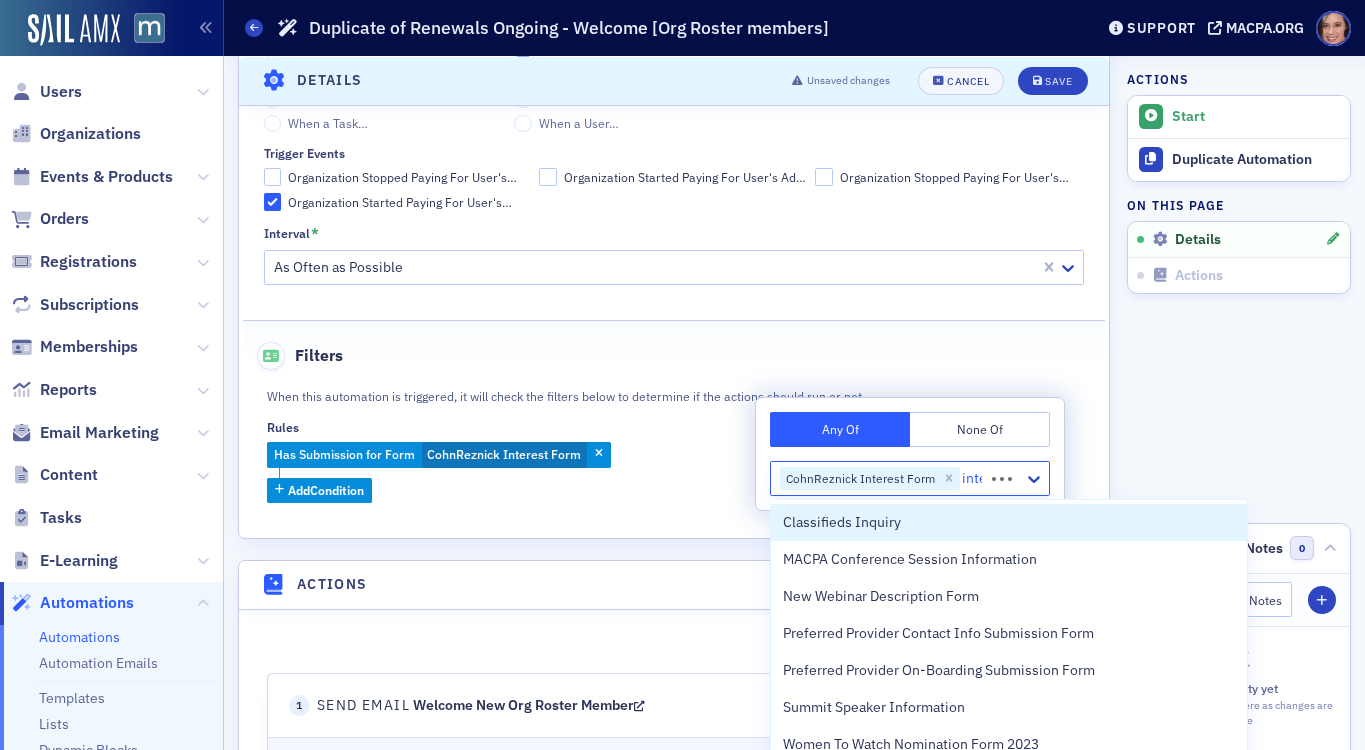 type on "inter" 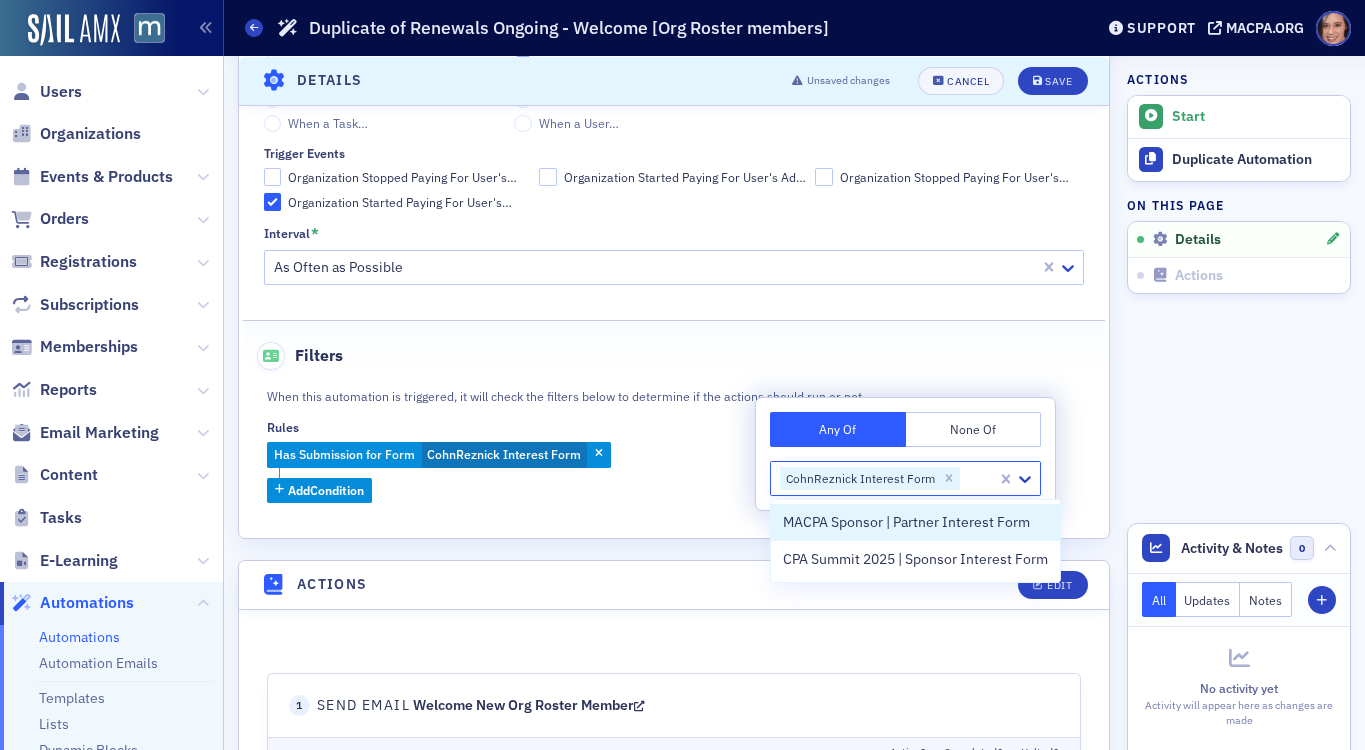 click on "Has Submission for Form CohnReznick Interest Form Add  Condition" 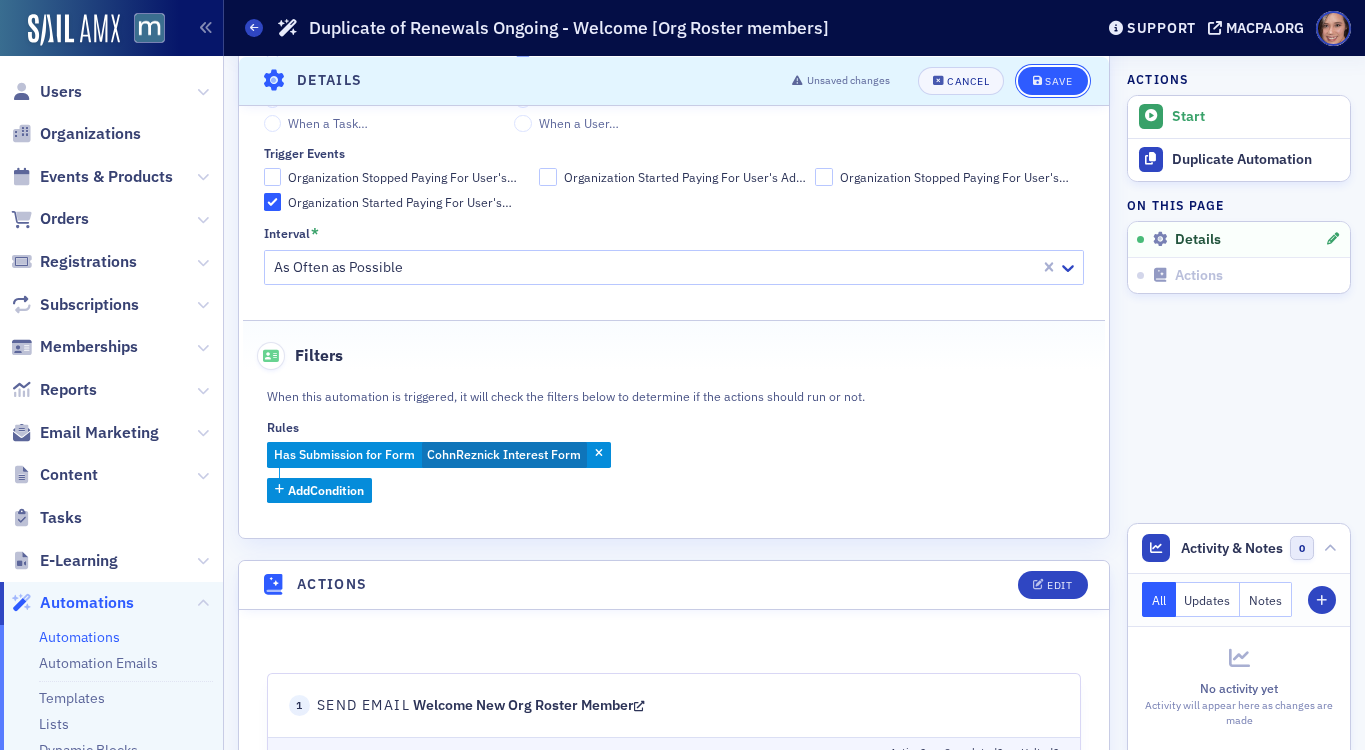click on "Save" 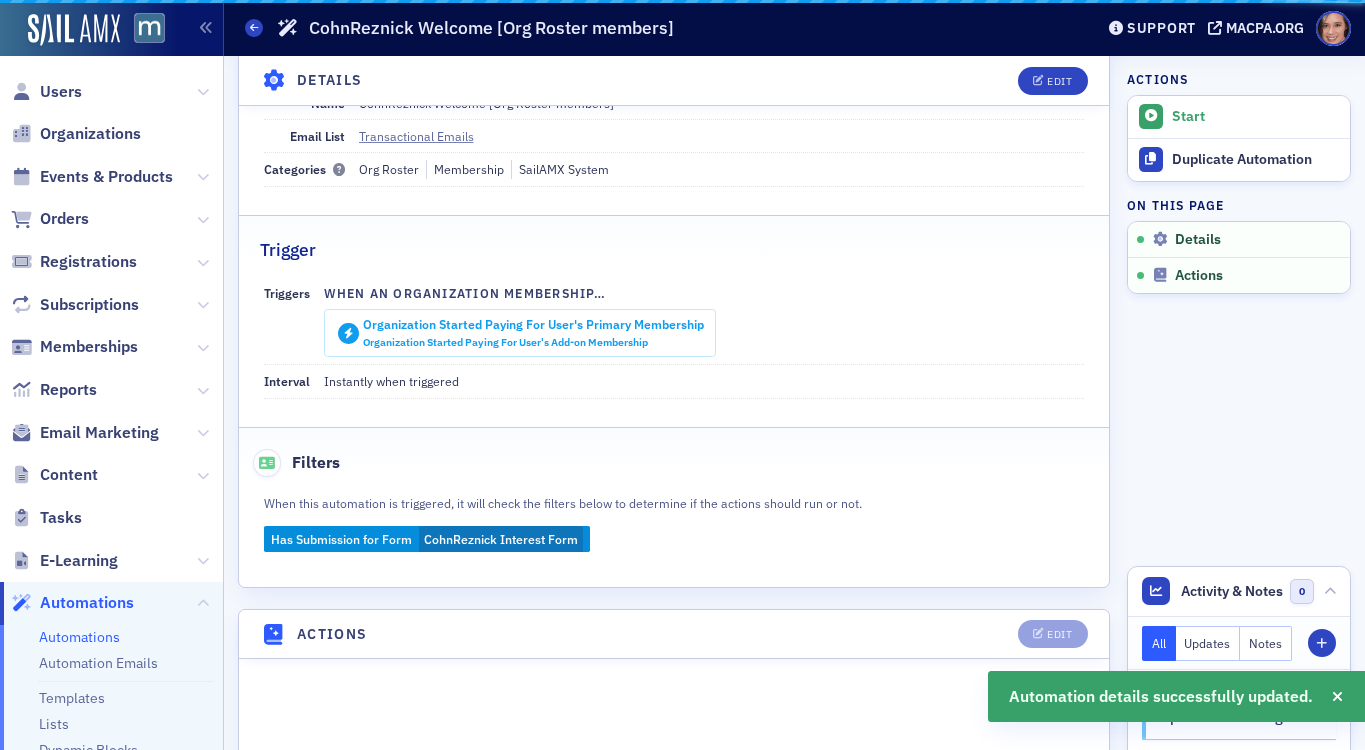 scroll, scrollTop: 79, scrollLeft: 0, axis: vertical 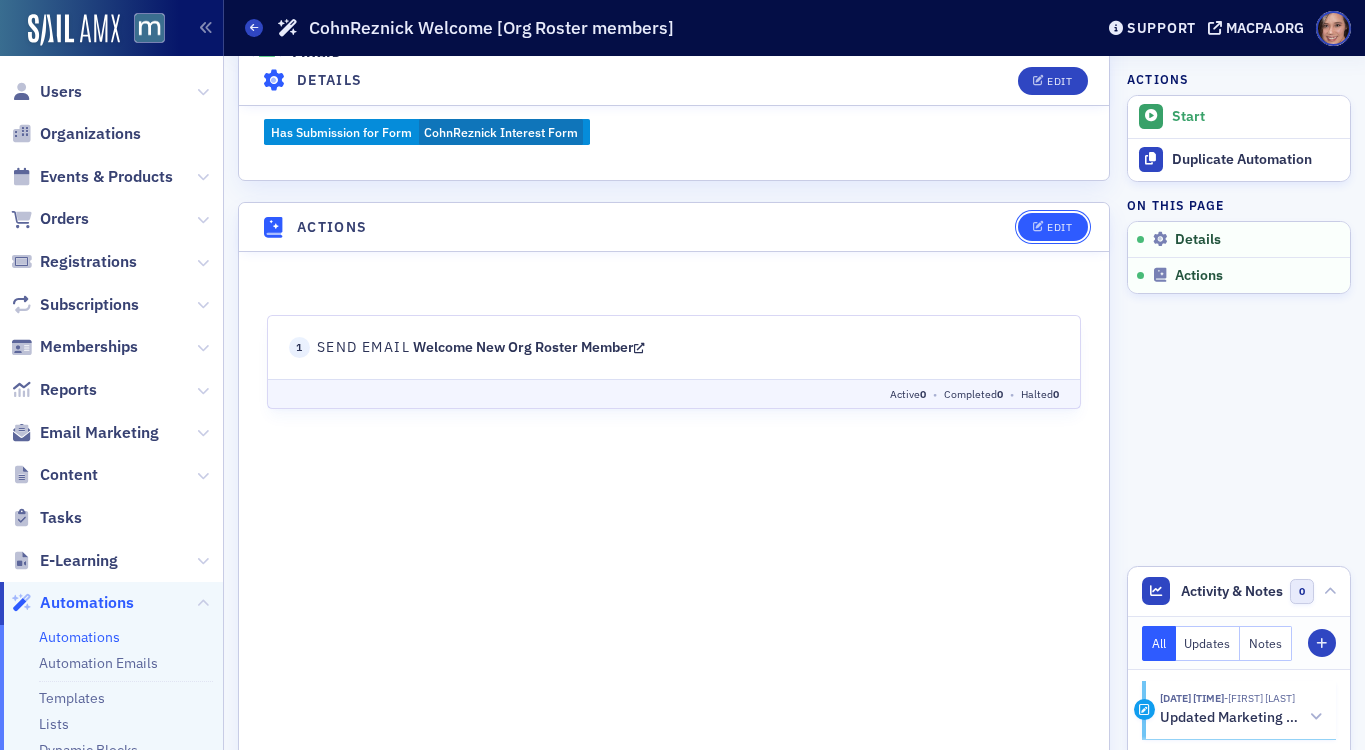 click on "Edit" 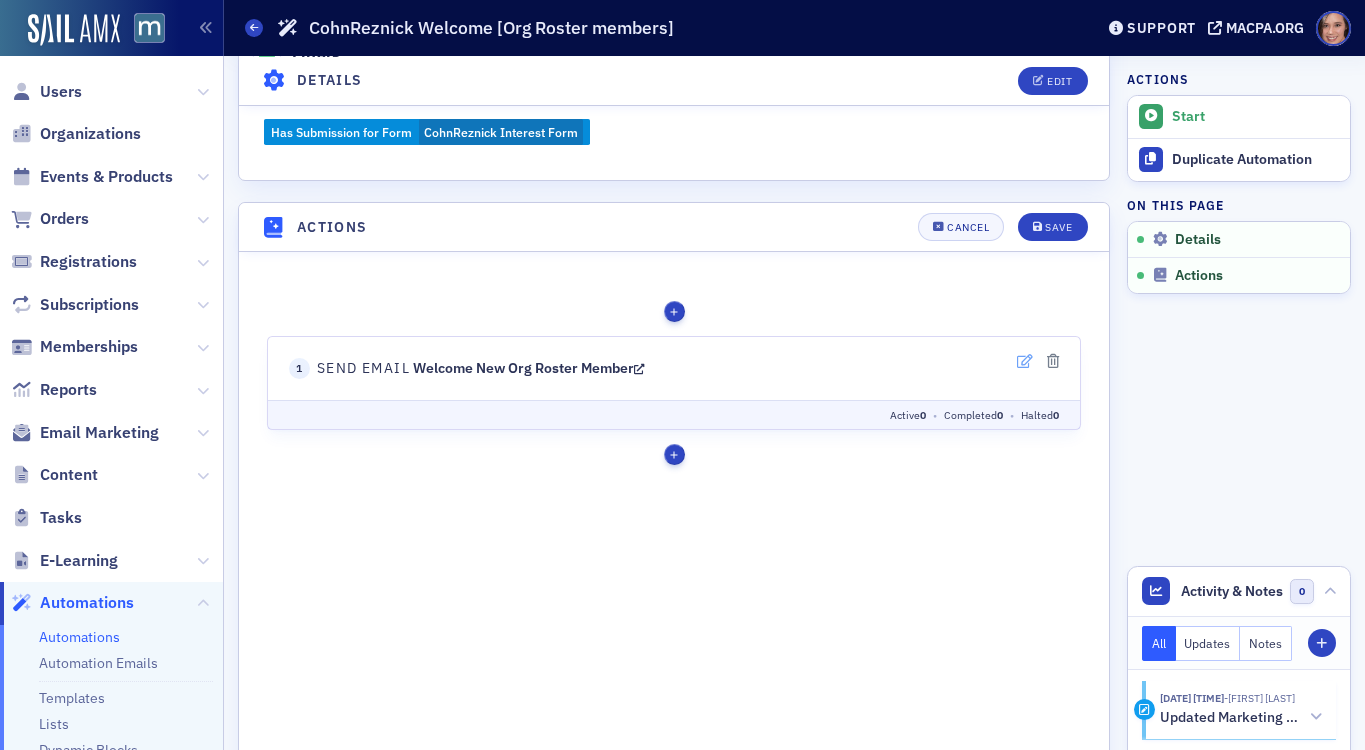 click at bounding box center [1025, 361] 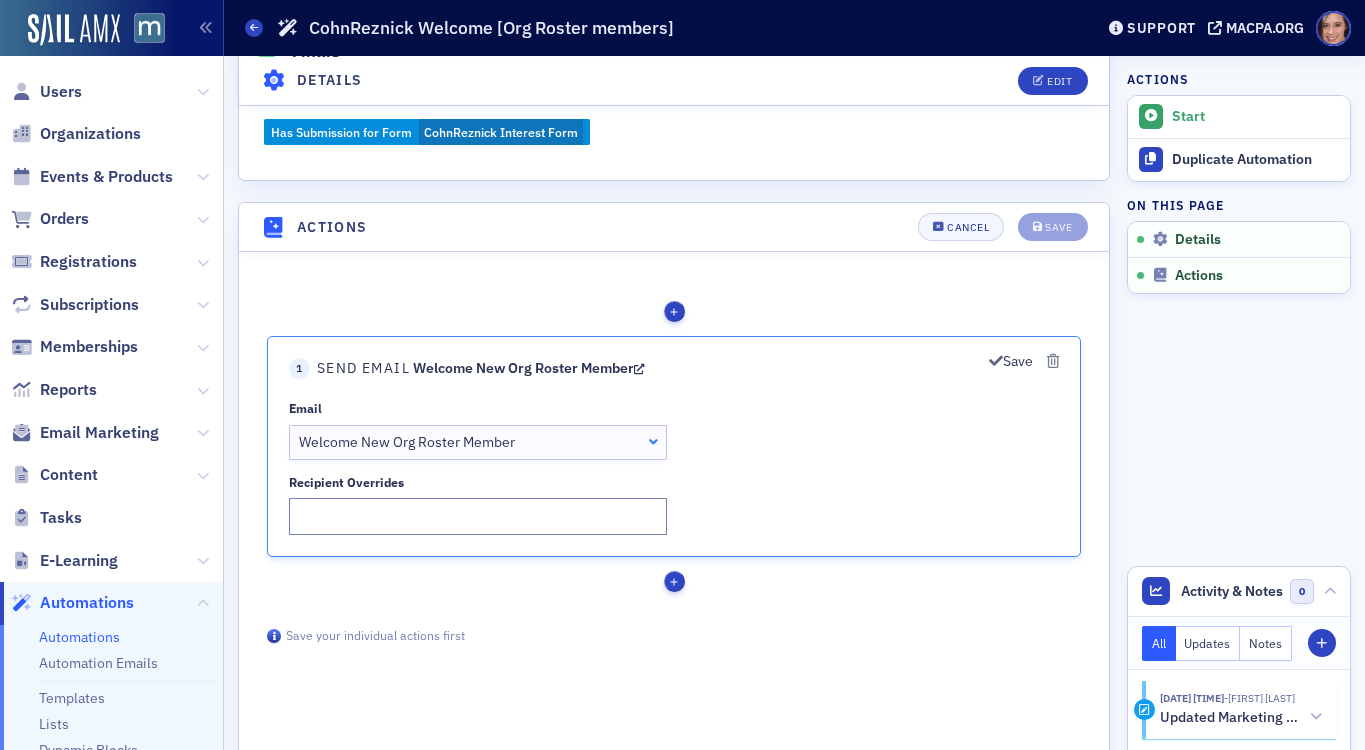 click on "Welcome New Org Roster Member" at bounding box center [478, 442] 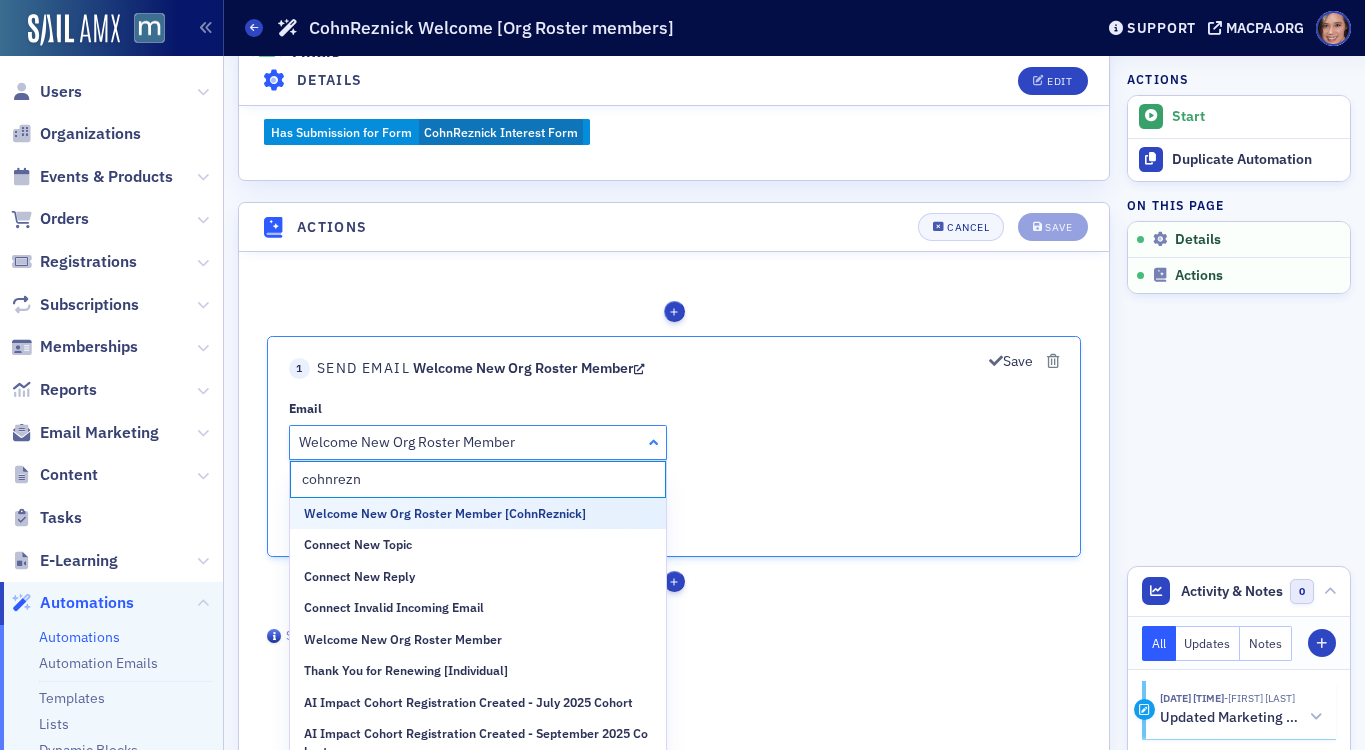 type on "cohnrezni" 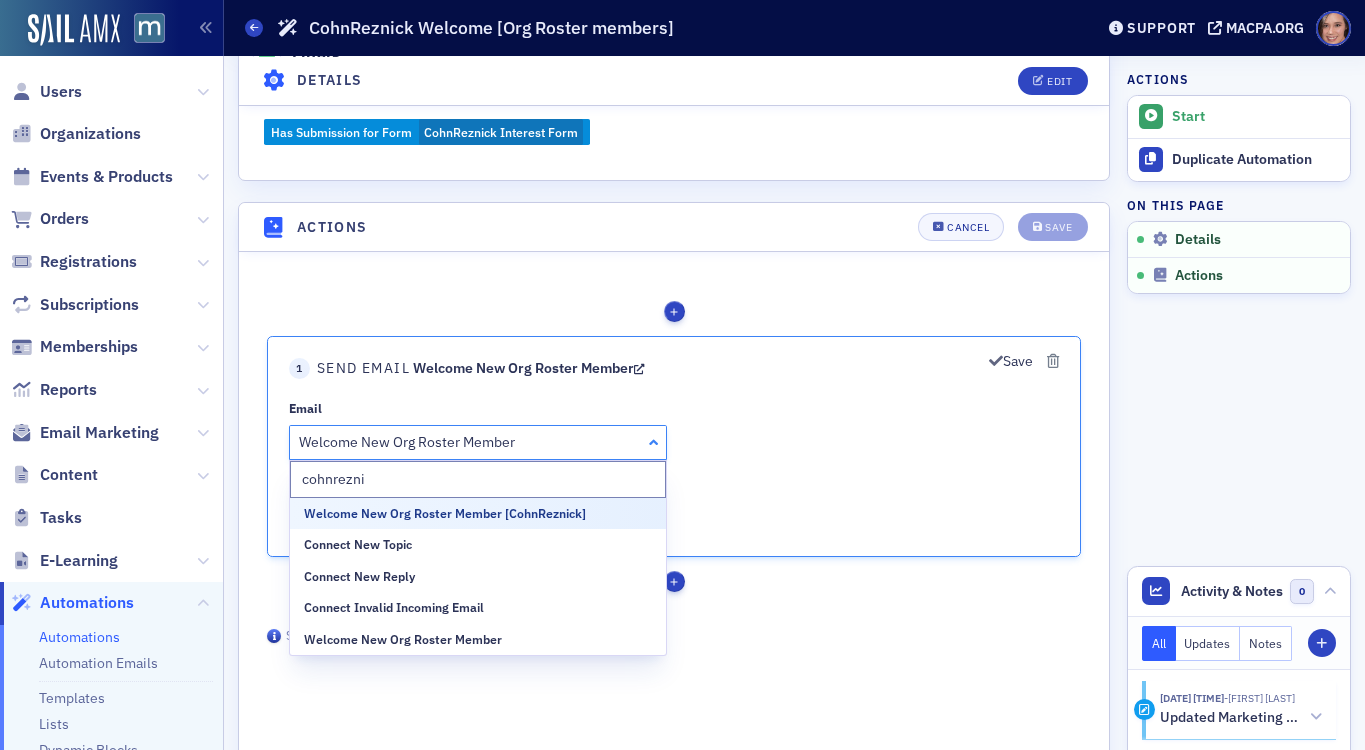 type 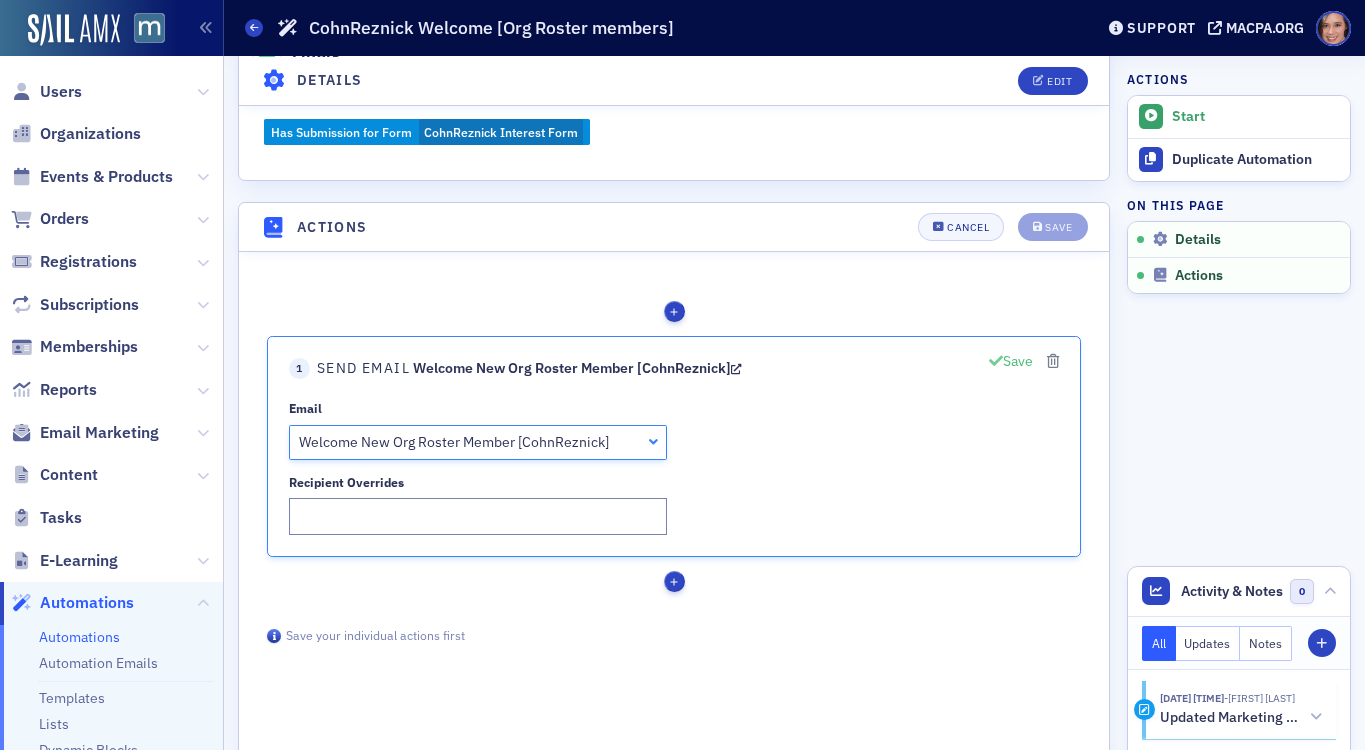 click on "Save" at bounding box center [1011, 361] 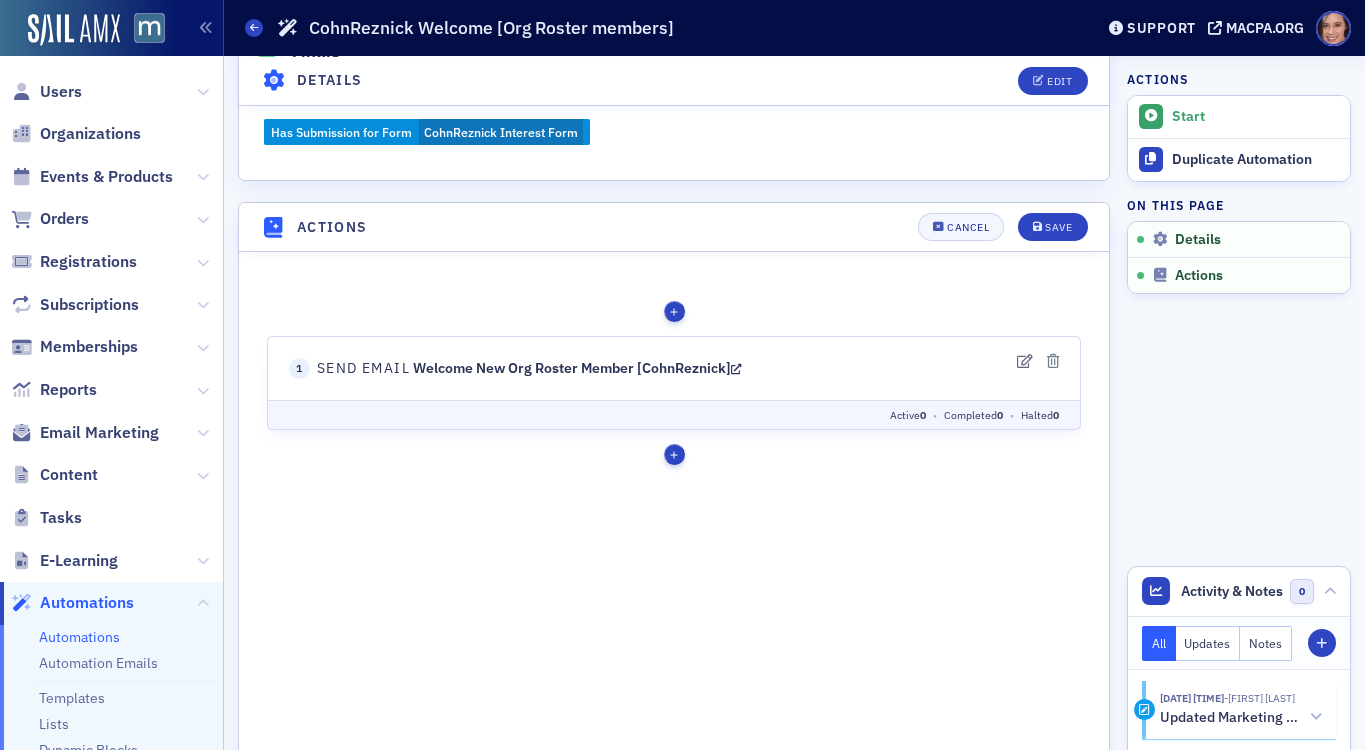 click at bounding box center [736, 369] 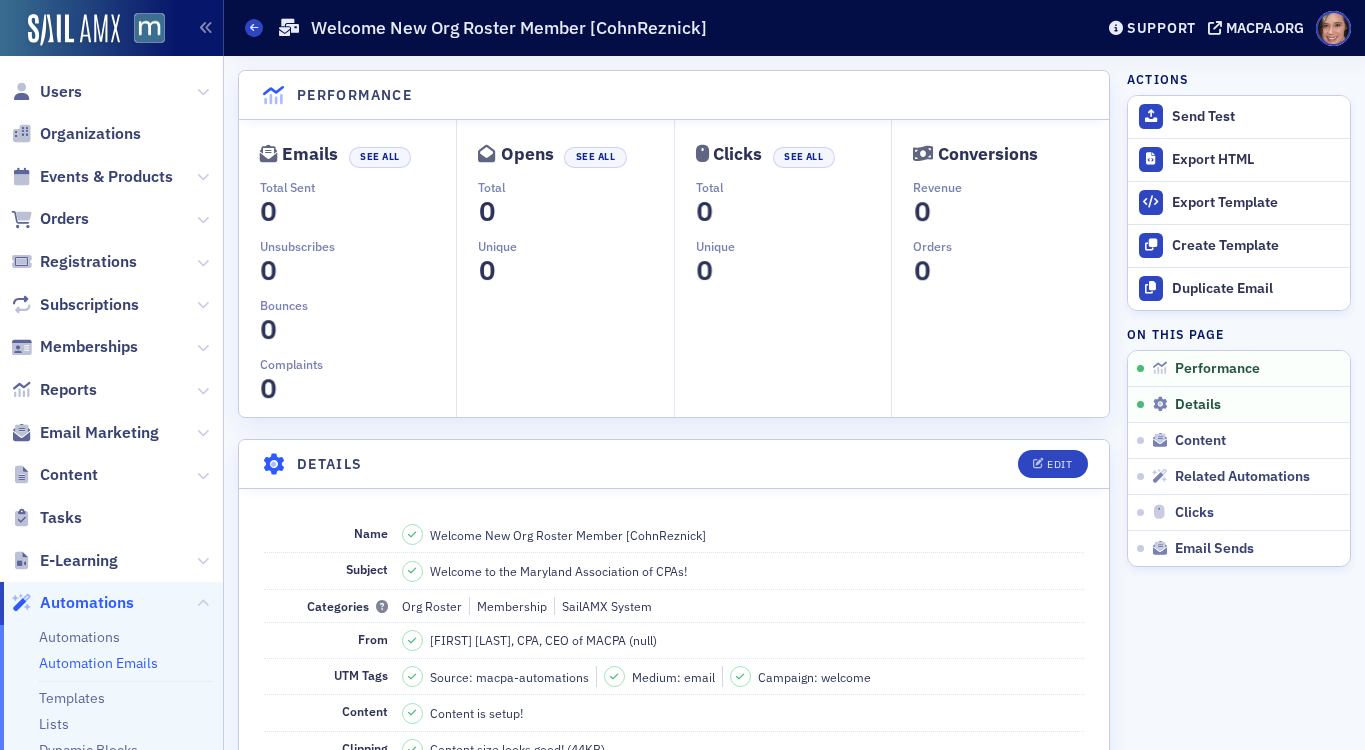 scroll, scrollTop: 0, scrollLeft: 0, axis: both 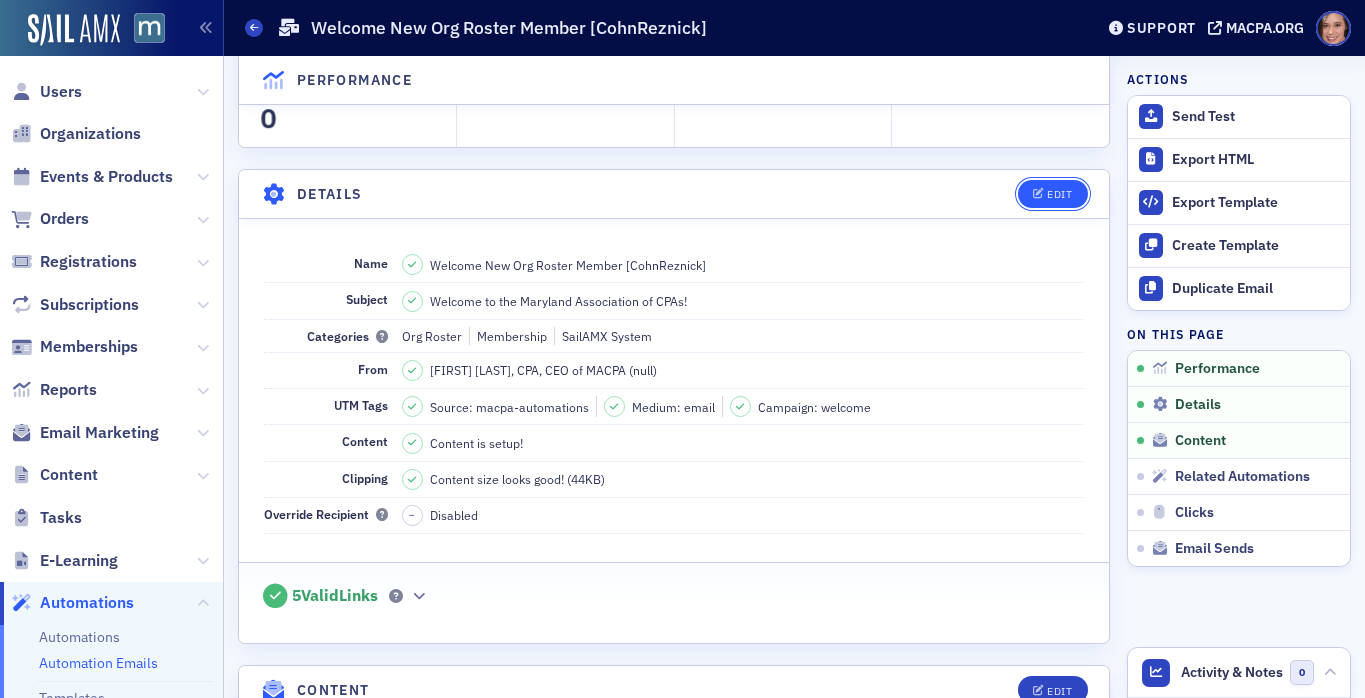 click on "Edit" 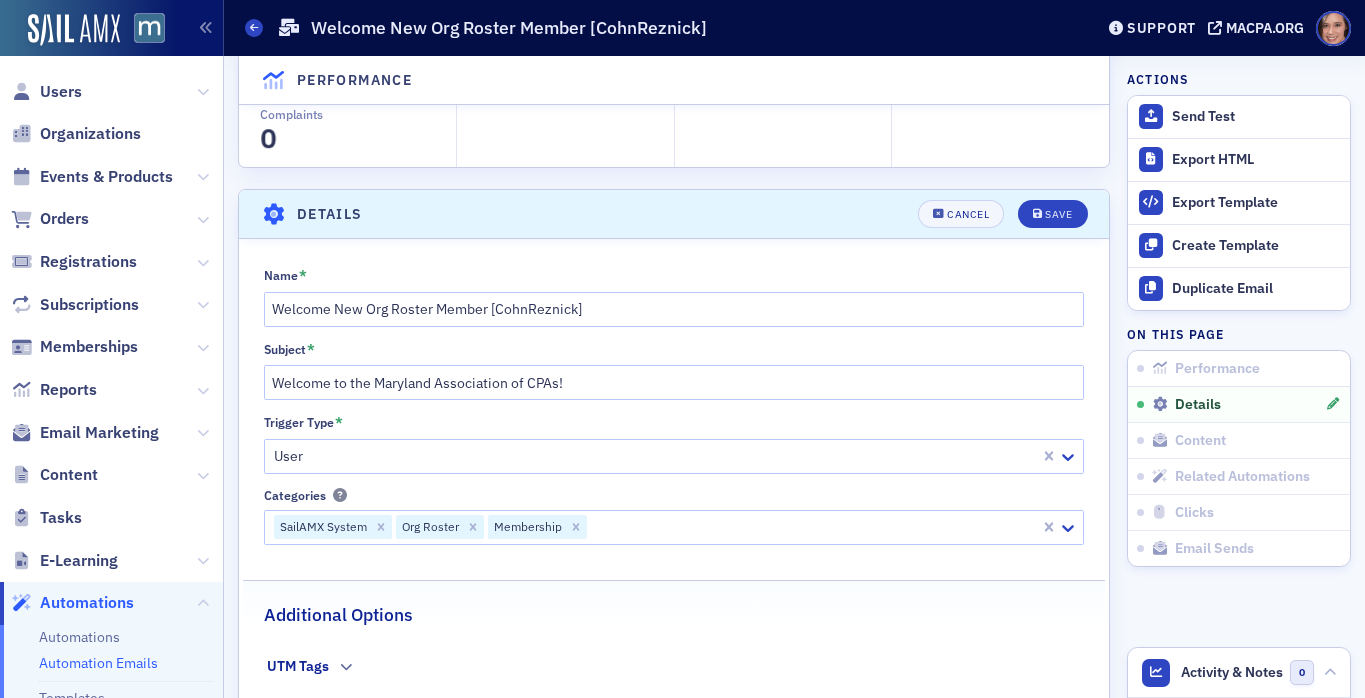 scroll, scrollTop: 0, scrollLeft: 0, axis: both 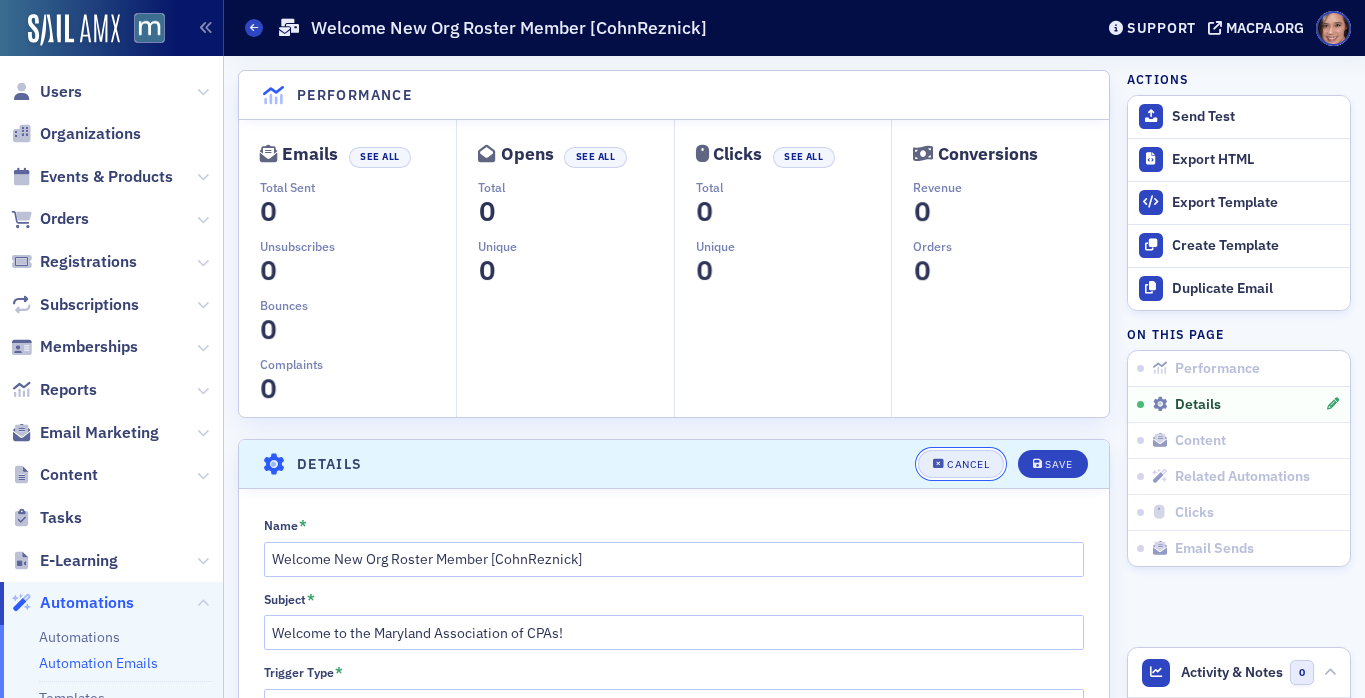 click on "Cancel" 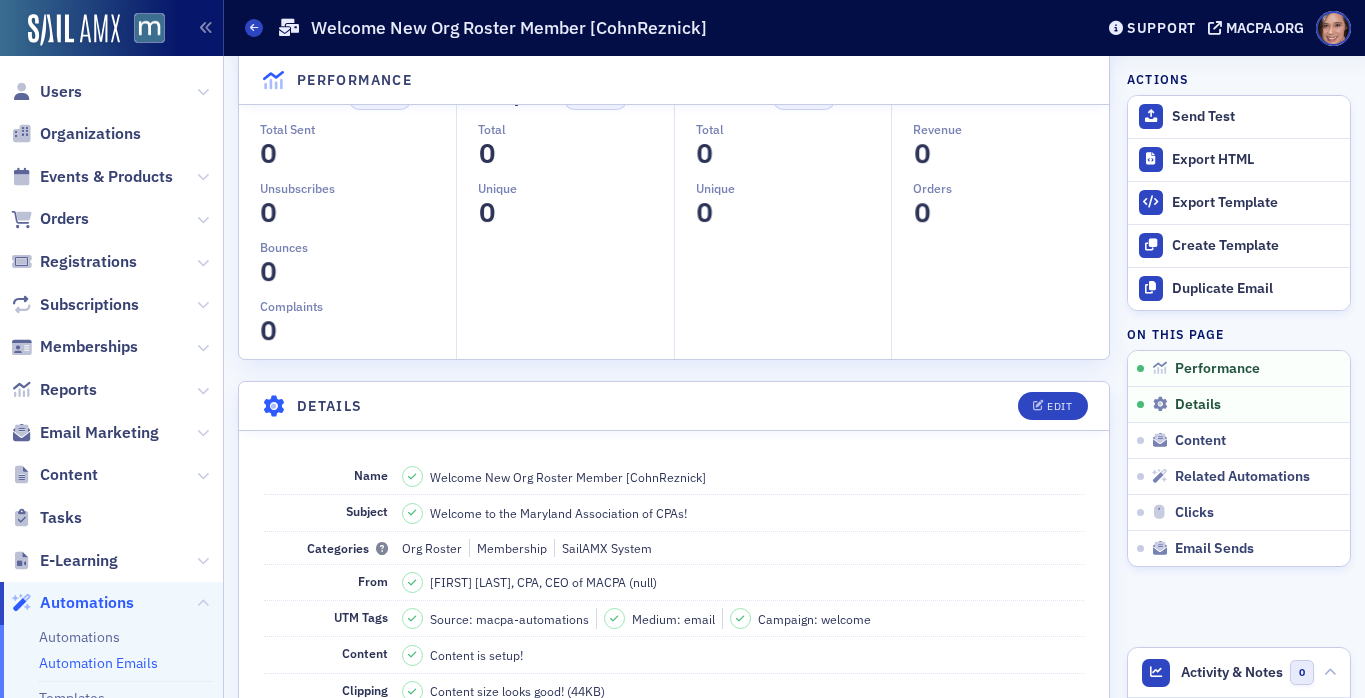 scroll, scrollTop: 0, scrollLeft: 0, axis: both 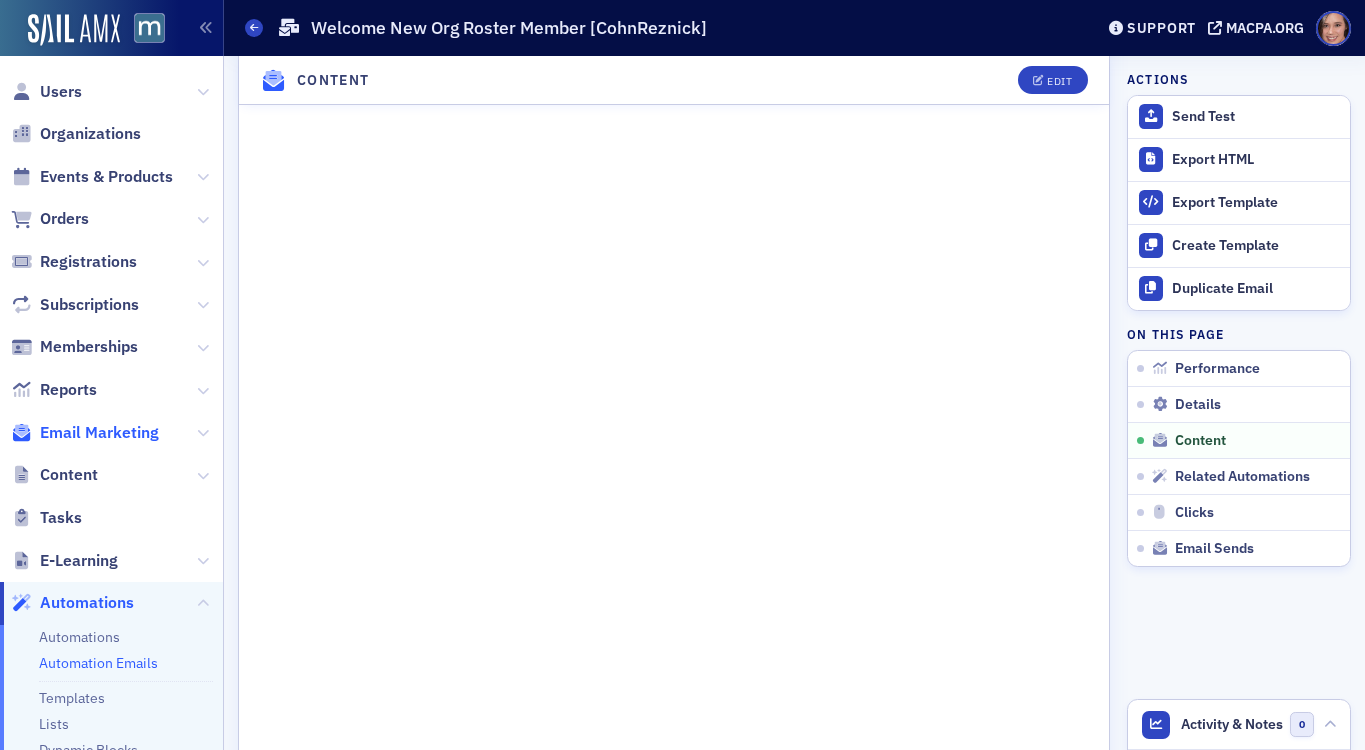 click on "Email Marketing" 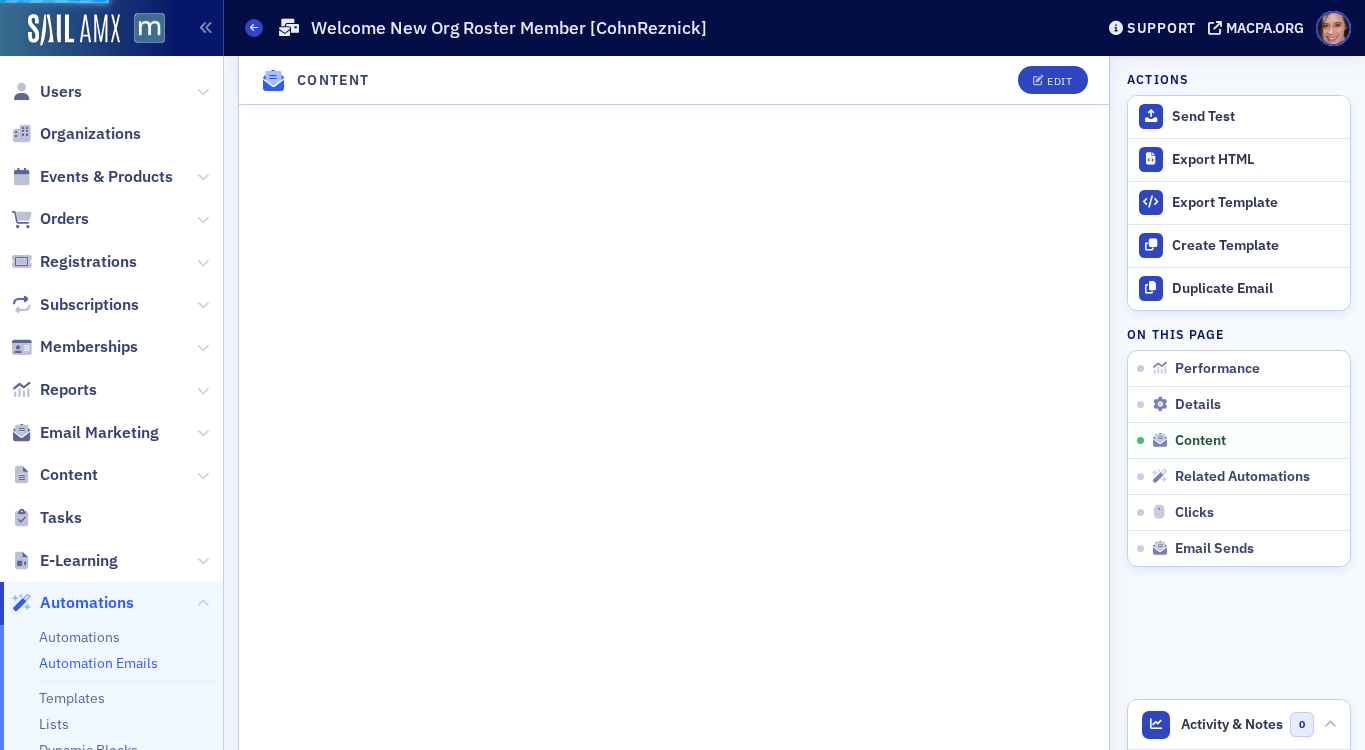 scroll, scrollTop: 0, scrollLeft: 0, axis: both 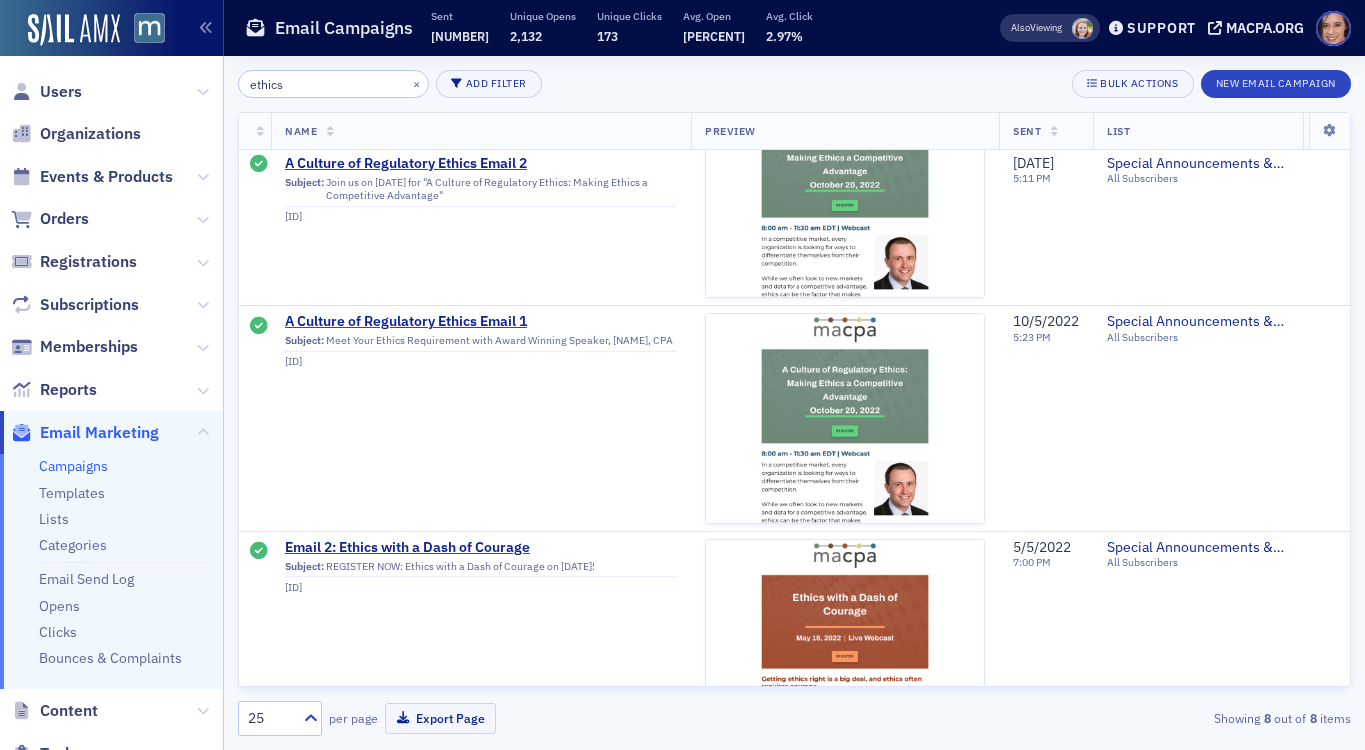 click on "ethics" 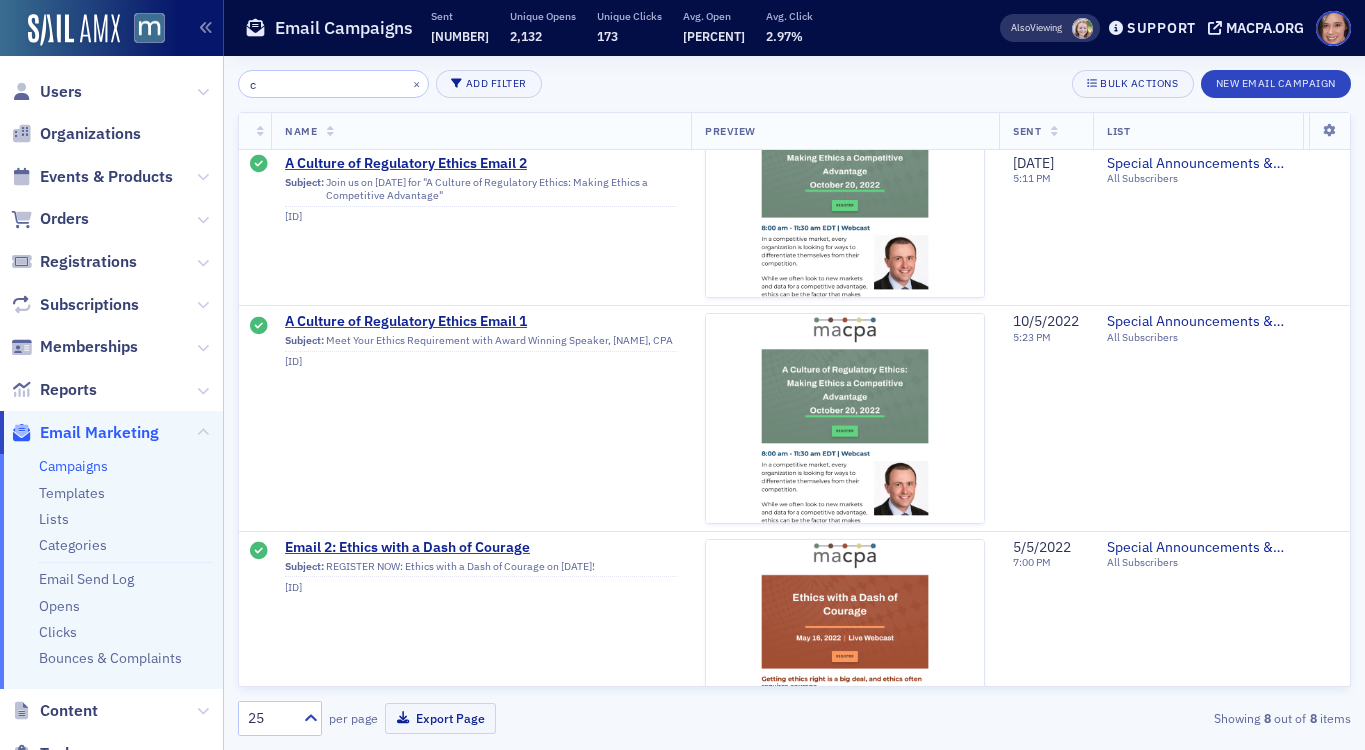 scroll, scrollTop: 961, scrollLeft: 0, axis: vertical 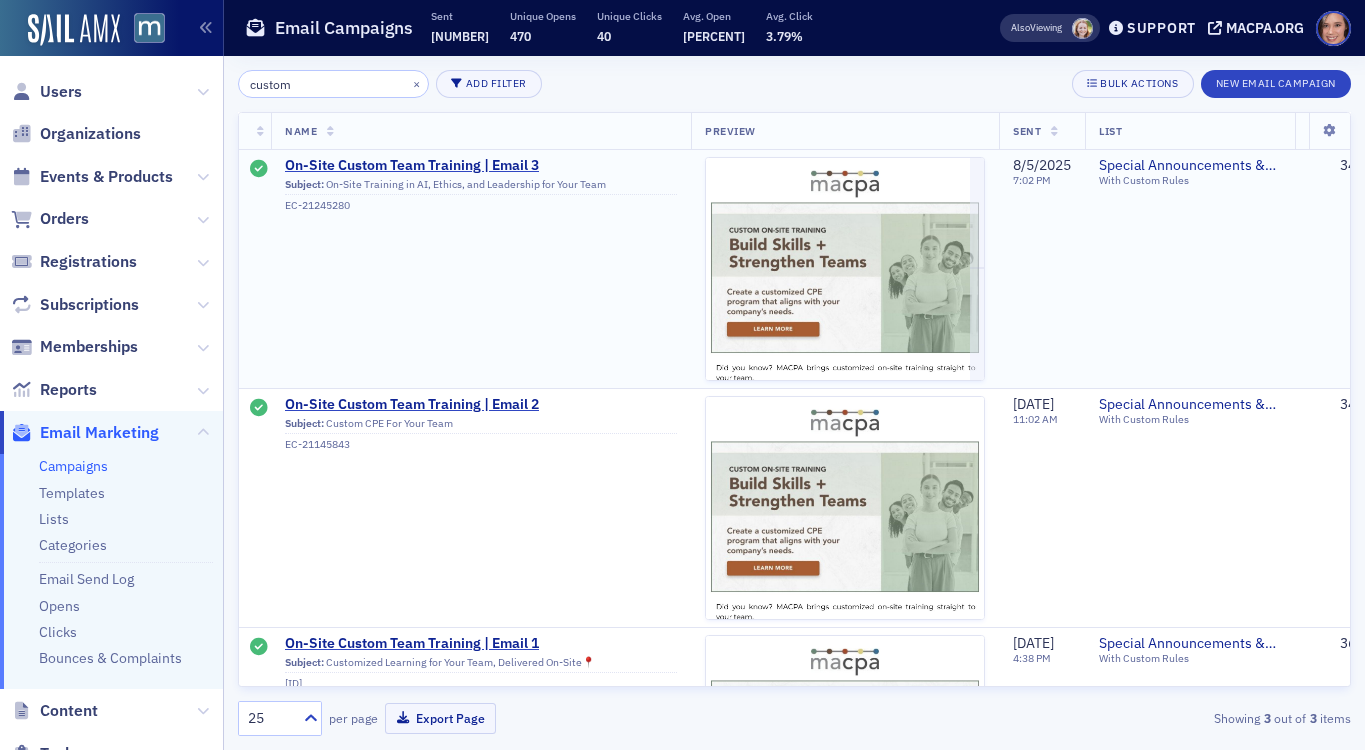 type on "custom" 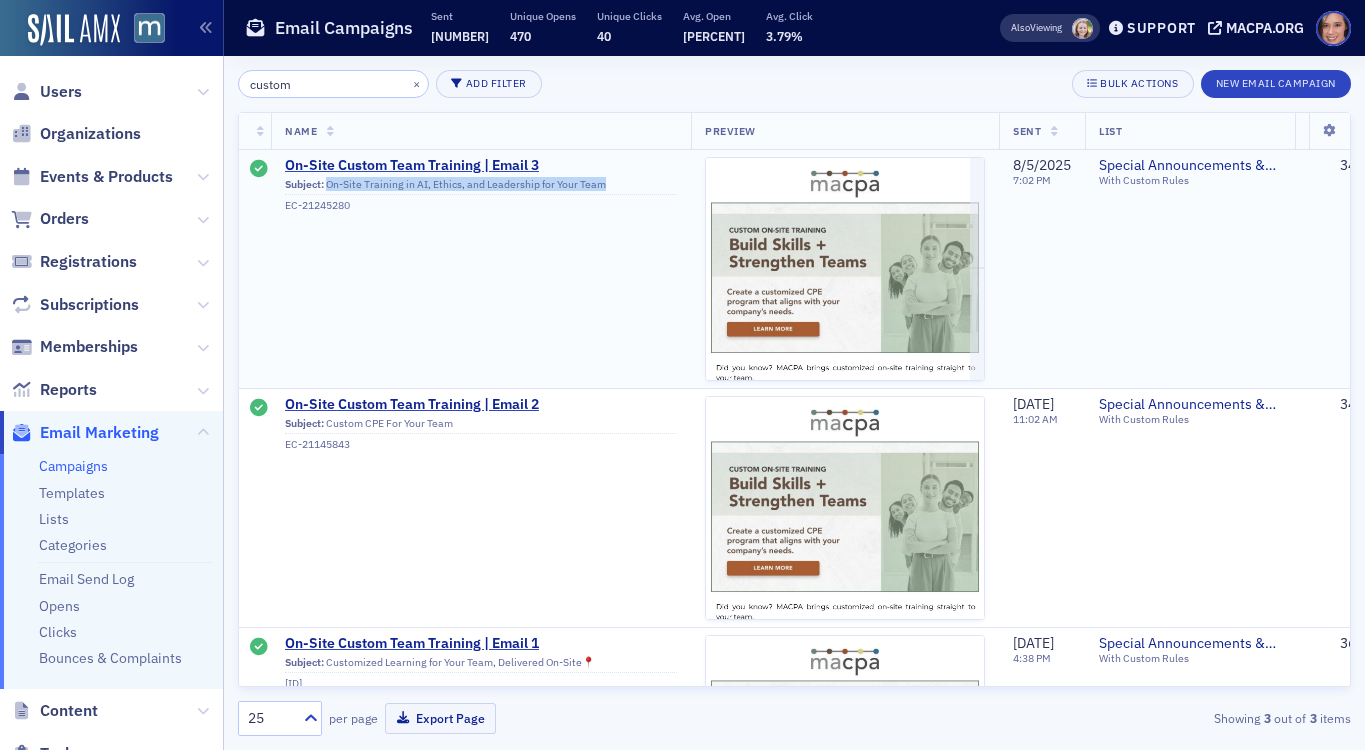copy on "On-Site Training in AI, Ethics, and Leadership for Your Team" 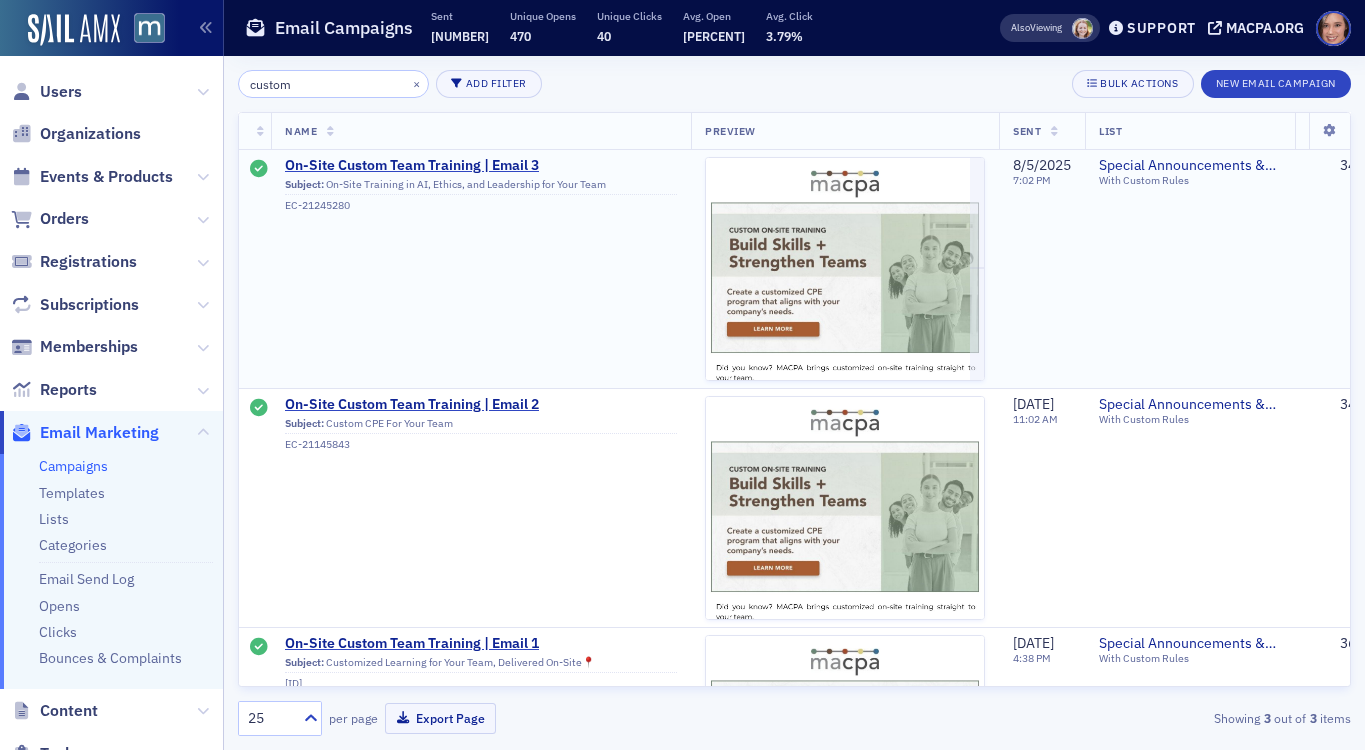 drag, startPoint x: 328, startPoint y: 184, endPoint x: 613, endPoint y: 189, distance: 285.04385 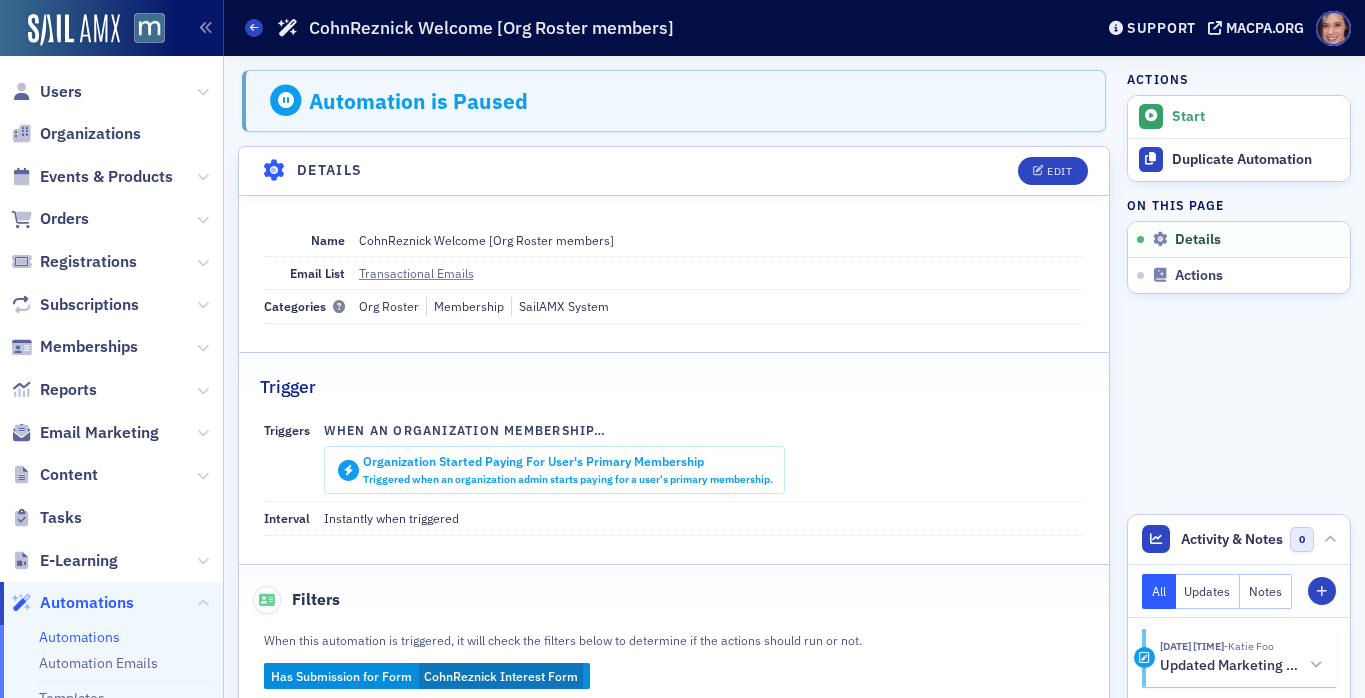 scroll, scrollTop: 0, scrollLeft: 0, axis: both 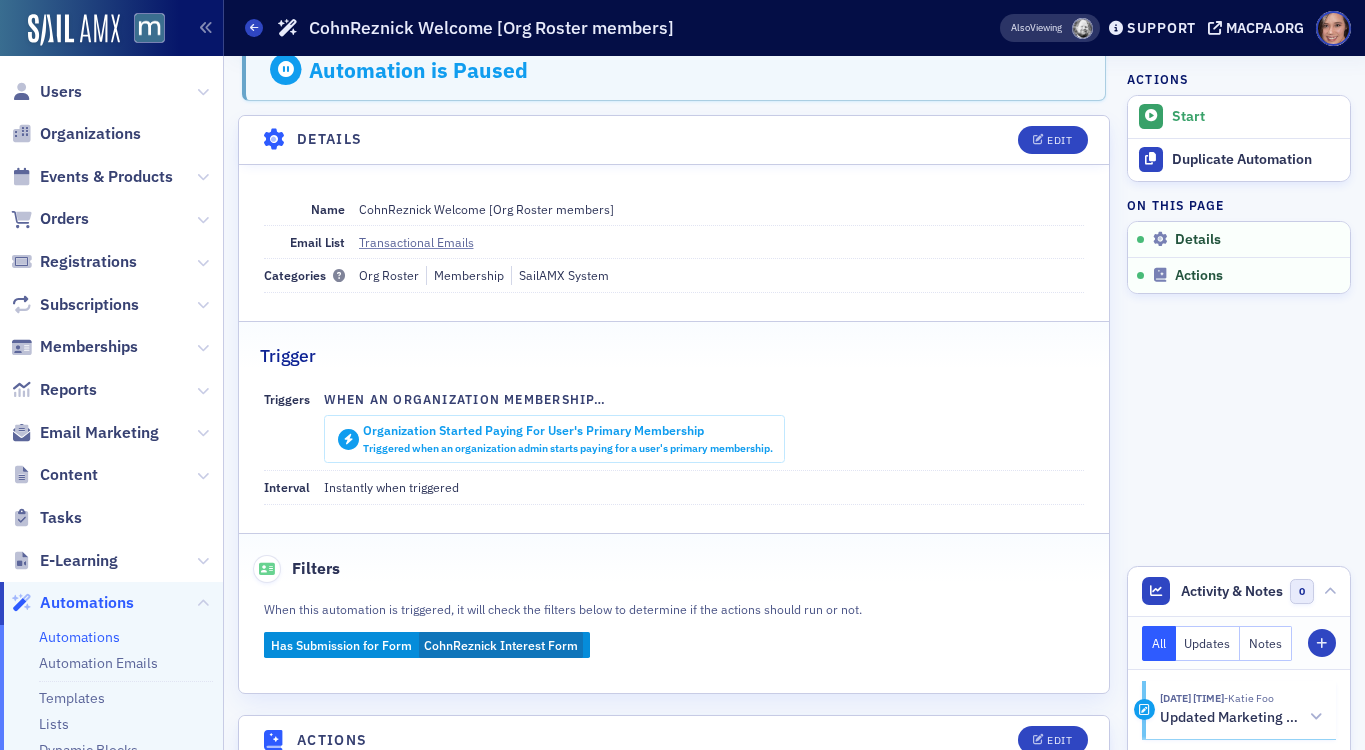 drag, startPoint x: 269, startPoint y: 654, endPoint x: 354, endPoint y: 653, distance: 85.00588 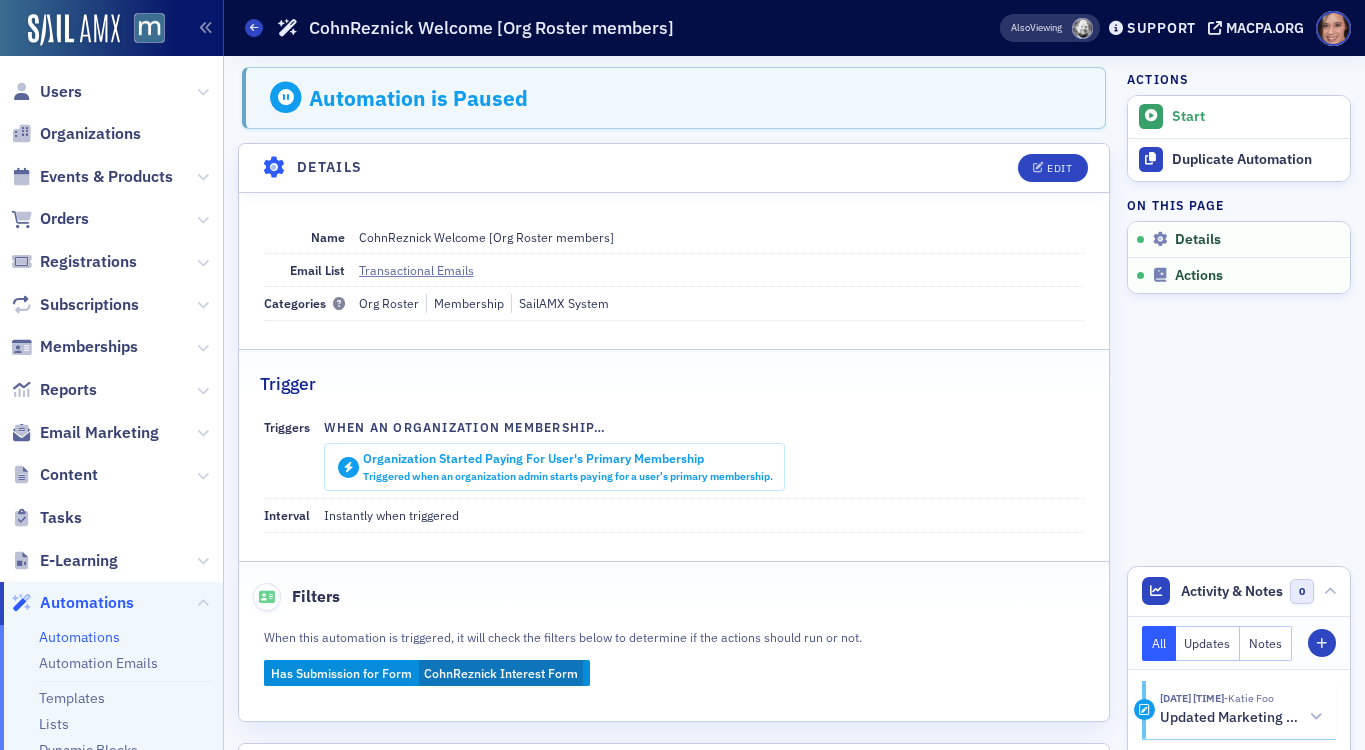 scroll, scrollTop: 0, scrollLeft: 0, axis: both 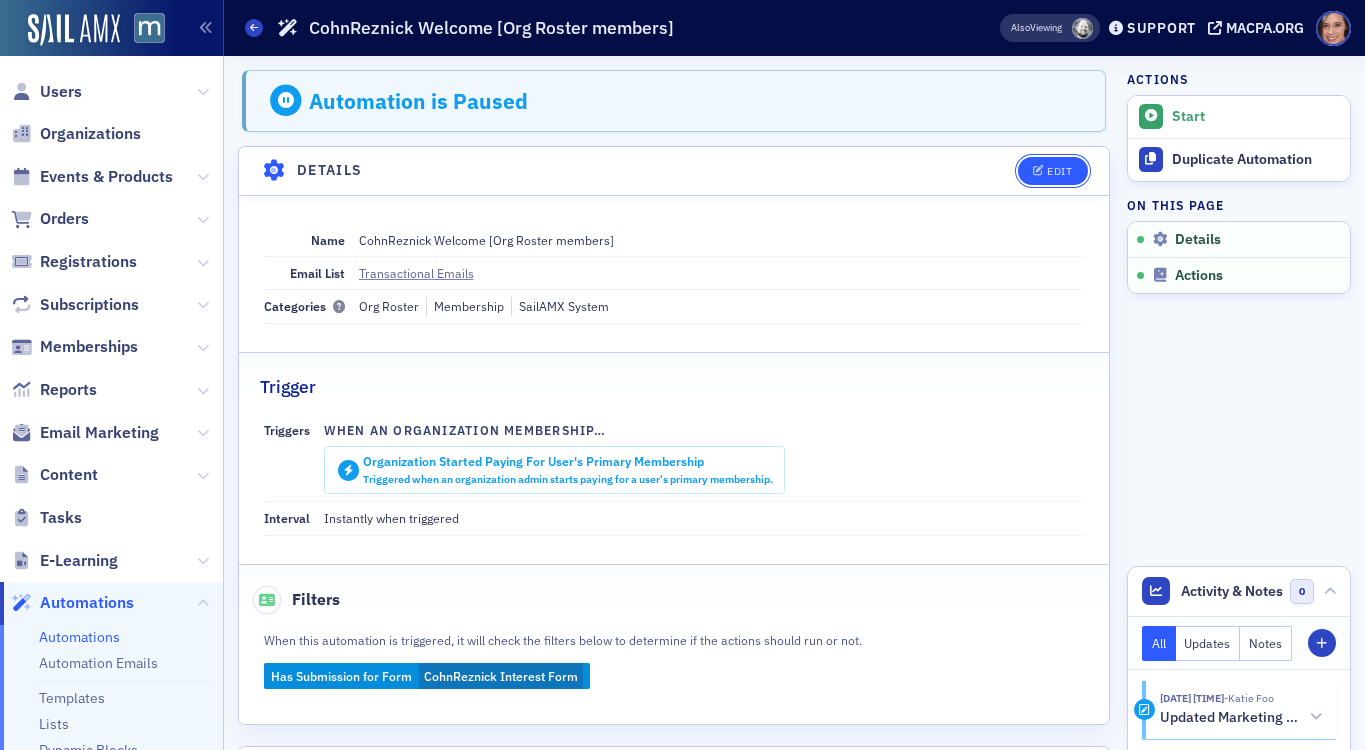 click 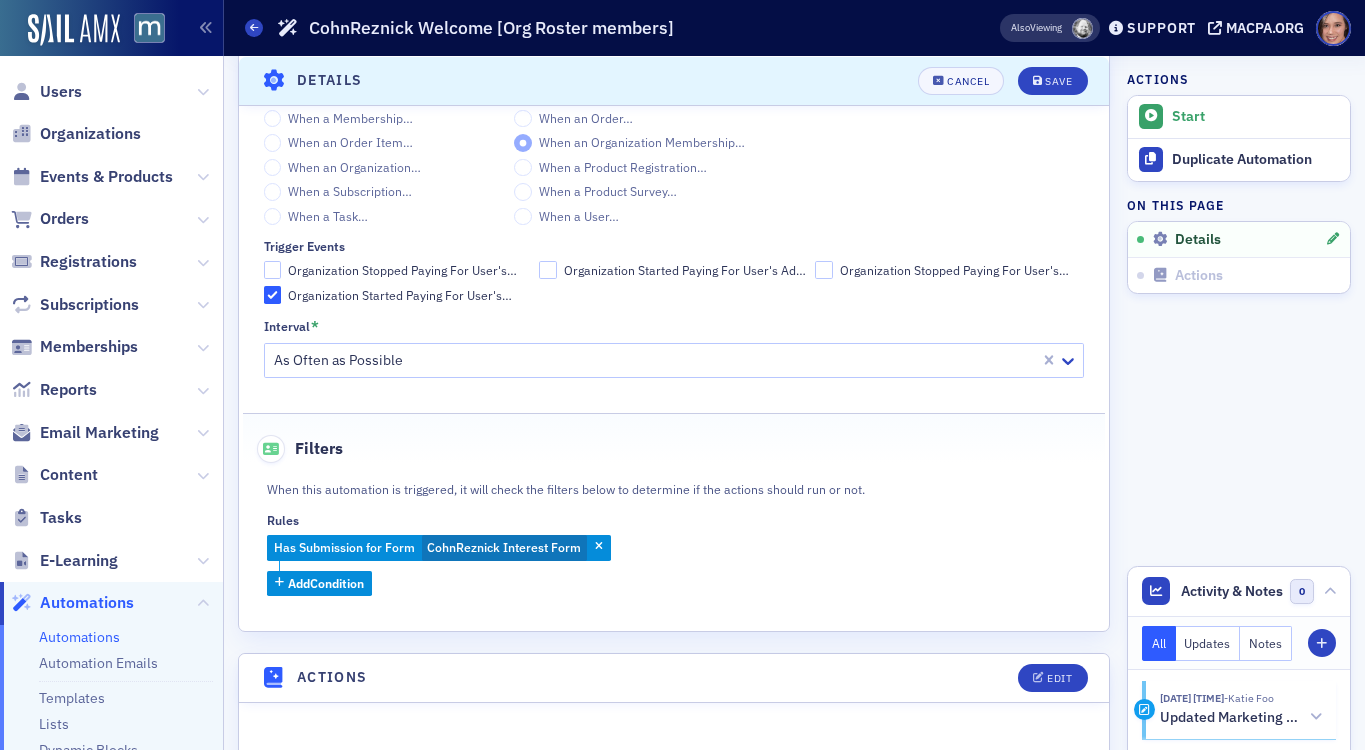 scroll, scrollTop: 531, scrollLeft: 0, axis: vertical 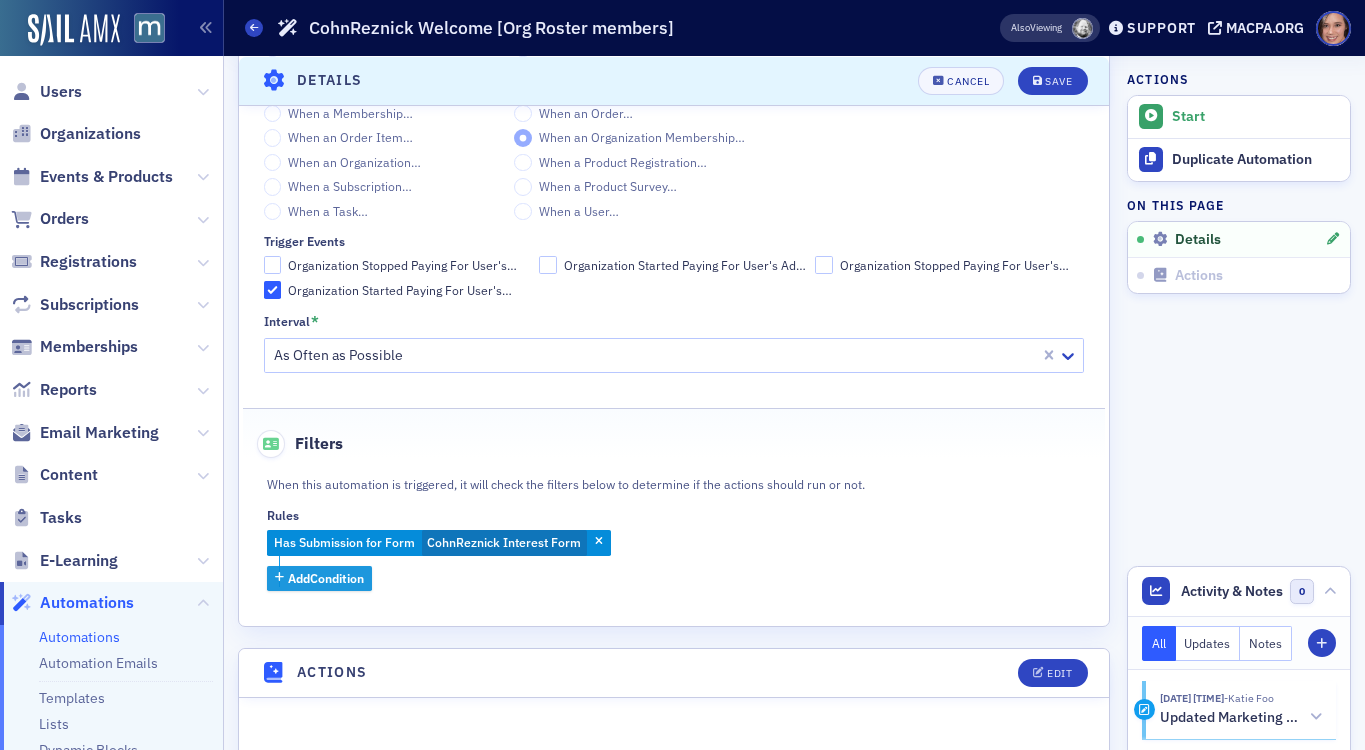 click on "Add  Condition" 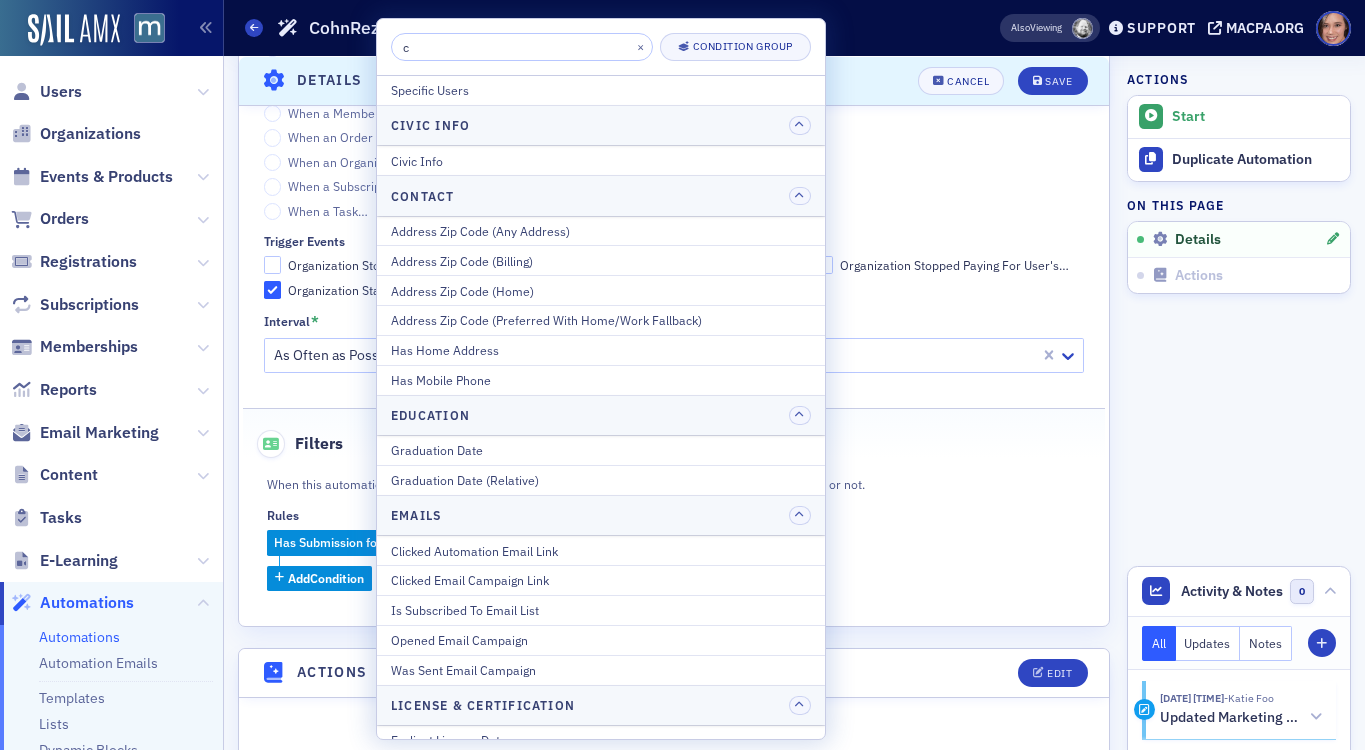 type on "c" 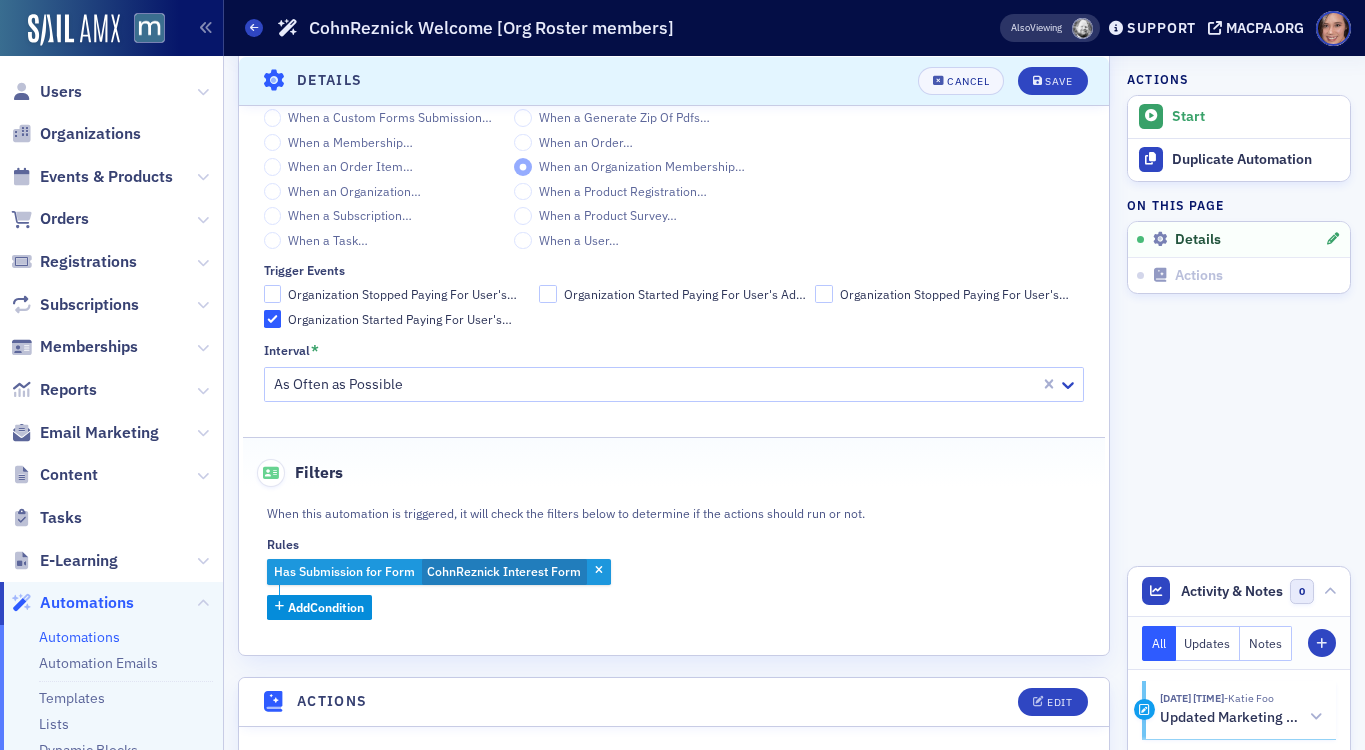 scroll, scrollTop: 0, scrollLeft: 0, axis: both 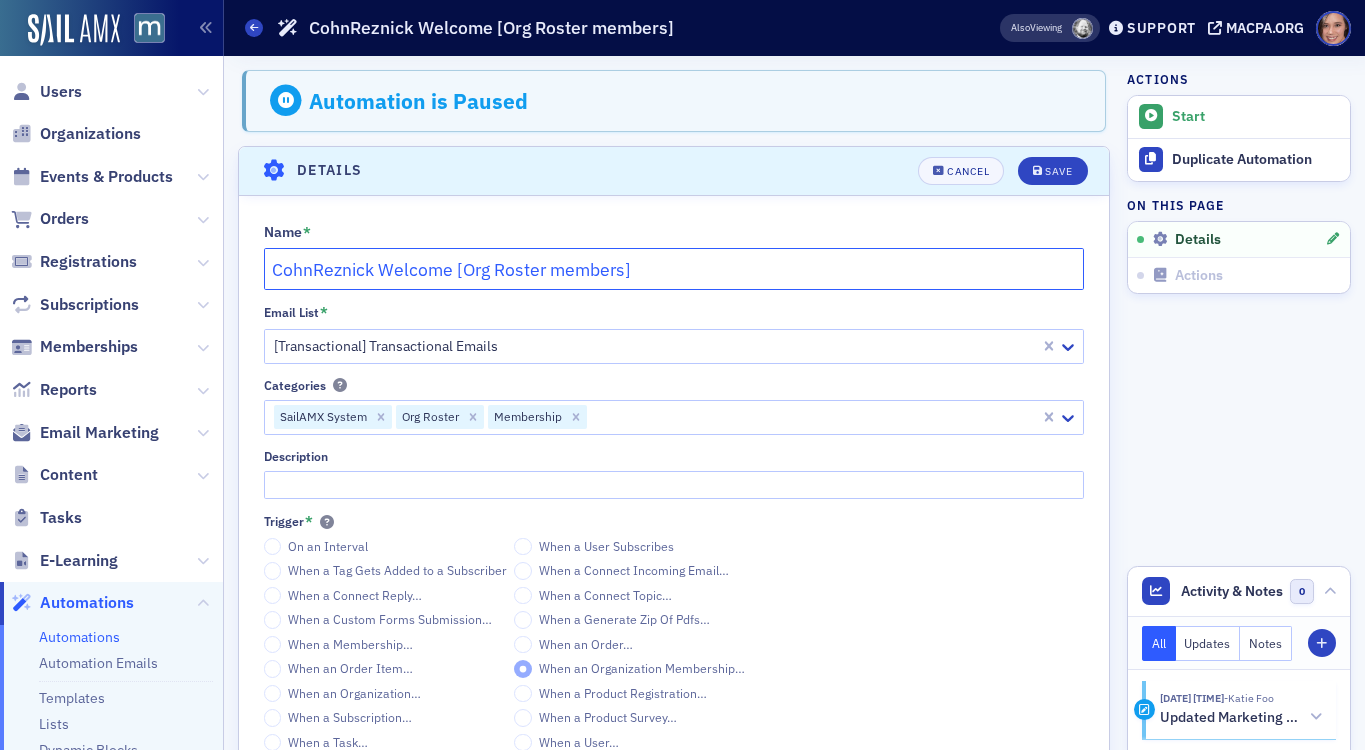 click on "CohnReznick Welcome [Org Roster members]" 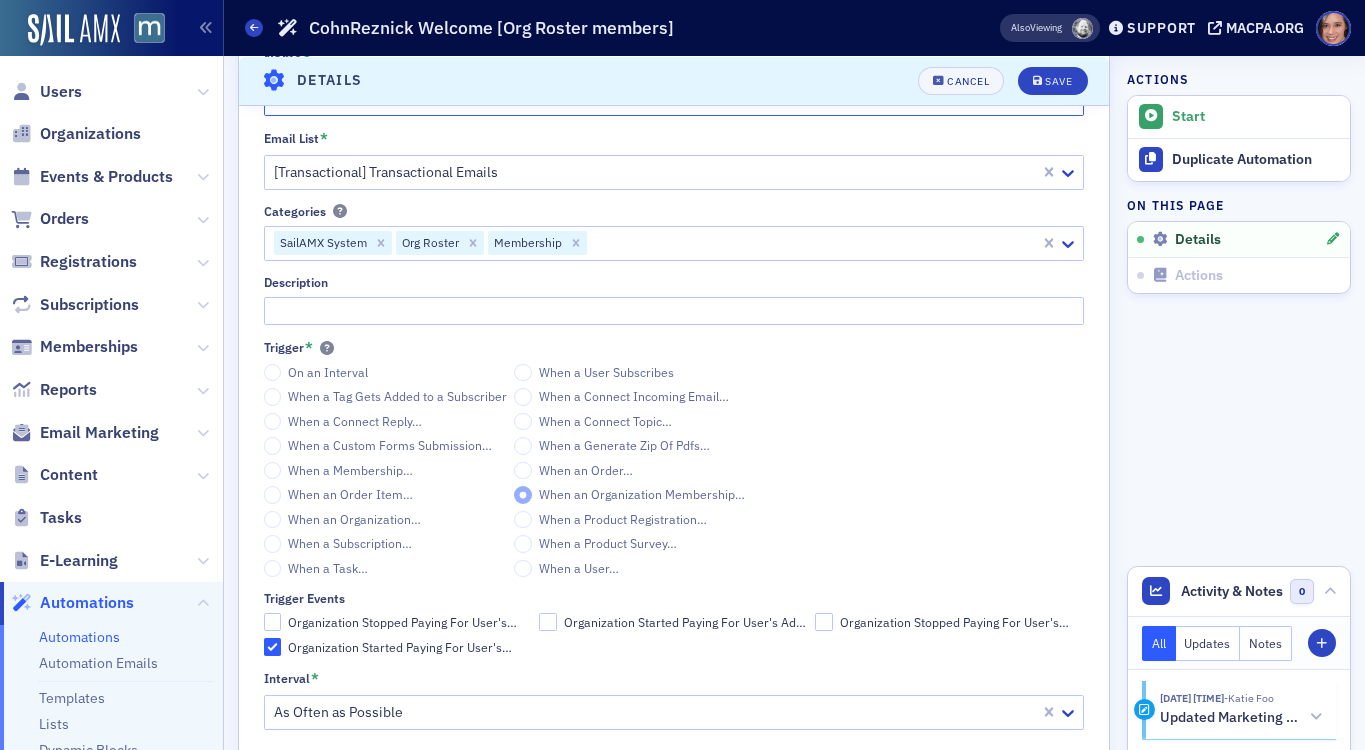 scroll, scrollTop: 0, scrollLeft: 0, axis: both 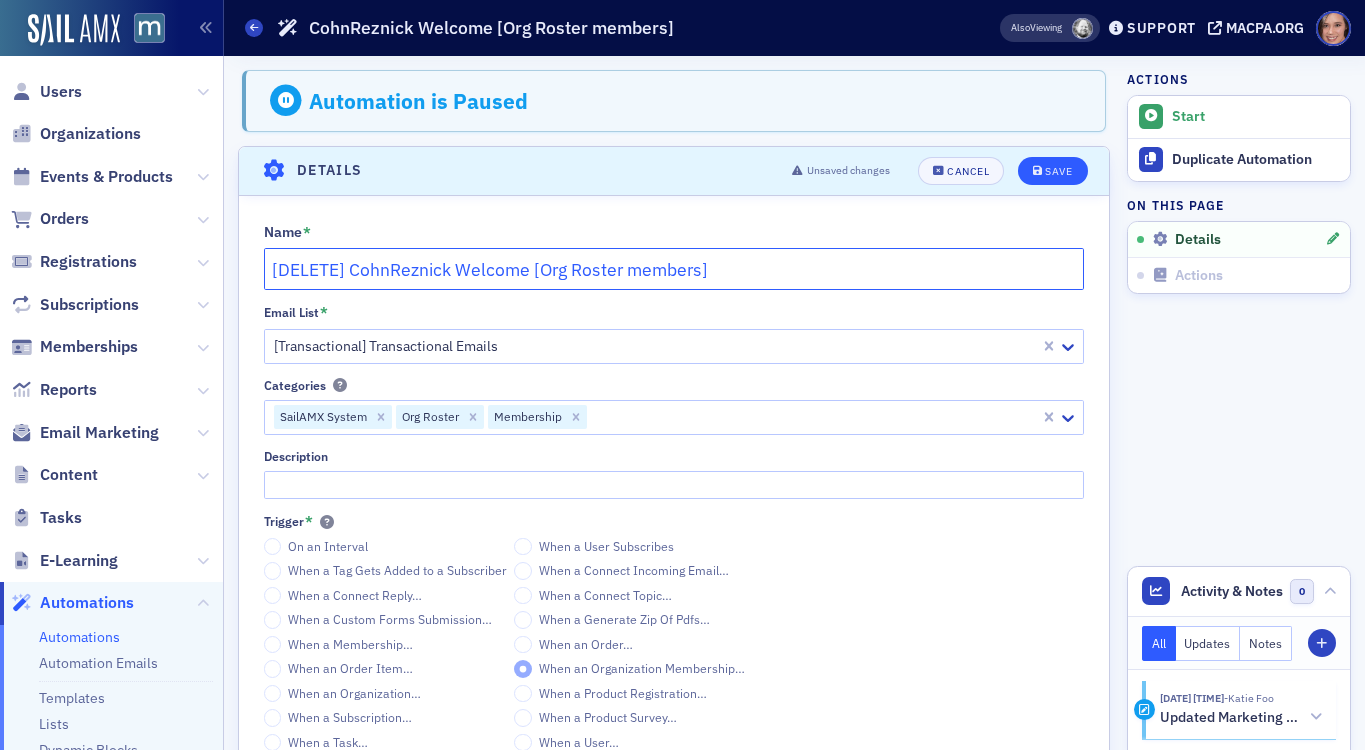 type on "[DELETE] CohnReznick Welcome [Org Roster members]" 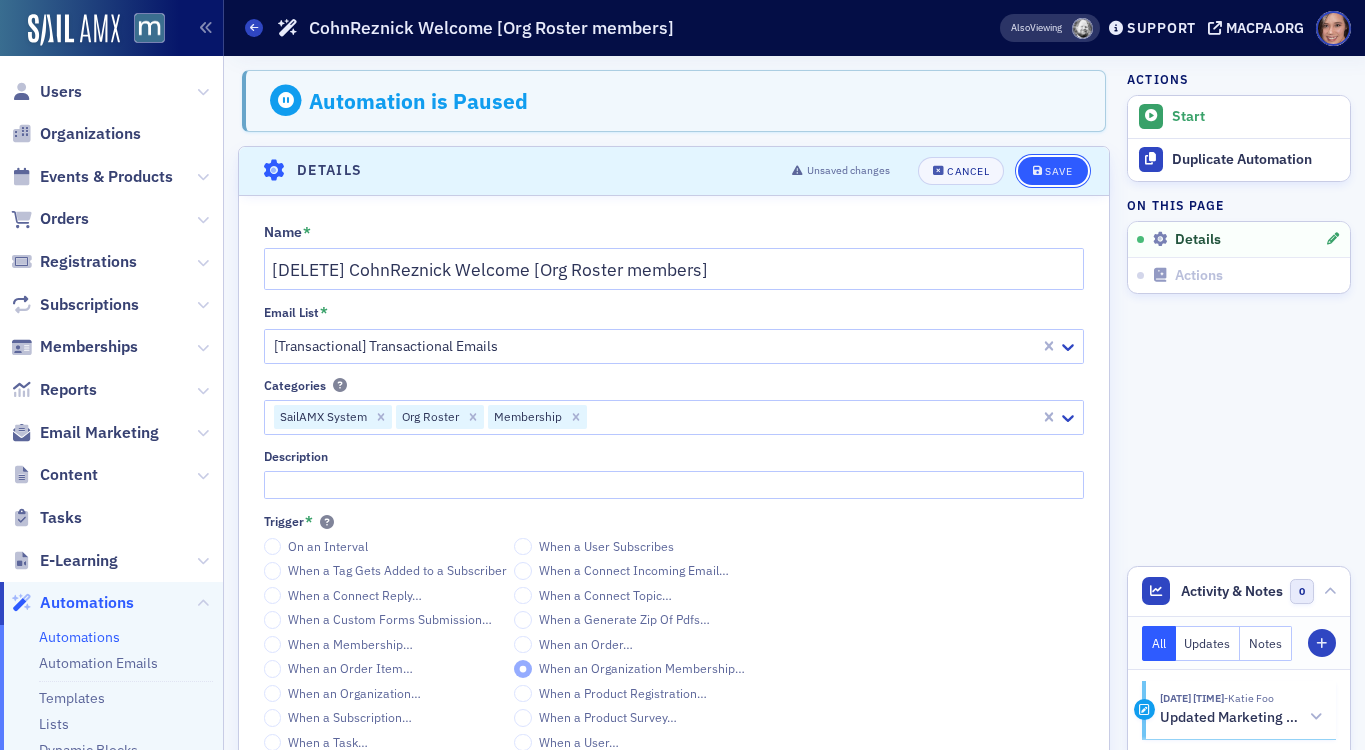 click on "Save" 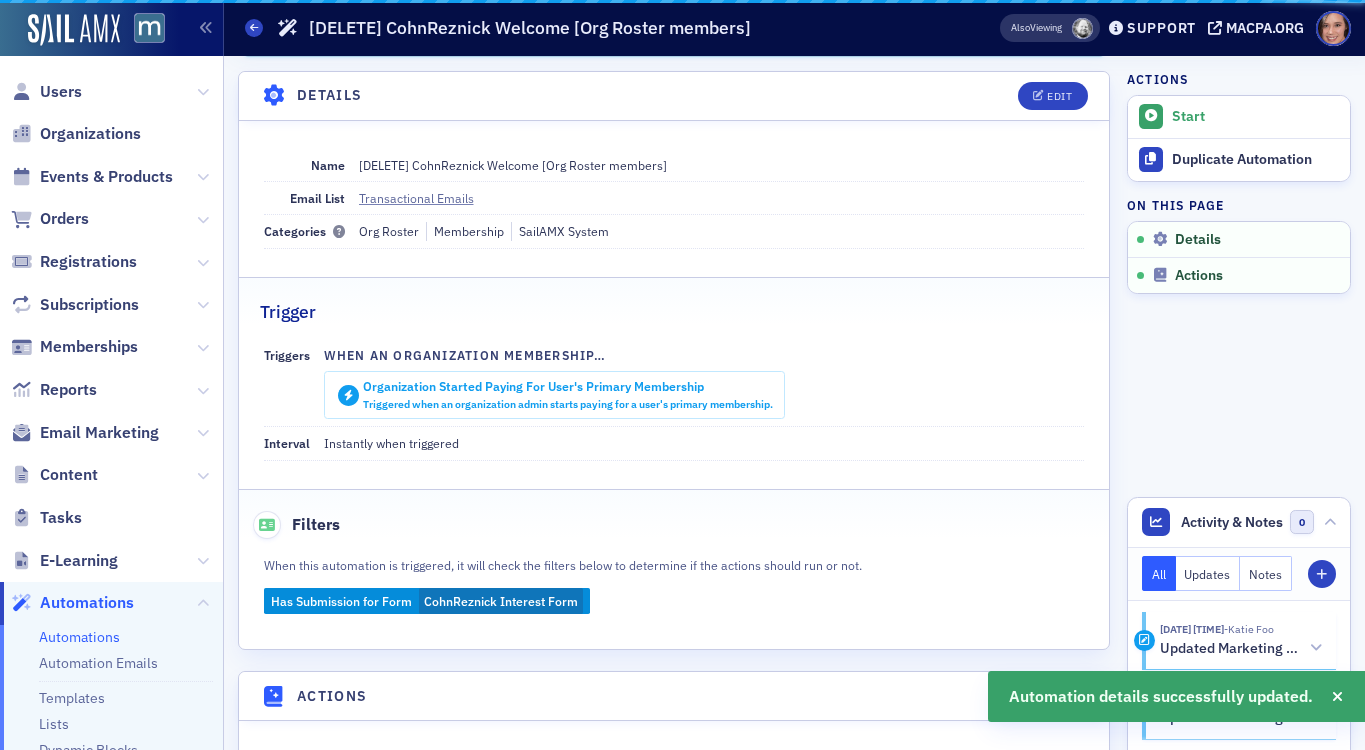 scroll, scrollTop: 79, scrollLeft: 0, axis: vertical 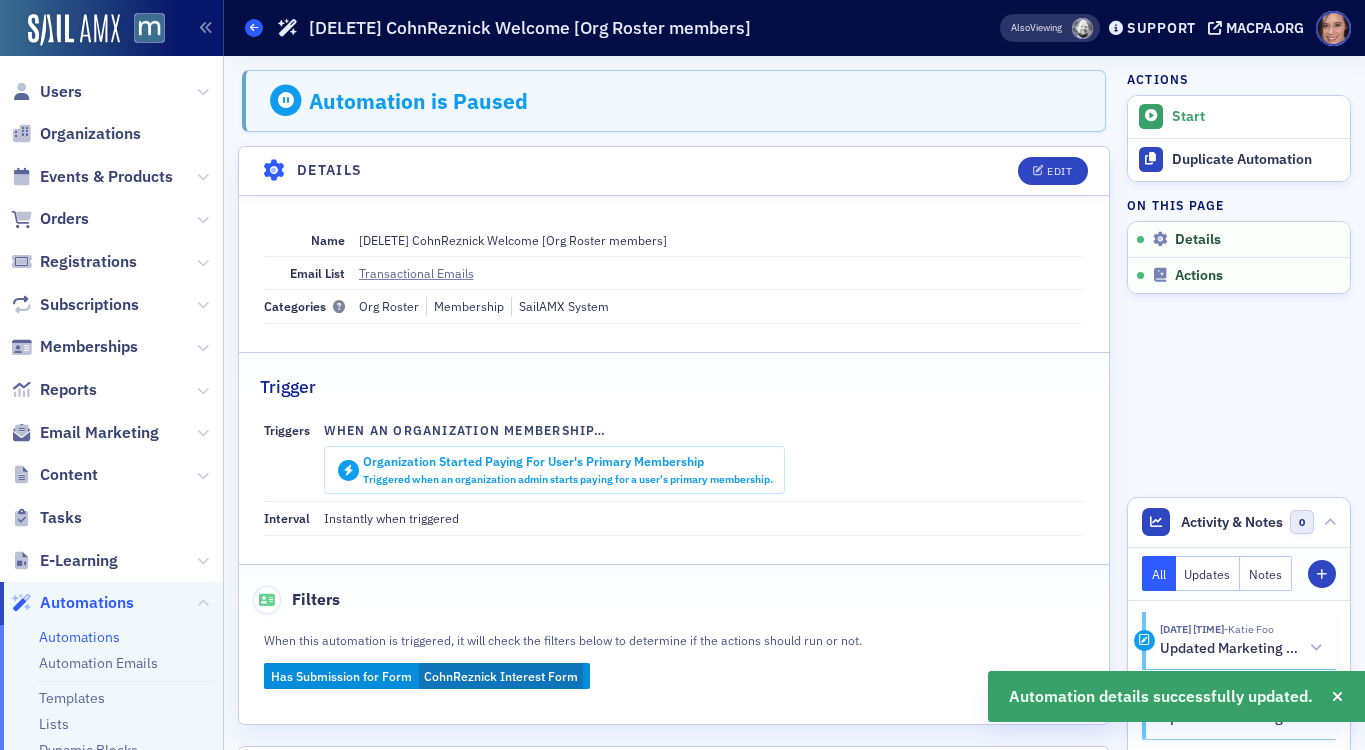 click 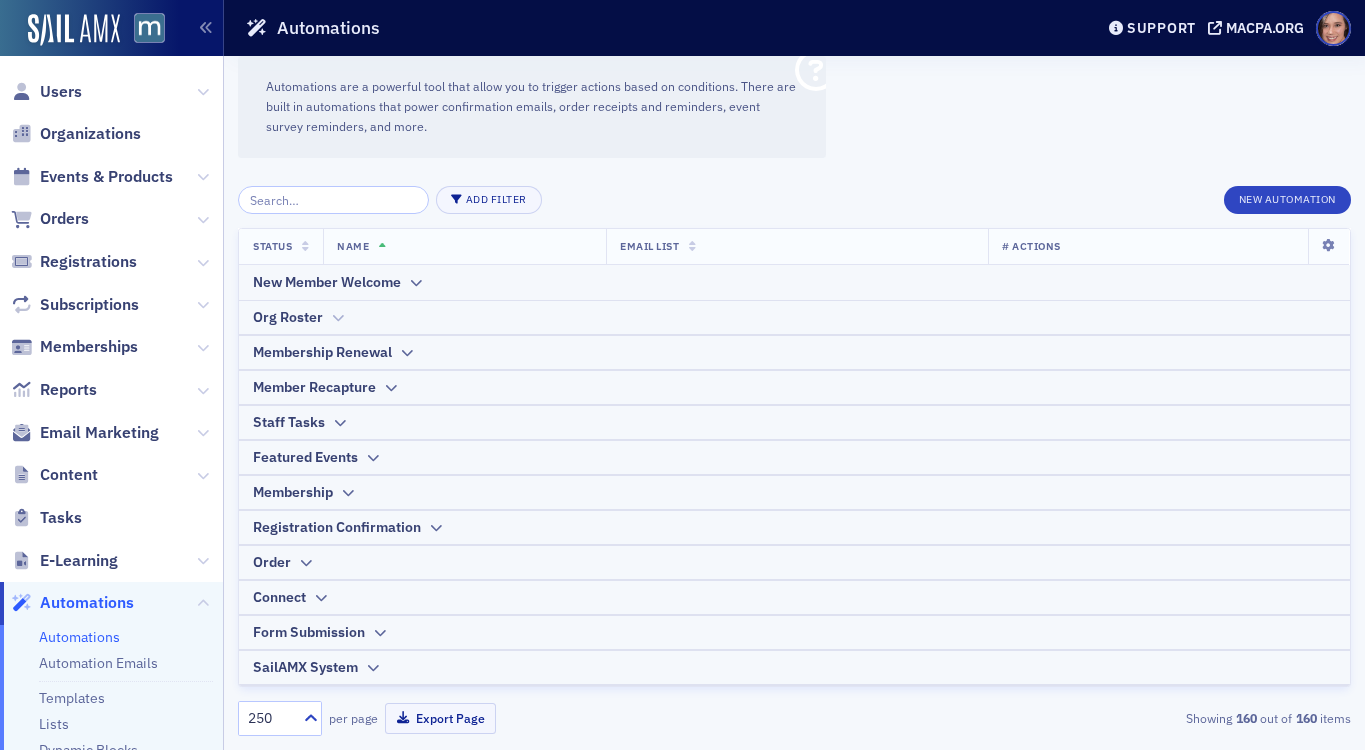 click on "Org Roster" 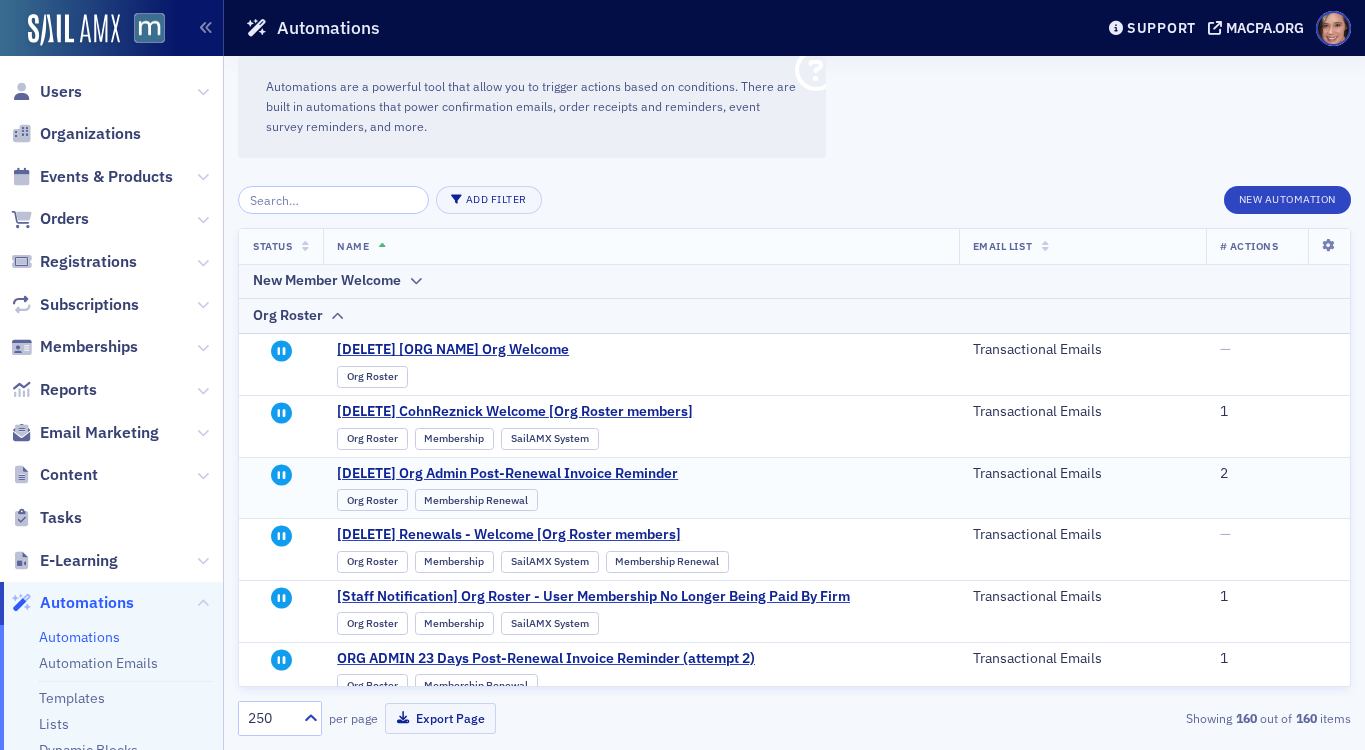 scroll, scrollTop: 0, scrollLeft: 0, axis: both 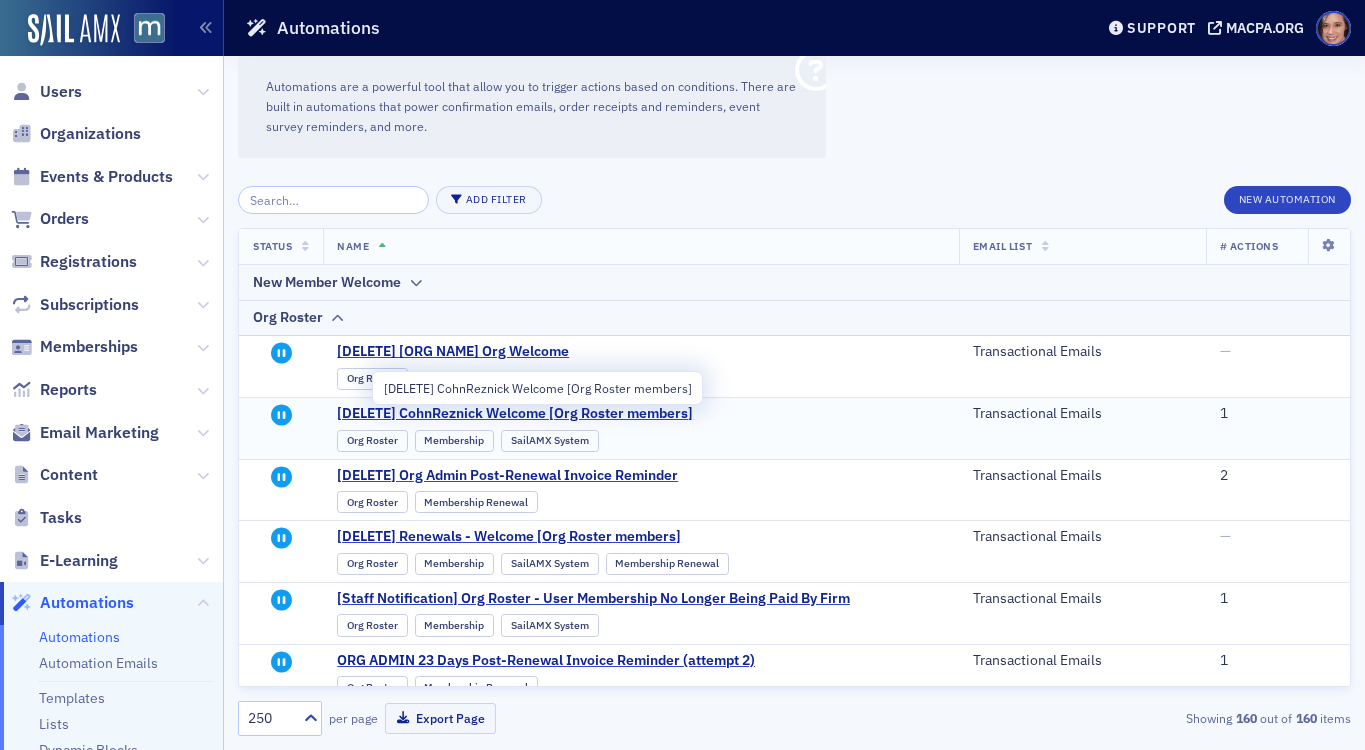 drag, startPoint x: 862, startPoint y: 405, endPoint x: 525, endPoint y: 422, distance: 337.4285 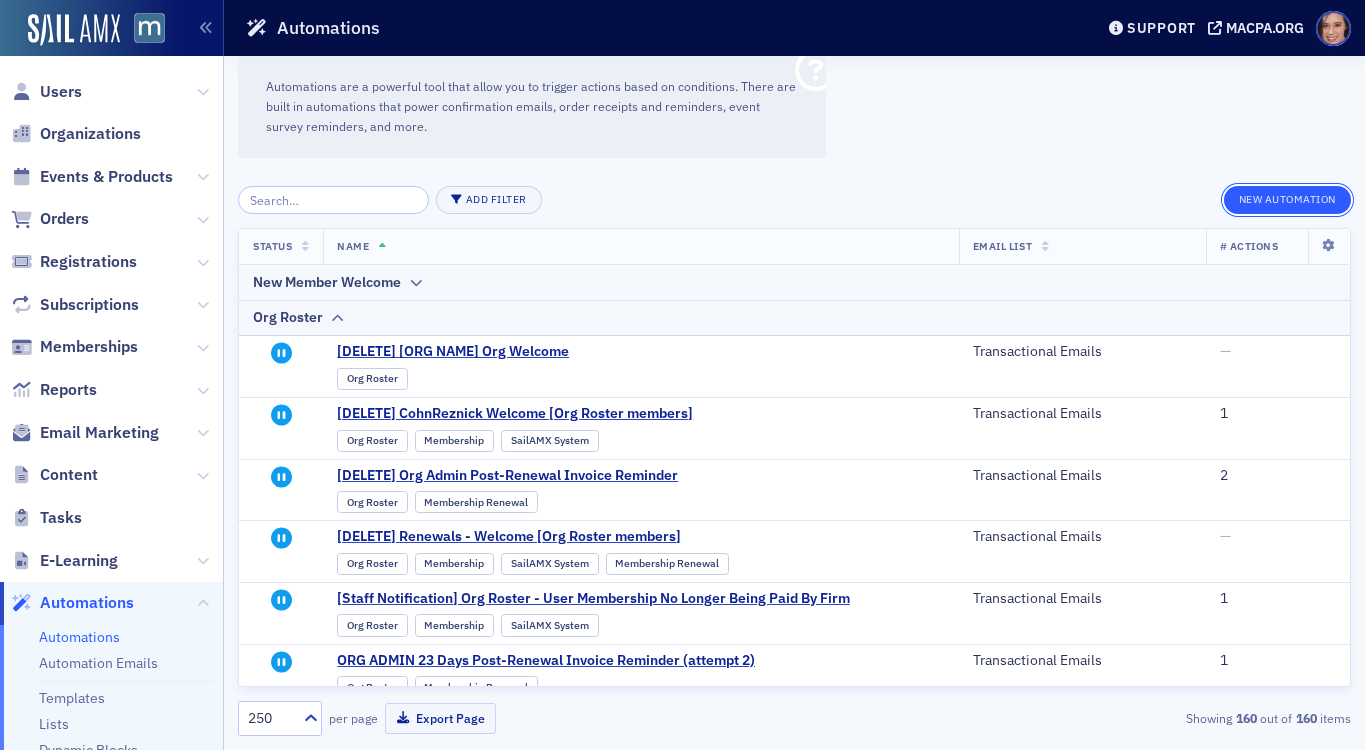 click on "New Automation" 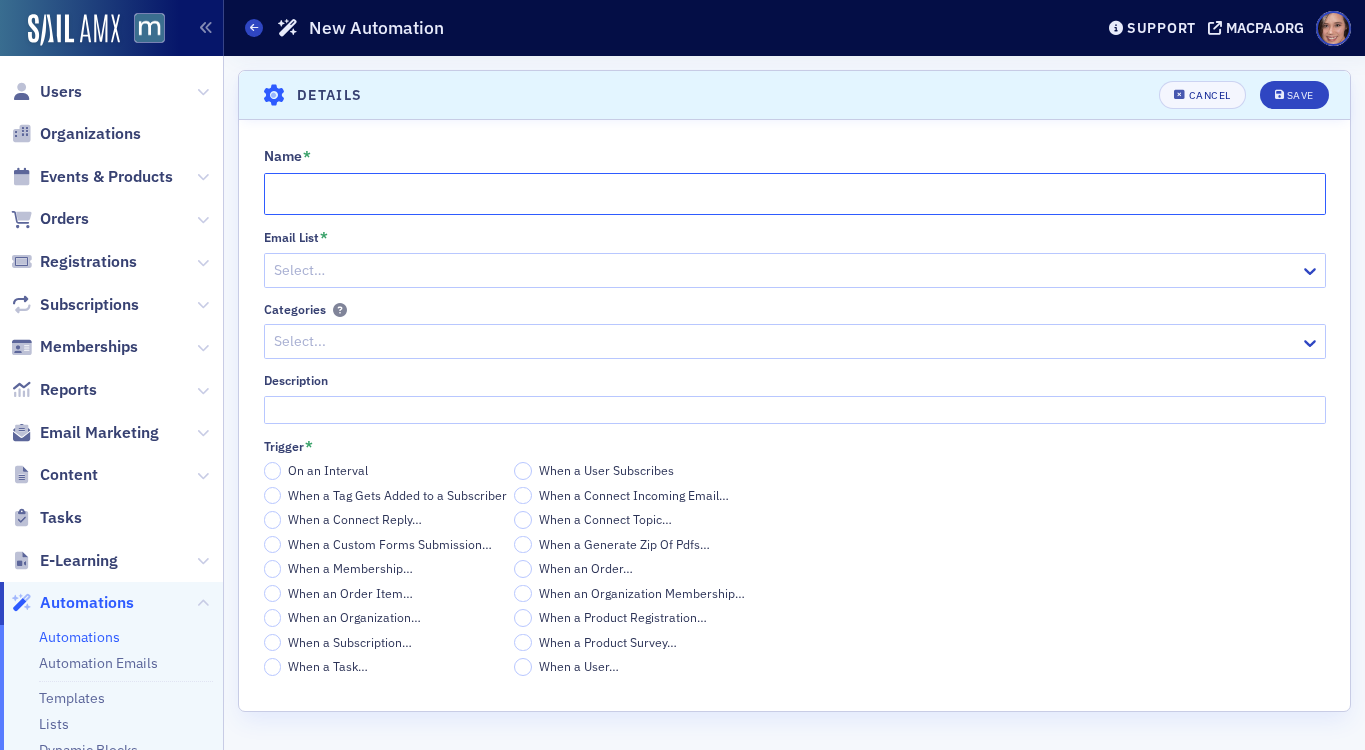 click on "Name *" 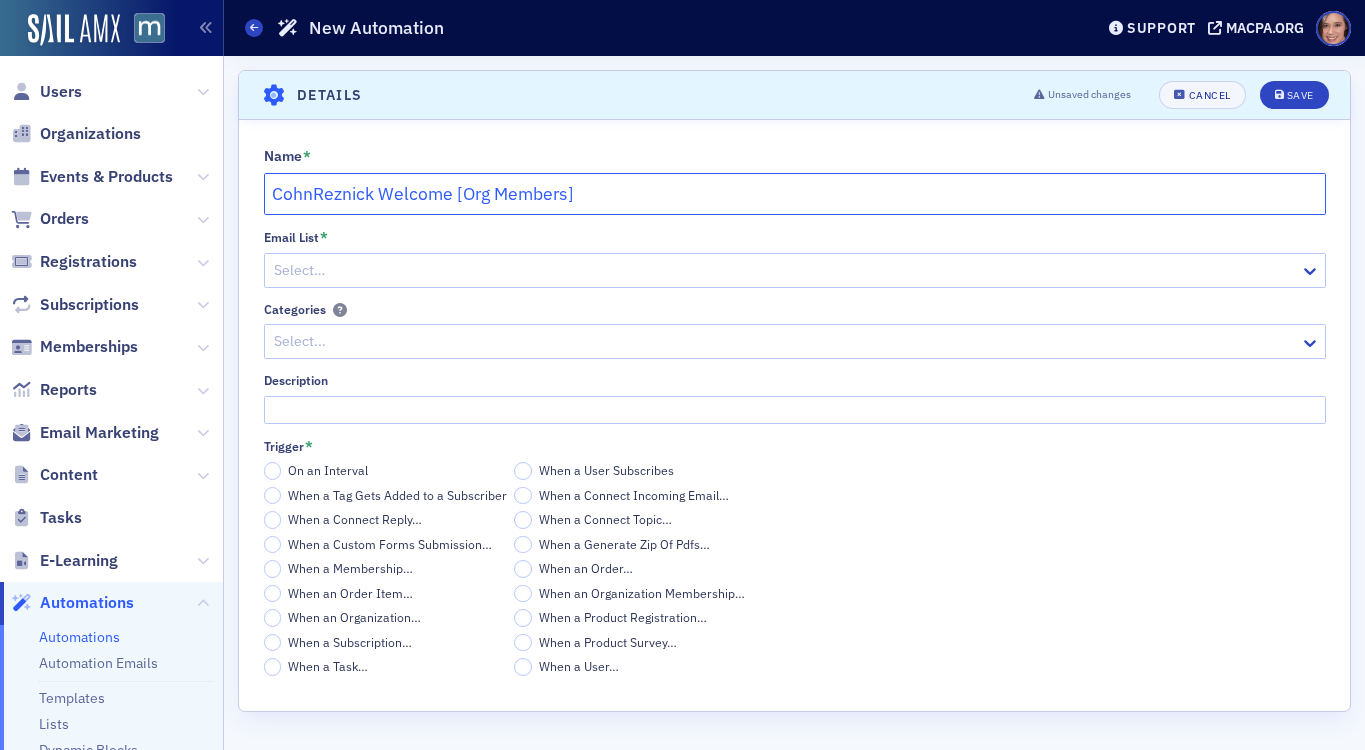type on "CohnReznick Welcome [Org Members]" 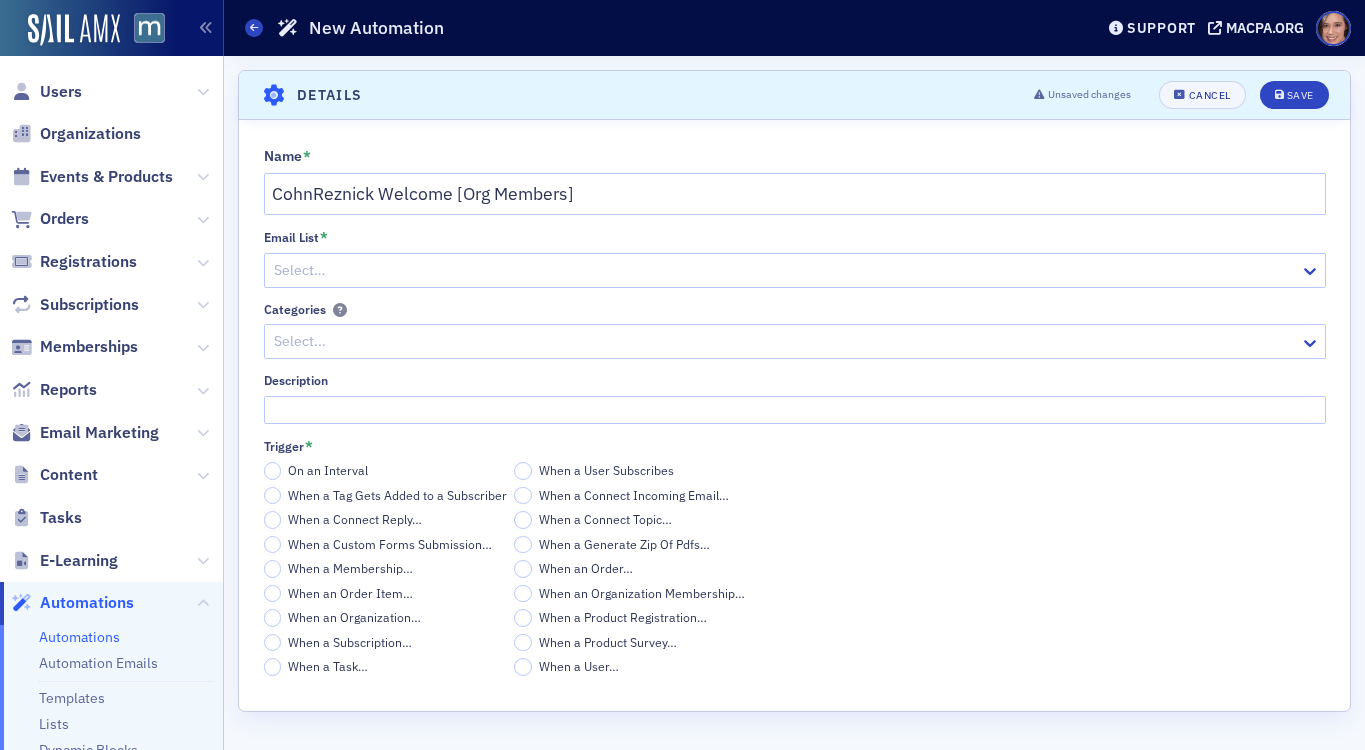 click 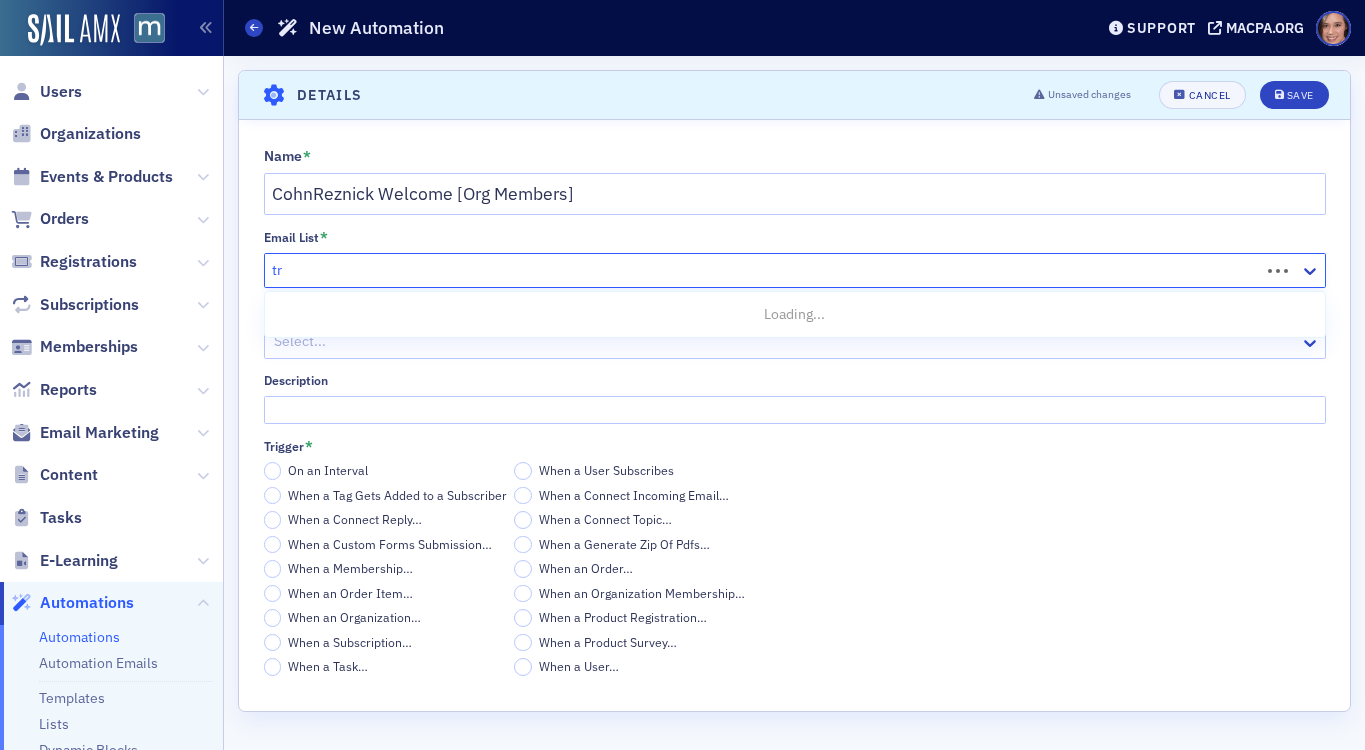 type on "tra" 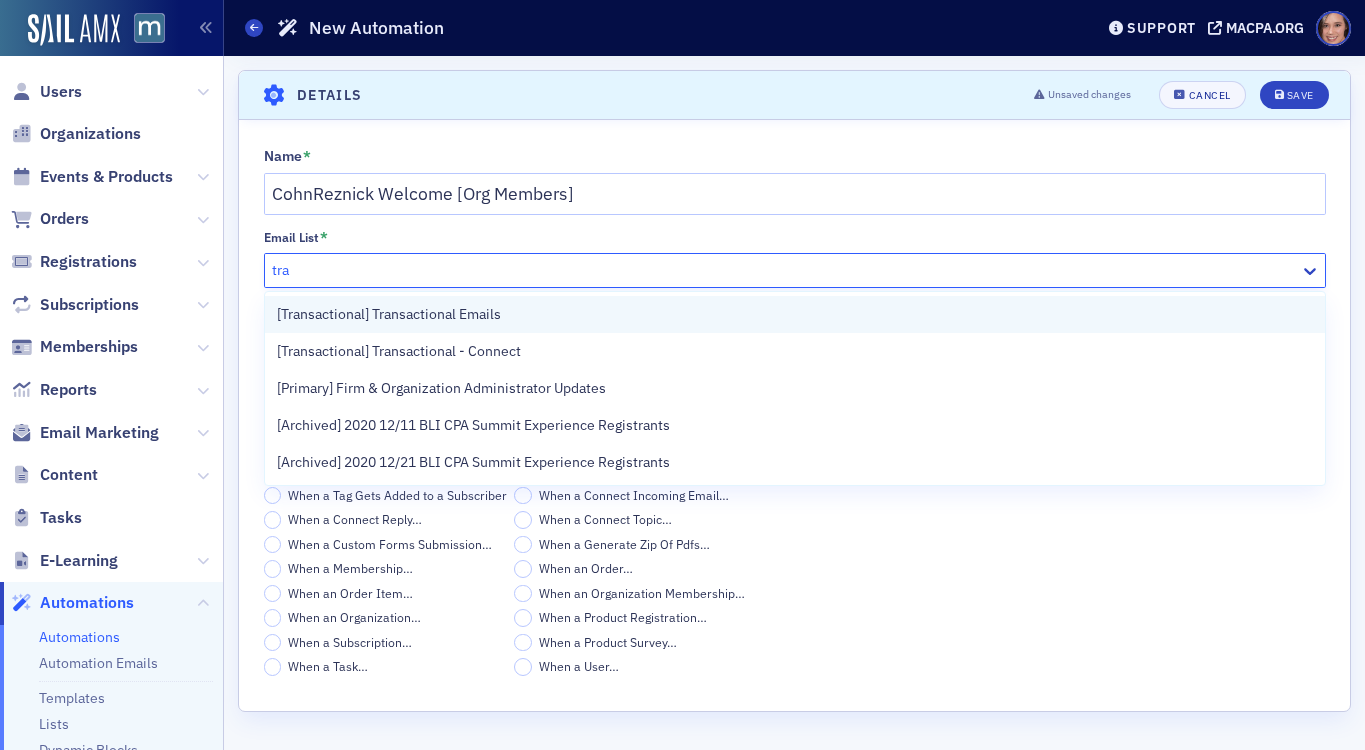 click on "[Transactional] Transactional Emails" at bounding box center [389, 314] 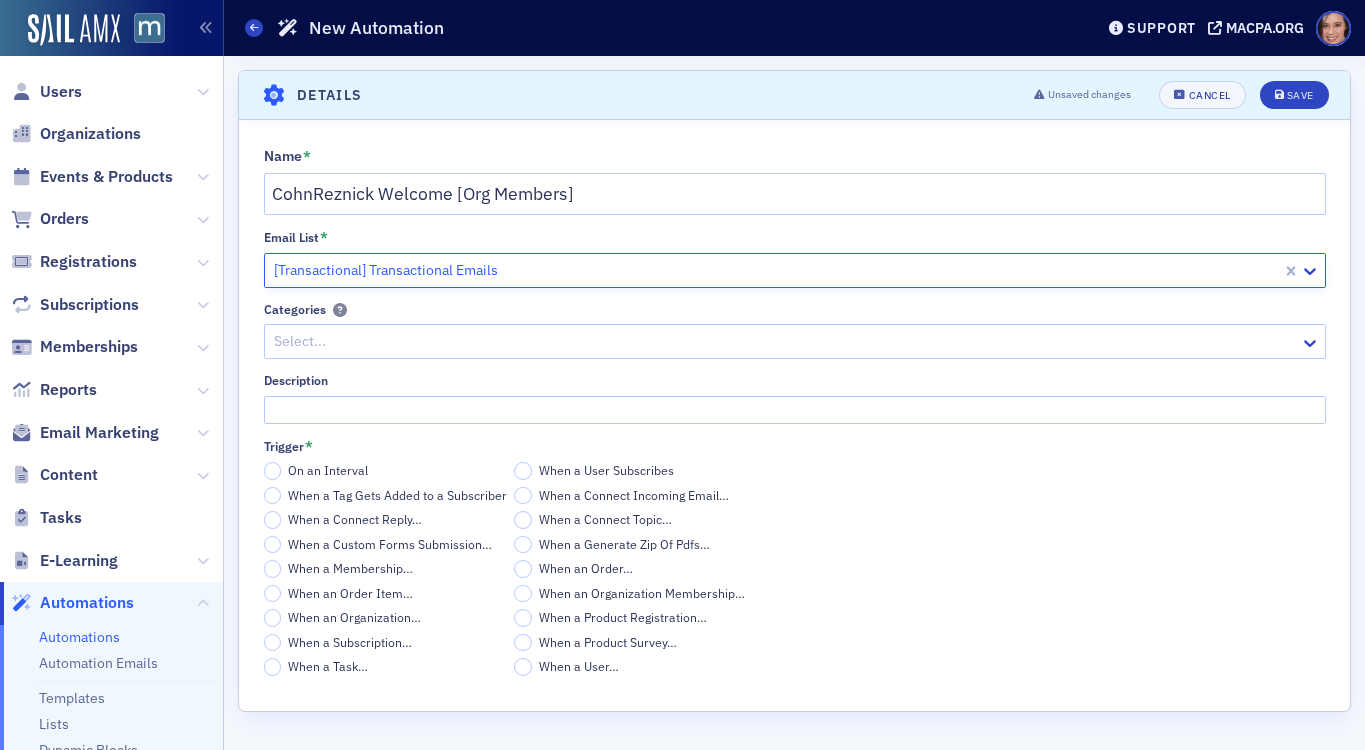 click 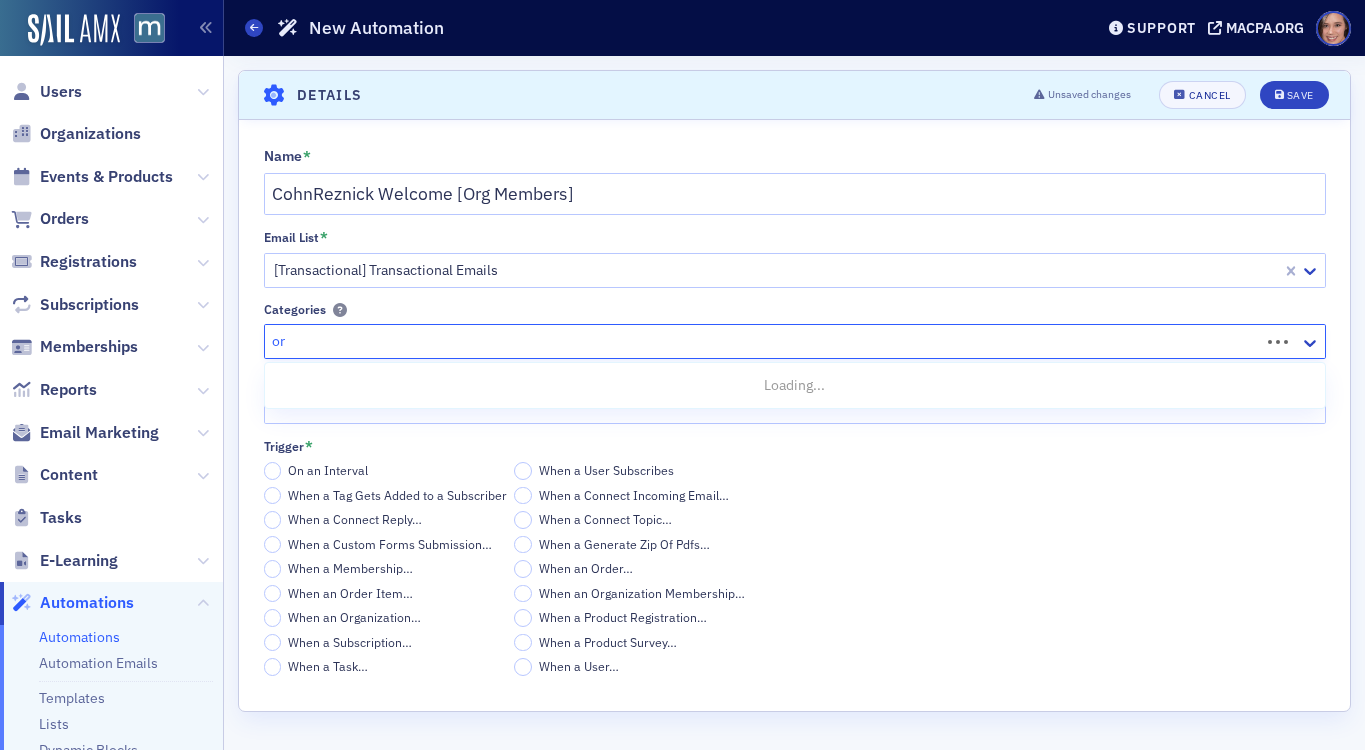 type on "org" 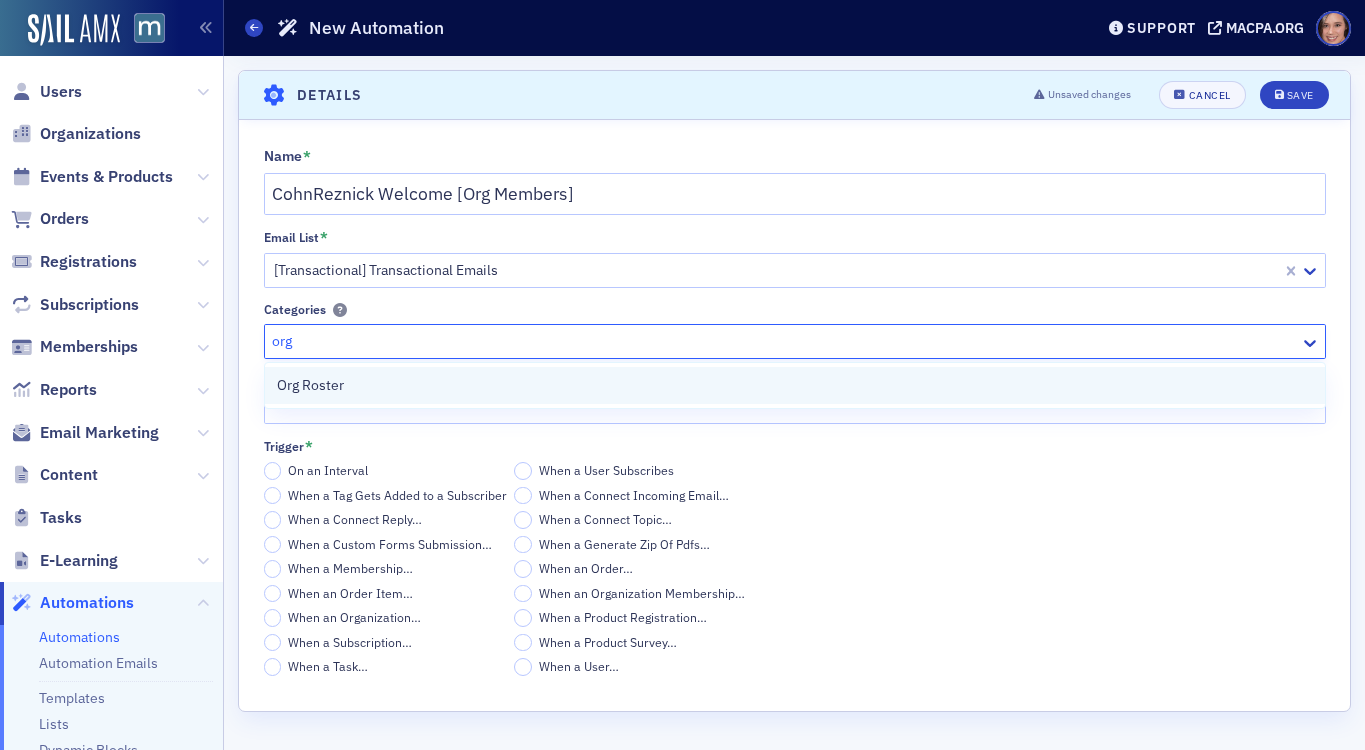 click on "Org Roster" at bounding box center (795, 385) 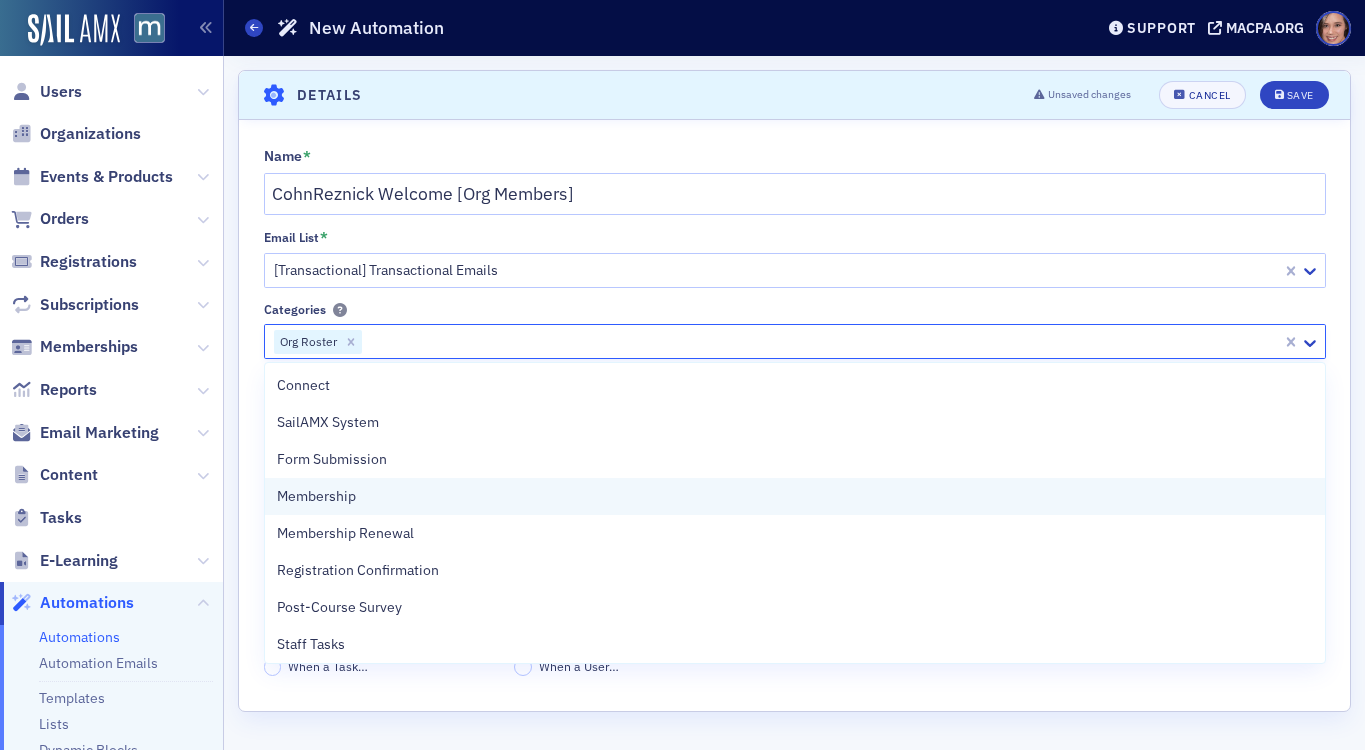 click on "Membership" at bounding box center [795, 496] 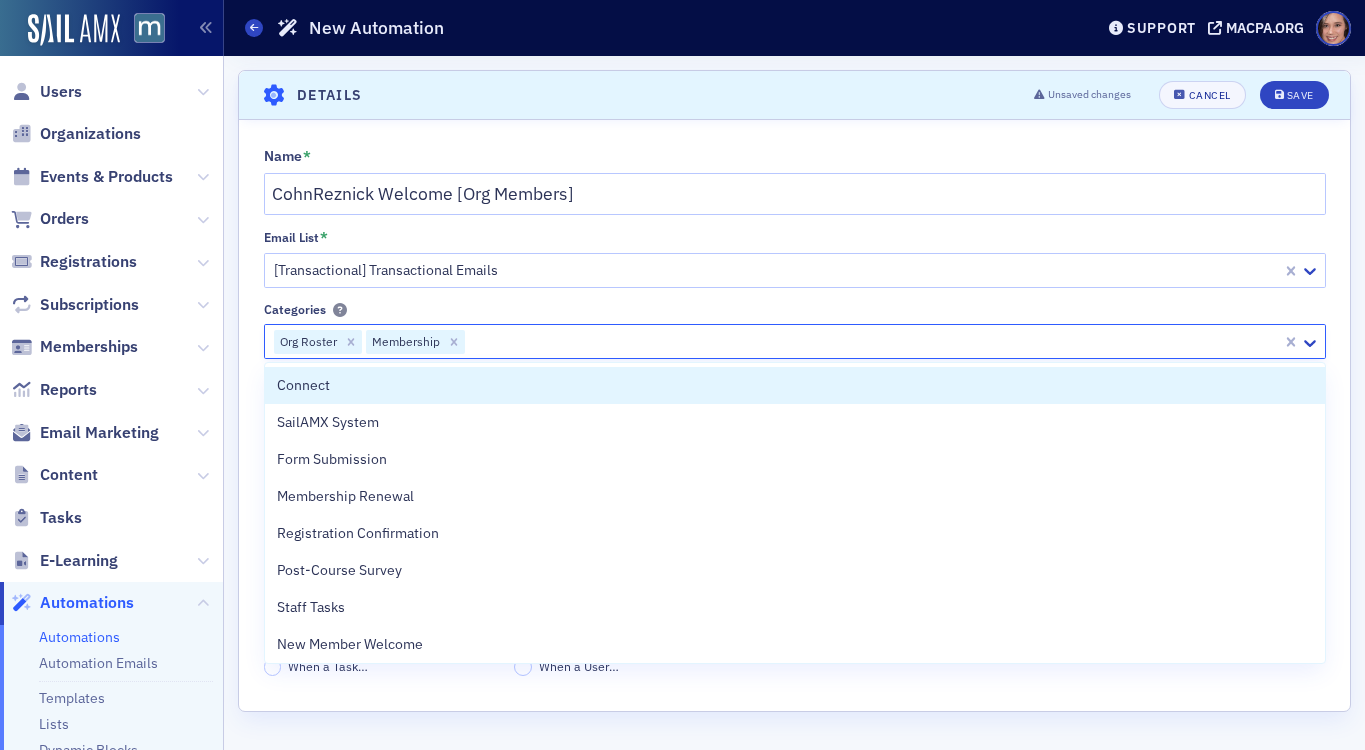 click on "Name *" 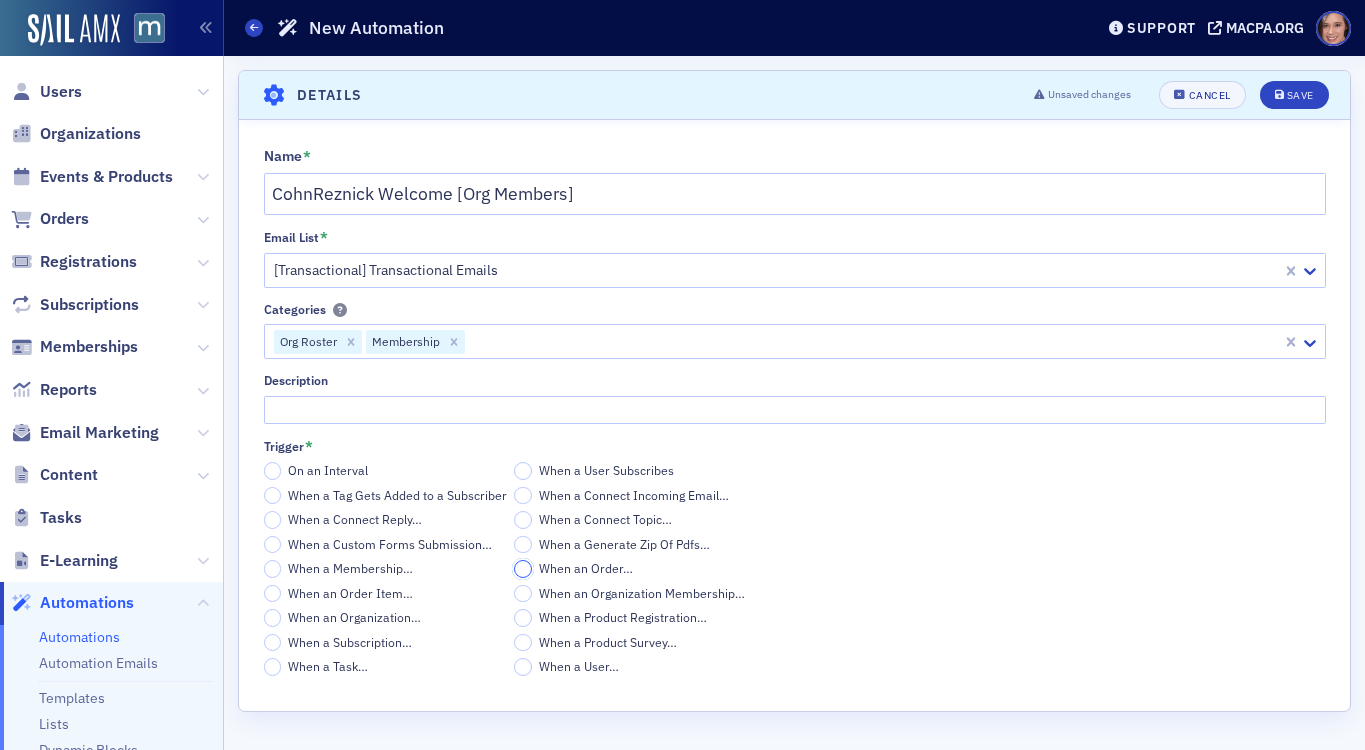 click on "When an Order…" 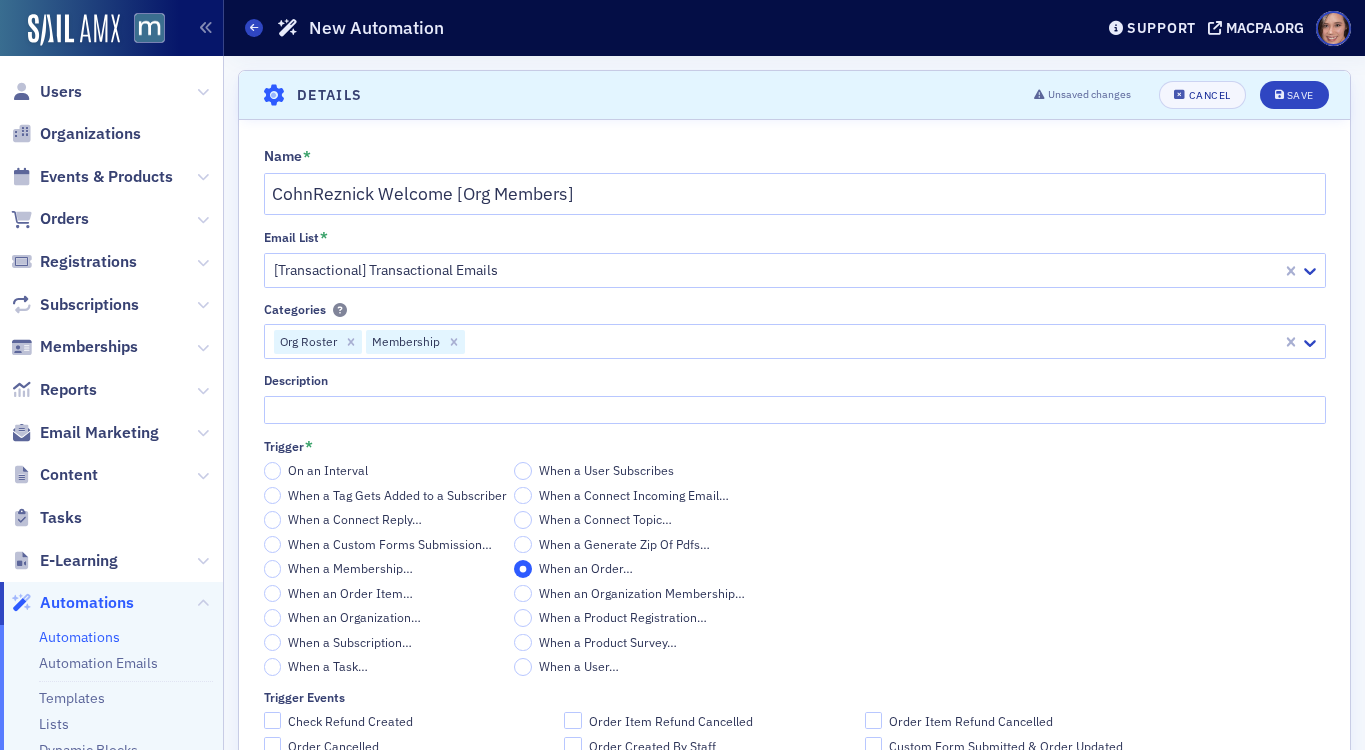 scroll, scrollTop: 150, scrollLeft: 0, axis: vertical 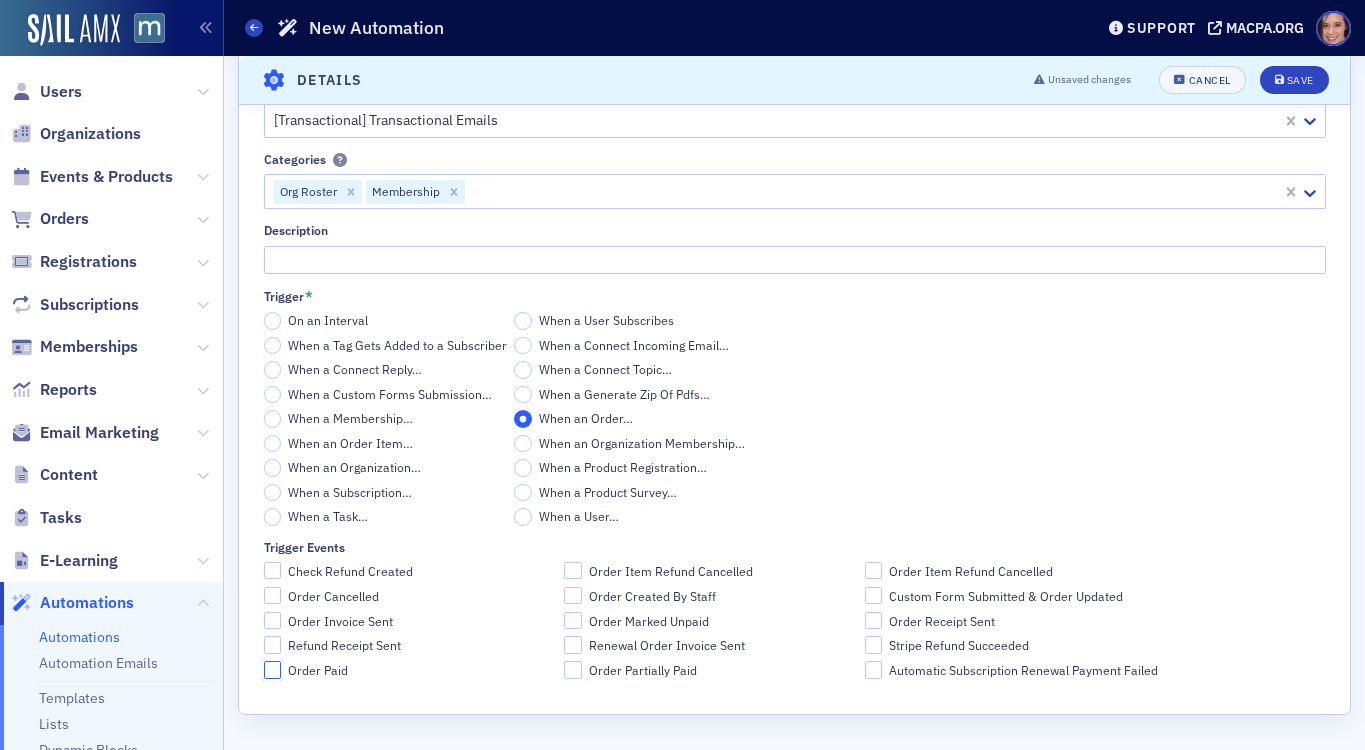 click on "Order Paid" 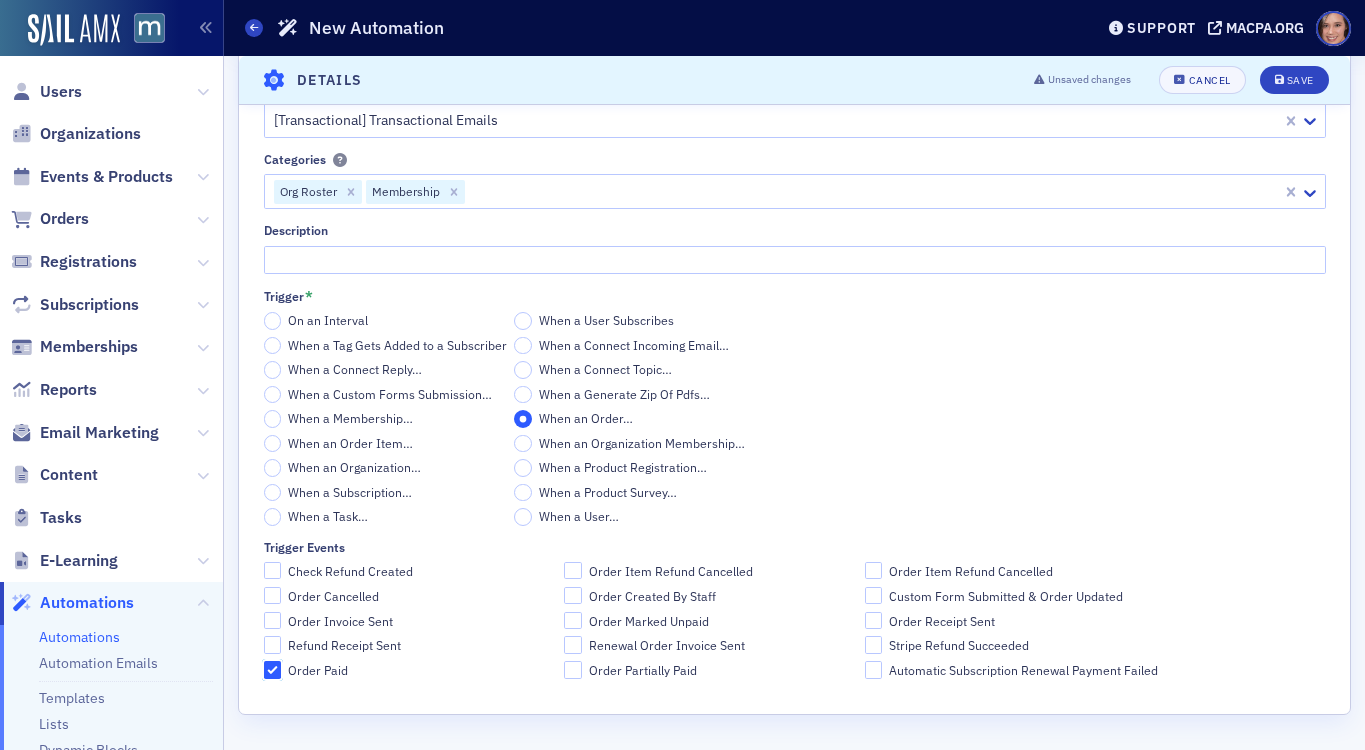 checkbox on "true" 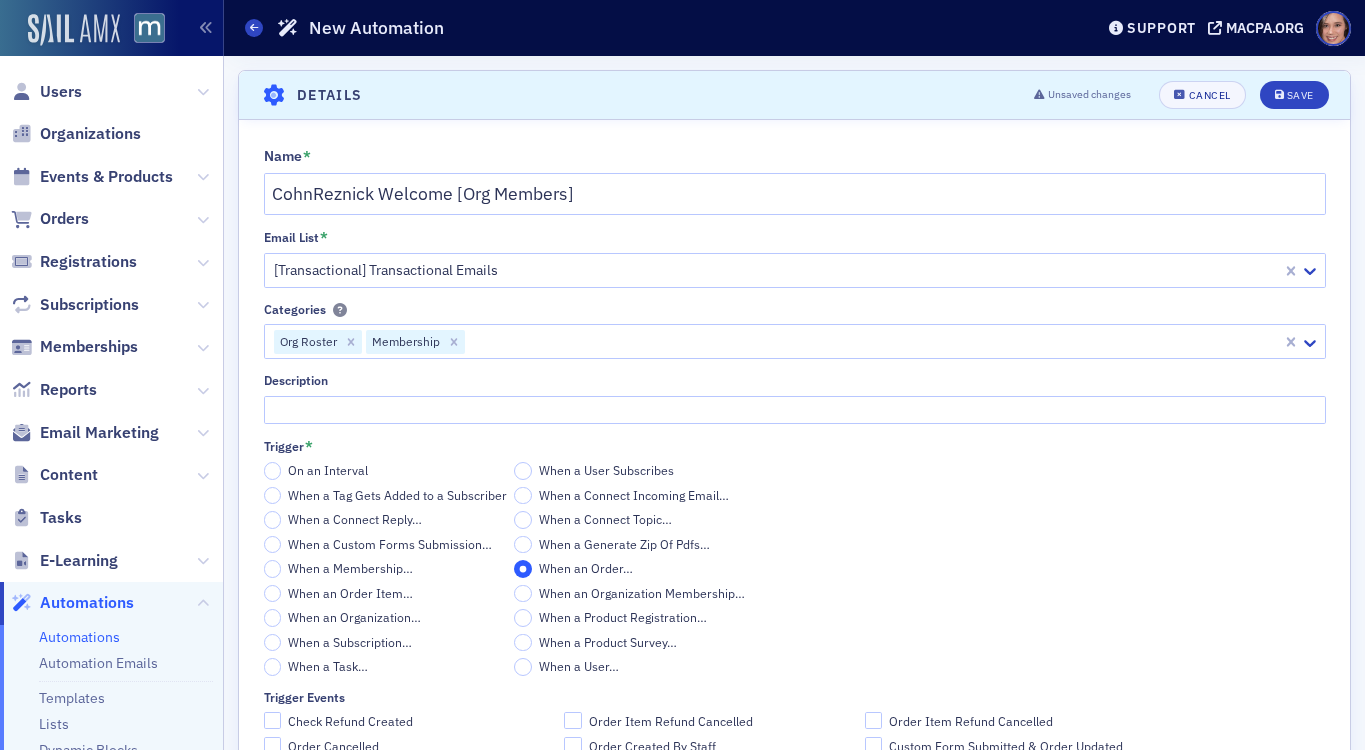 scroll, scrollTop: 150, scrollLeft: 0, axis: vertical 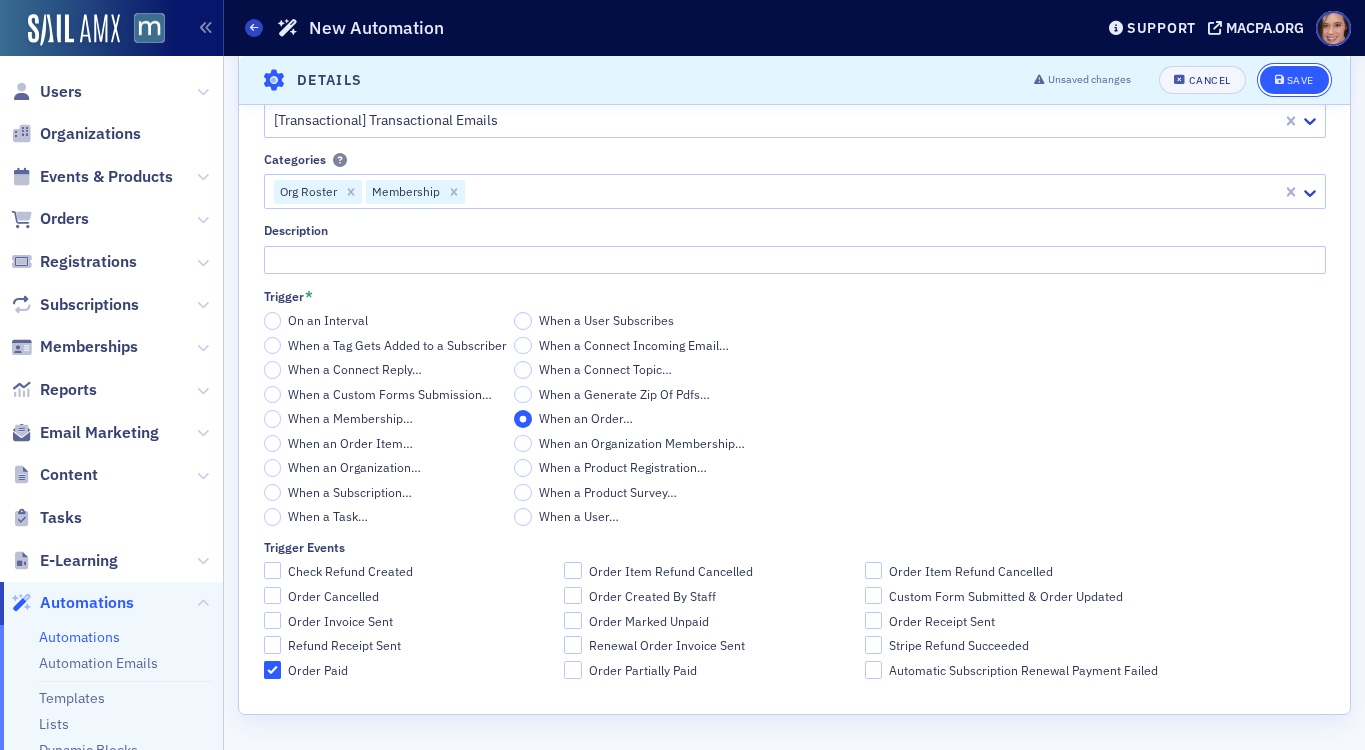 click on "Save" 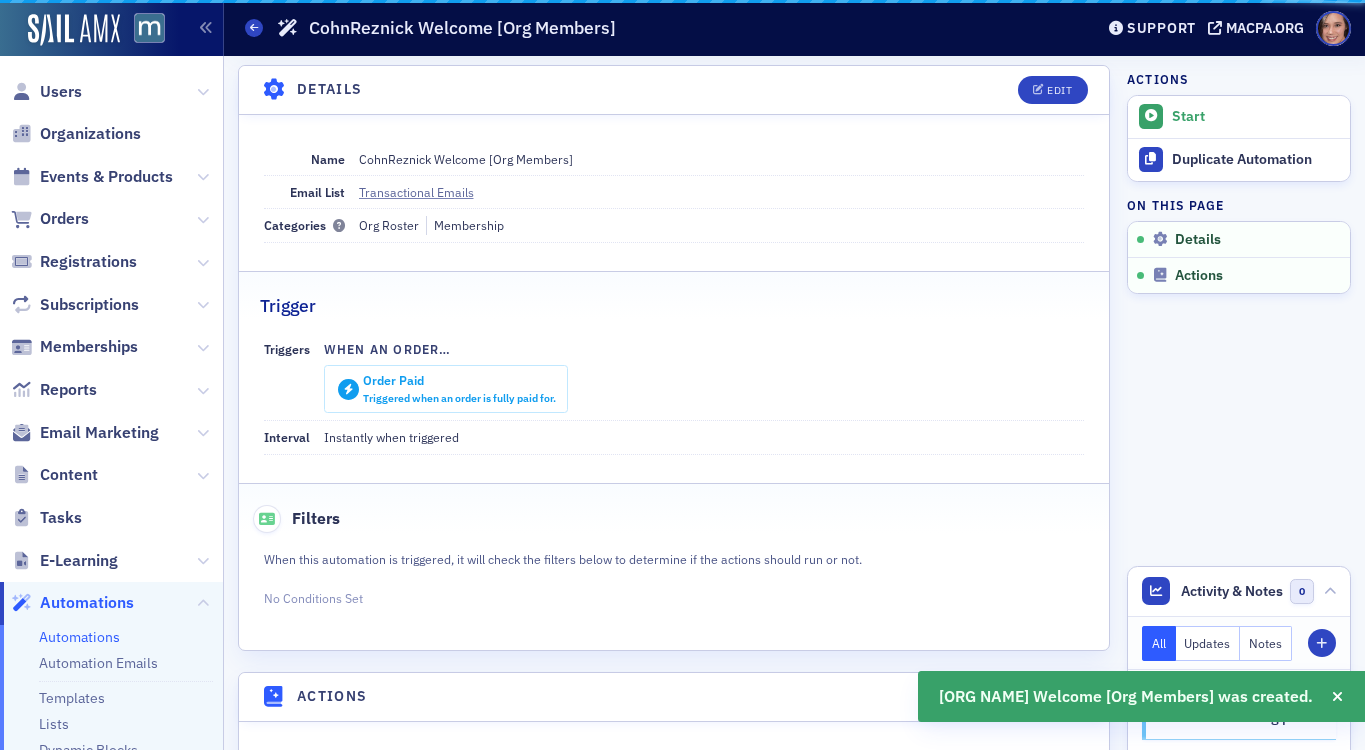 scroll, scrollTop: 79, scrollLeft: 0, axis: vertical 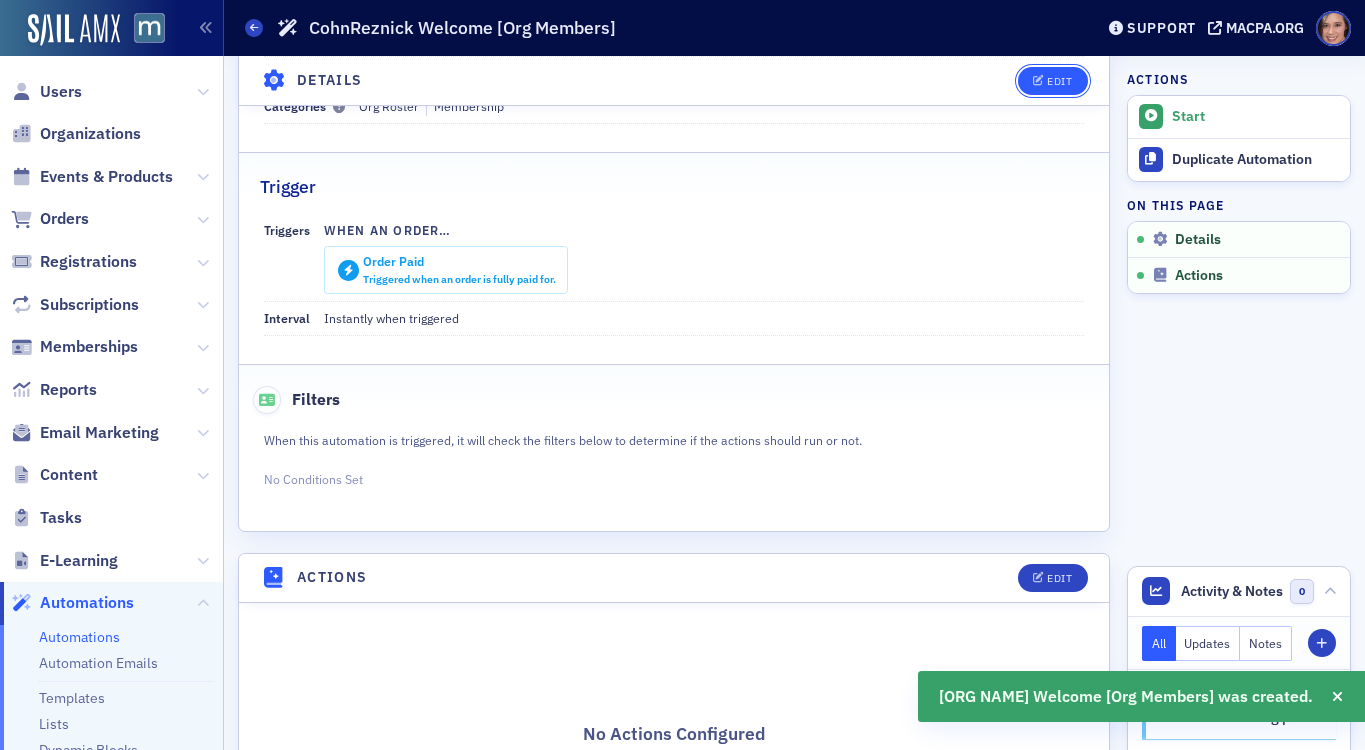 click on "Edit" 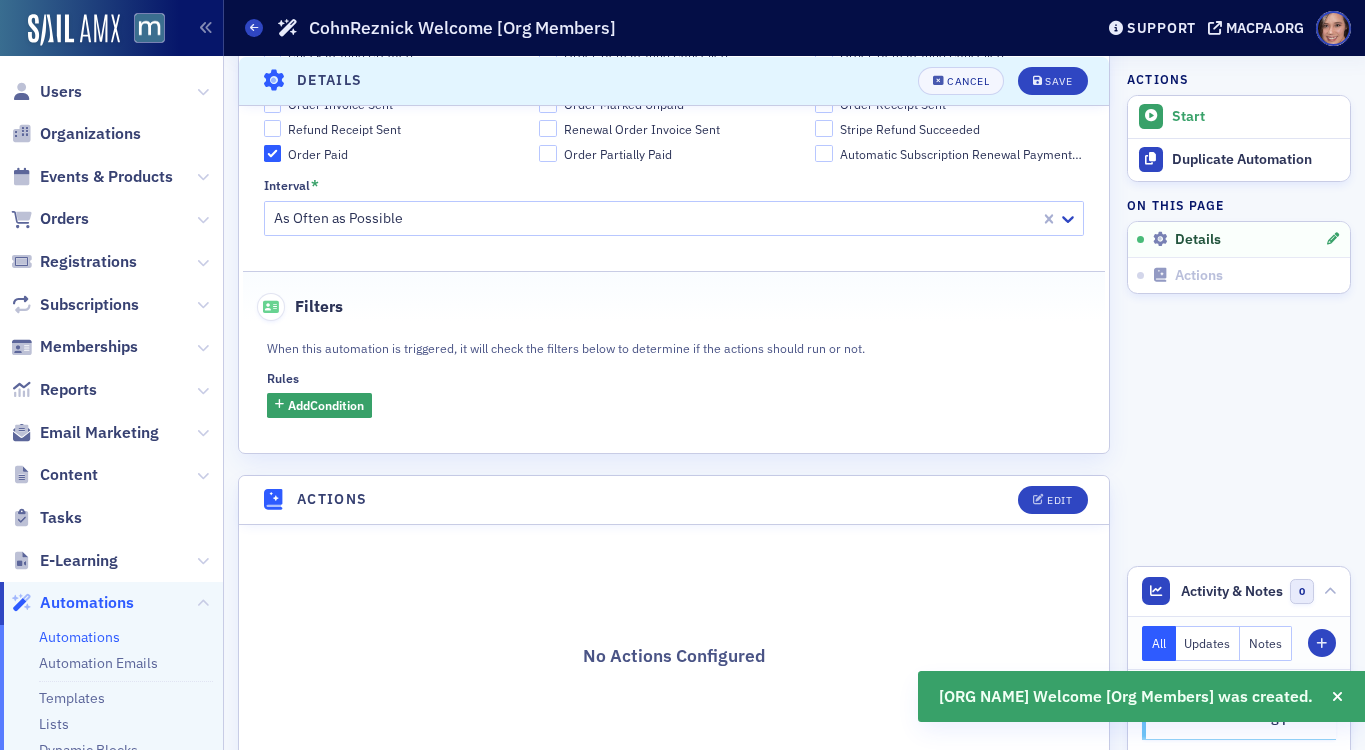 scroll, scrollTop: 764, scrollLeft: 0, axis: vertical 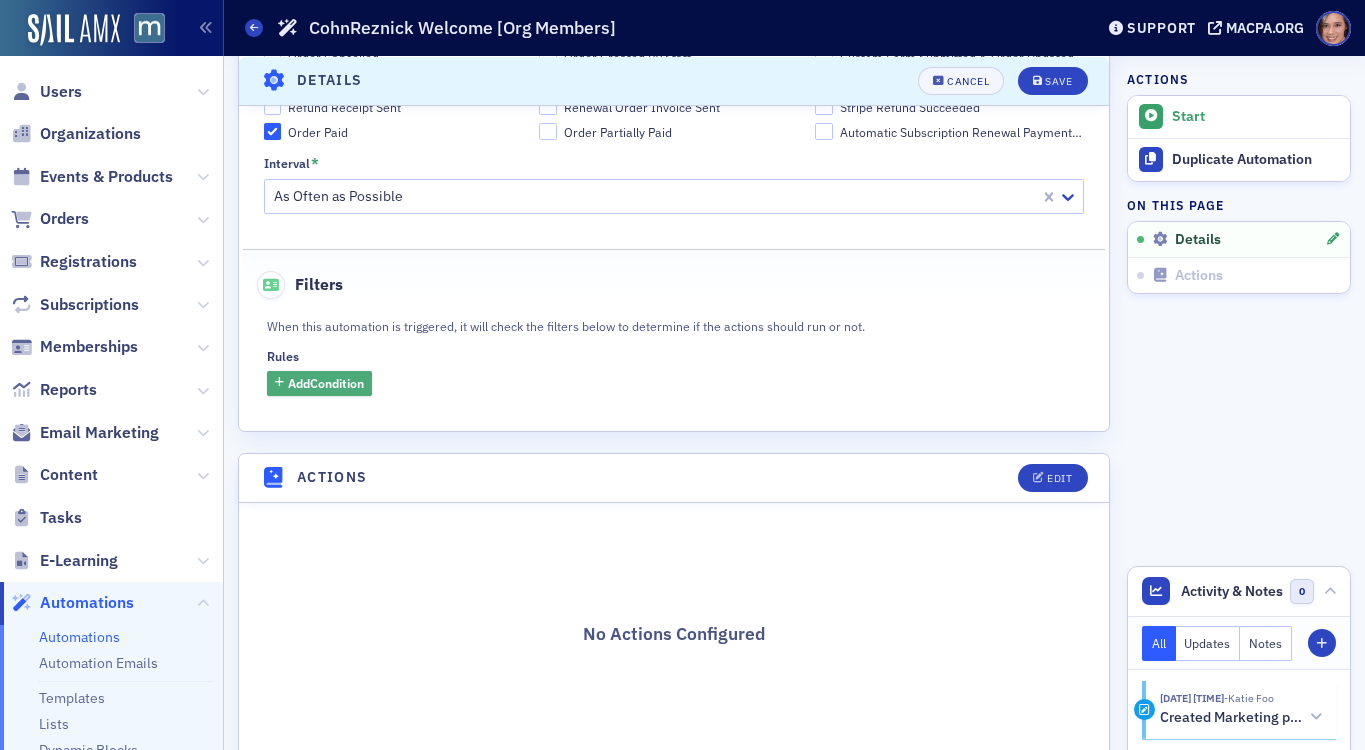 click on "Add  Condition" 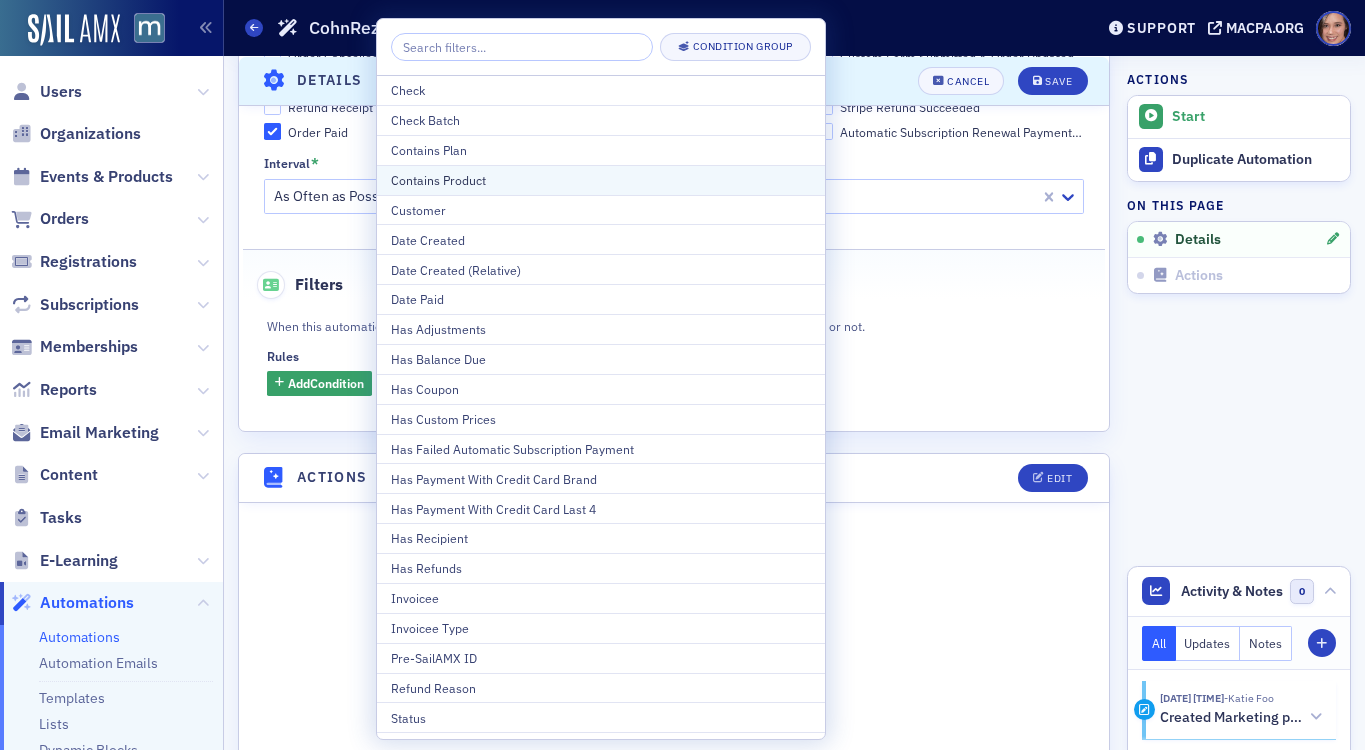 click on "Contains Product" at bounding box center [601, 180] 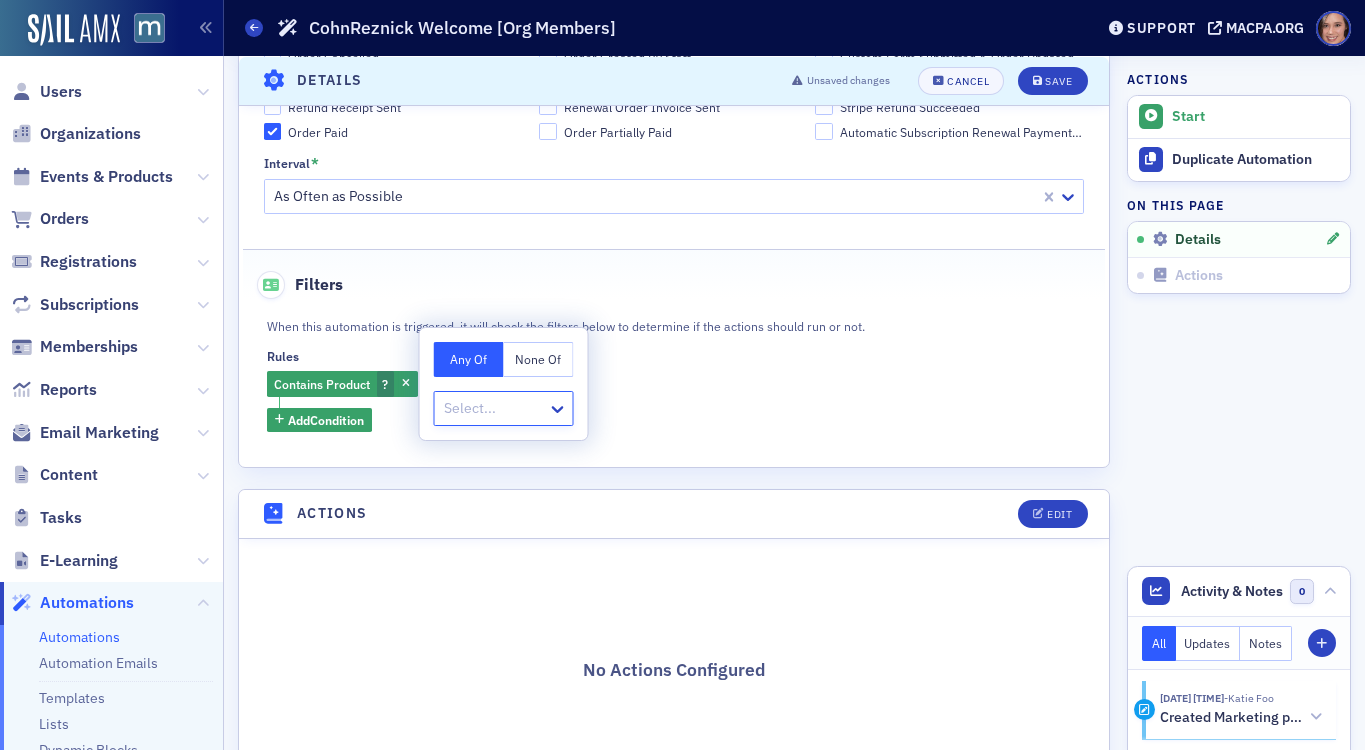 click at bounding box center (494, 408) 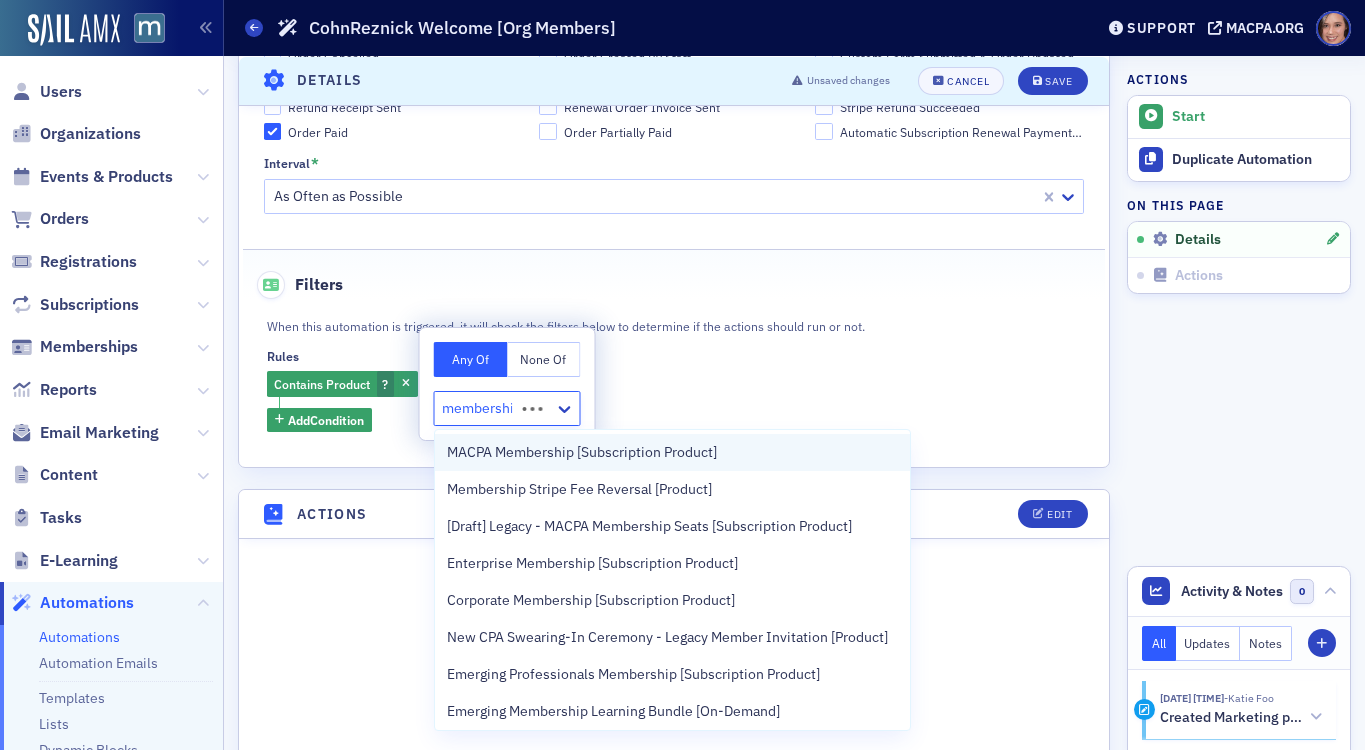 type on "membership" 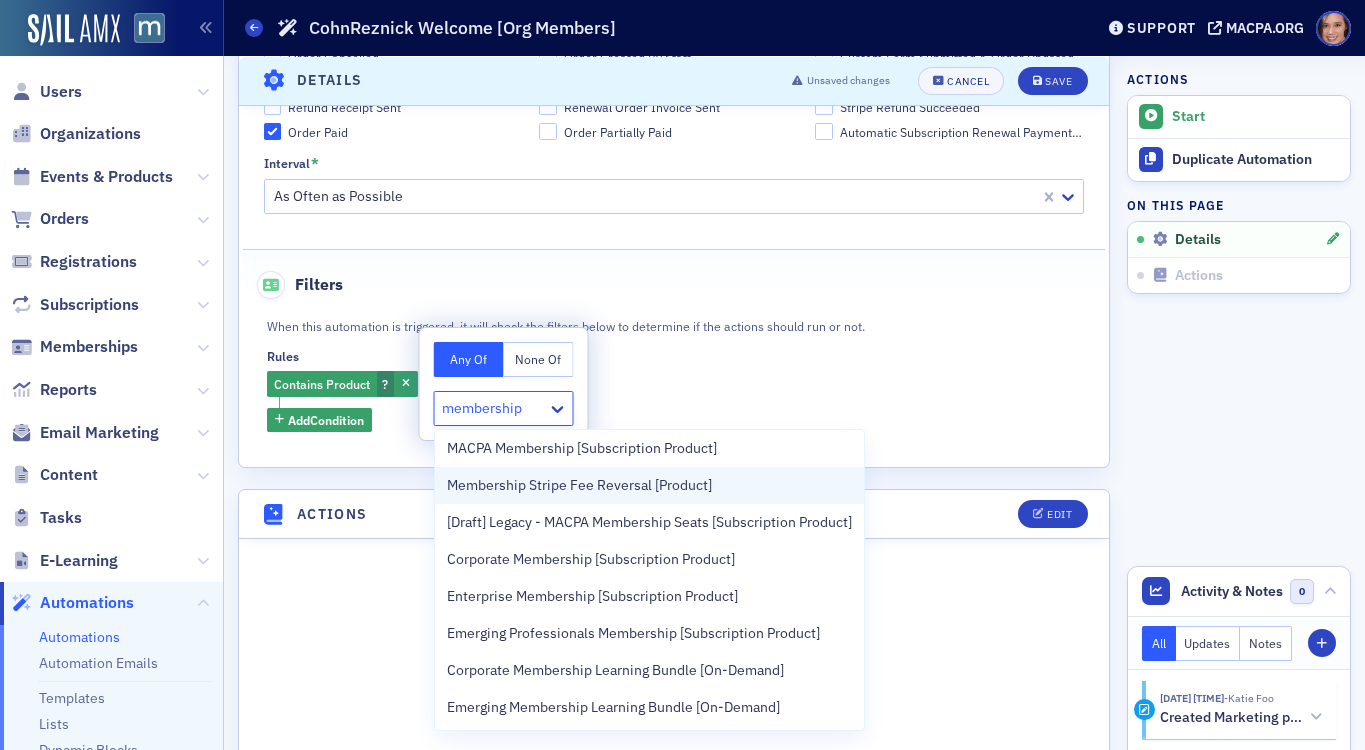 scroll, scrollTop: 0, scrollLeft: 0, axis: both 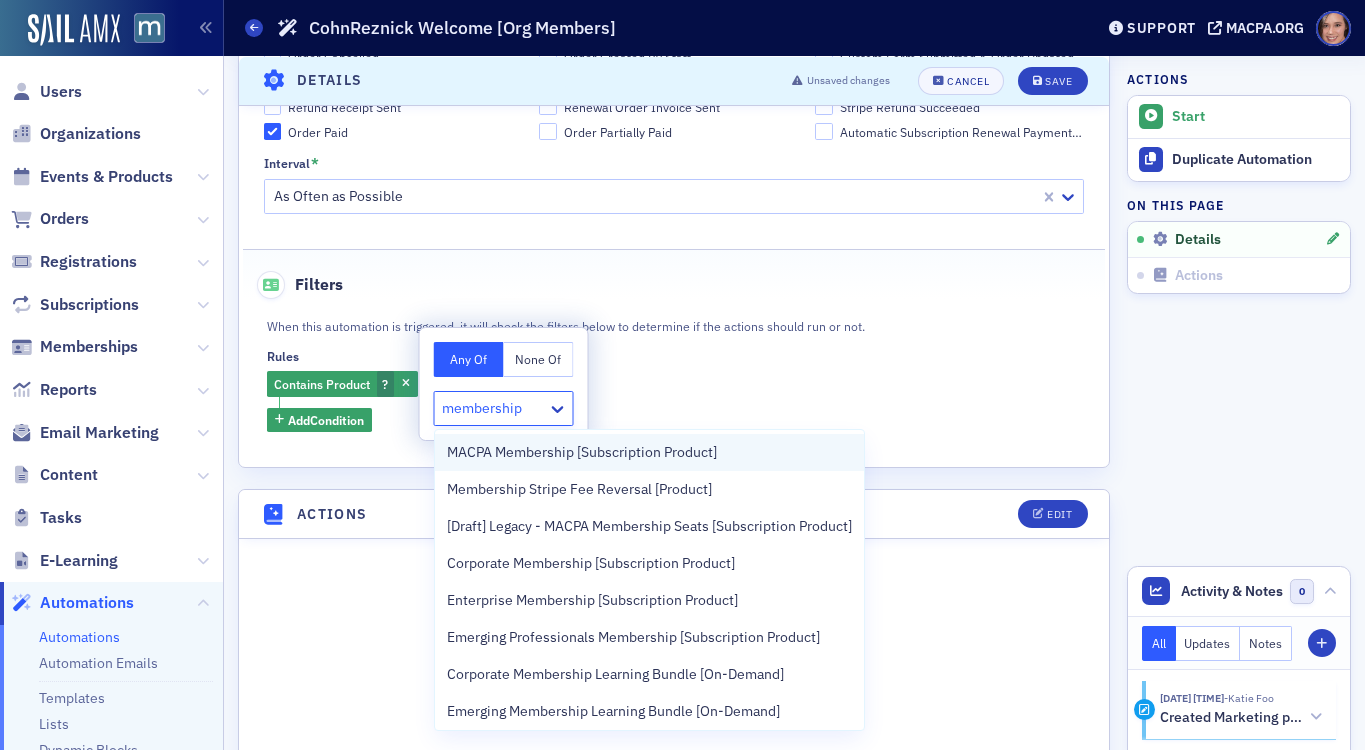 click on "MACPA Membership [Subscription Product]" at bounding box center (582, 452) 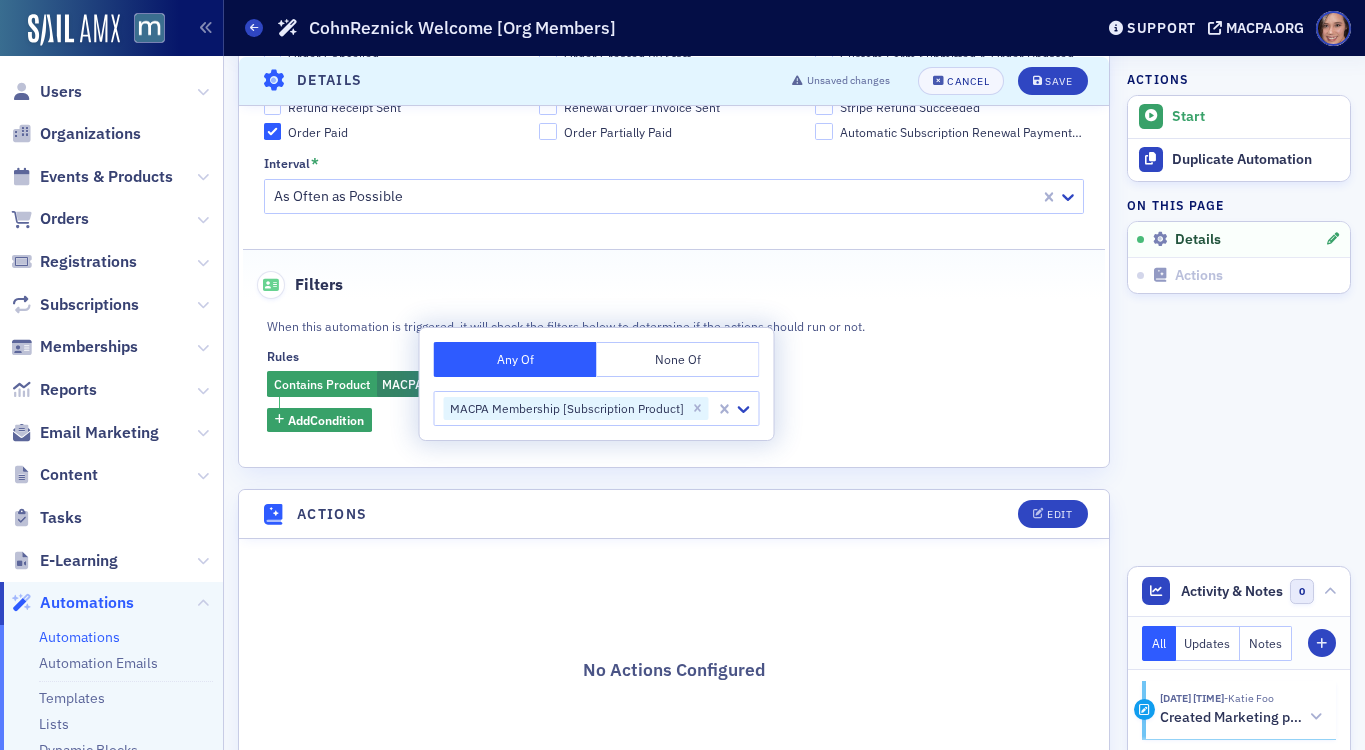 click on "Contains Product MACPA Membership [Subscription Product] Add  Condition" 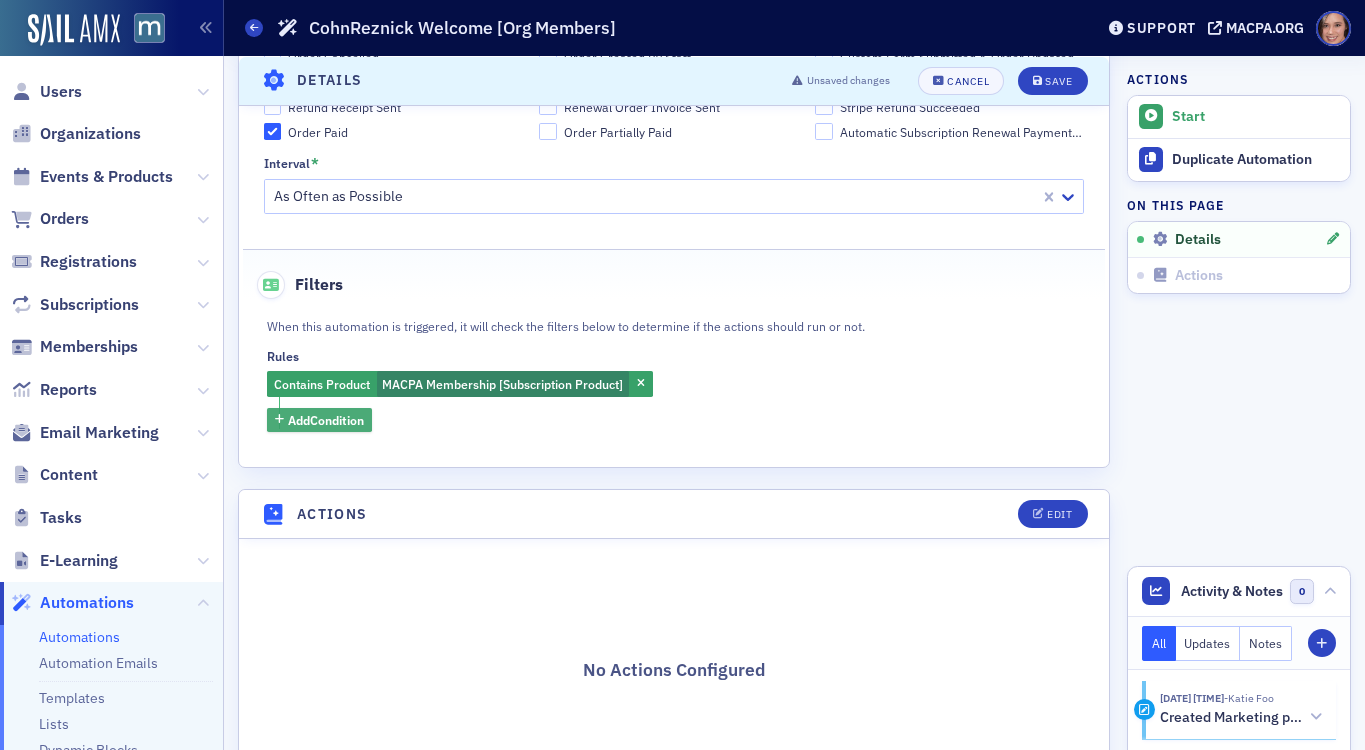 click on "Add  Condition" 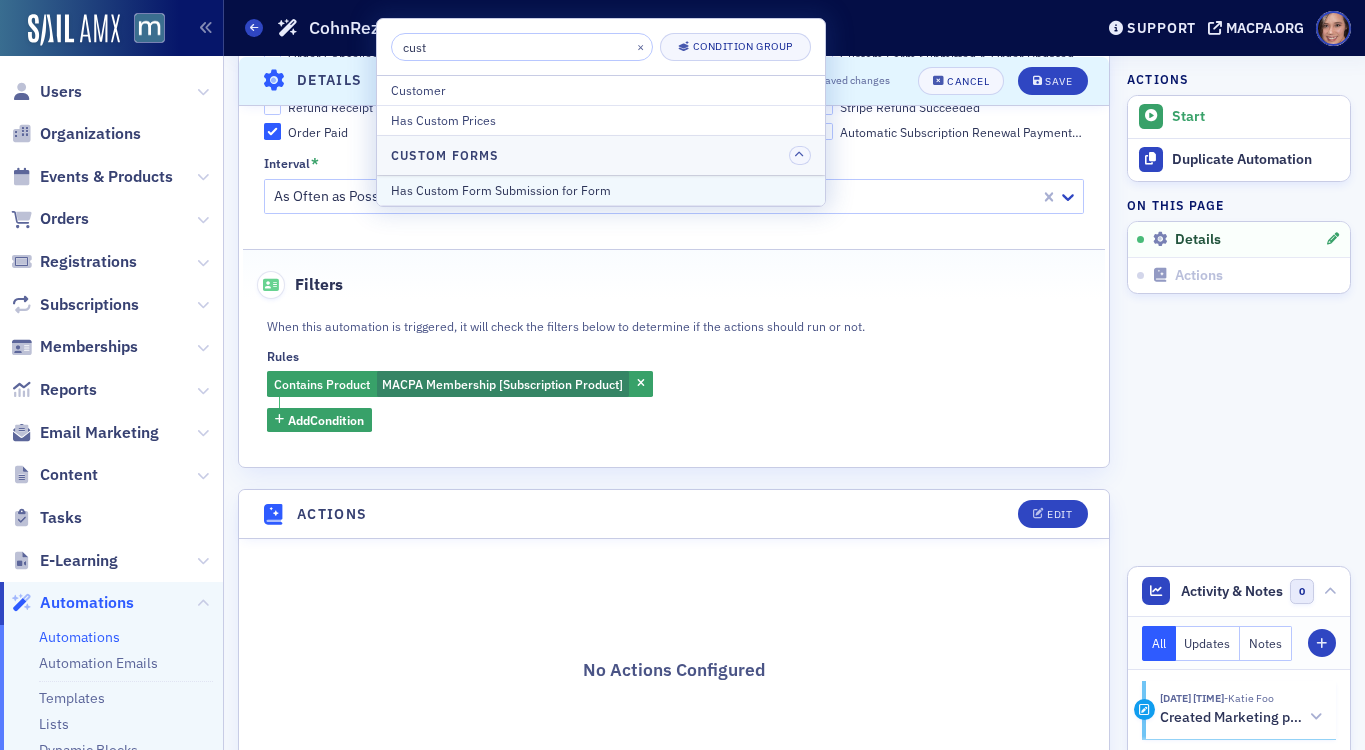 type on "cust" 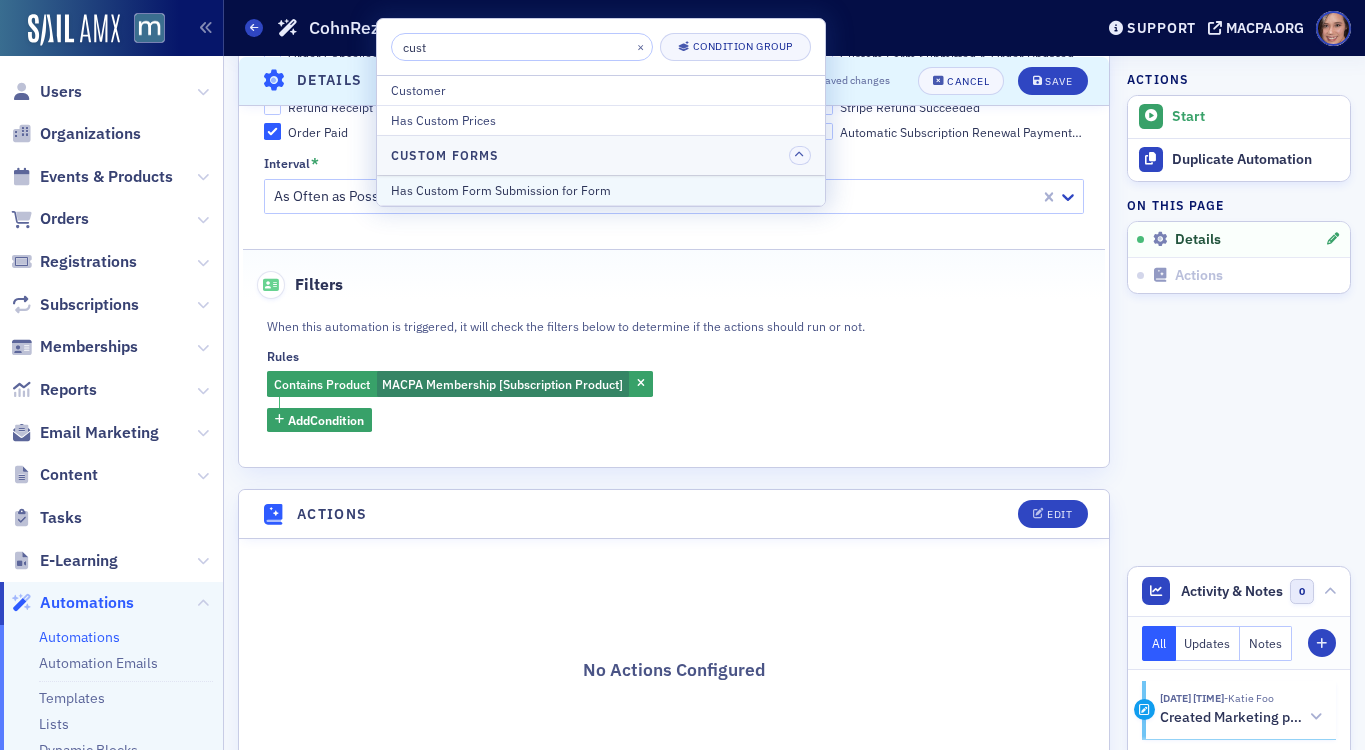 click on "Has Custom Form Submission for Form" at bounding box center [601, 190] 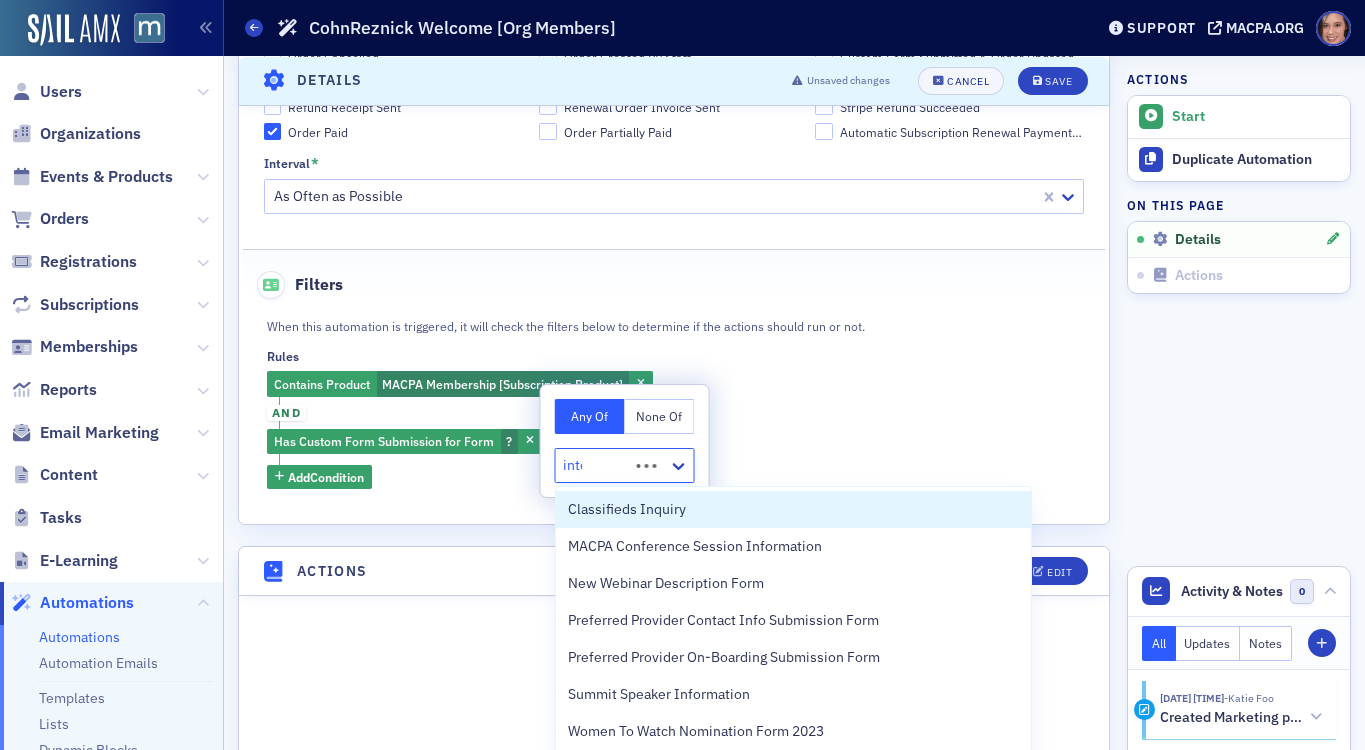 type on "inter" 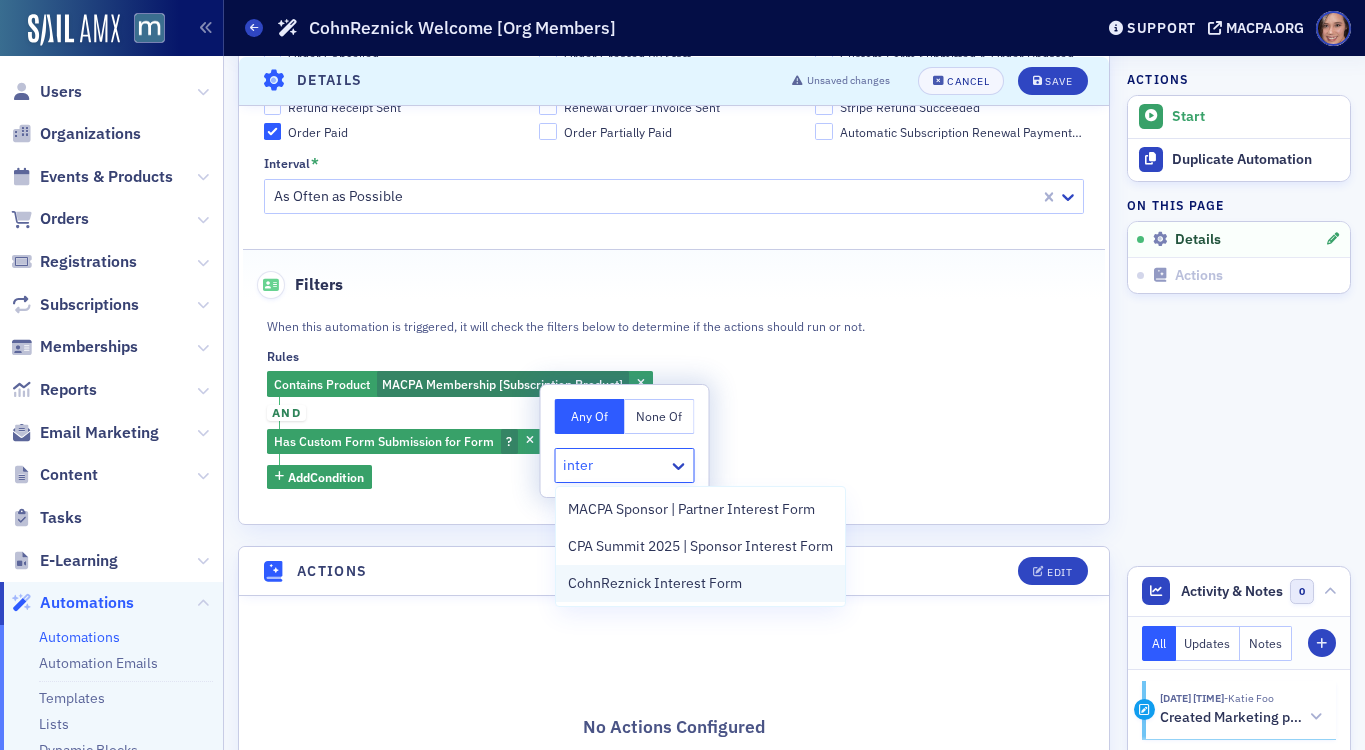 click on "CohnReznick Interest Form" at bounding box center (655, 583) 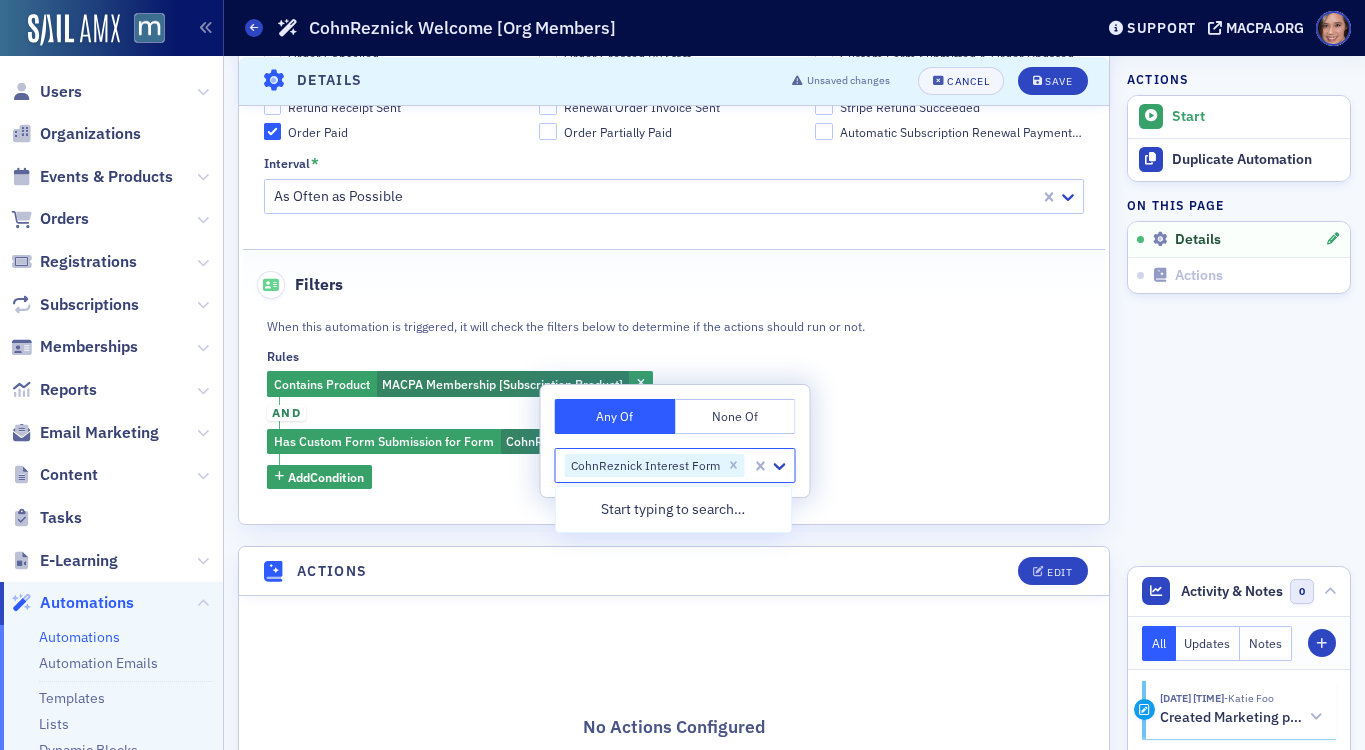 click on "Contains Product MACPA Membership [Subscription Product] and Has Custom Form Submission for Form [ORG NAME] Interest Form Add  Condition" 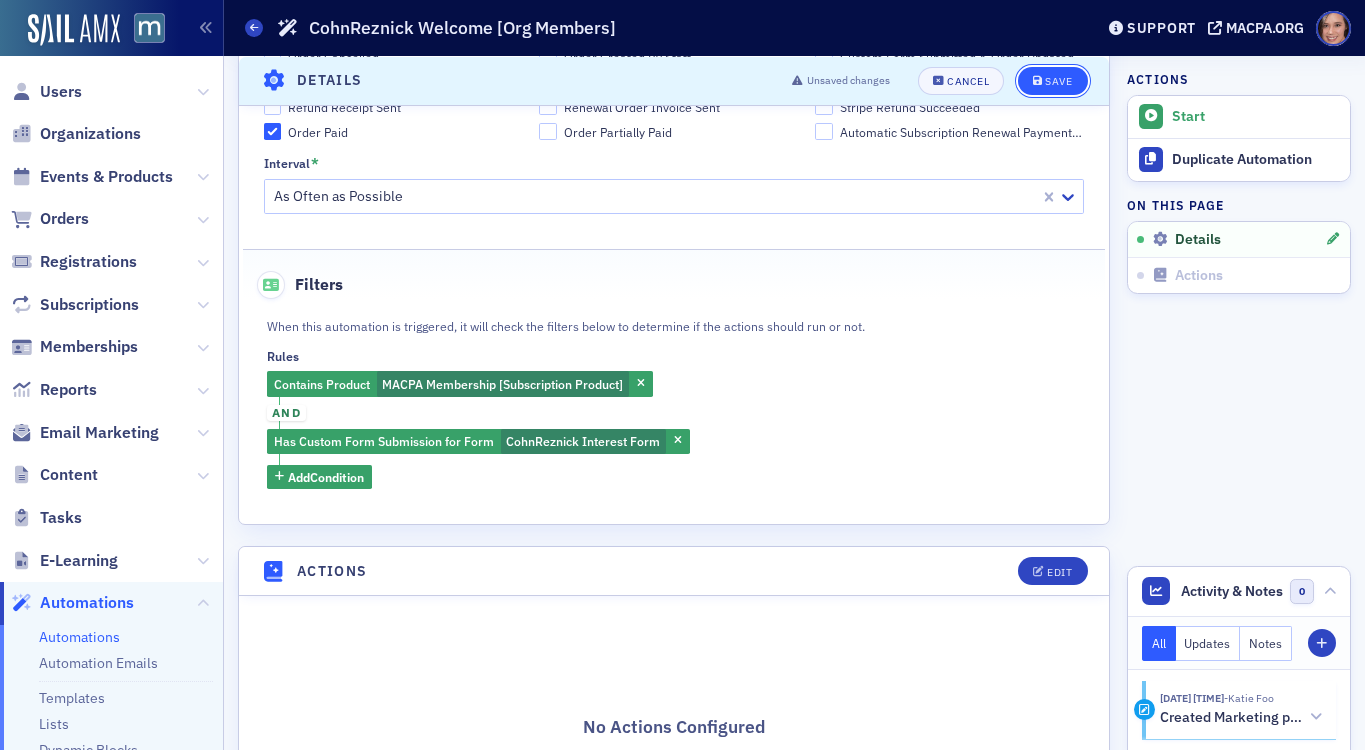 click on "Save" 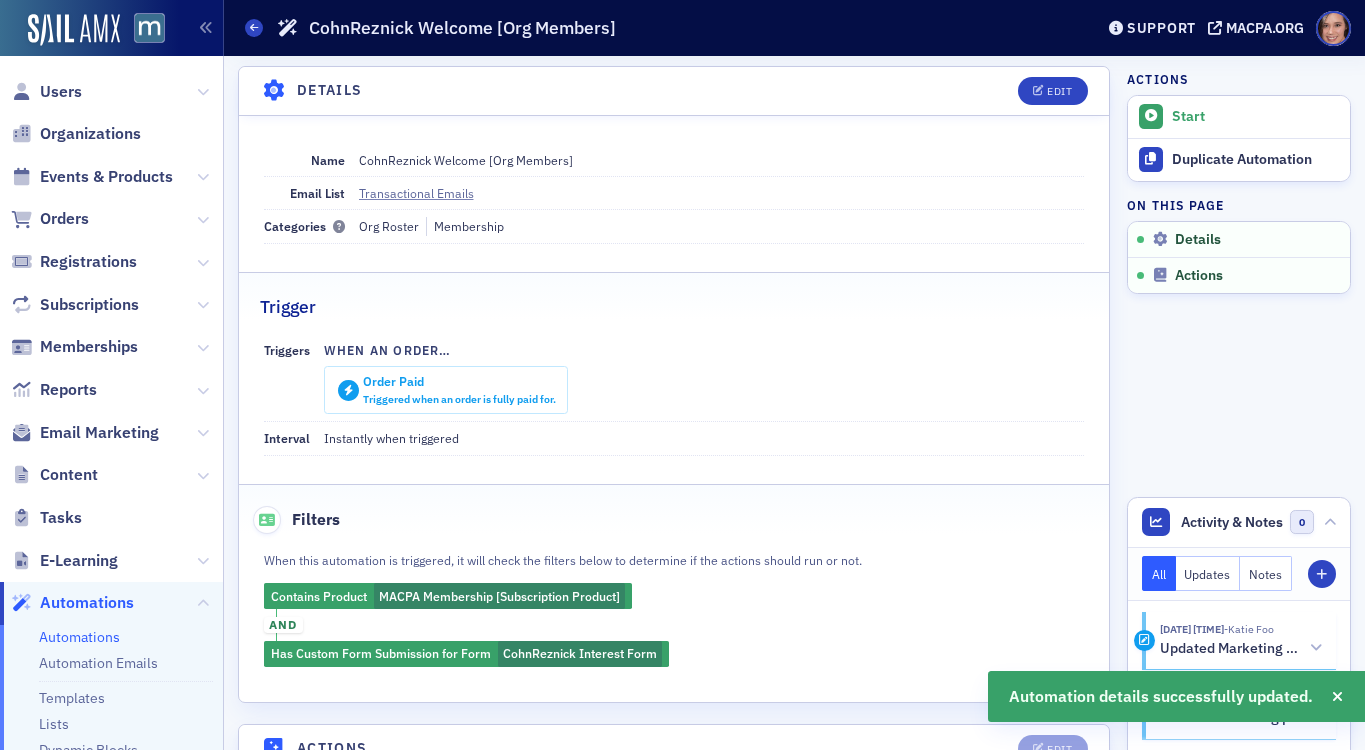 scroll, scrollTop: 79, scrollLeft: 0, axis: vertical 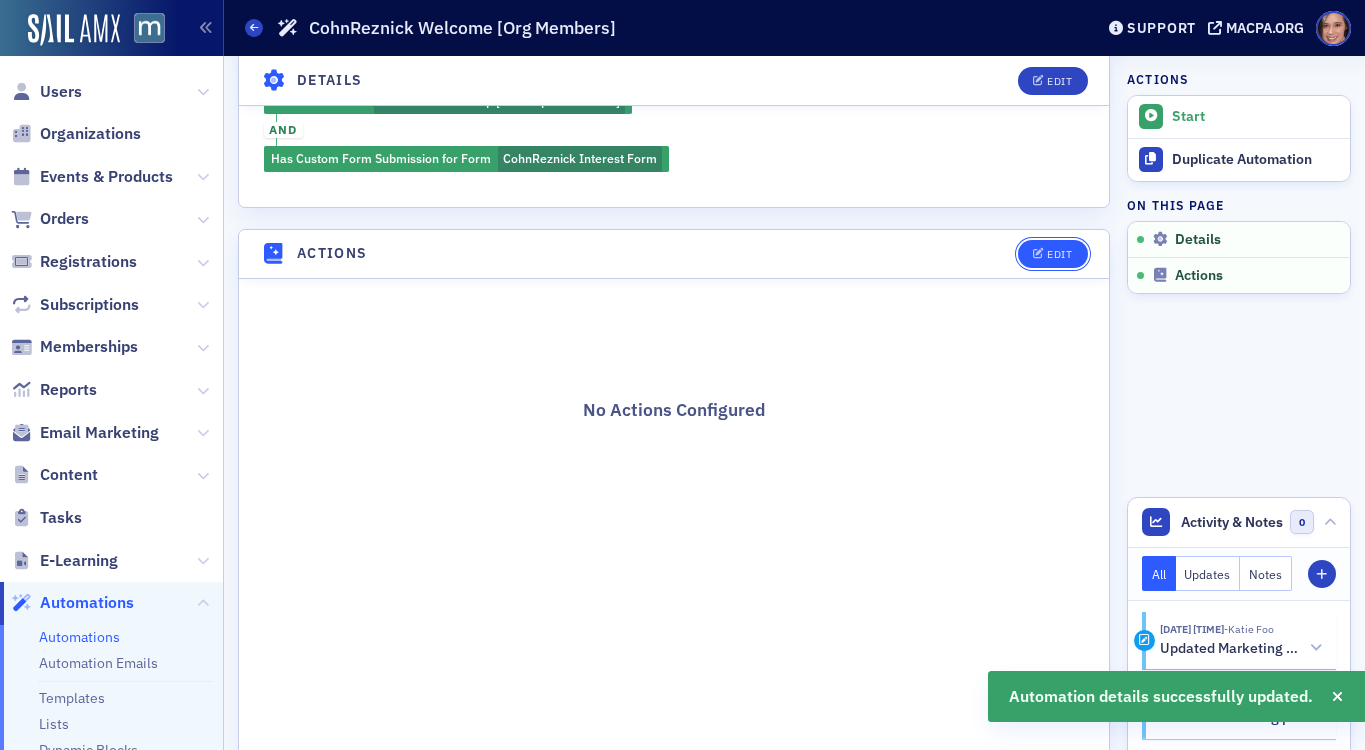 click on "Edit" 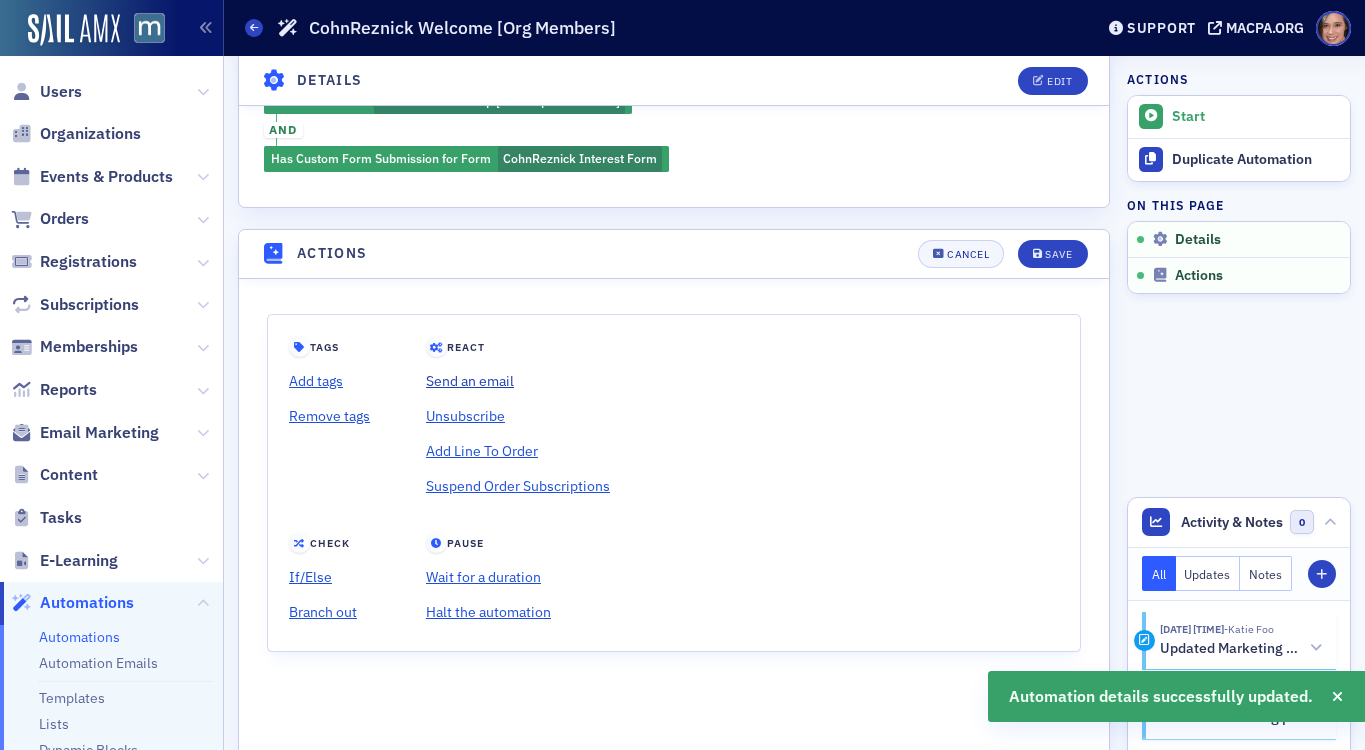 click on "Send an email" at bounding box center [518, 380] 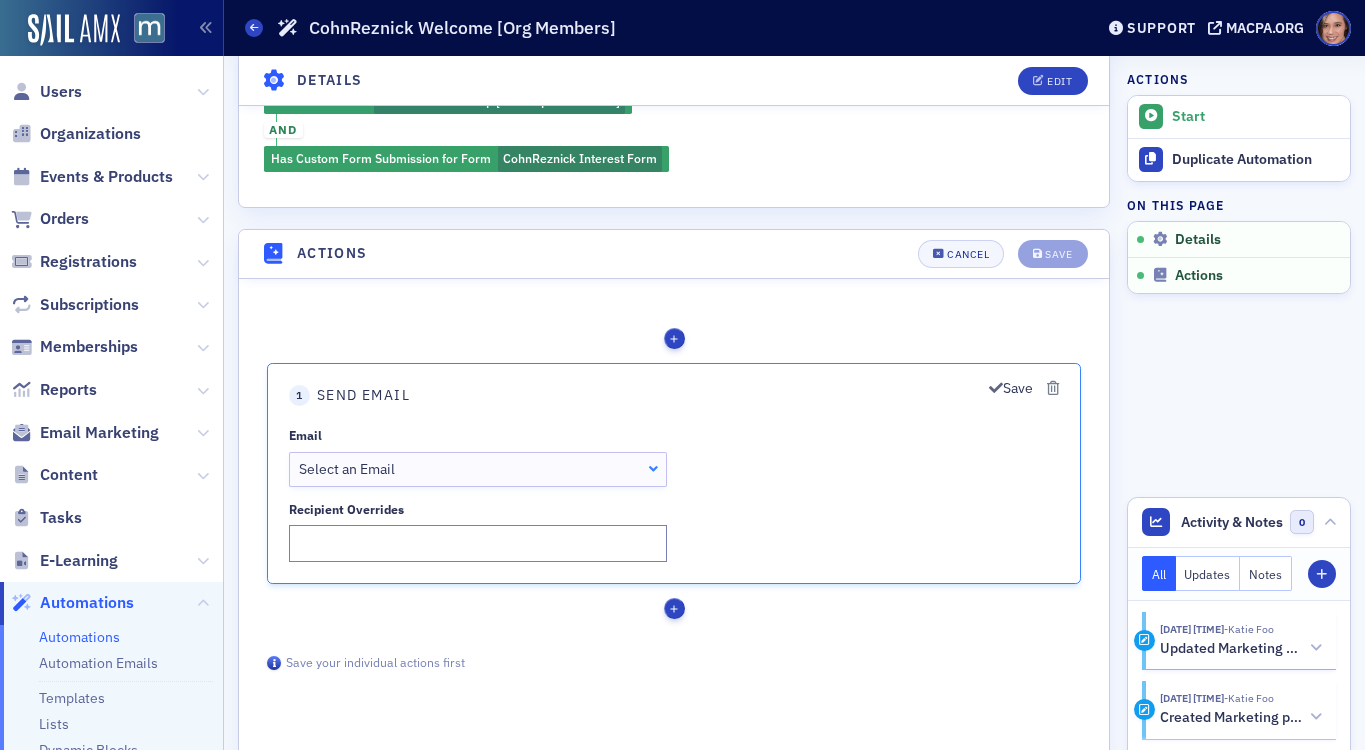 click on "Select an Email" at bounding box center [478, 468] 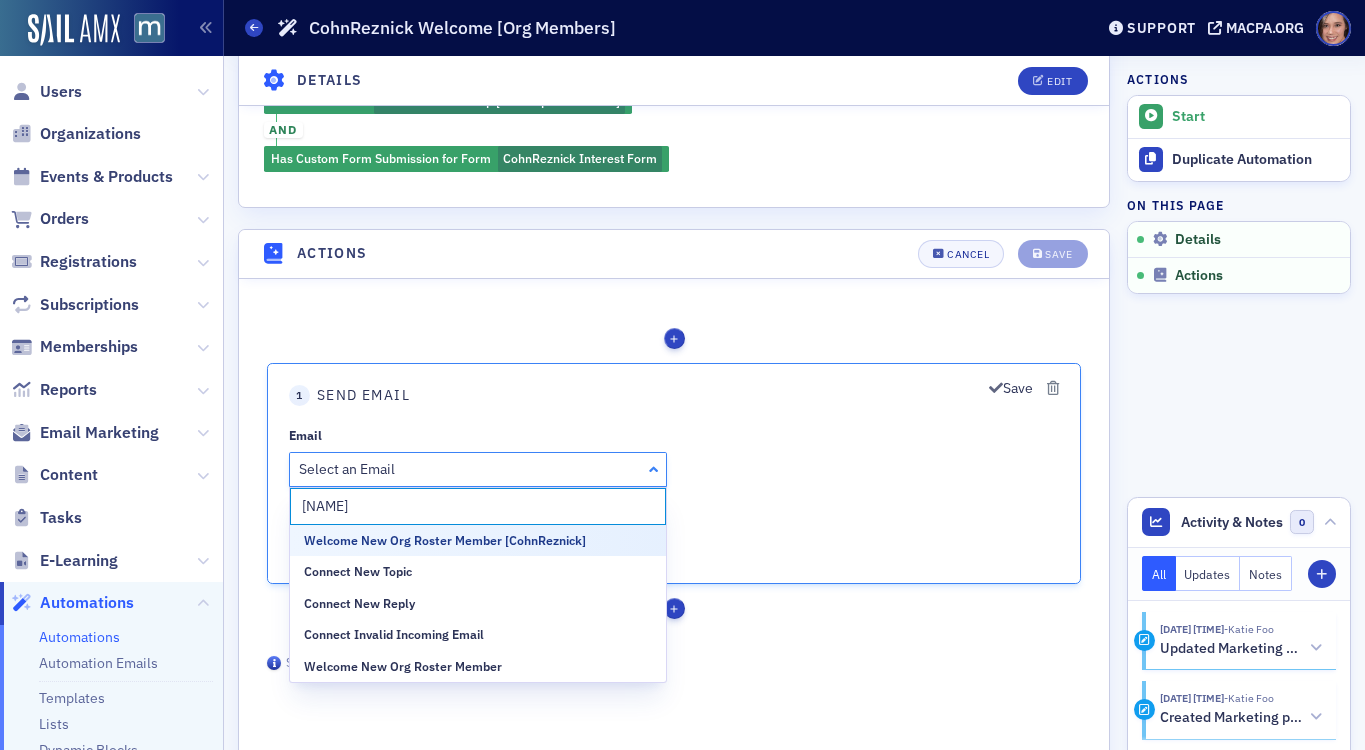 type on "[NAME]" 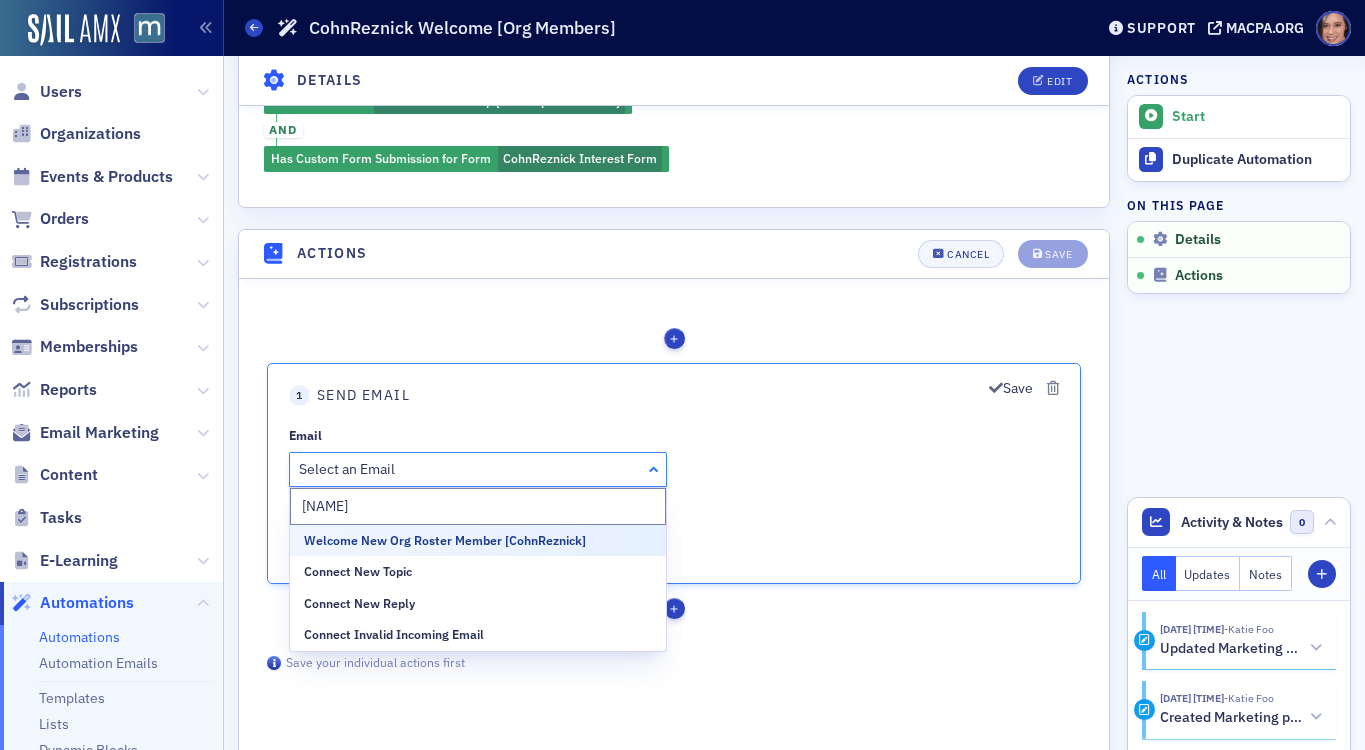 type 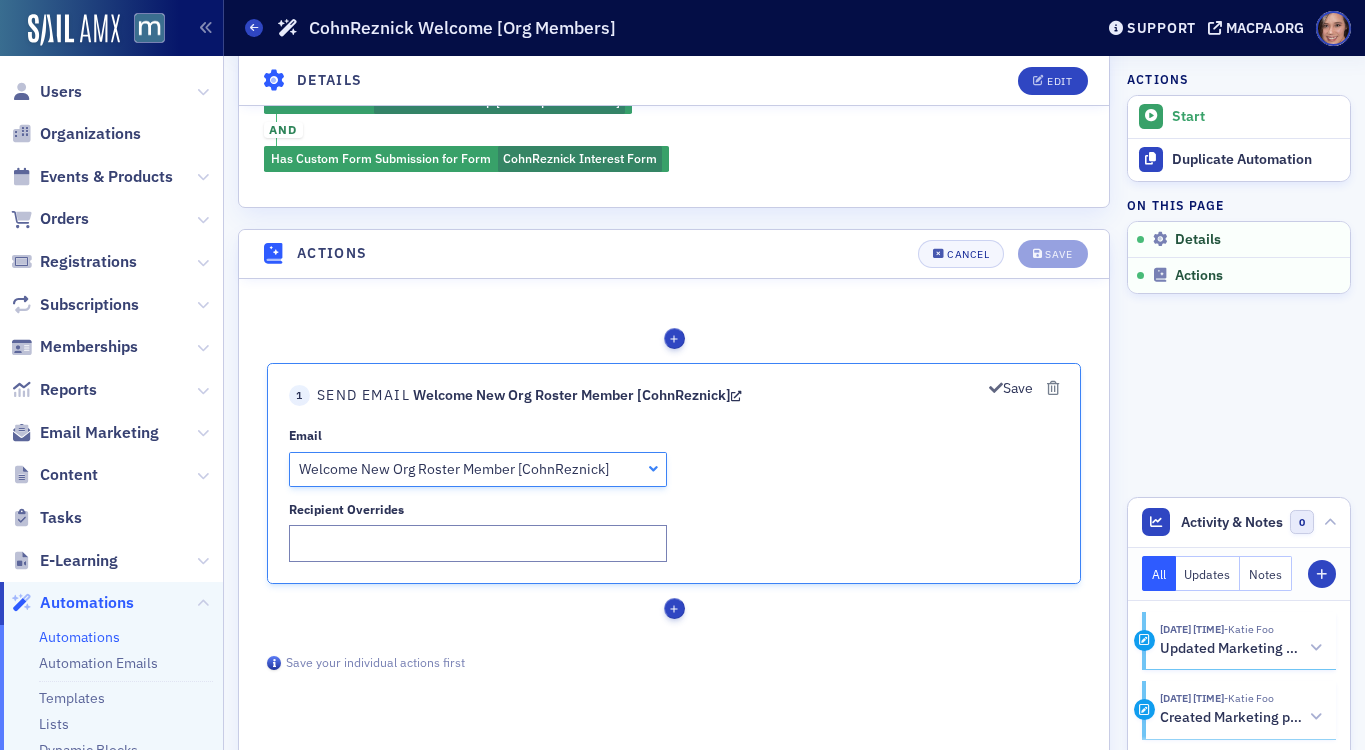 click on "Actions | [DELETE] [ORG NAME] Welcome [Org Roster members] | SailAMX" at bounding box center [674, 472] 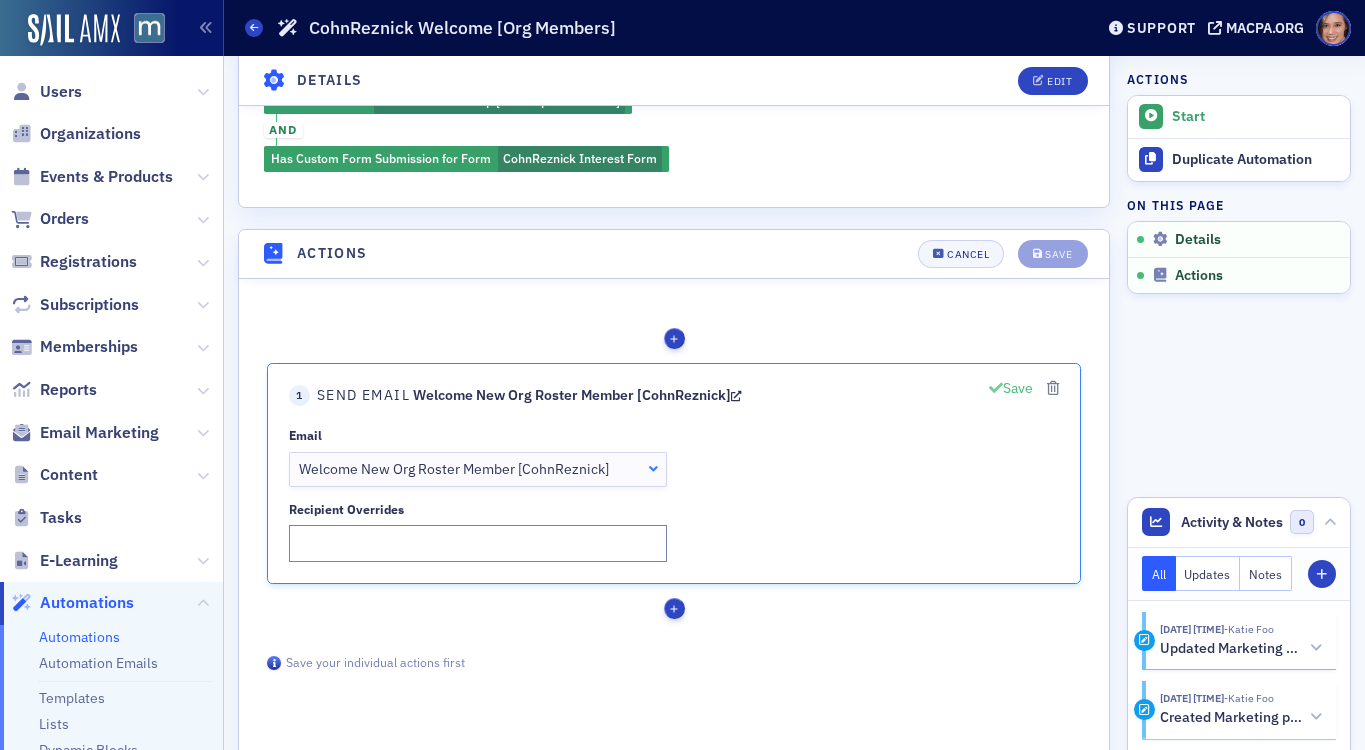 click on "Save" at bounding box center (1011, 387) 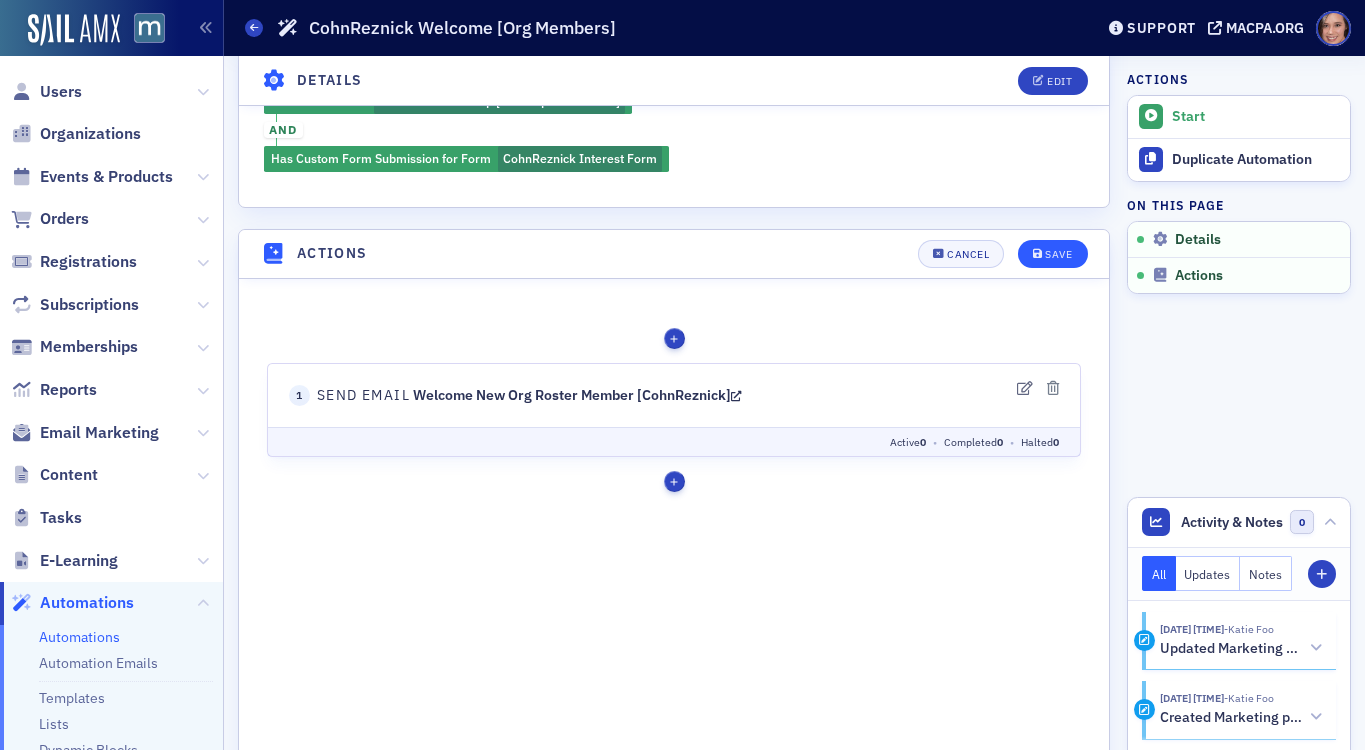 click on "Save" 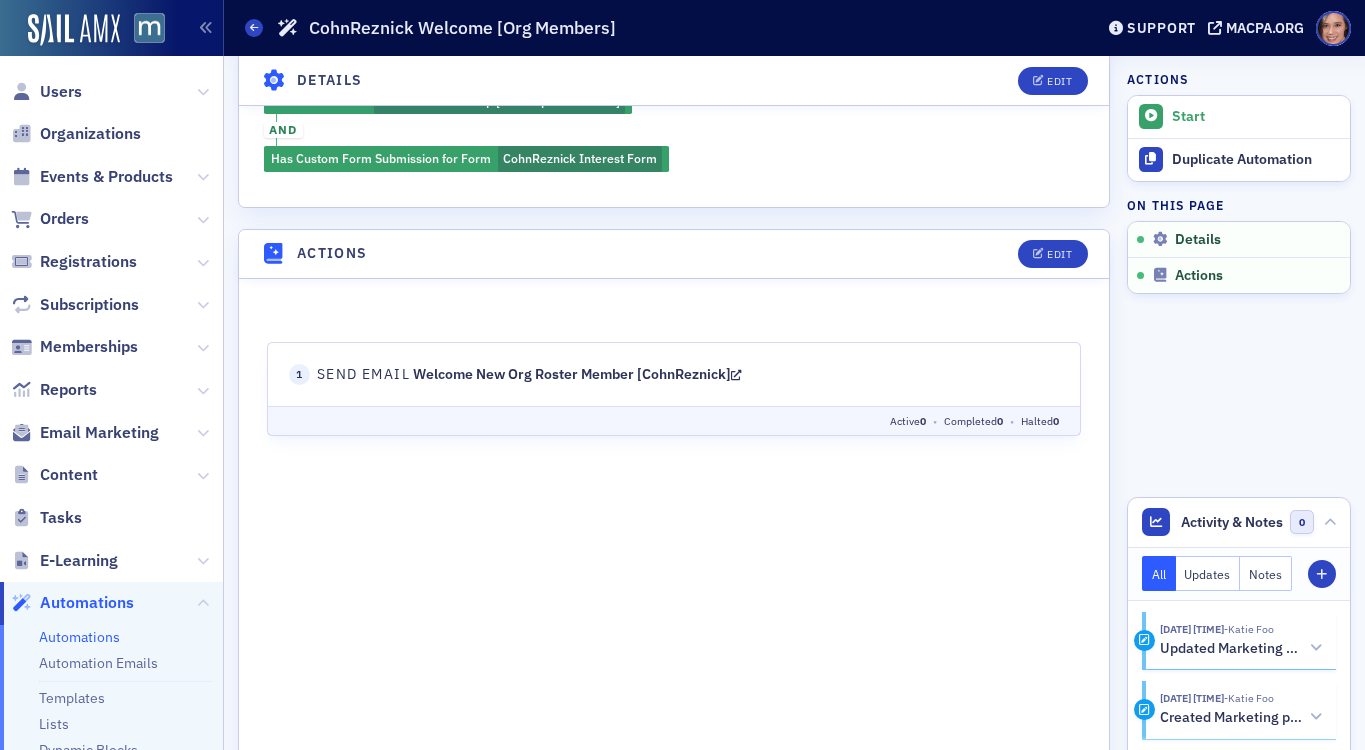 scroll, scrollTop: 0, scrollLeft: 0, axis: both 